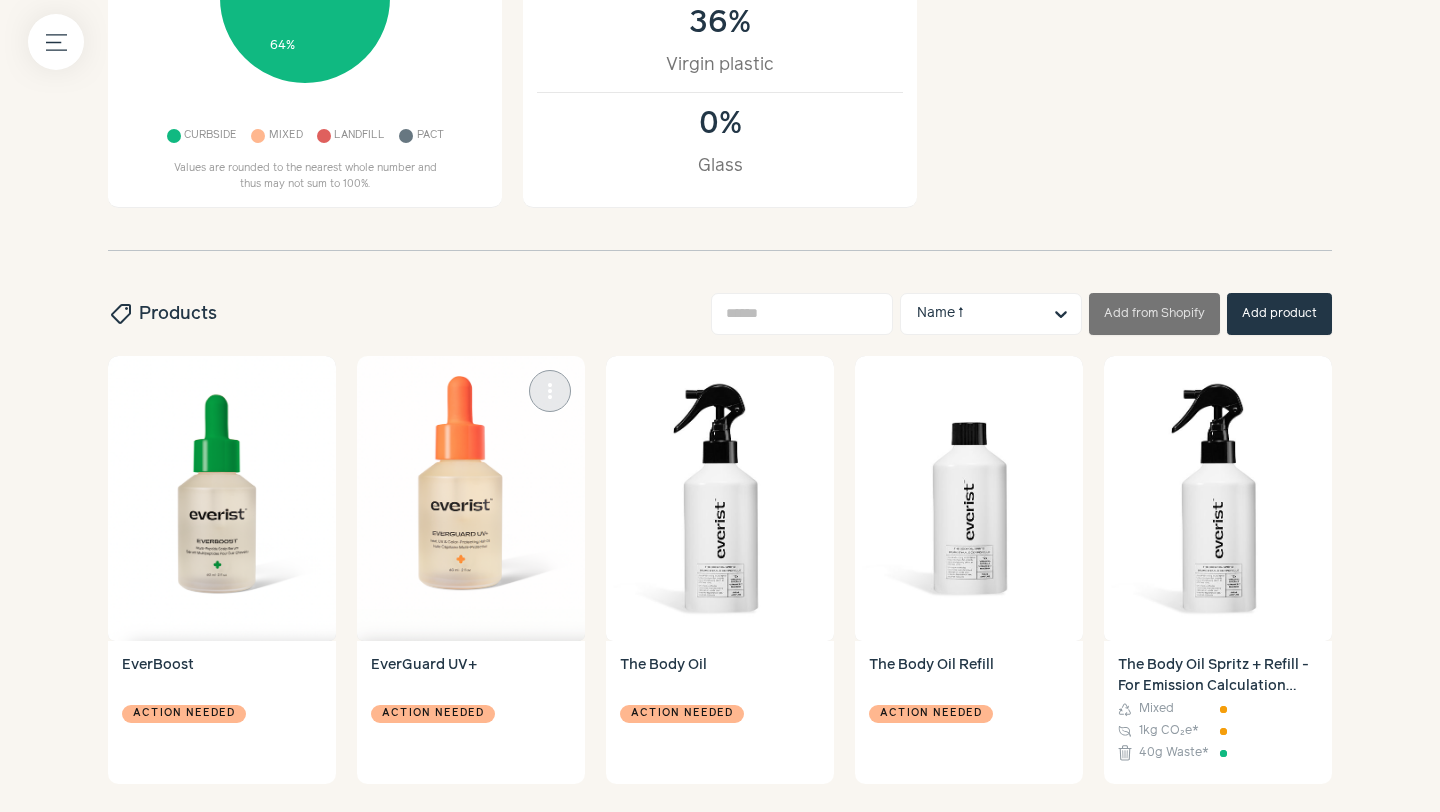 scroll, scrollTop: 538, scrollLeft: 0, axis: vertical 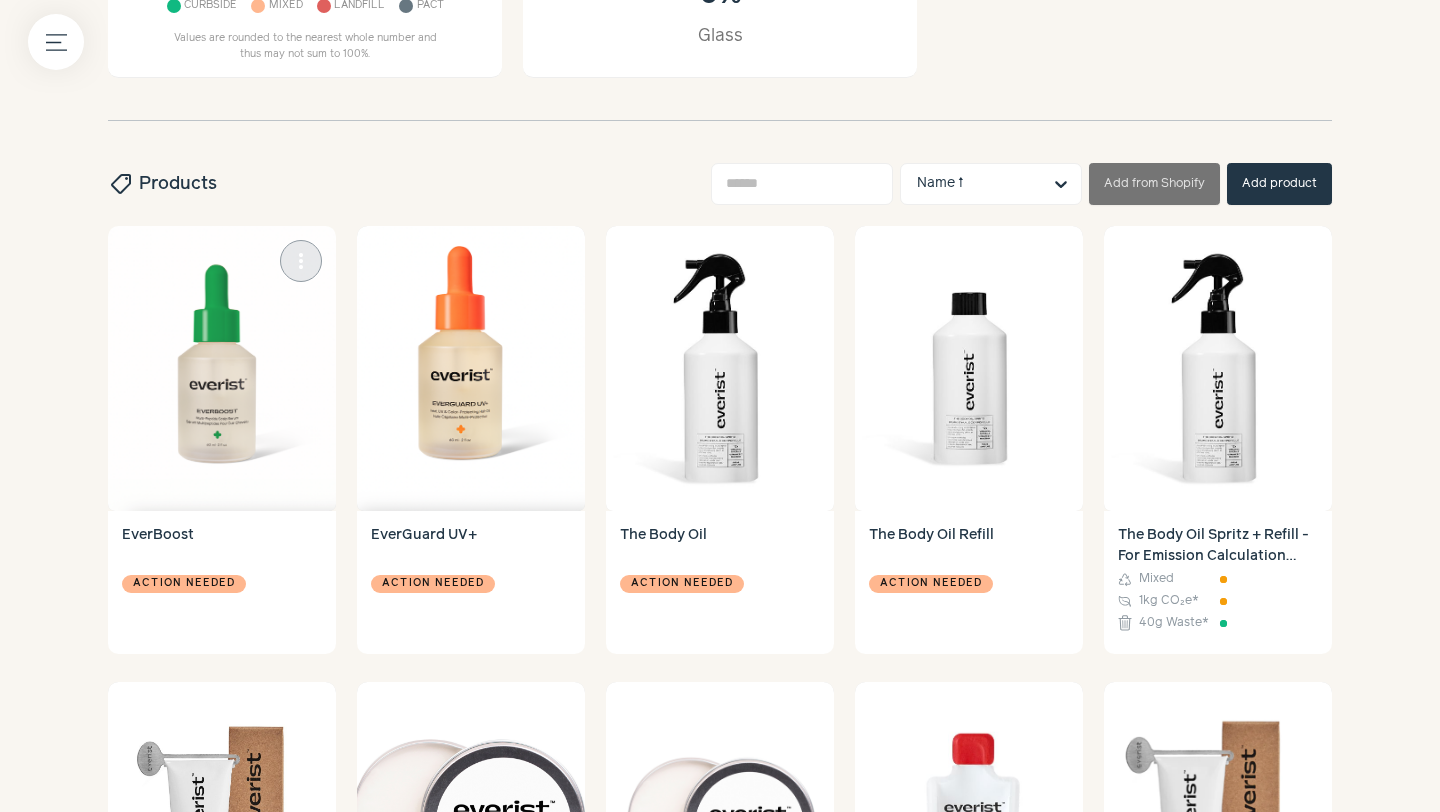 click at bounding box center (222, 368) 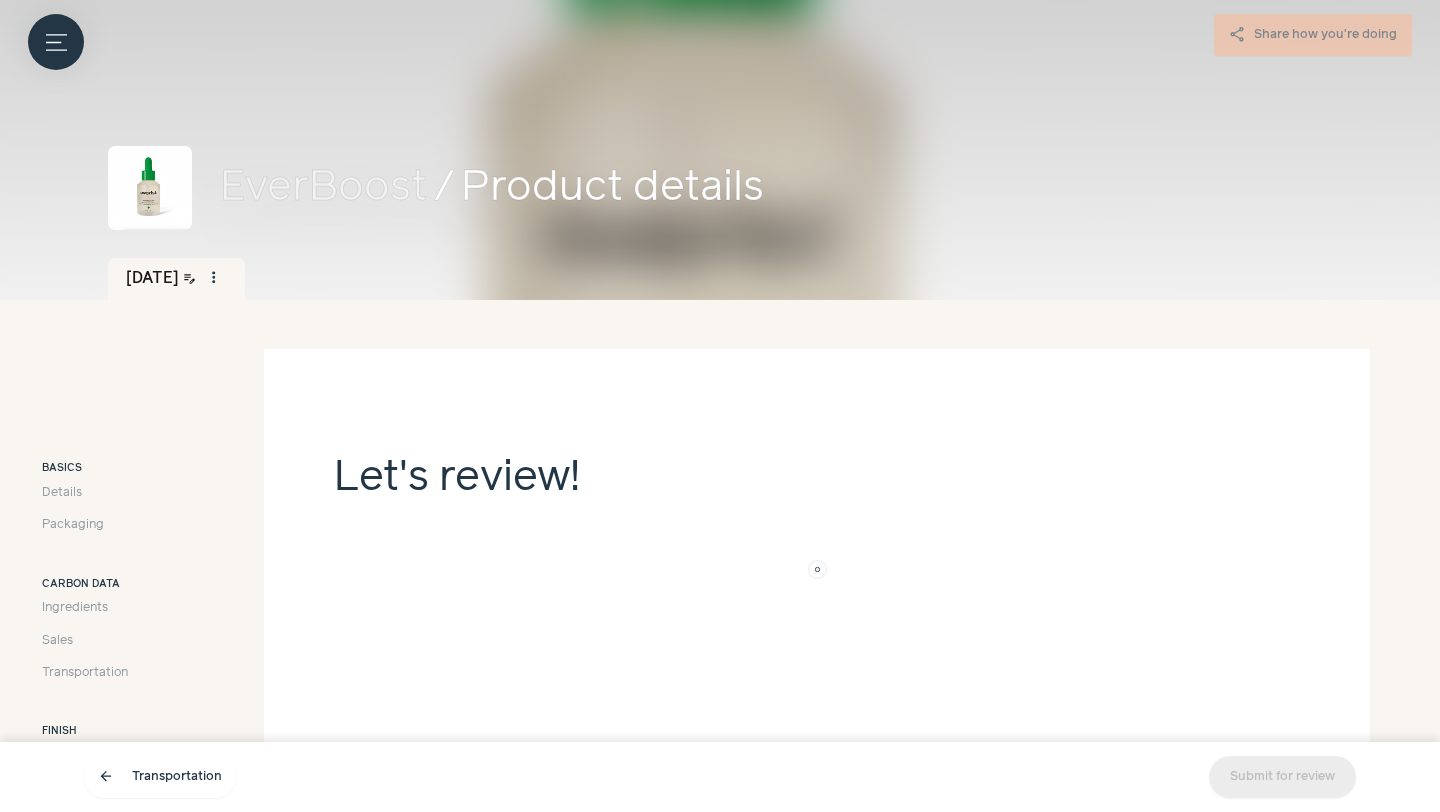 scroll, scrollTop: 79, scrollLeft: 0, axis: vertical 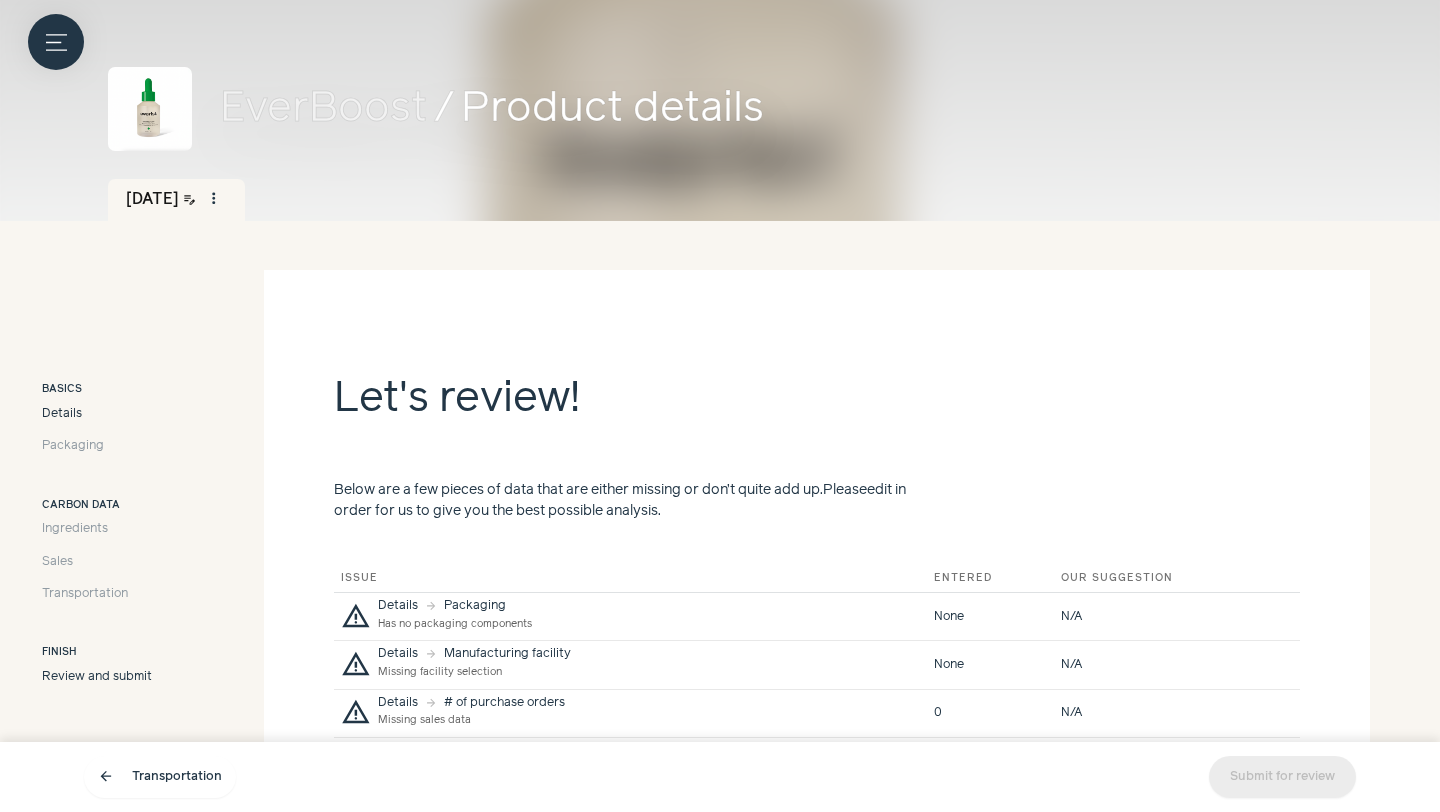 click on "Details" at bounding box center [62, 414] 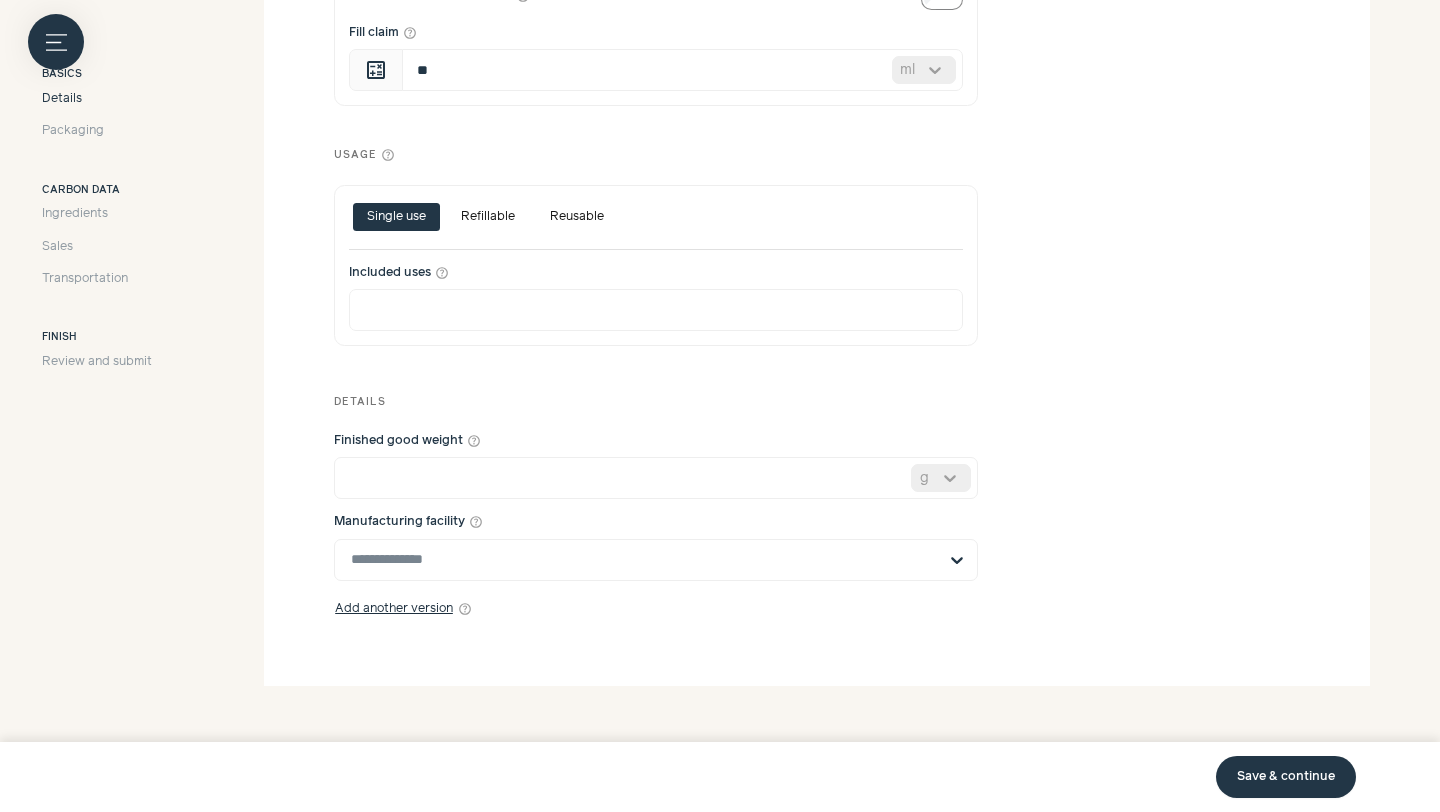 scroll, scrollTop: 632, scrollLeft: 0, axis: vertical 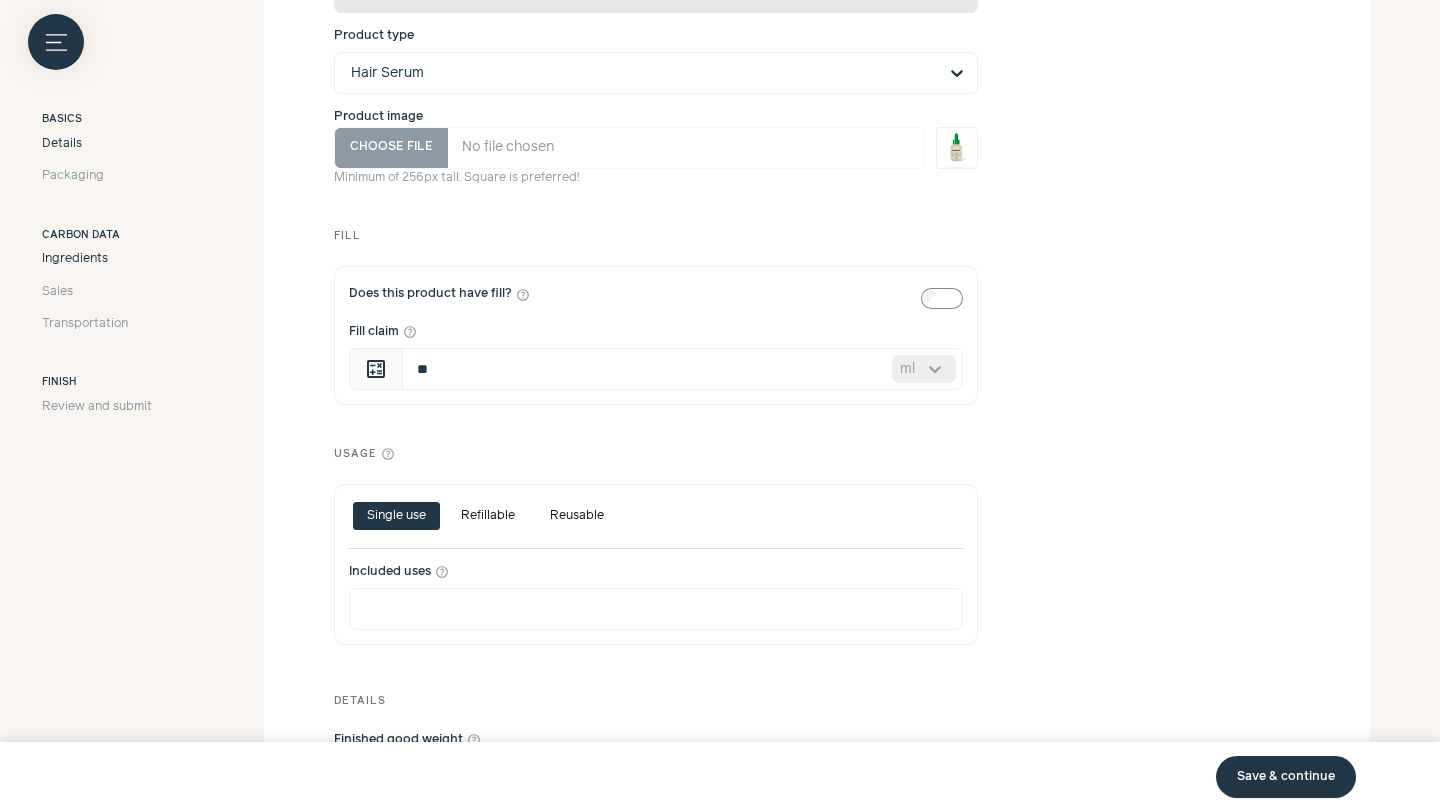 click on "Ingredients" at bounding box center [75, 259] 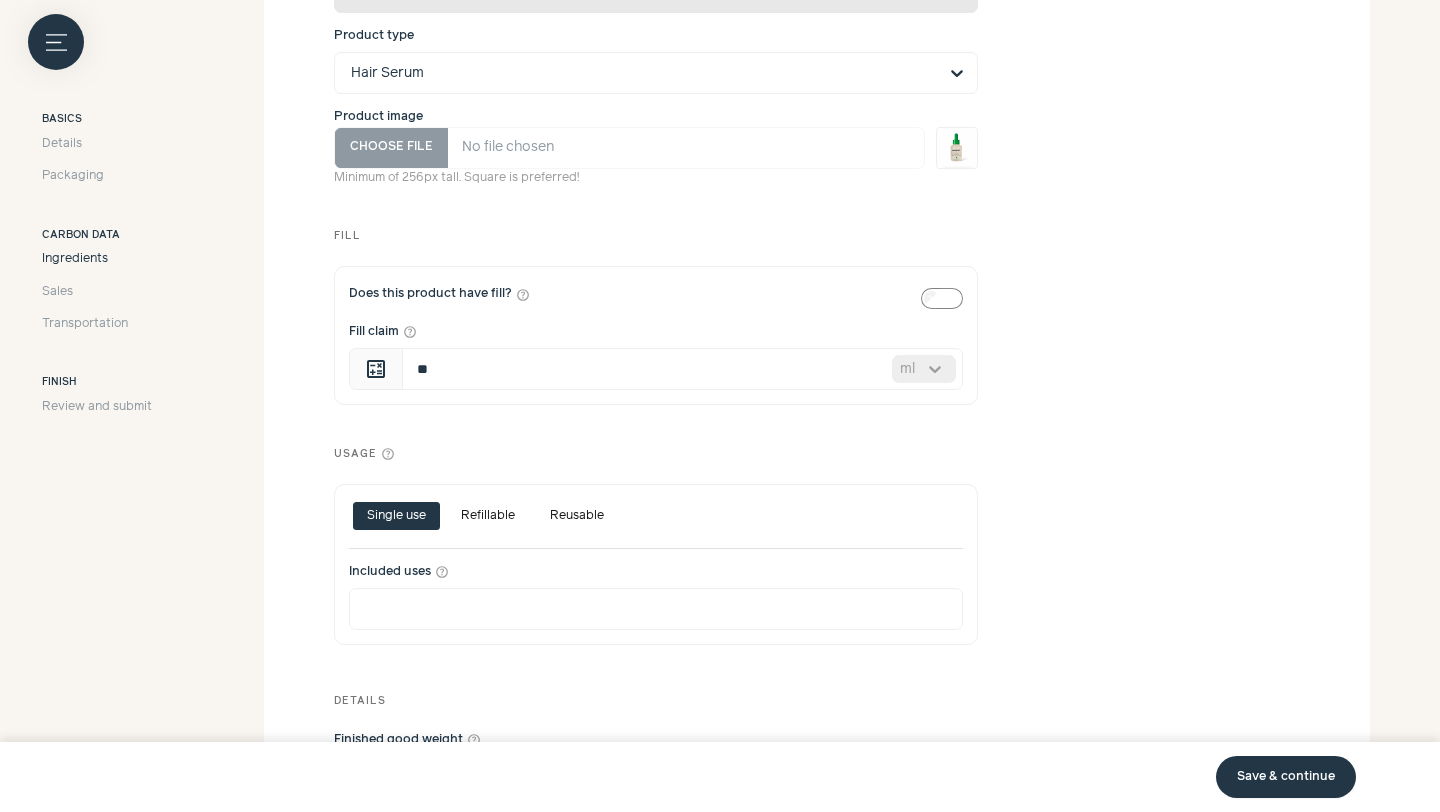 scroll, scrollTop: 103, scrollLeft: 0, axis: vertical 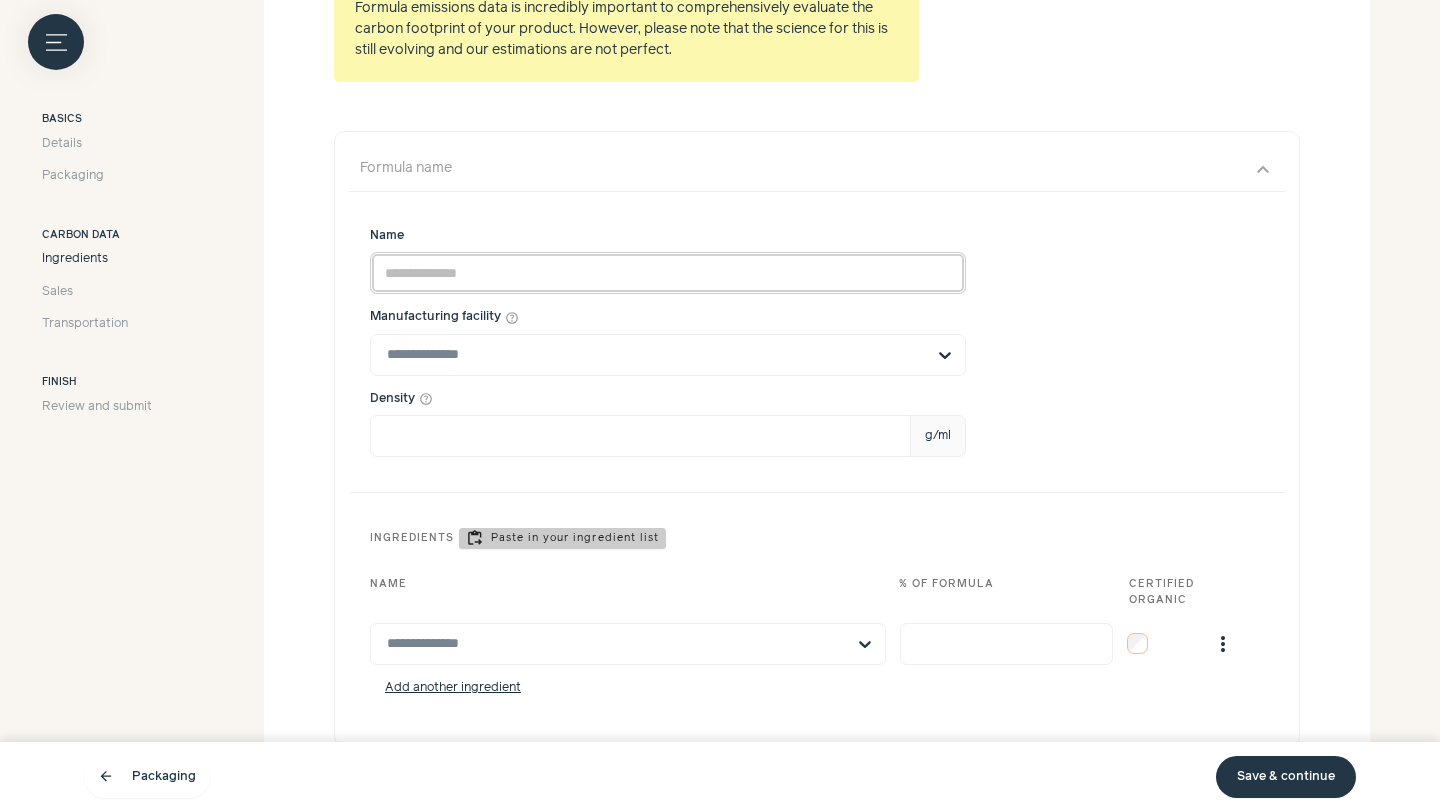click on "Name" at bounding box center [668, 273] 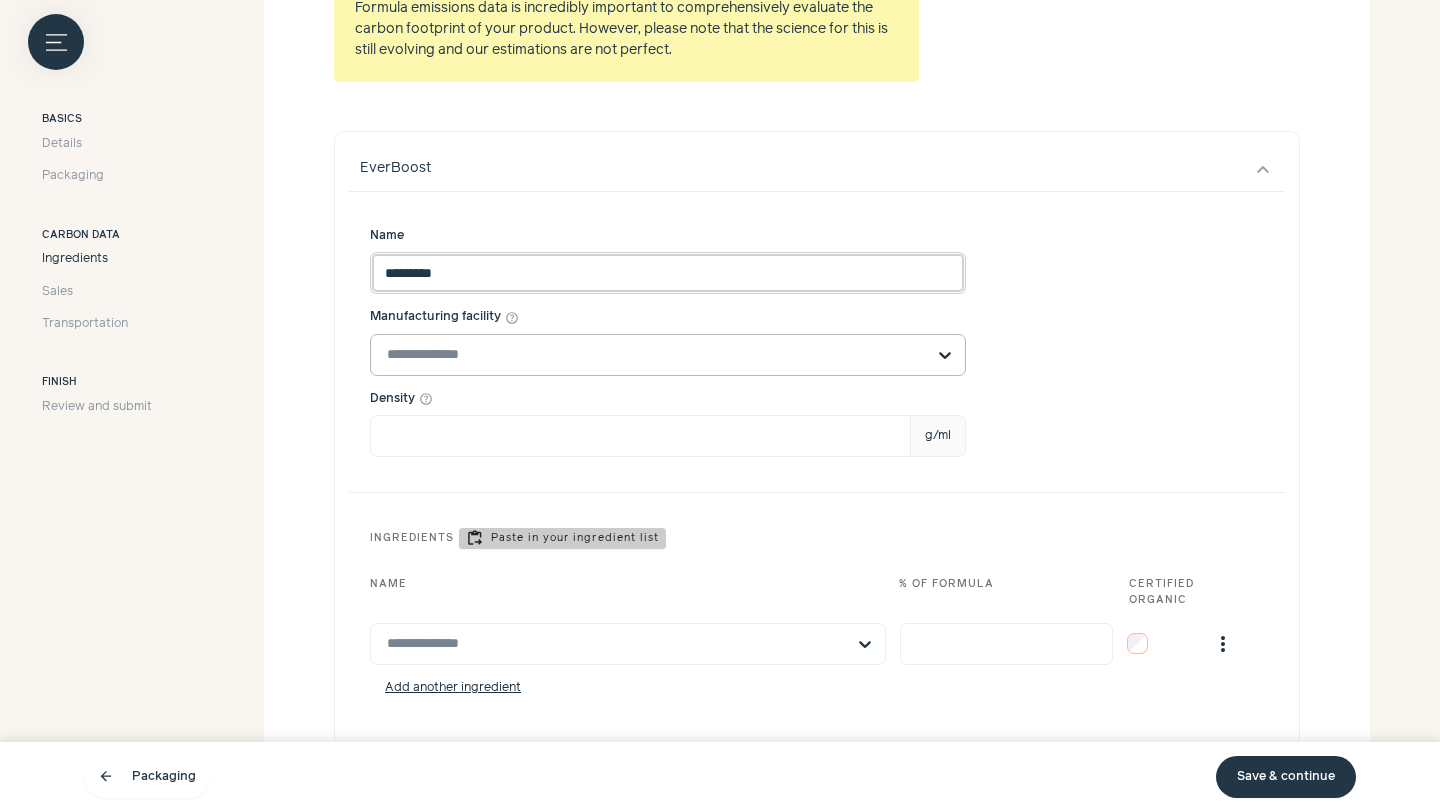 type on "*********" 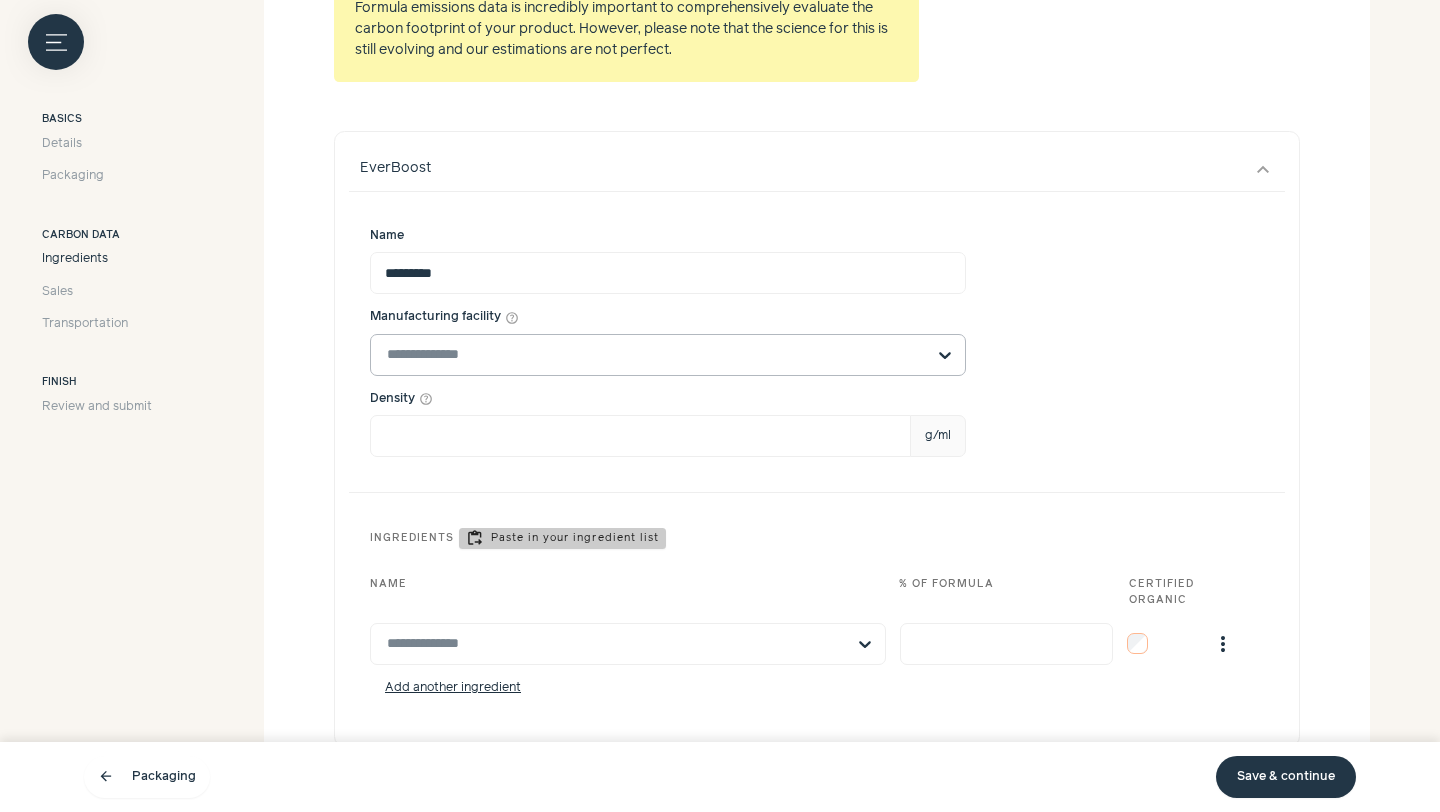 click at bounding box center [656, 355] 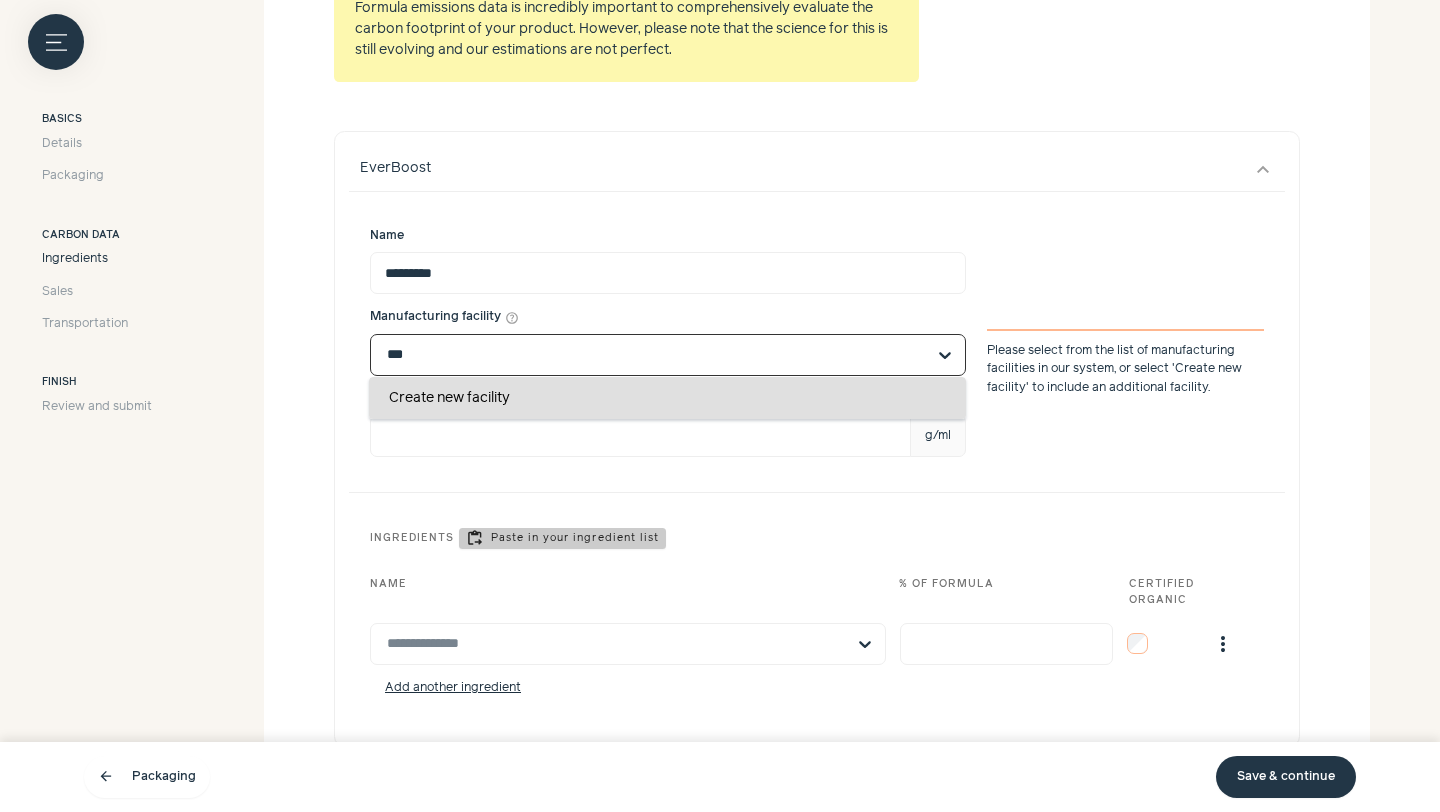 type on "****" 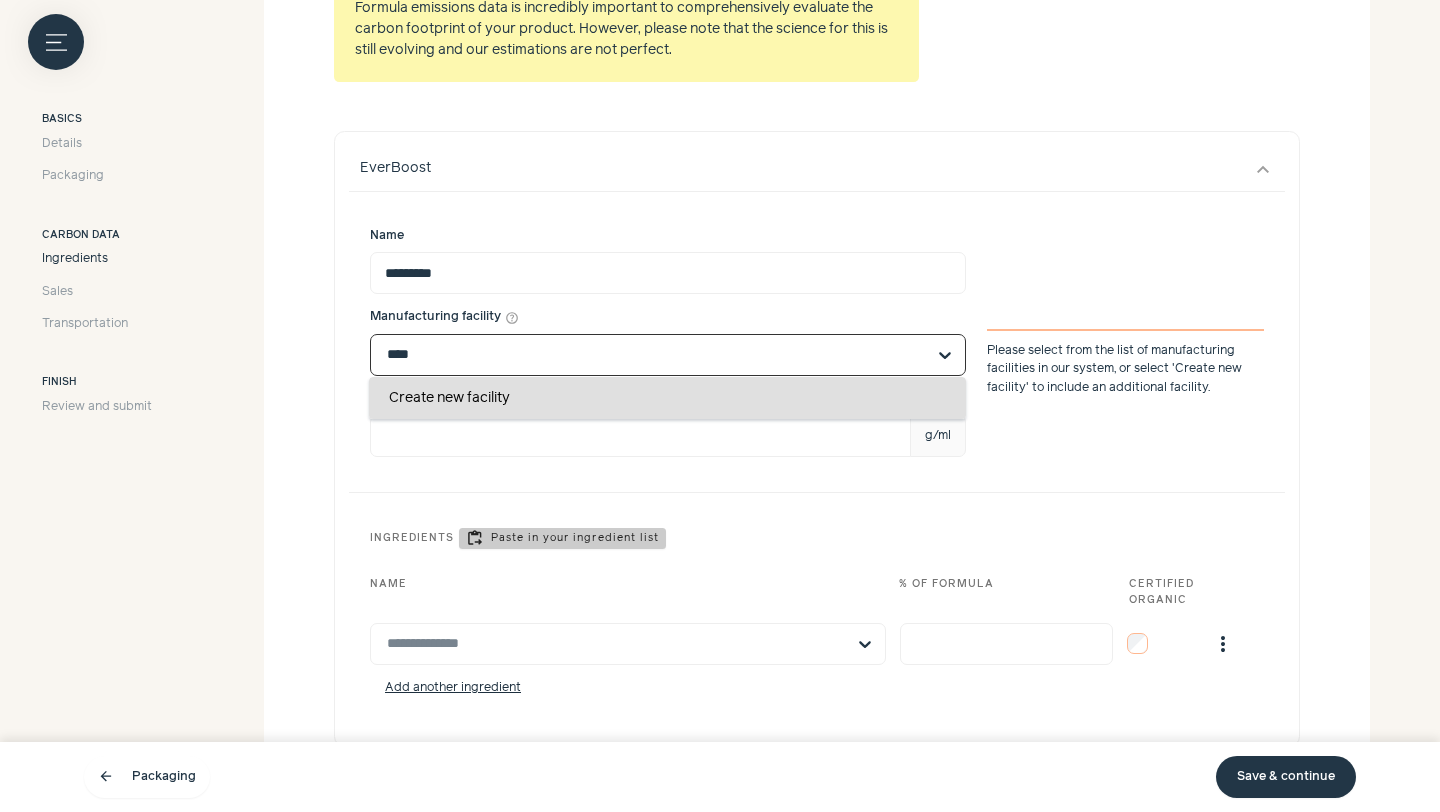 click on "Create new facility" at bounding box center [667, 398] 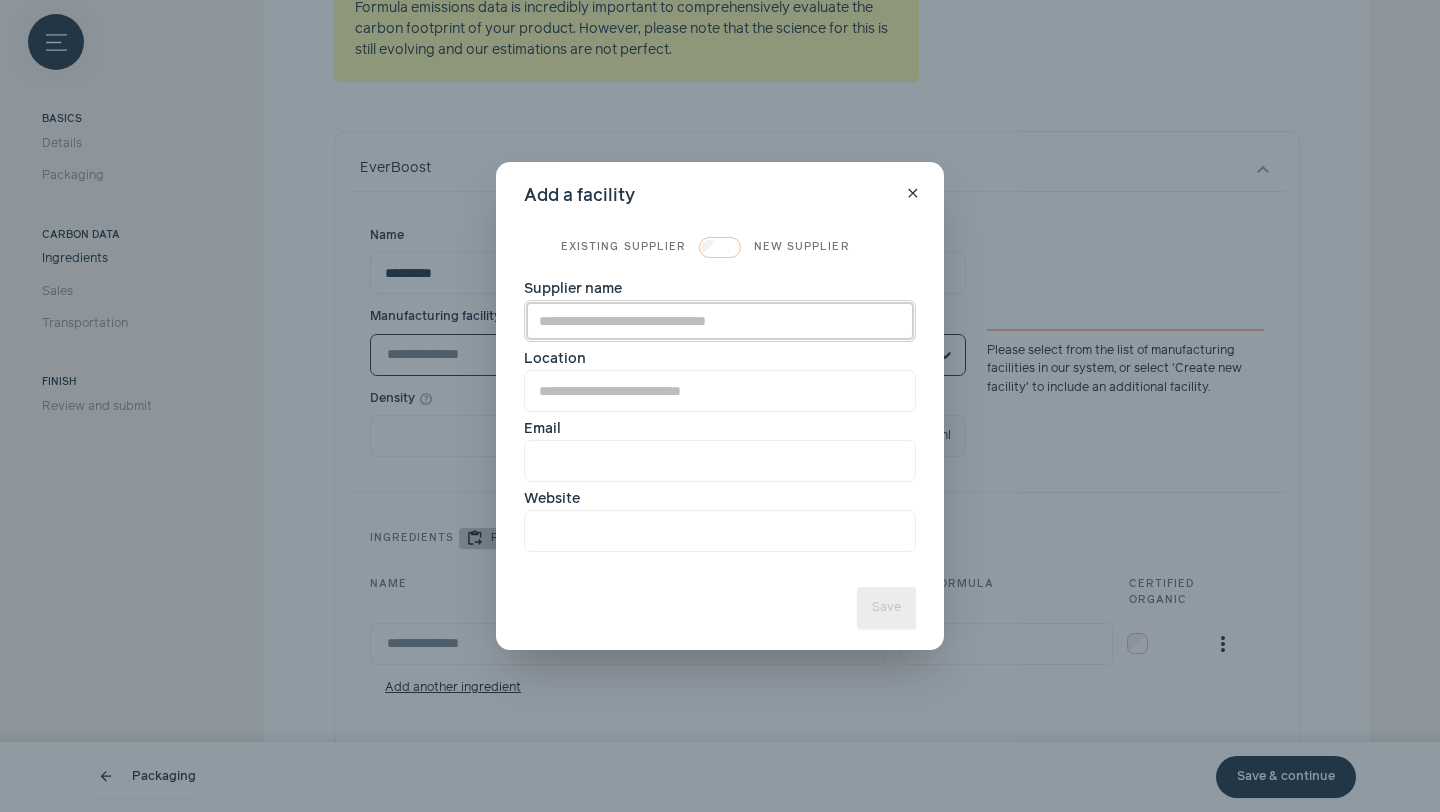 click on "Supplier name" at bounding box center (720, 321) 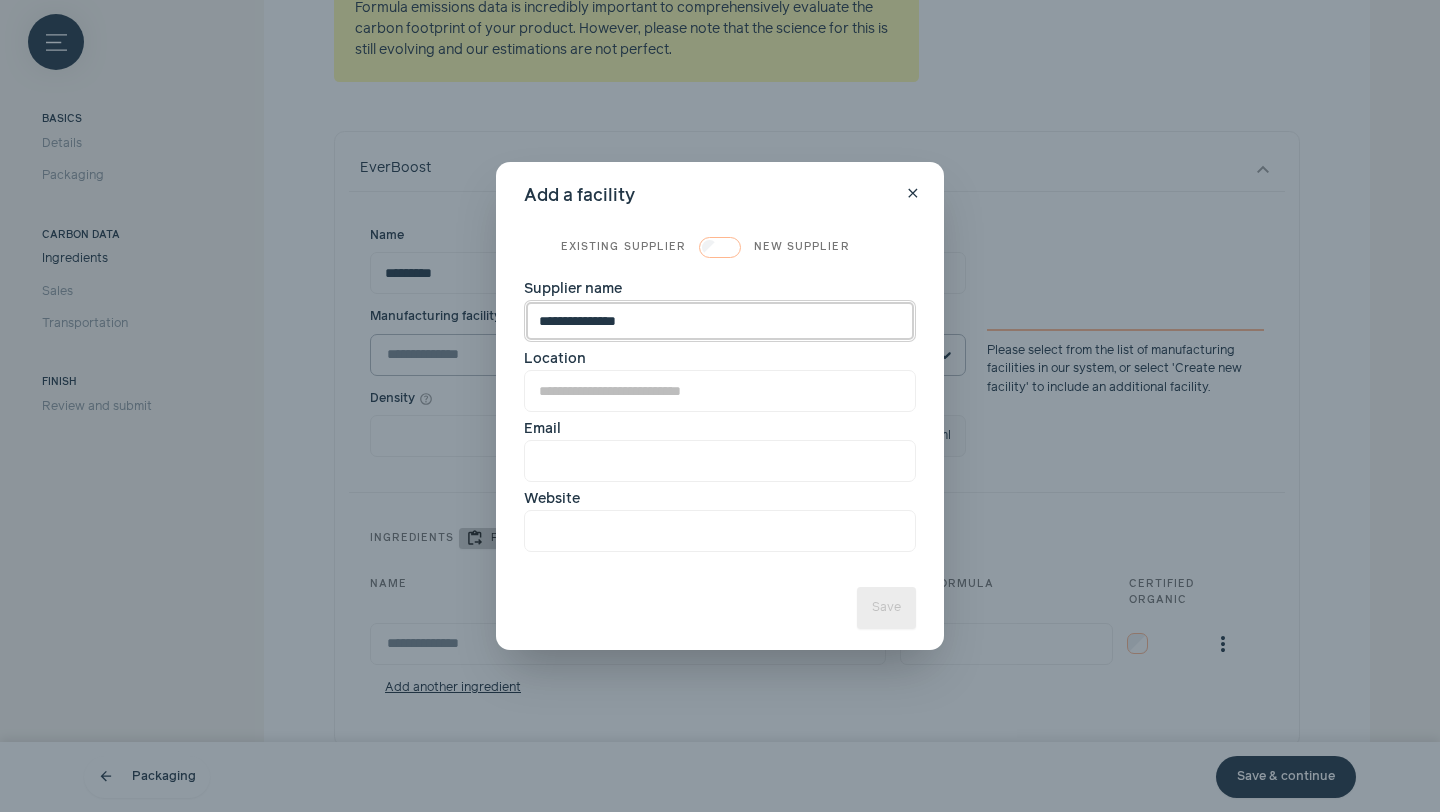 click on "**********" at bounding box center [720, 321] 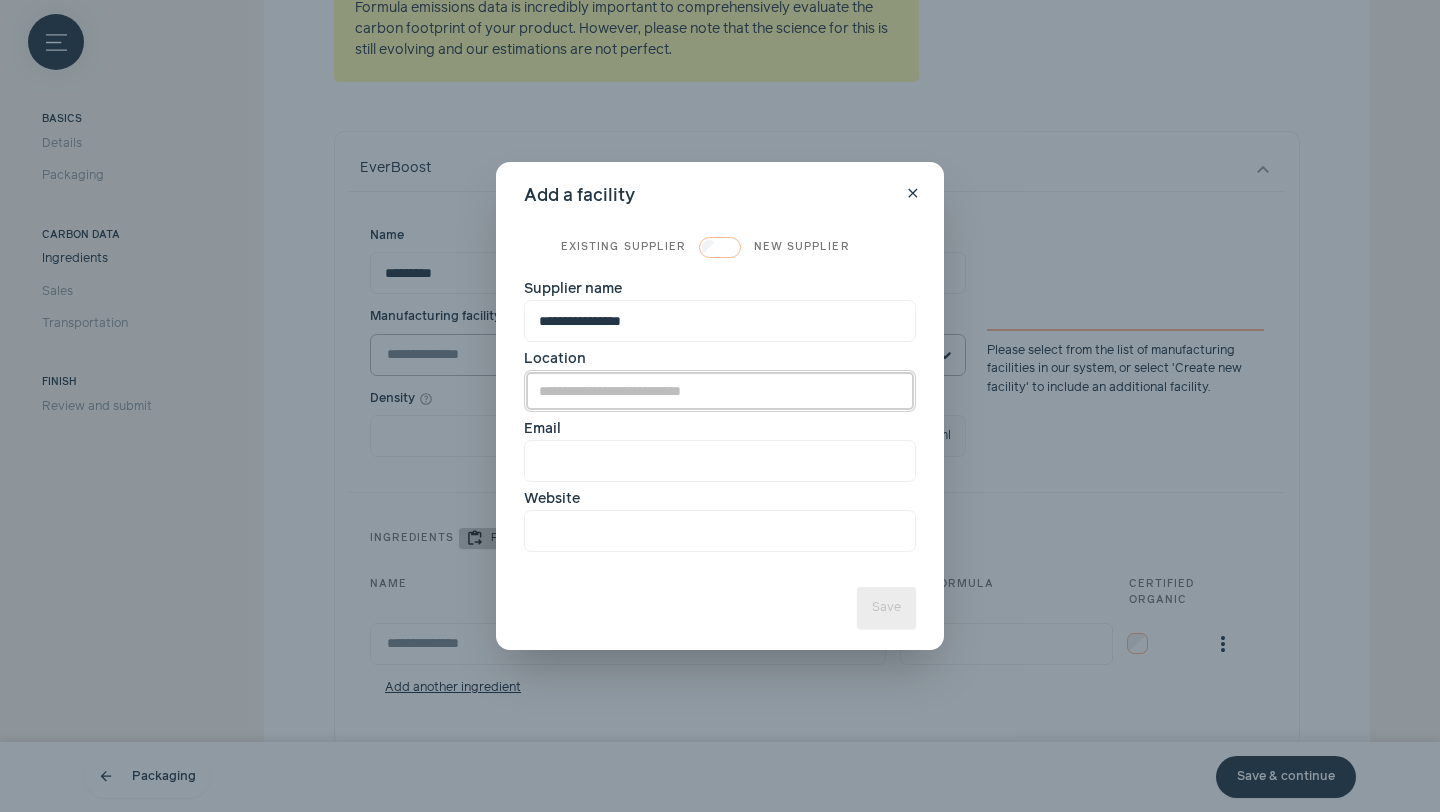 click on "Location" at bounding box center (720, 391) 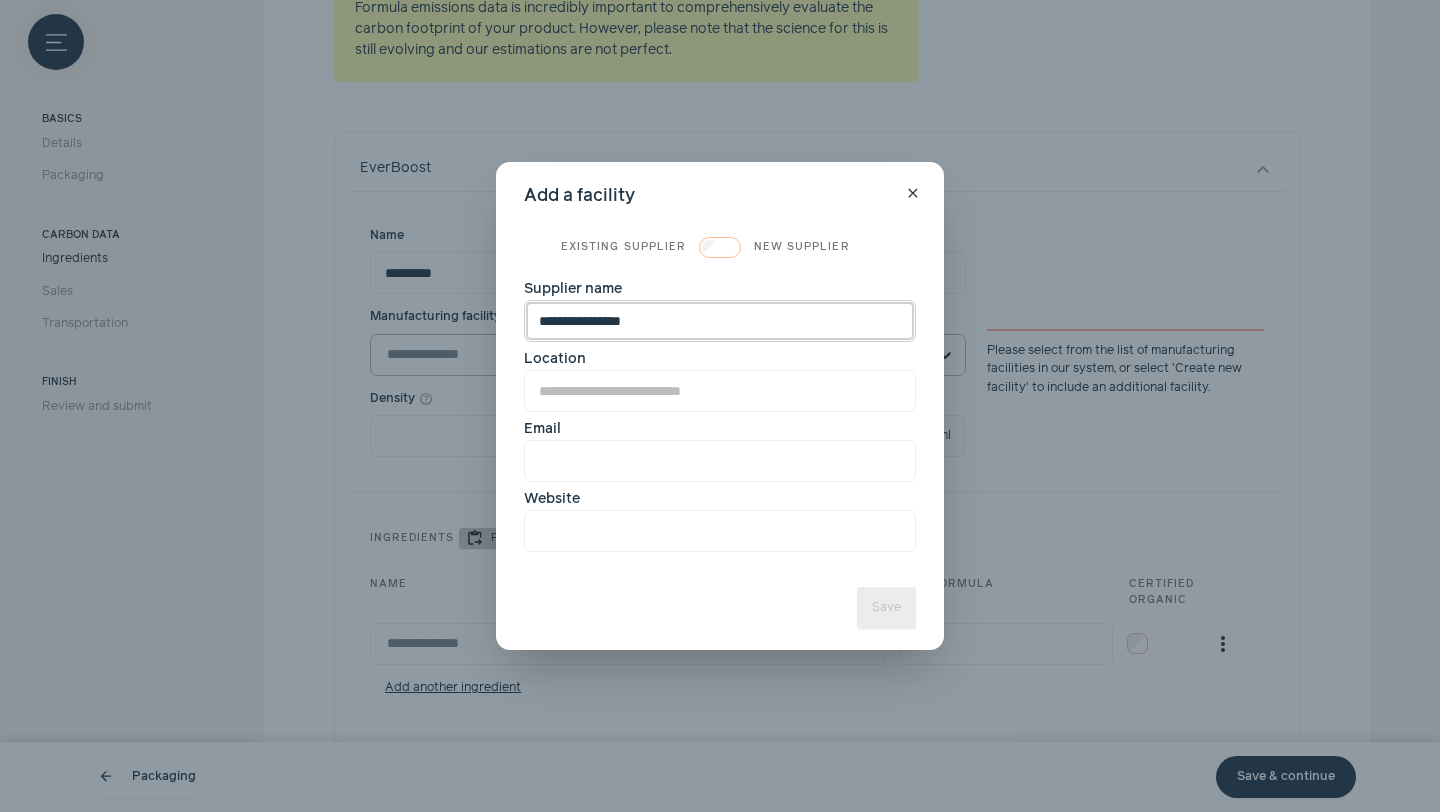 click on "**********" at bounding box center (720, 321) 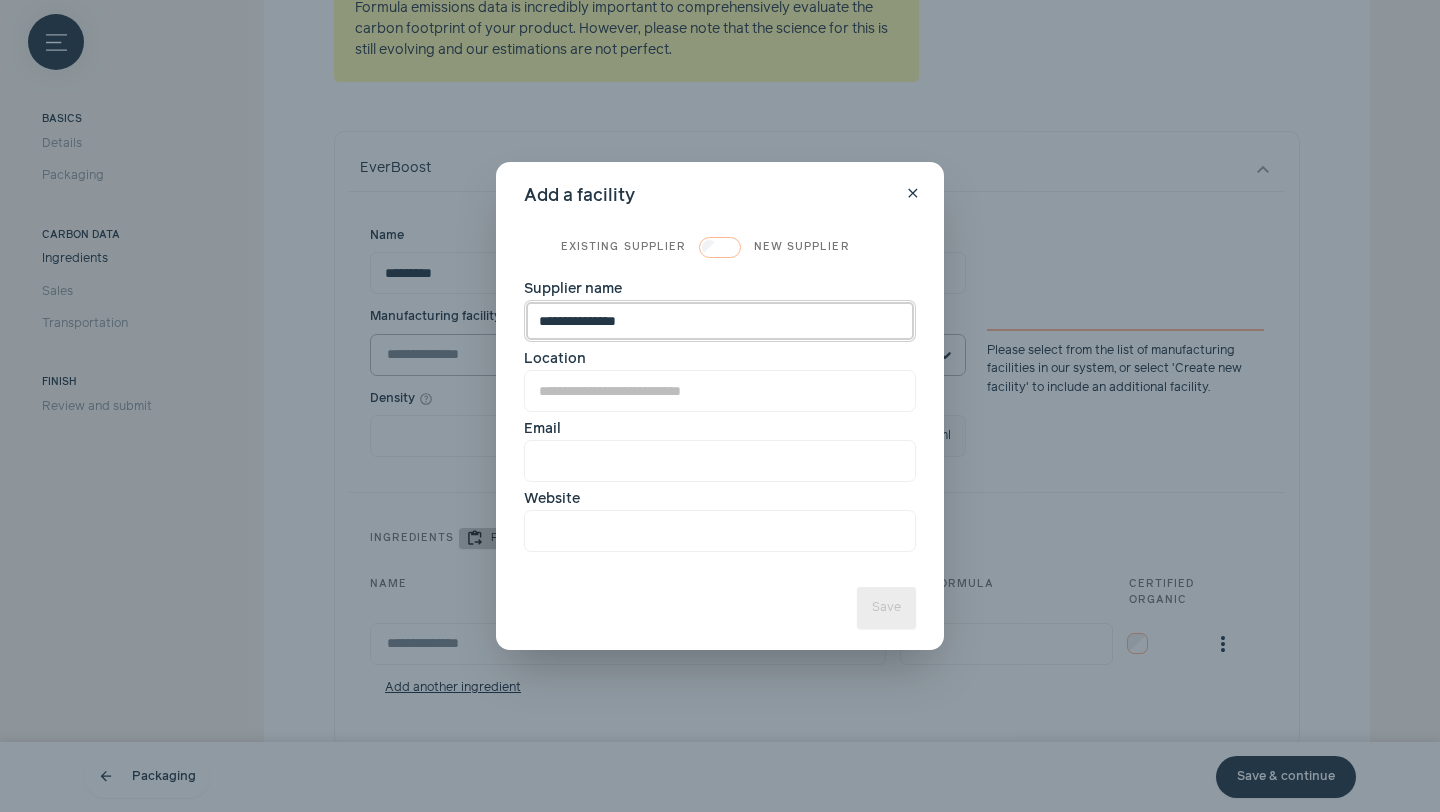 type on "**********" 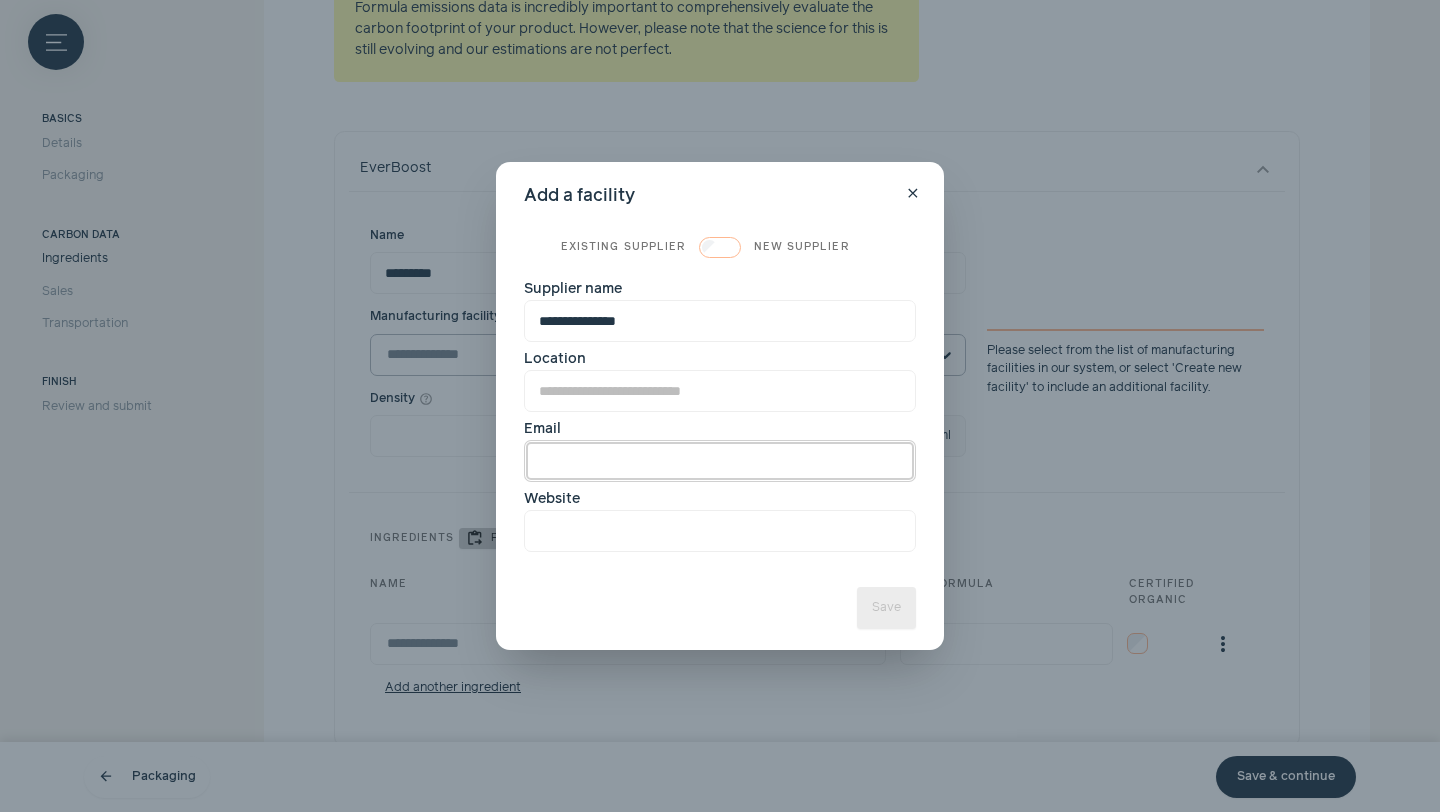 click on "Email" at bounding box center [720, 461] 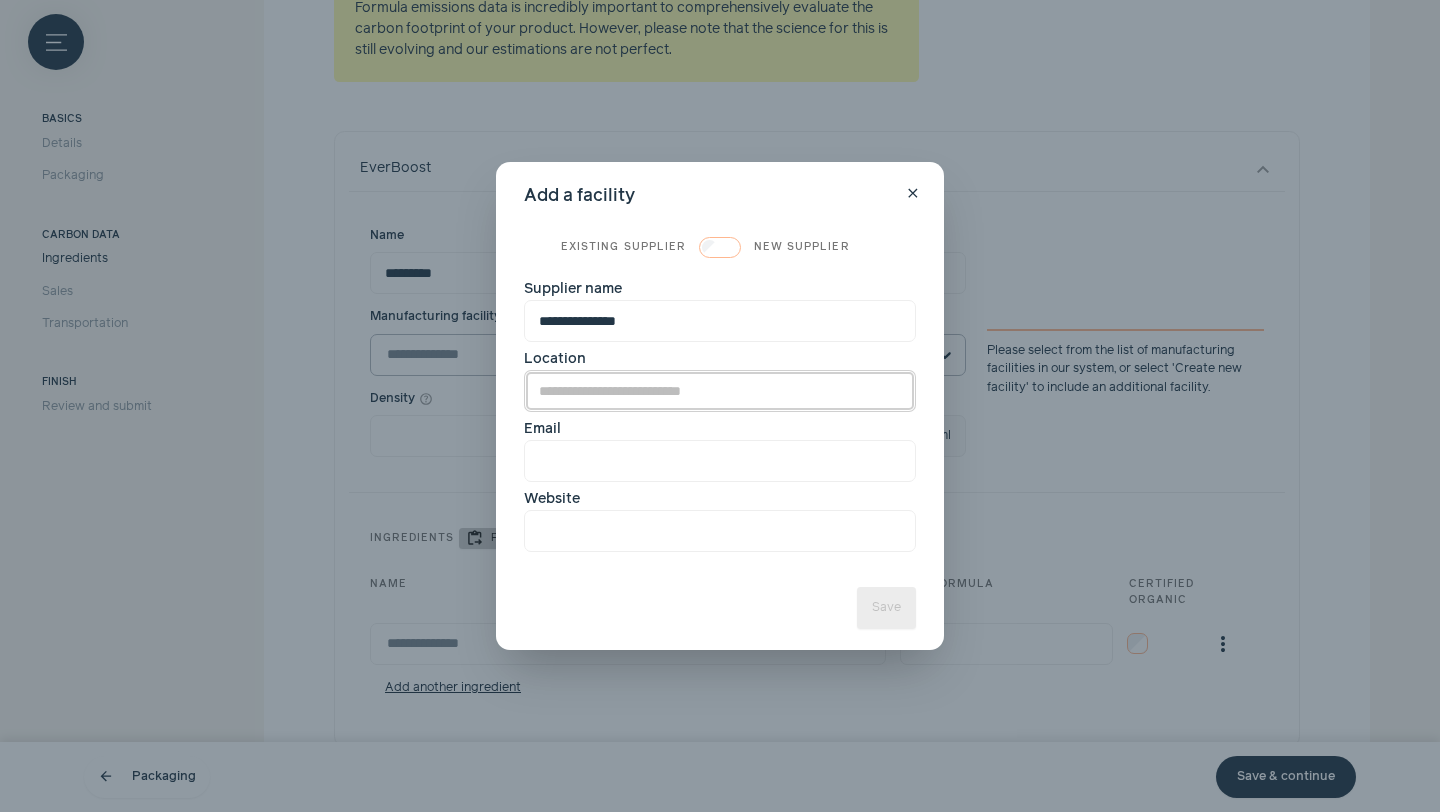 click on "Location" at bounding box center [720, 391] 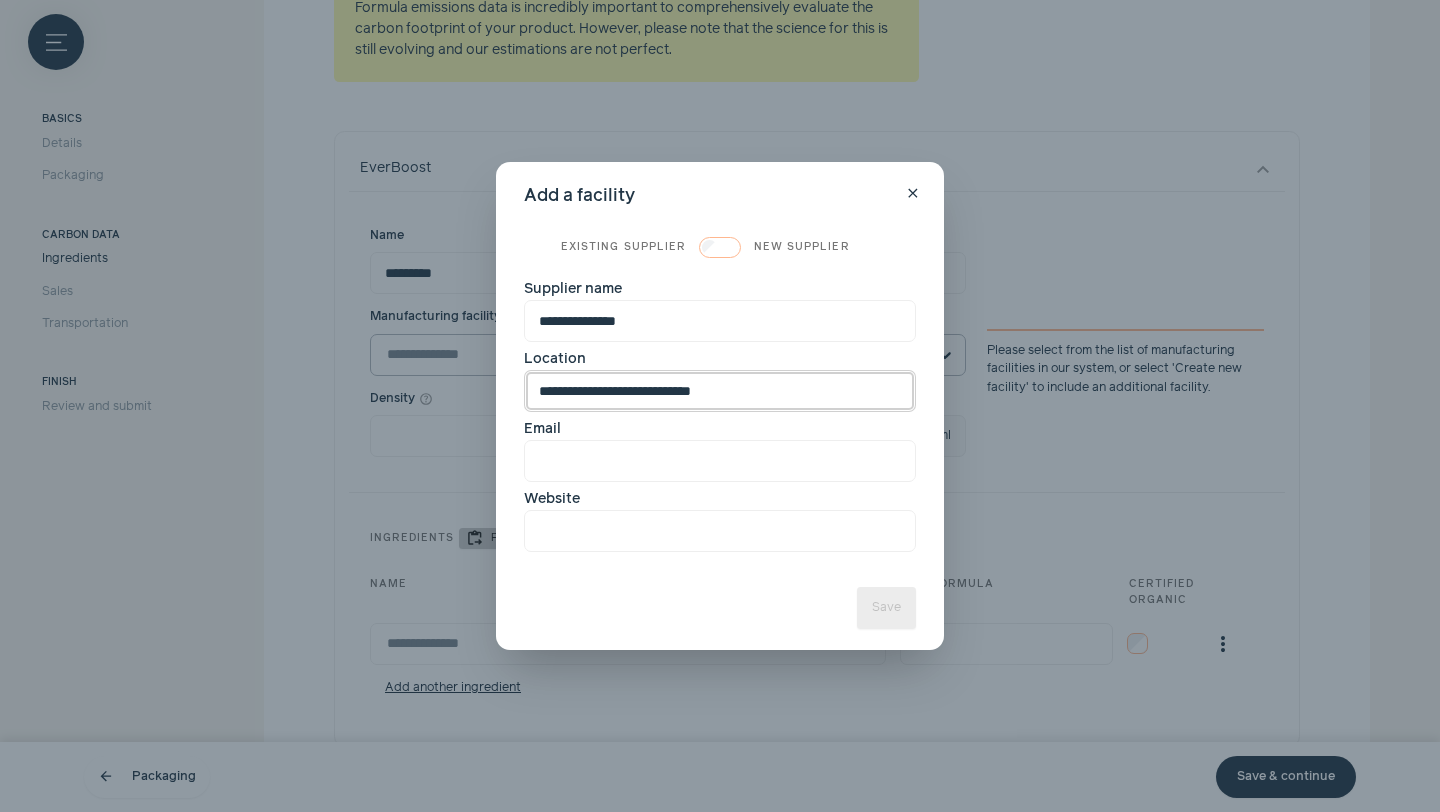 type on "**********" 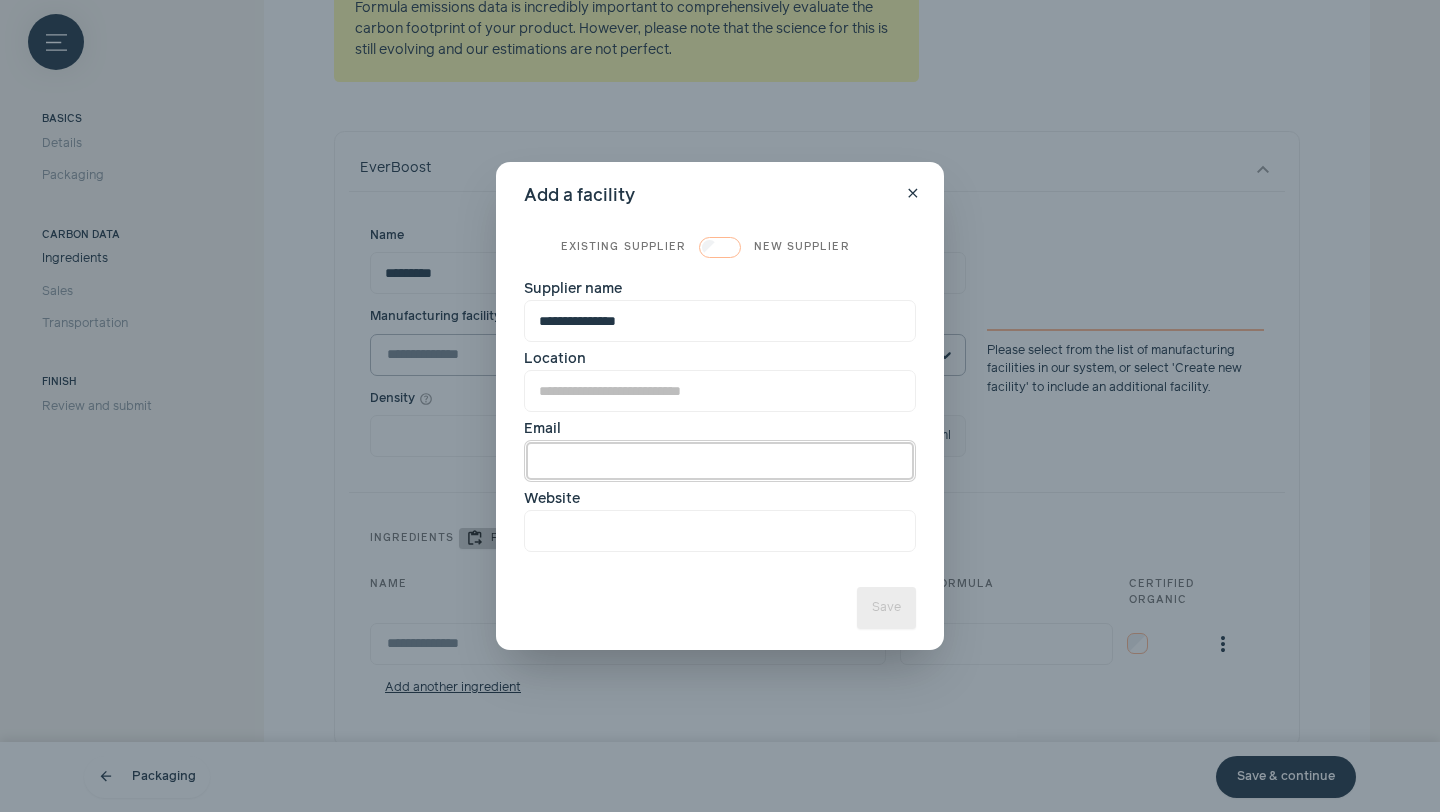 click on "Email" at bounding box center [720, 461] 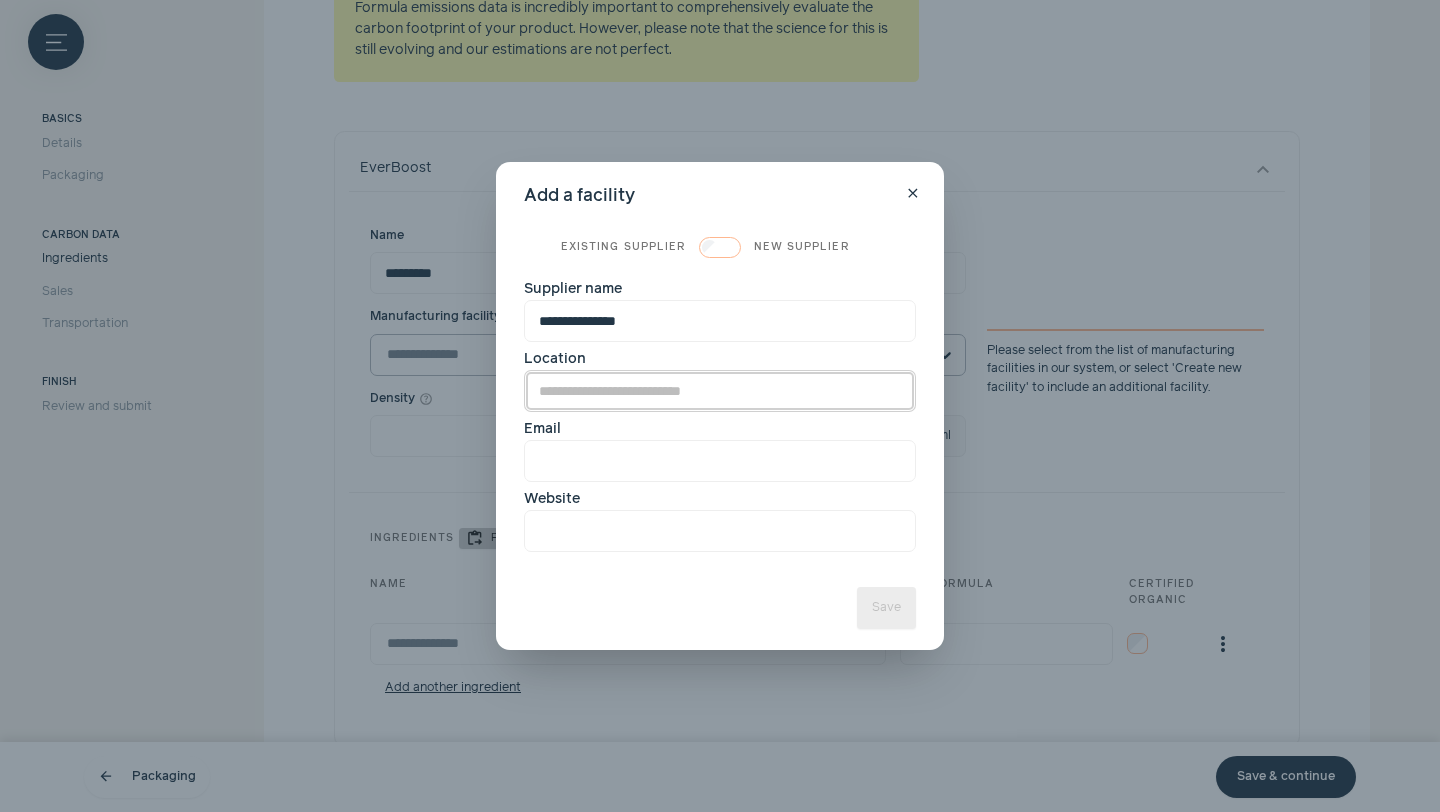 click on "Location" at bounding box center [720, 391] 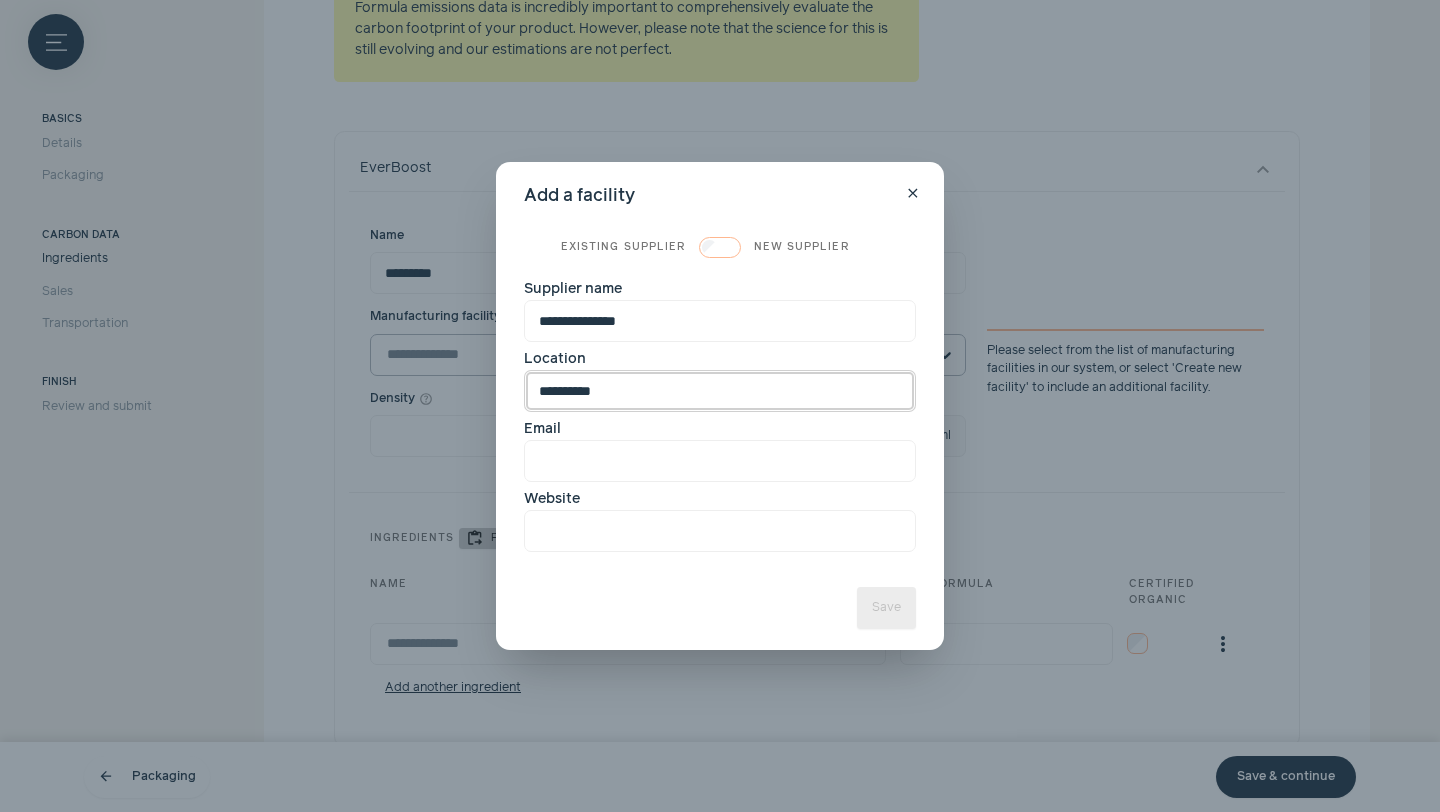 type on "**********" 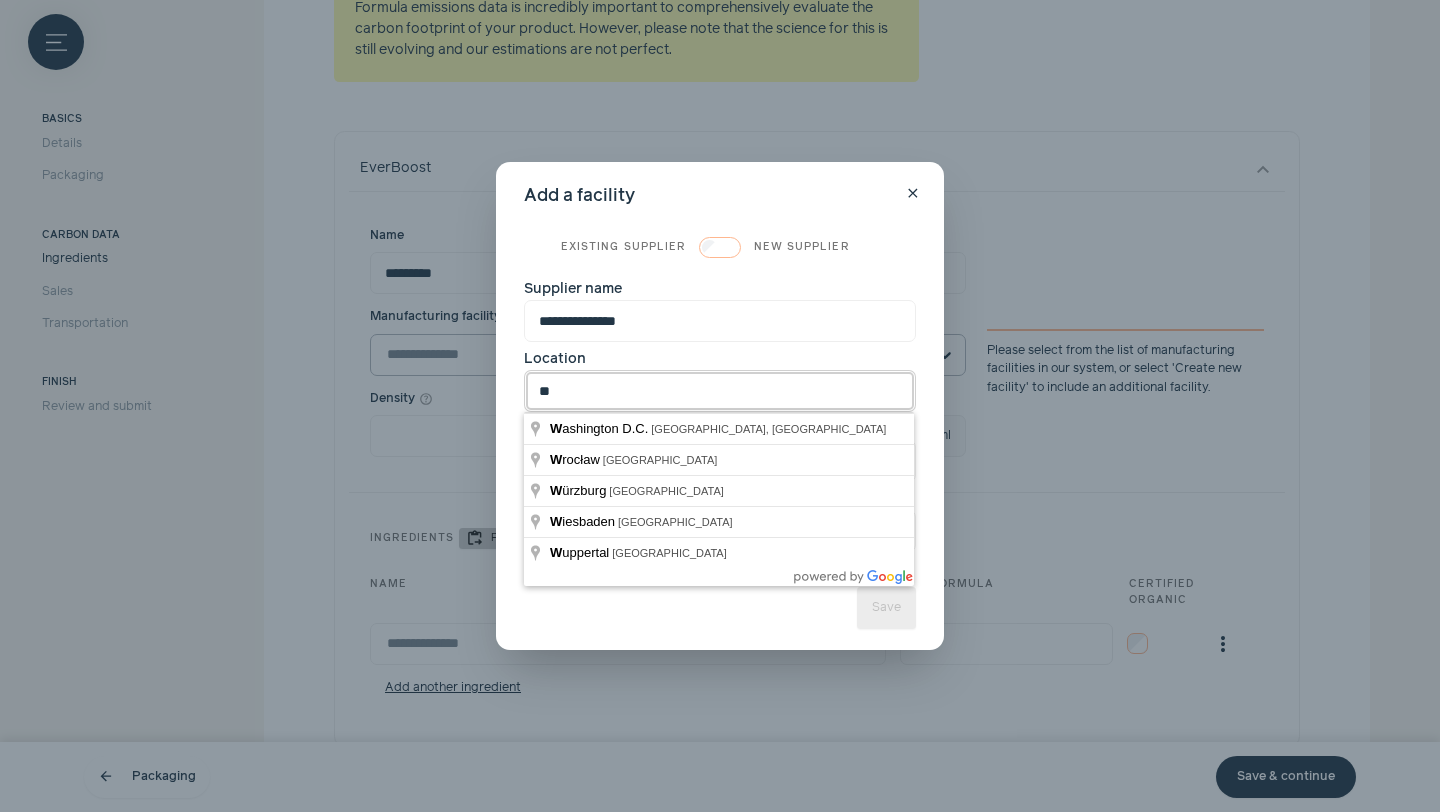 type on "*" 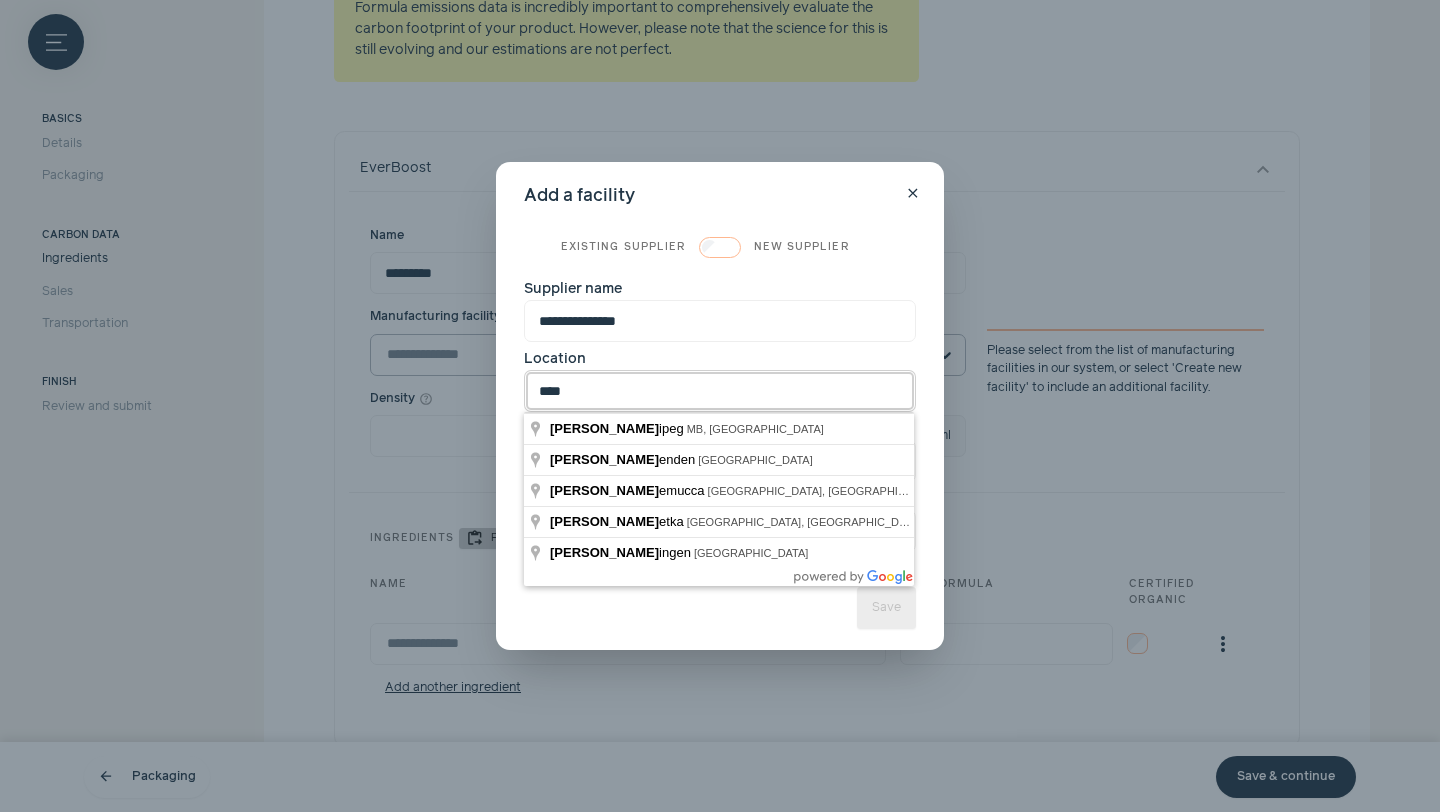 type on "****" 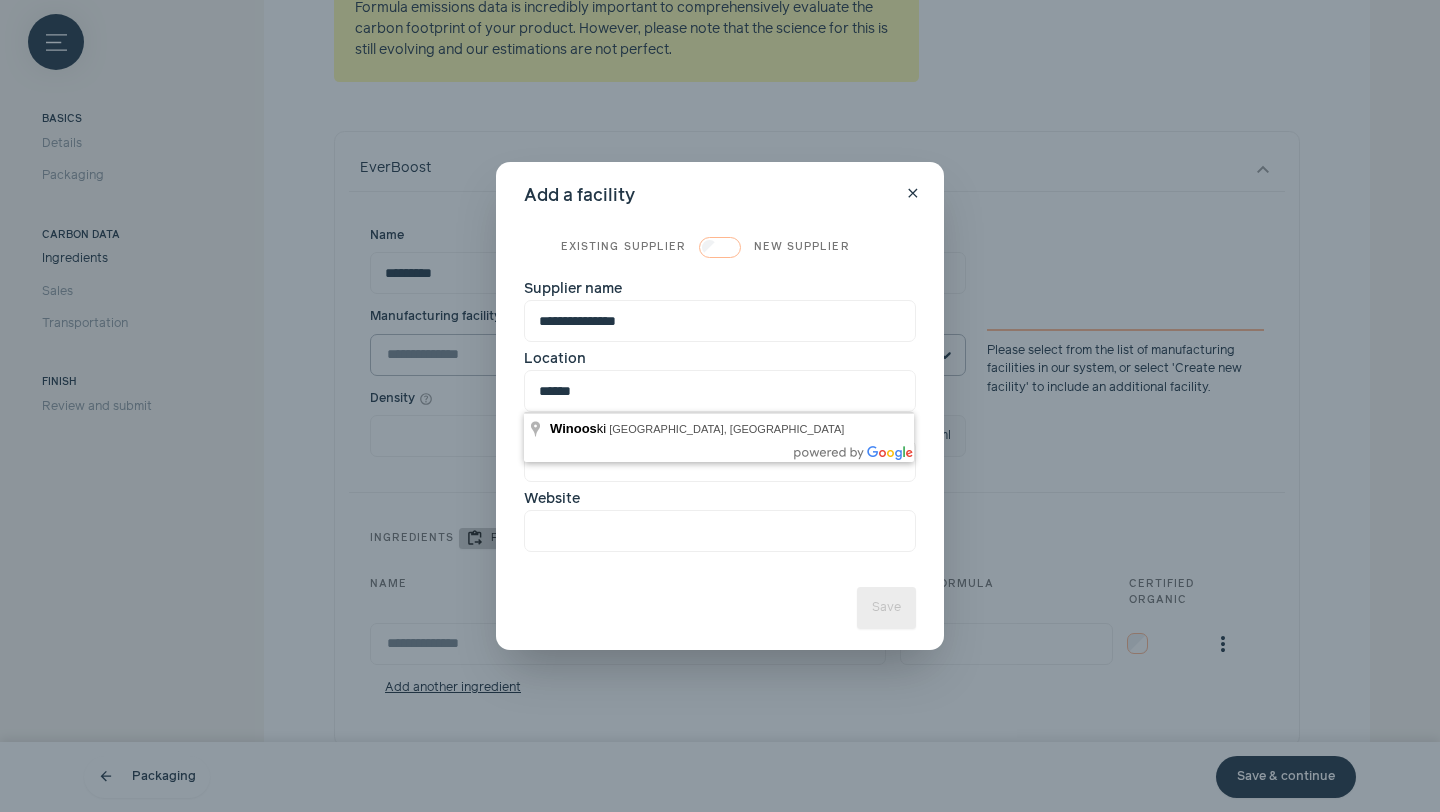 type on "**********" 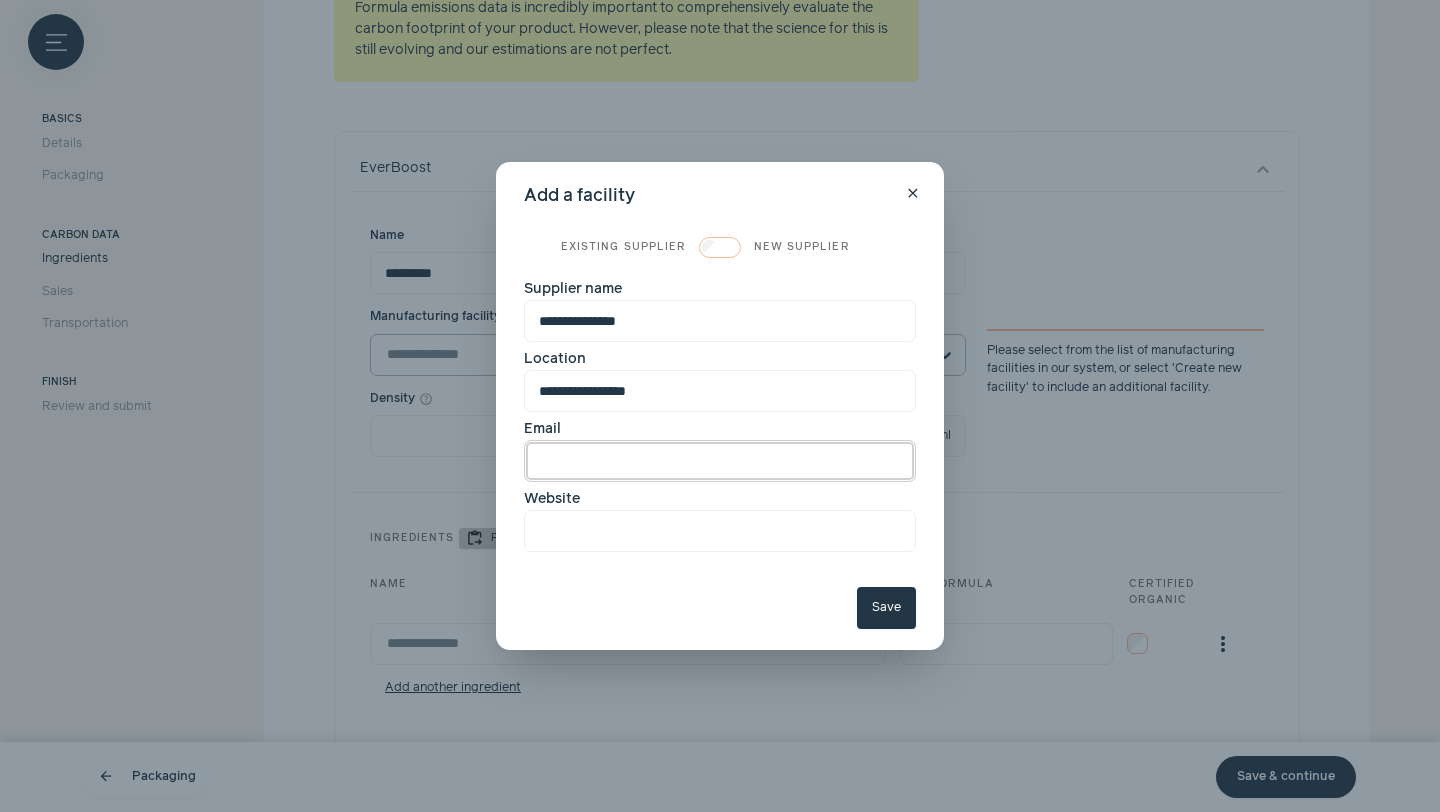 click on "Email" at bounding box center (720, 461) 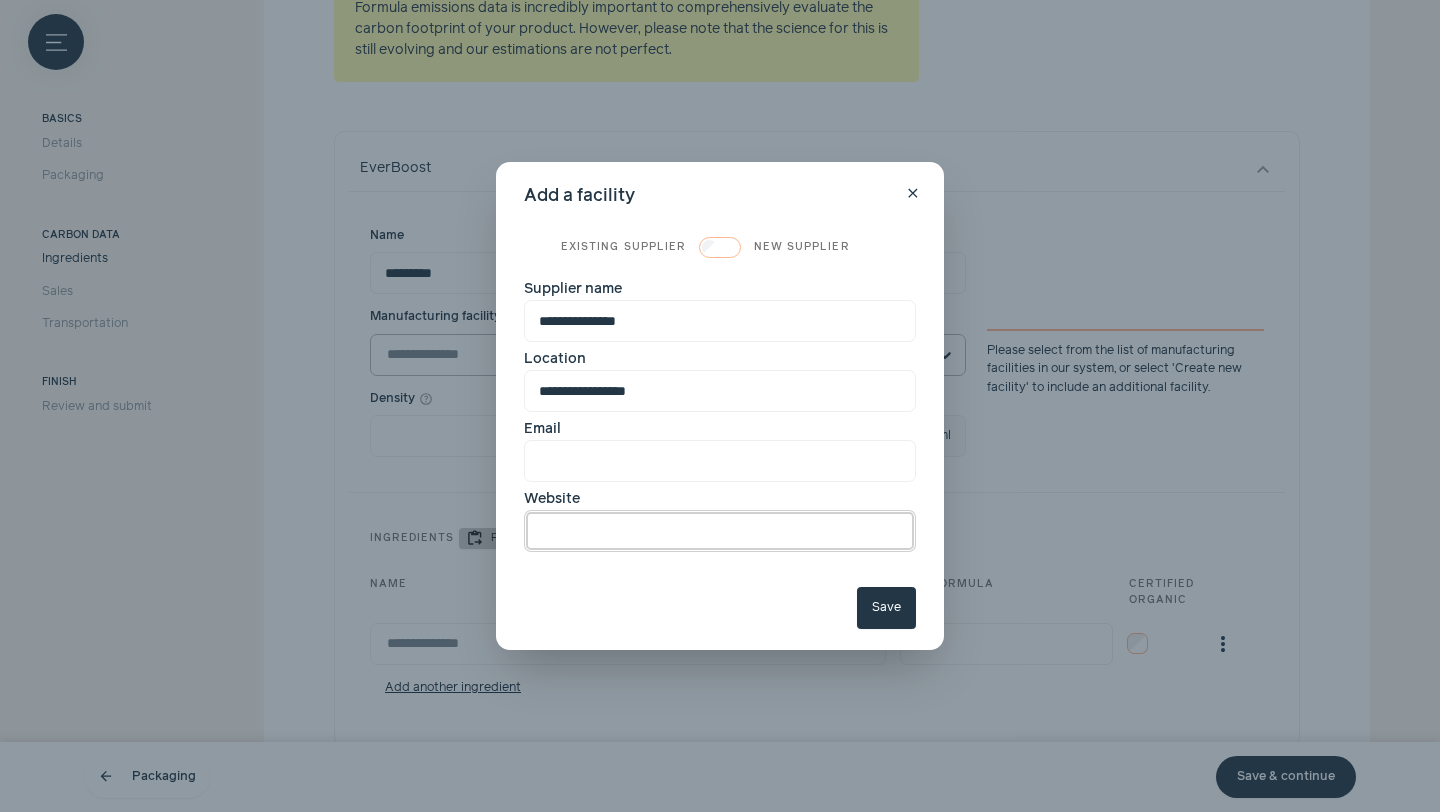 click on "Website" at bounding box center (720, 531) 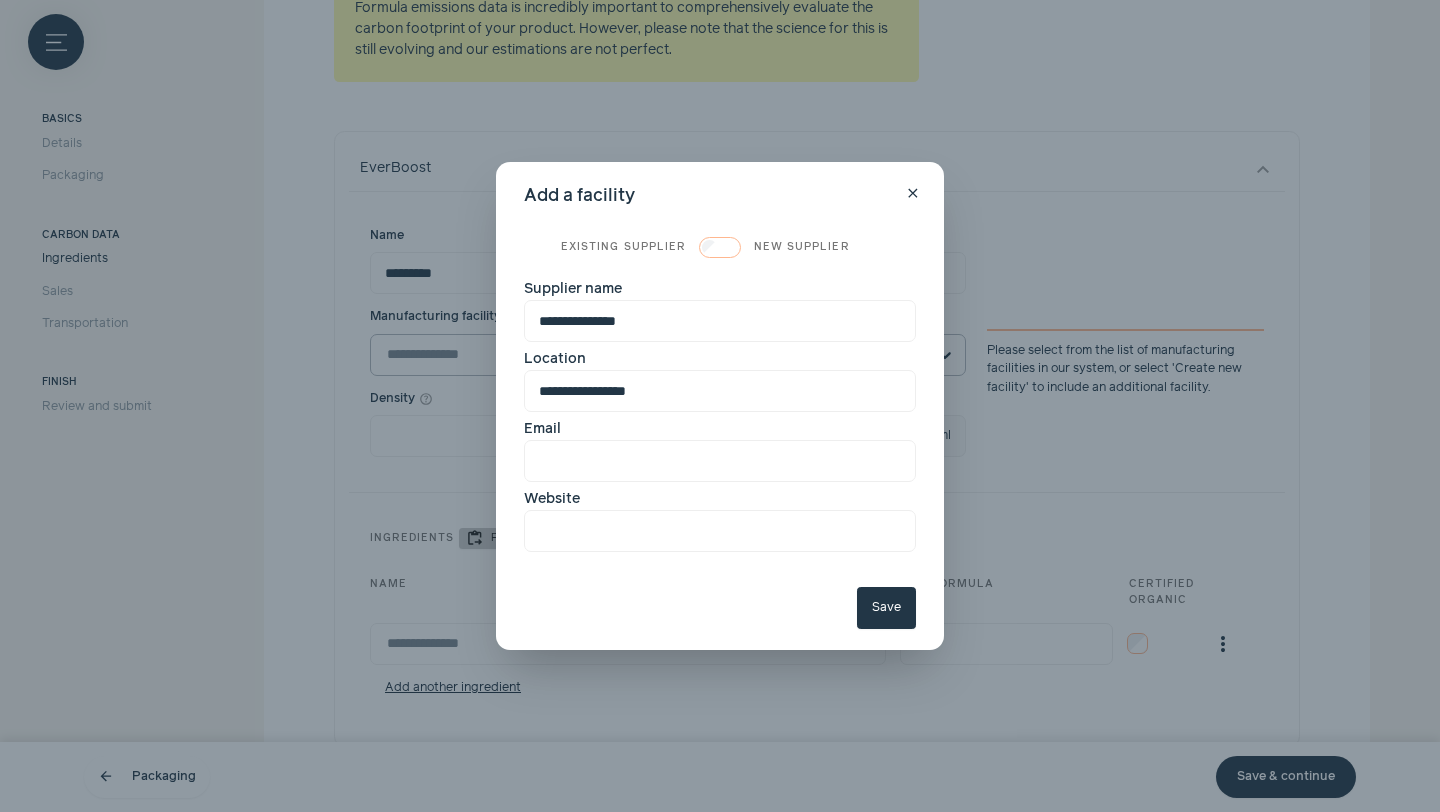 click on "Save" at bounding box center (886, 608) 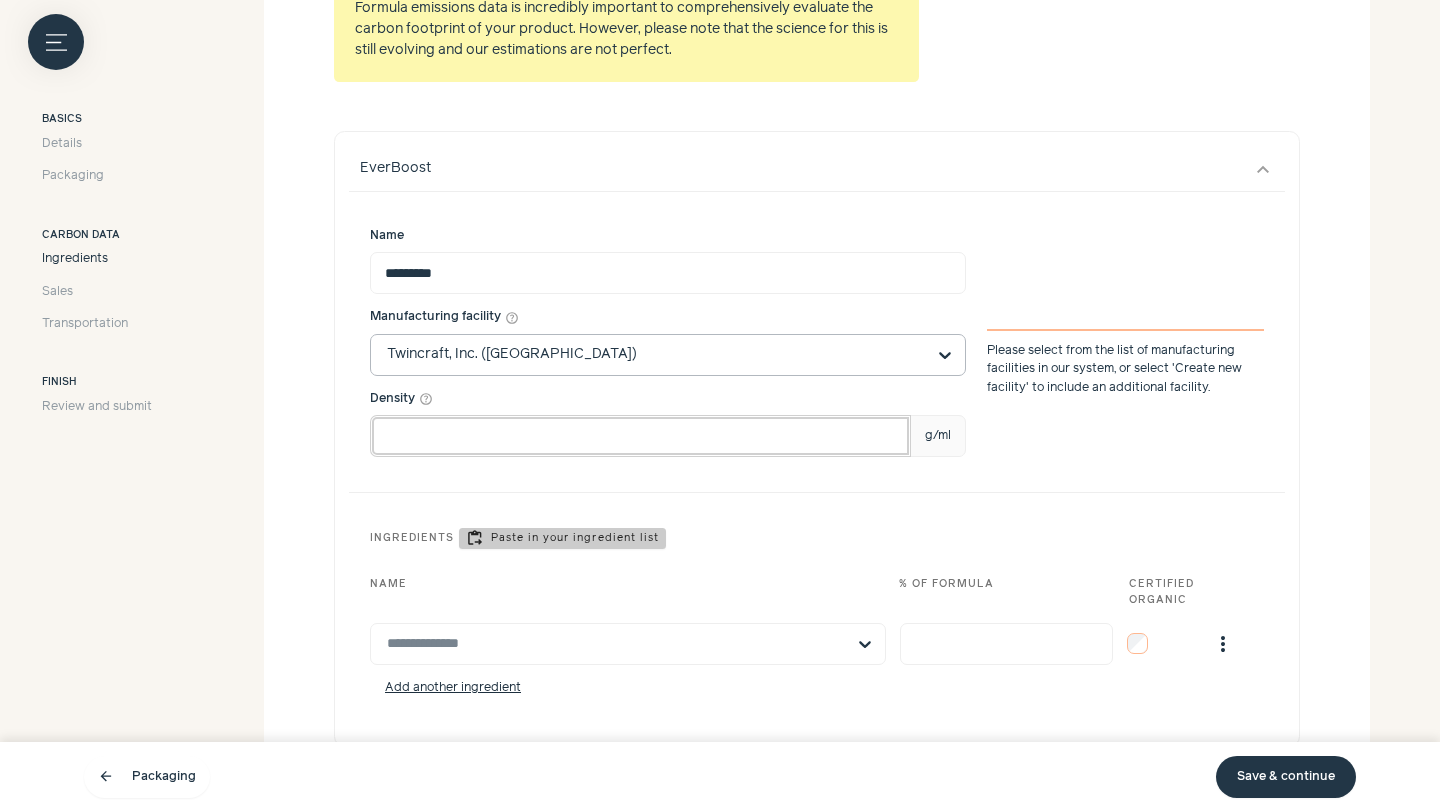 click on "Density   help_outline     g/ml" at bounding box center [640, 436] 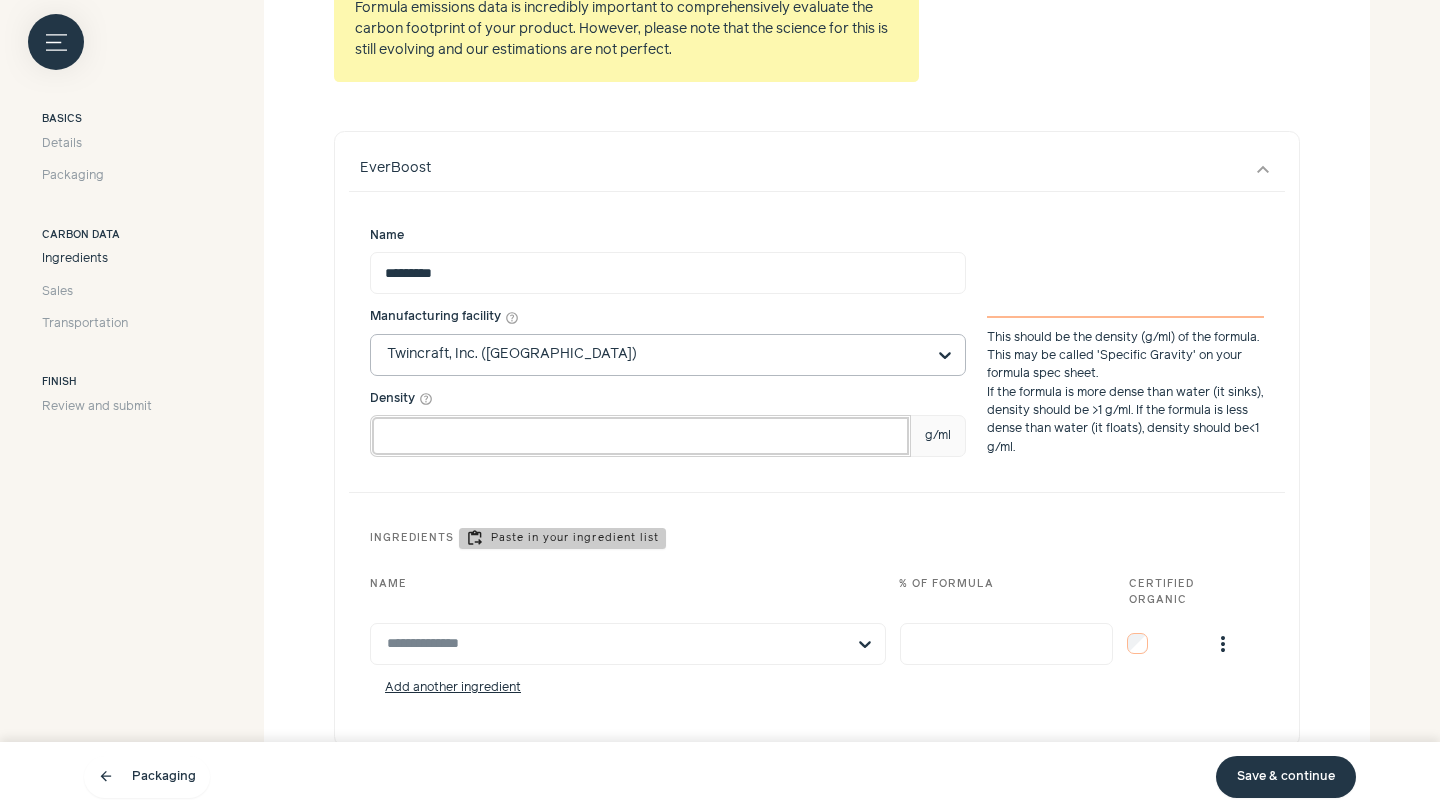 type on "*****" 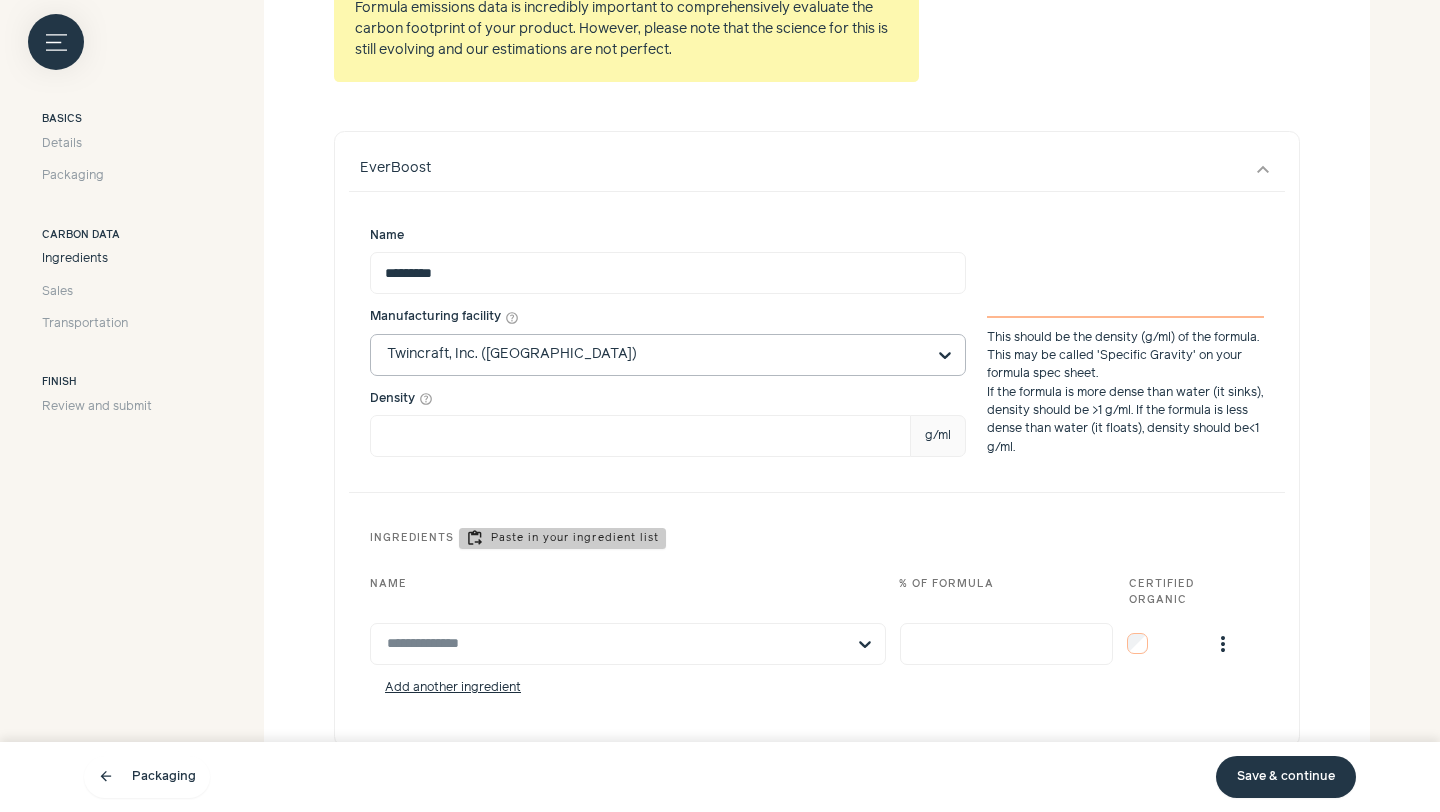 click on "Ingredients
content_paste_go   Paste in your ingredient list" at bounding box center (817, 538) 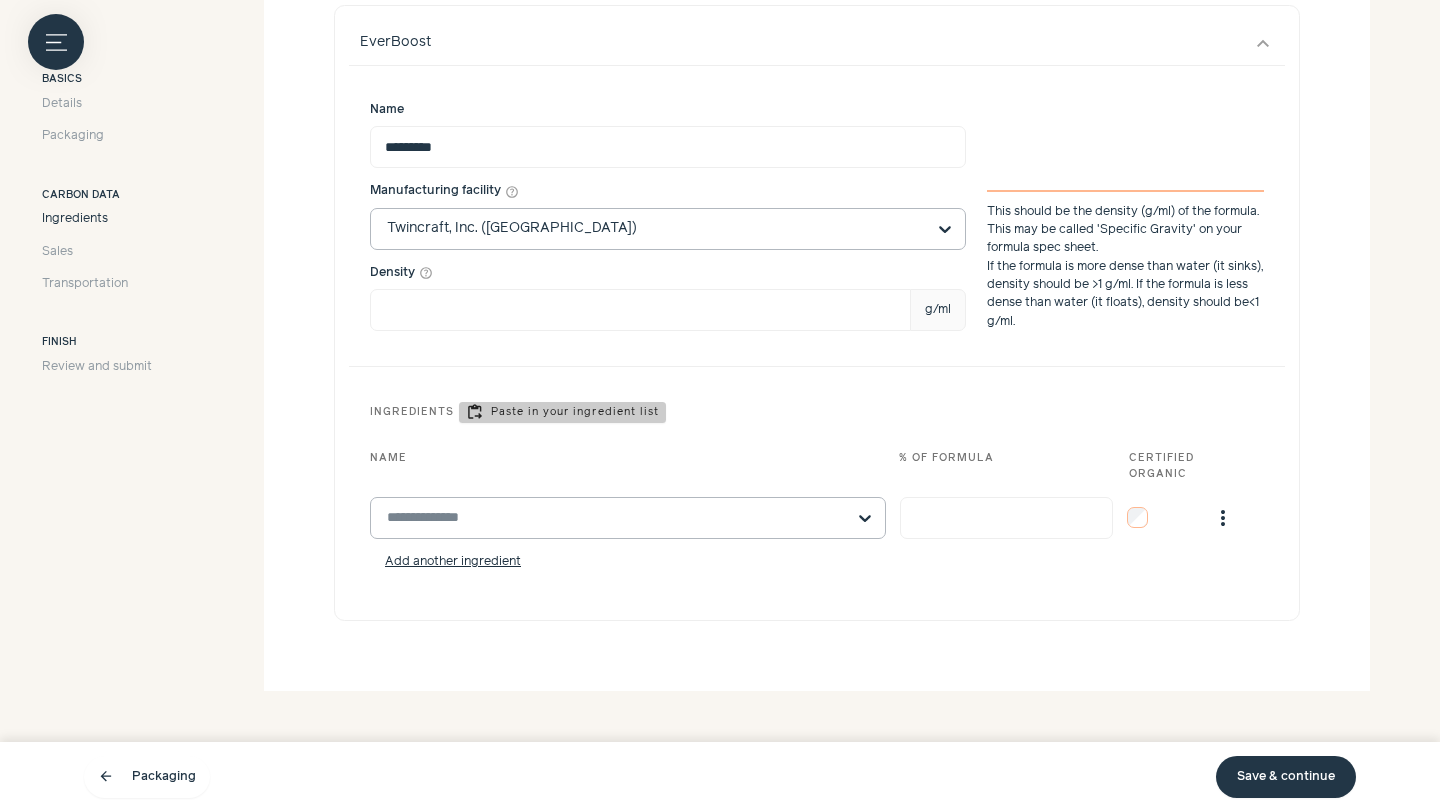 scroll, scrollTop: 692, scrollLeft: 0, axis: vertical 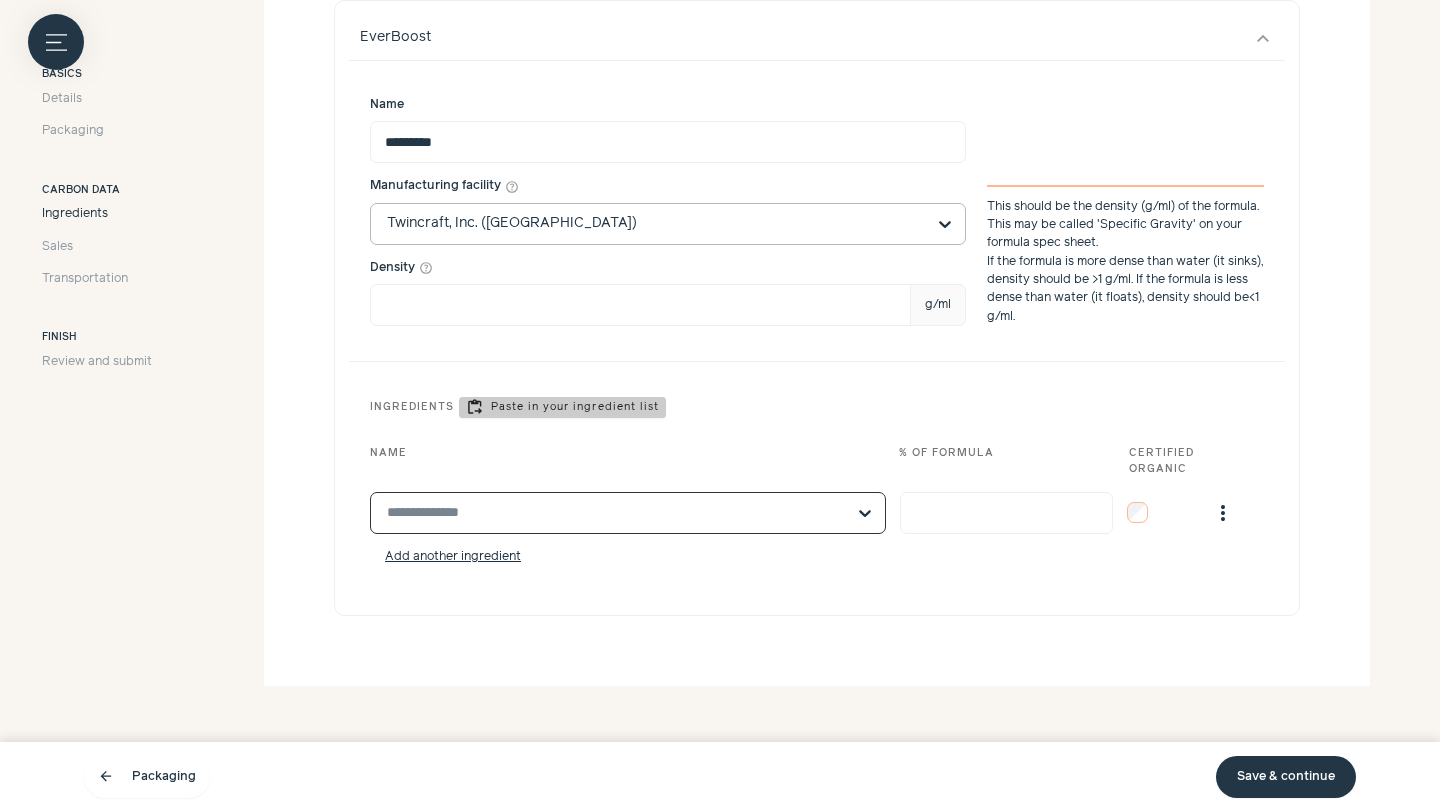 click at bounding box center [616, 513] 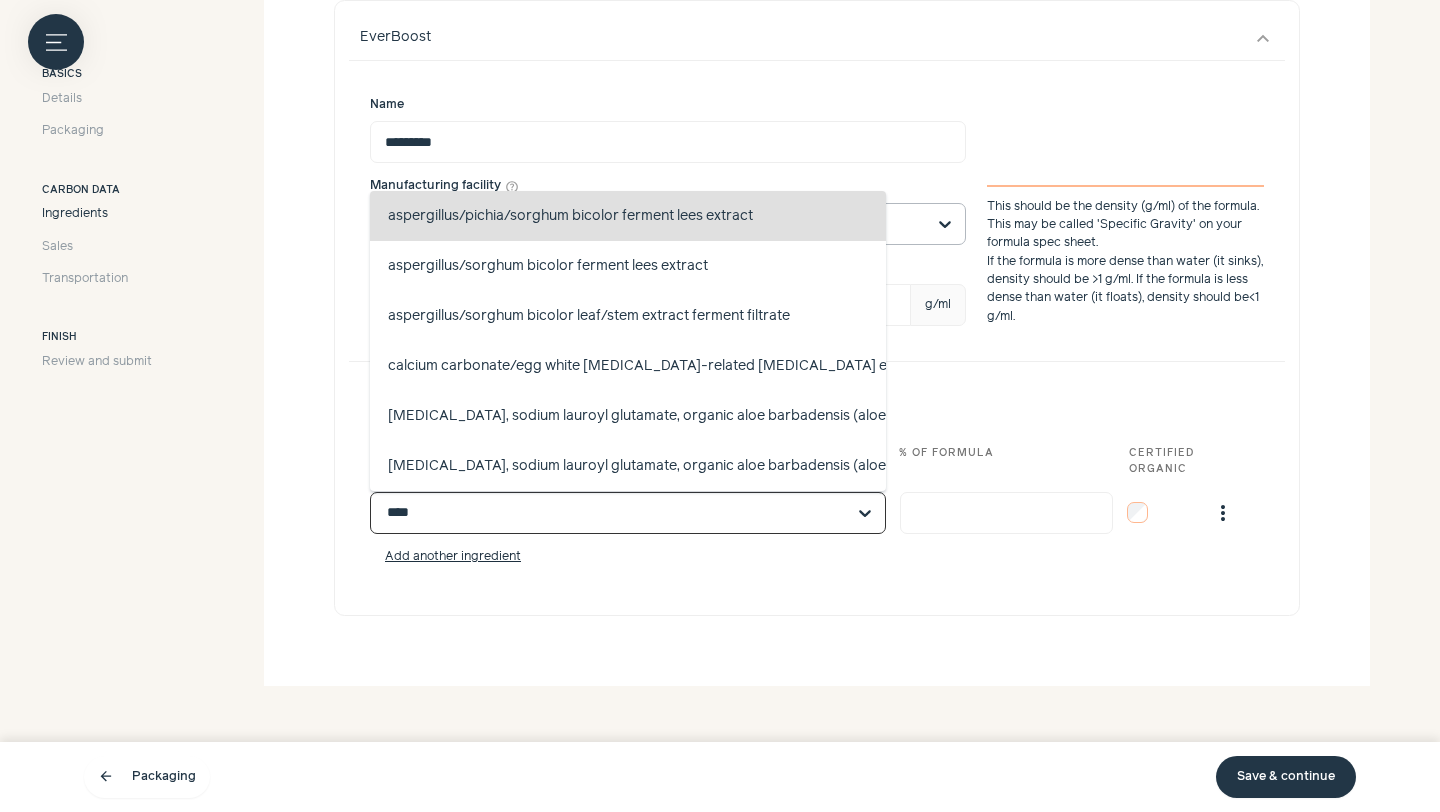 type on "*****" 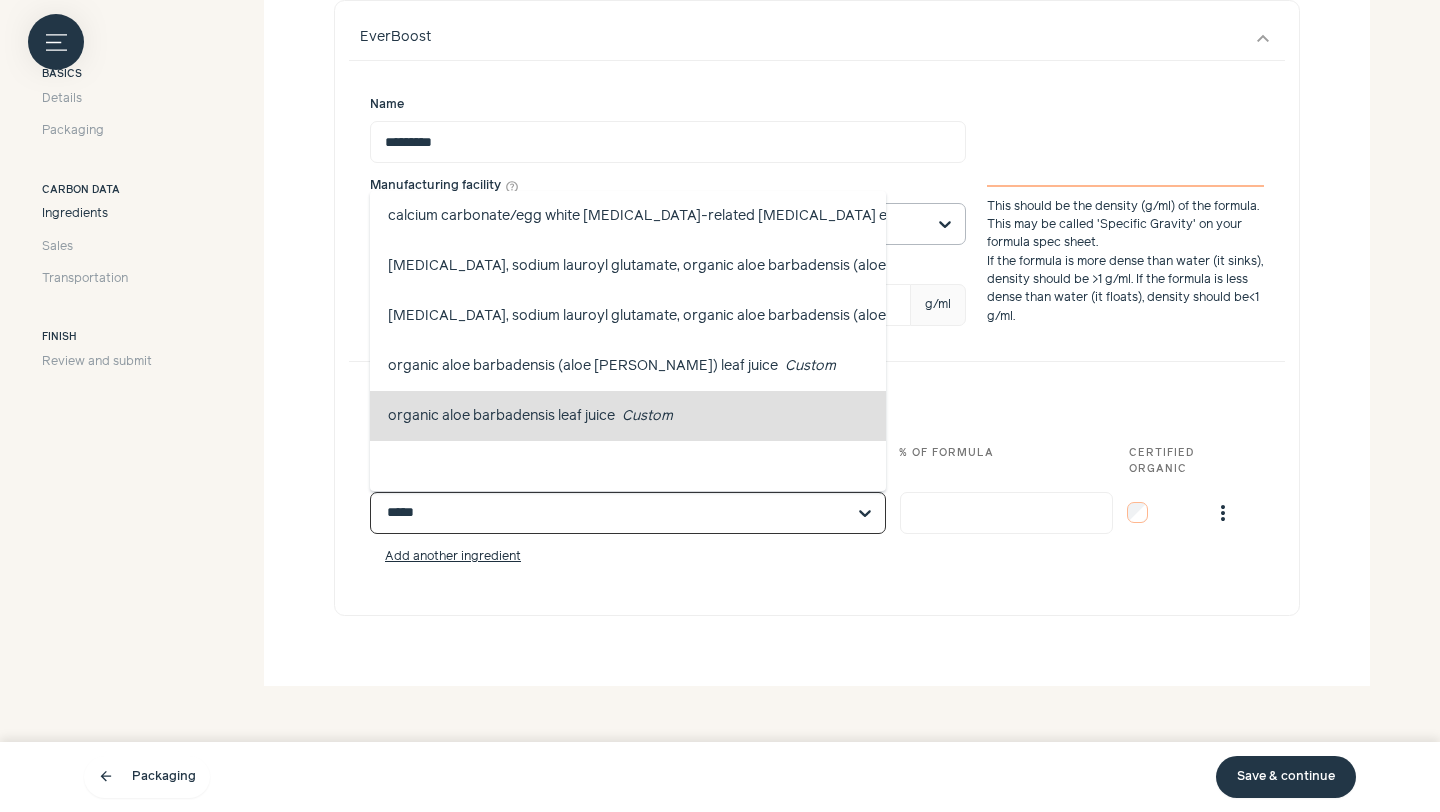 click on "organic aloe barbadensis leaf juice Custom" at bounding box center [530, 415] 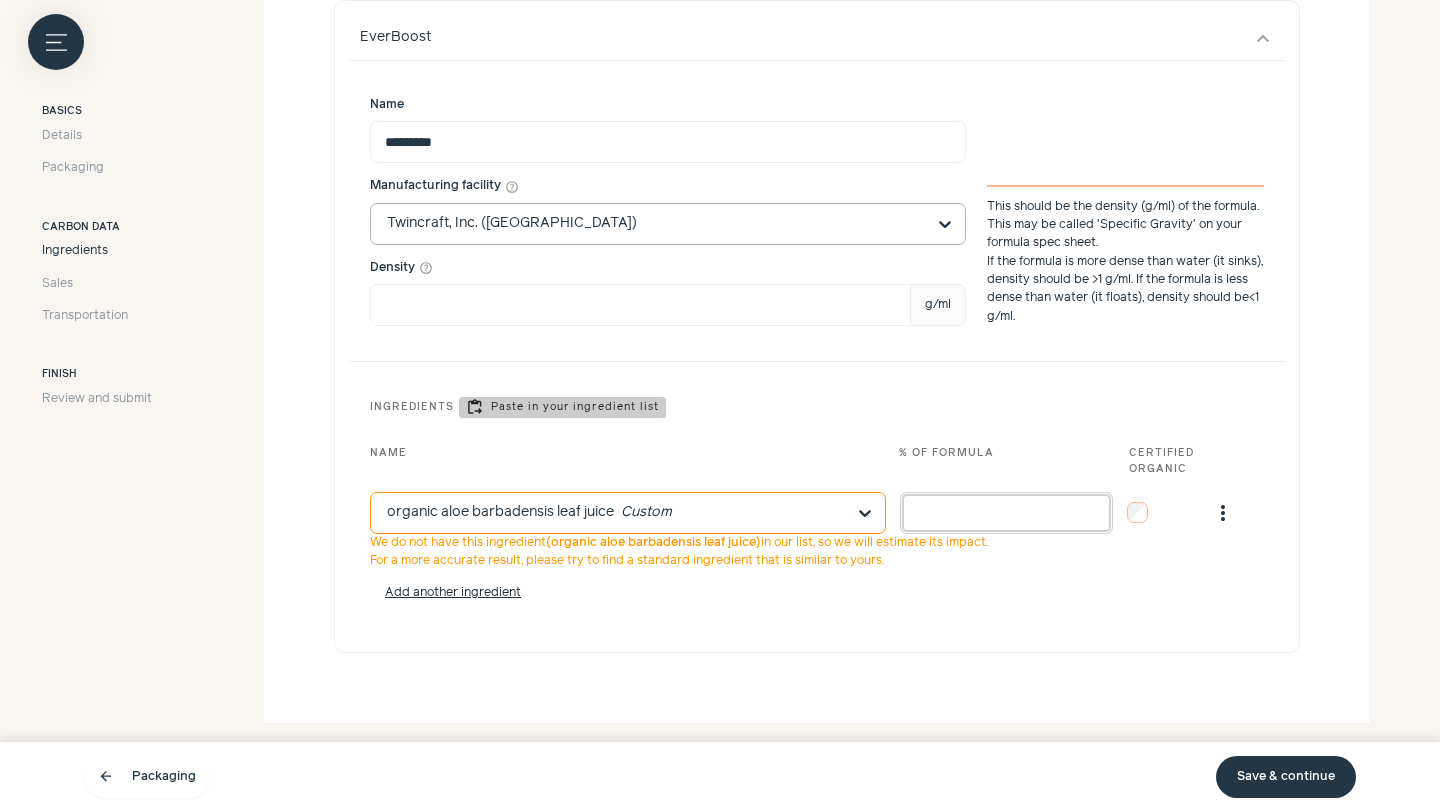 click at bounding box center [1006, 513] 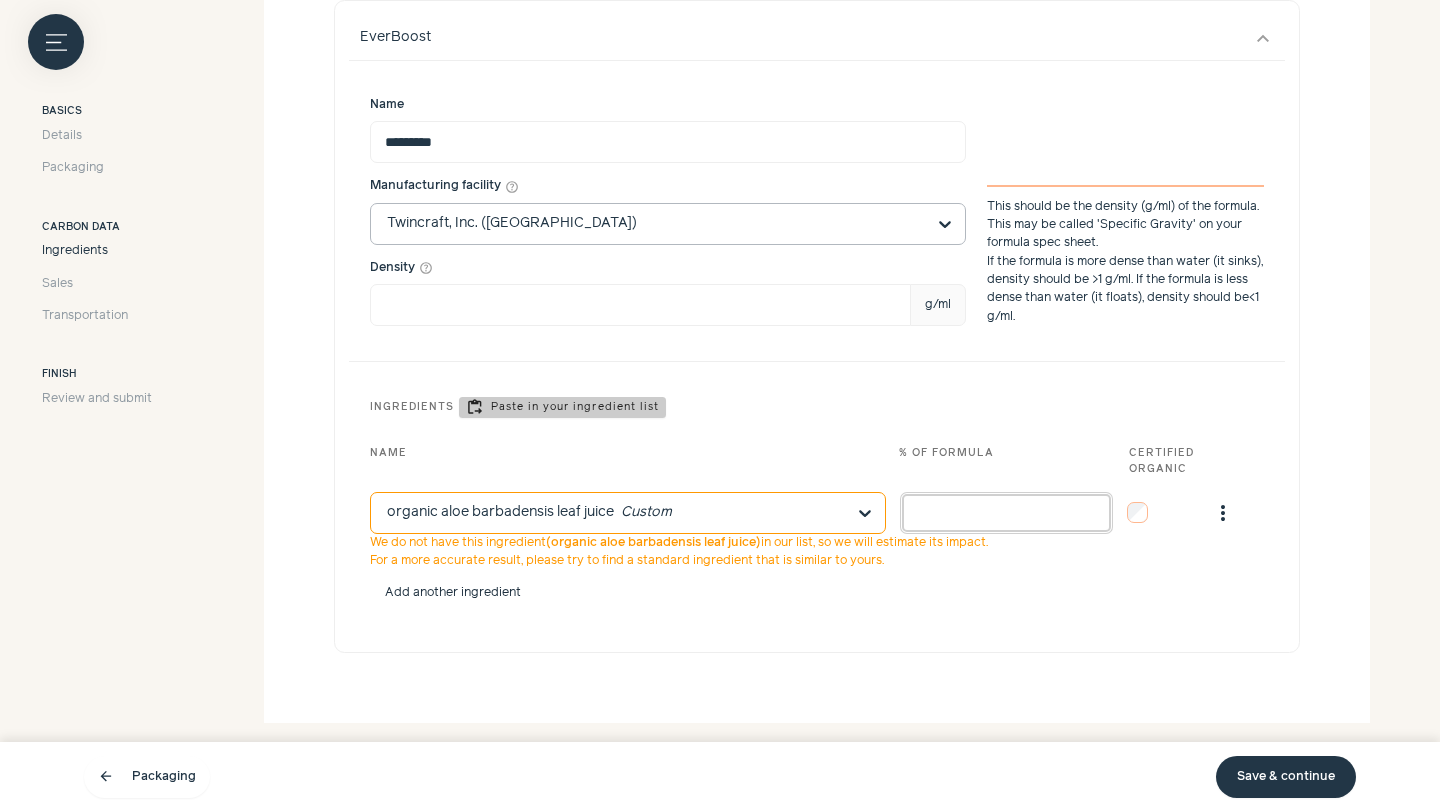 type on "**********" 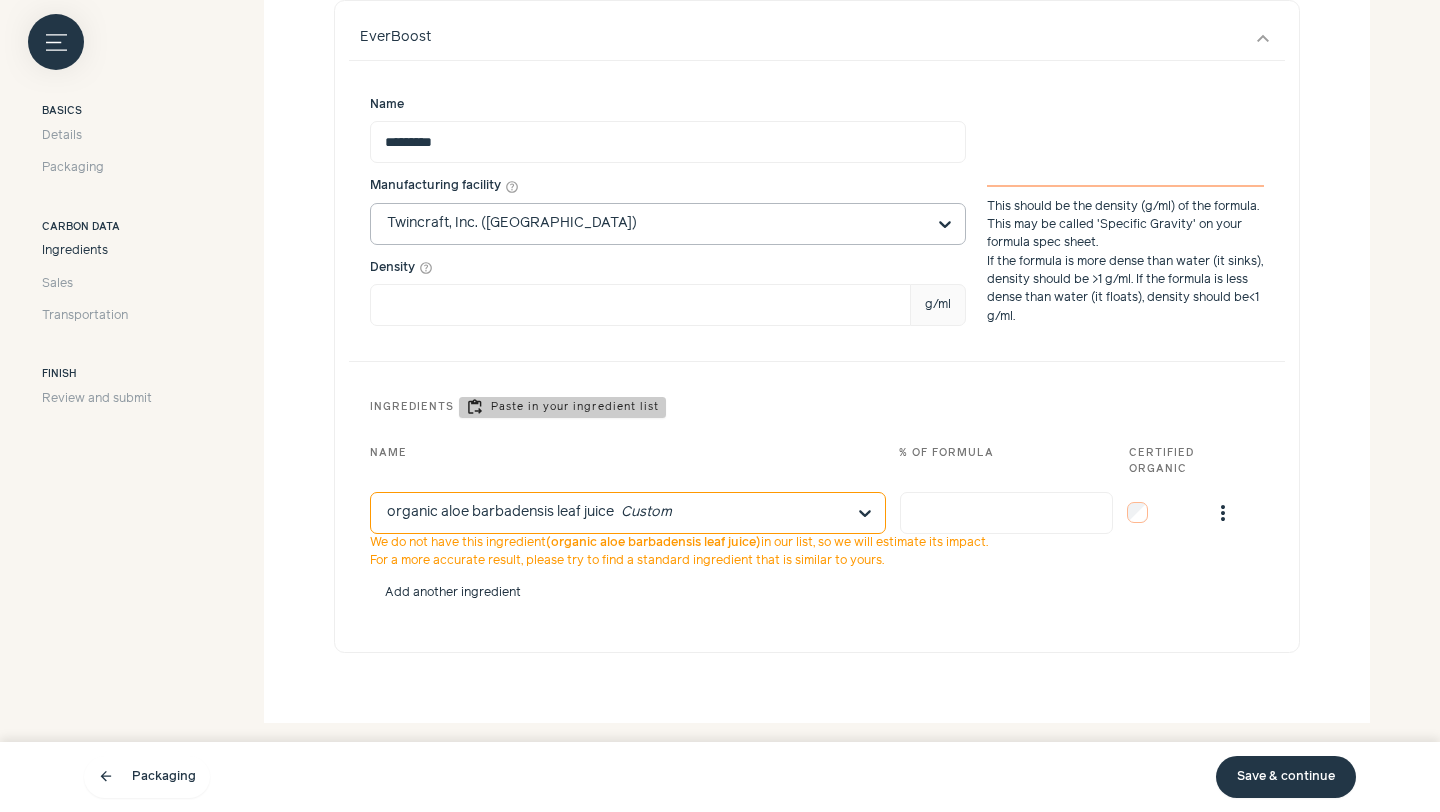 click on "Add another ingredient" at bounding box center [453, 593] 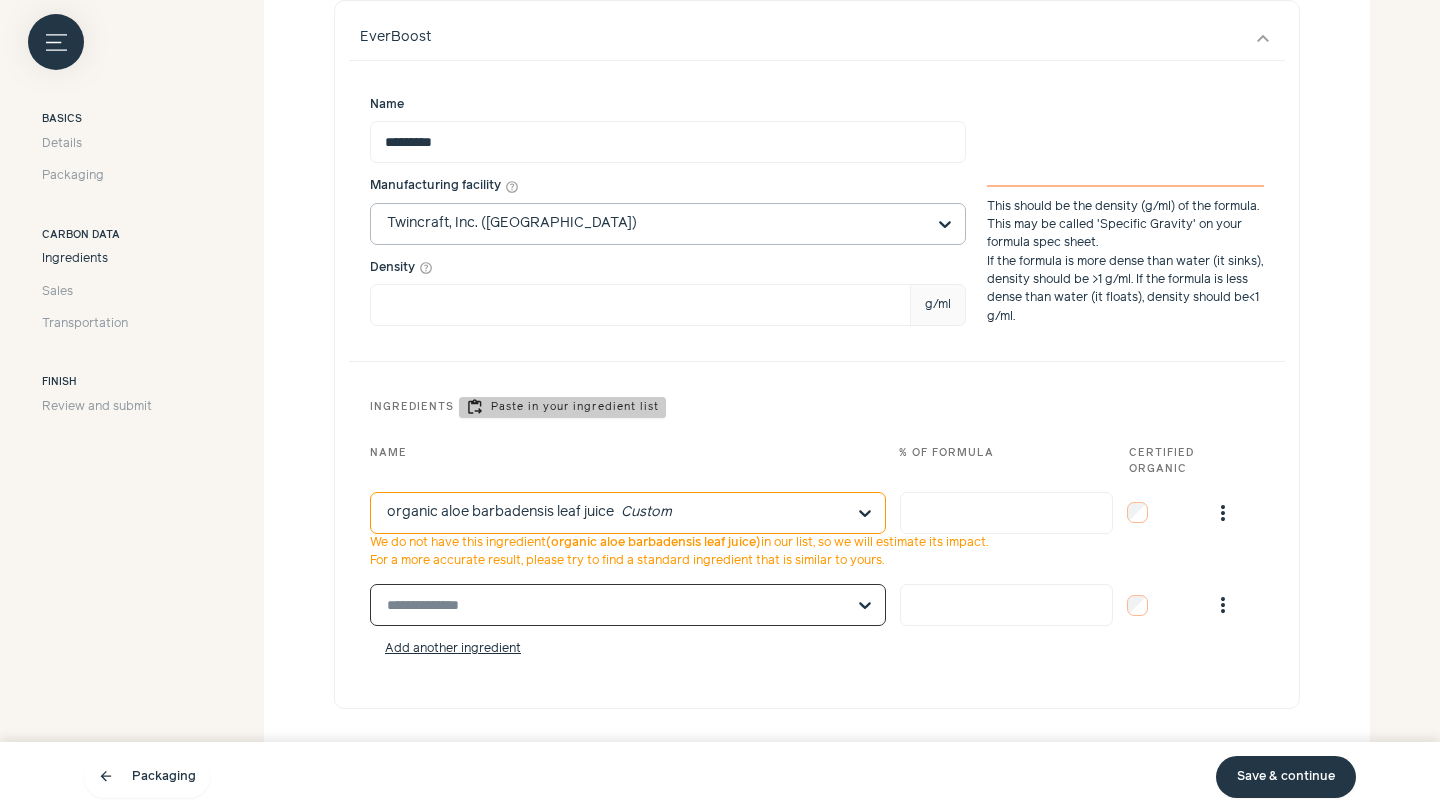 click at bounding box center [616, 605] 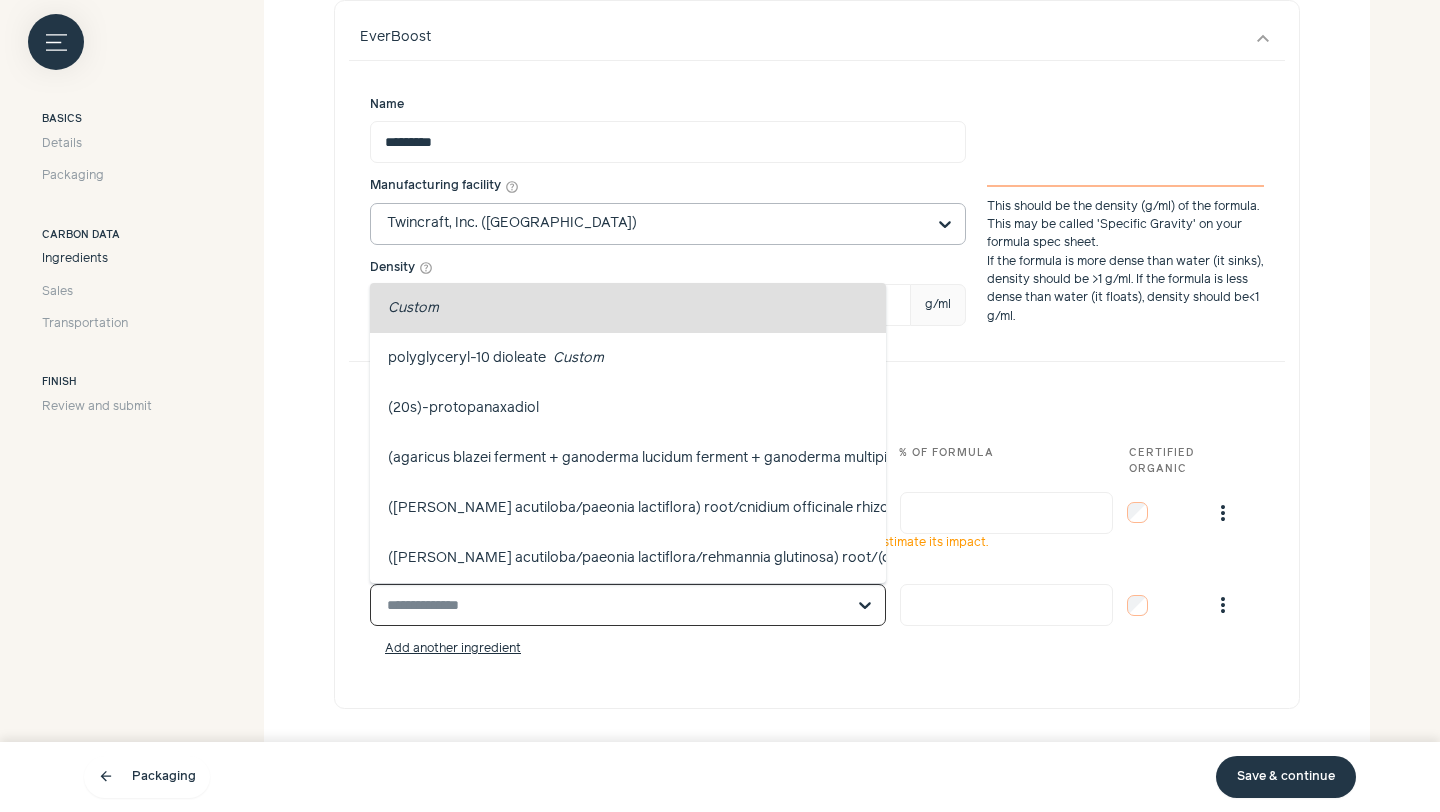 paste on "**********" 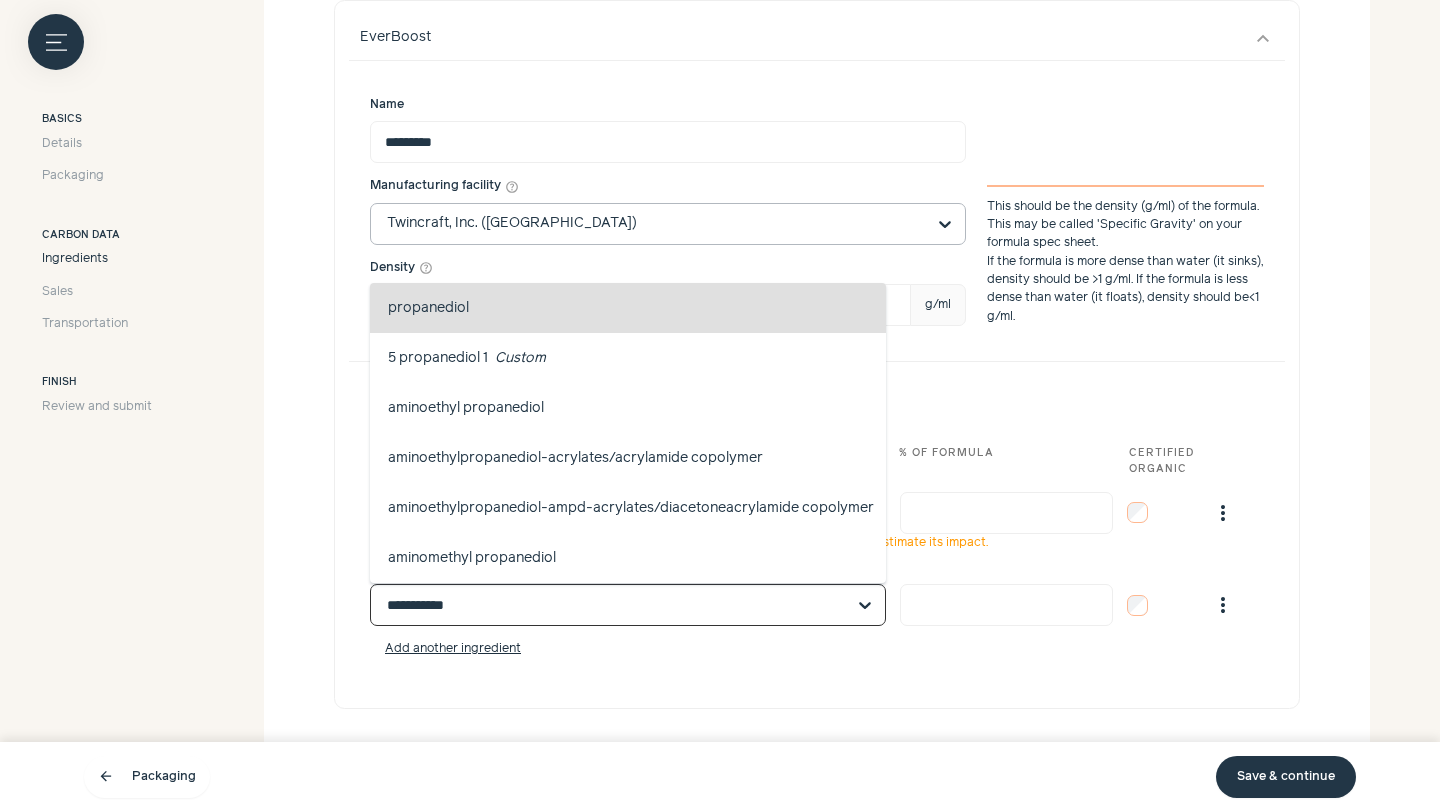 click on "propanediol   viscosity controlling, solvent" 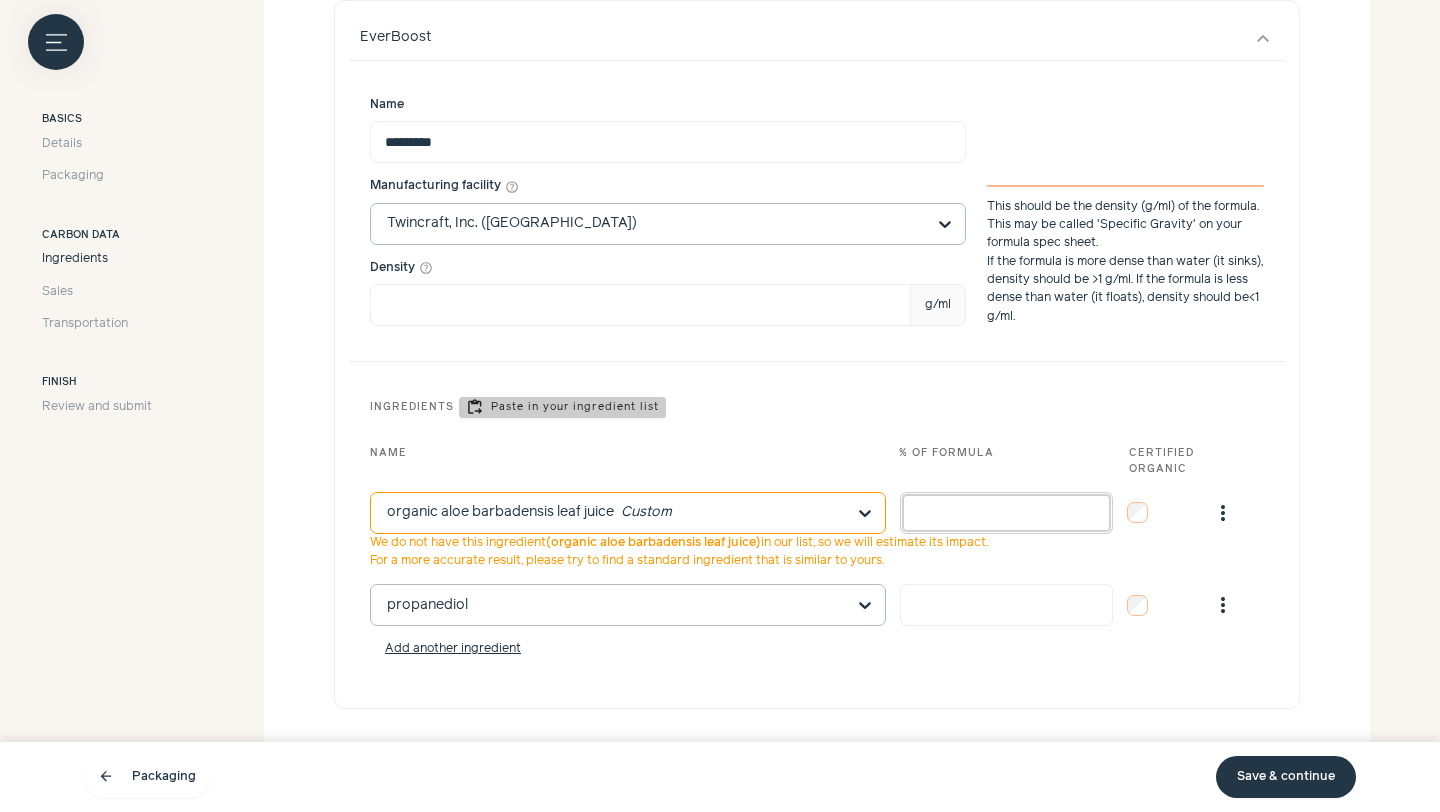drag, startPoint x: 1011, startPoint y: 508, endPoint x: 901, endPoint y: 504, distance: 110.0727 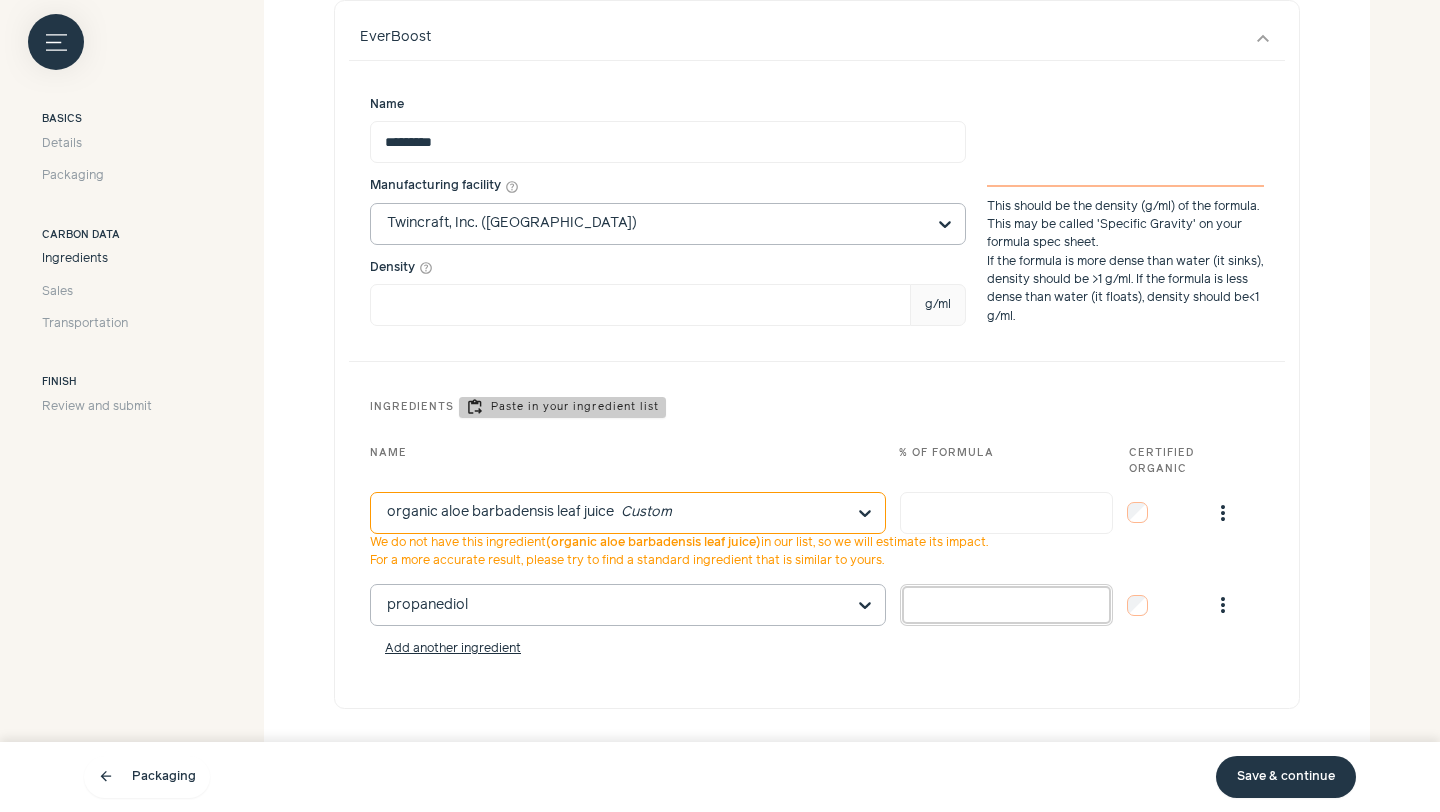 click at bounding box center (1006, 605) 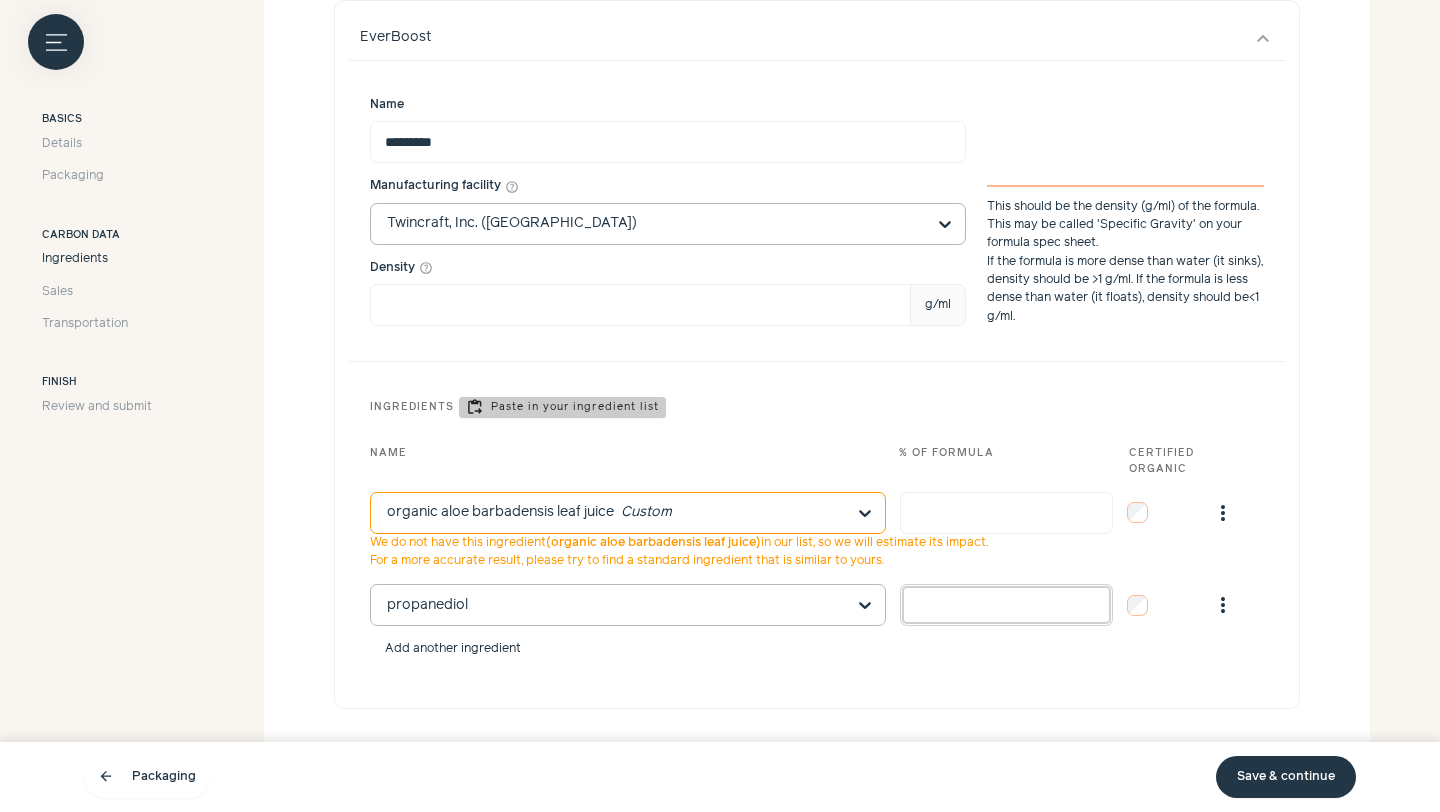 type on "**********" 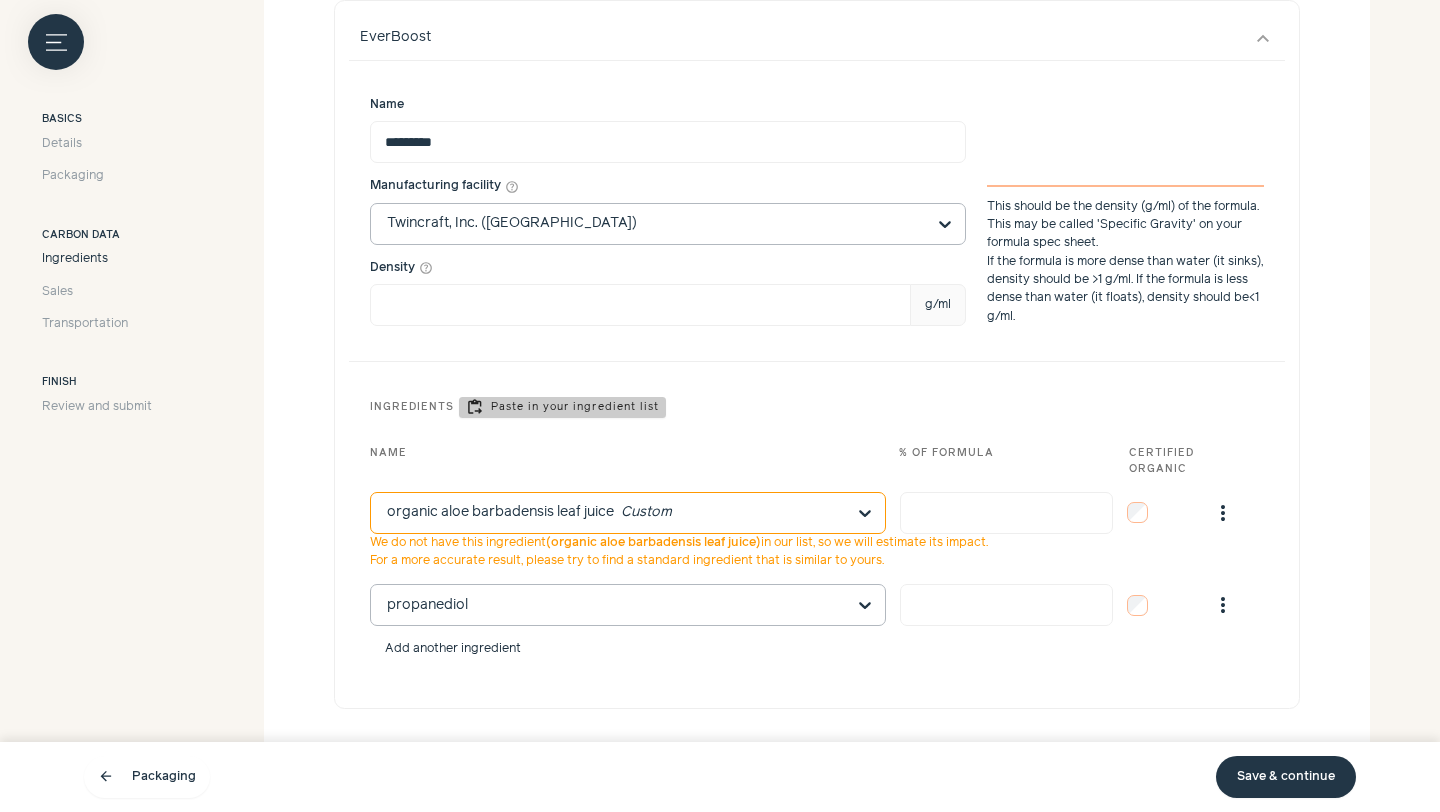 click on "Add another ingredient" at bounding box center (453, 649) 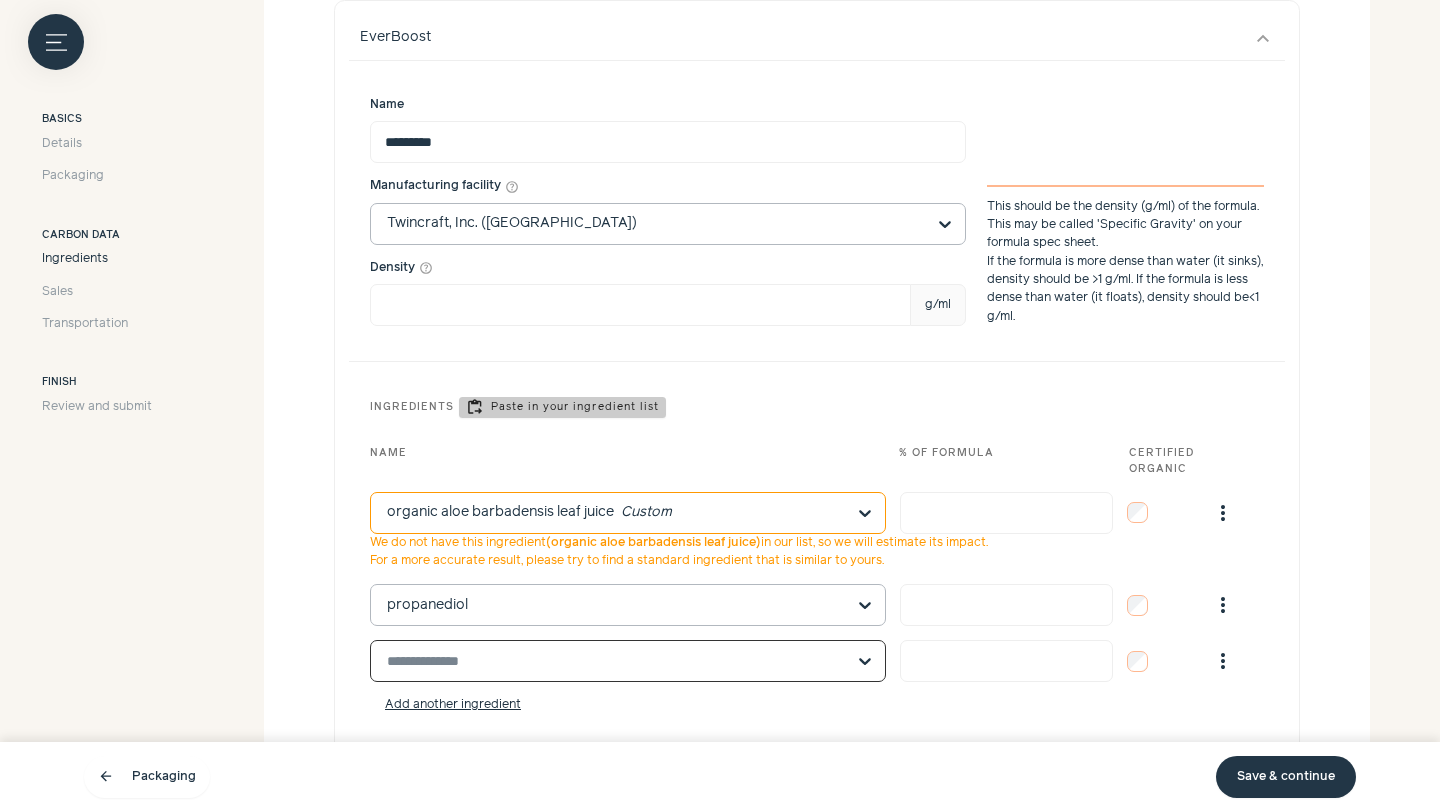 click at bounding box center (616, 661) 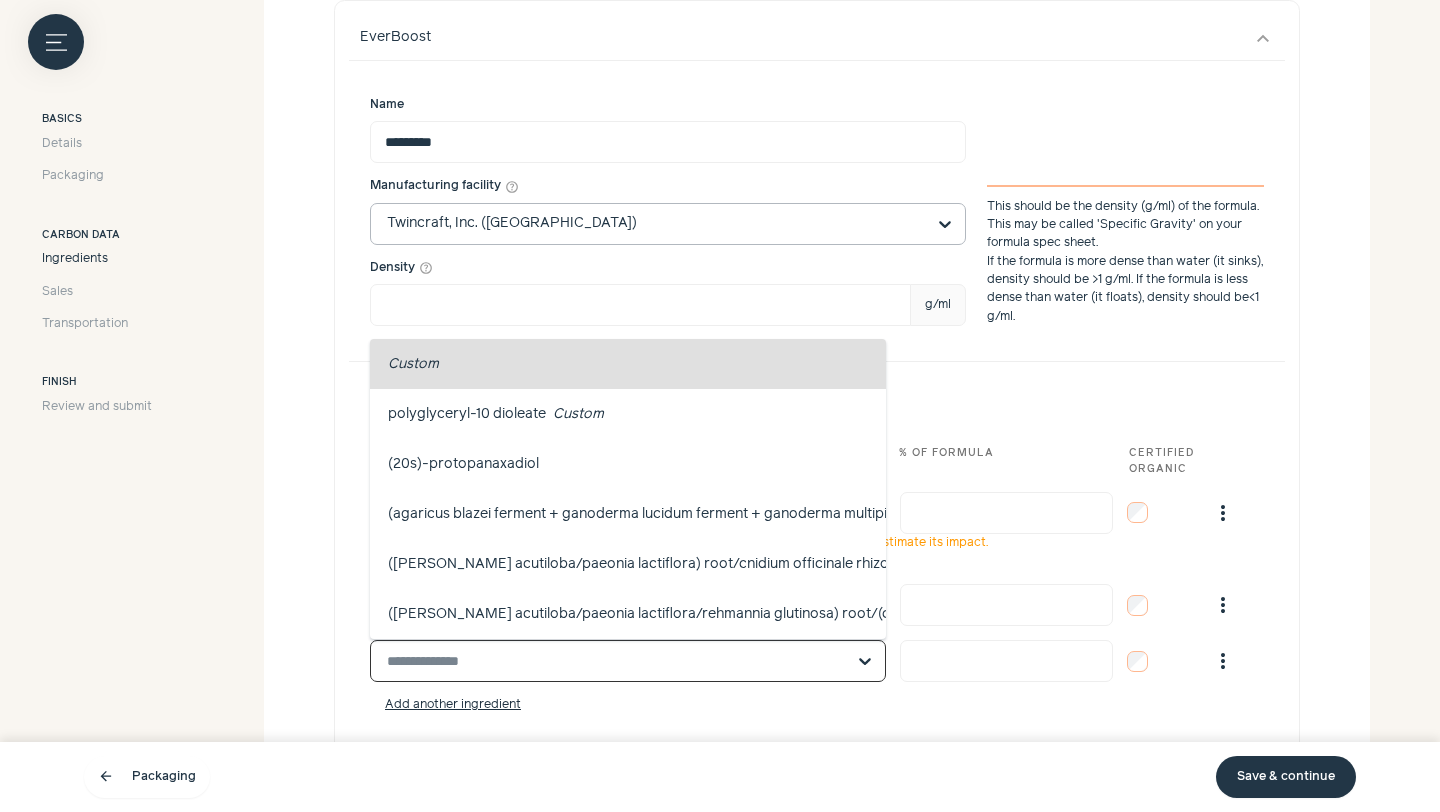 paste on "********" 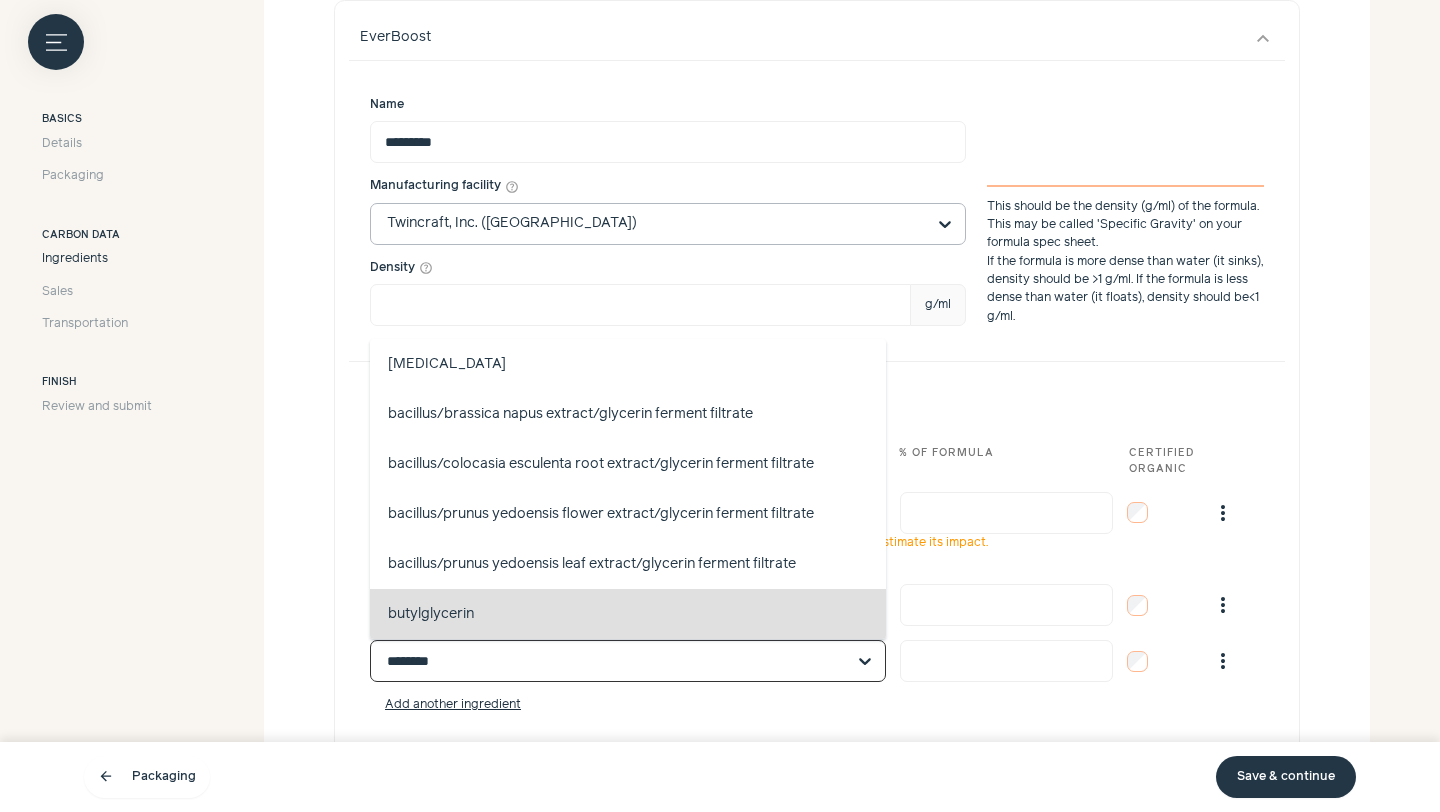 type on "********" 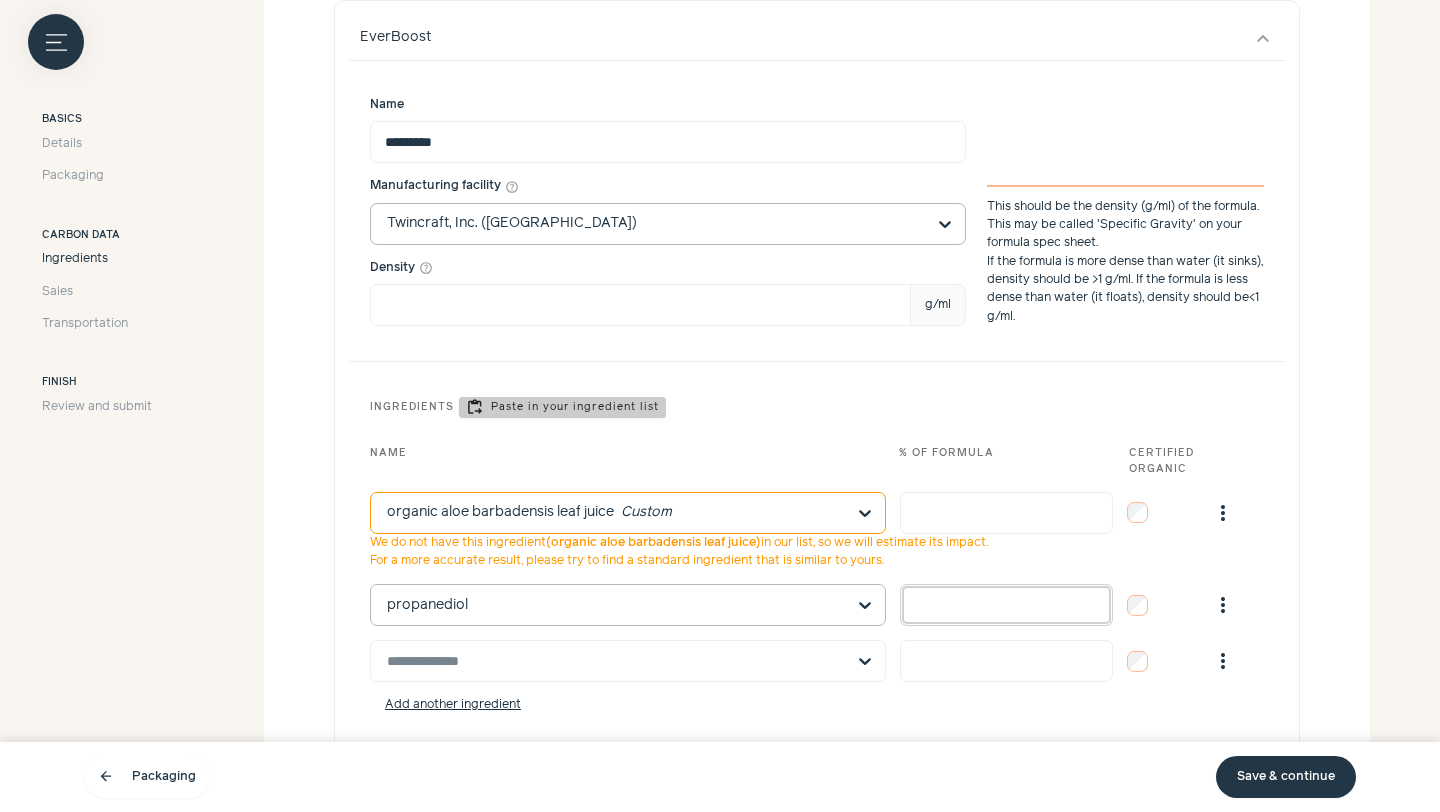 drag, startPoint x: 994, startPoint y: 606, endPoint x: 913, endPoint y: 602, distance: 81.09871 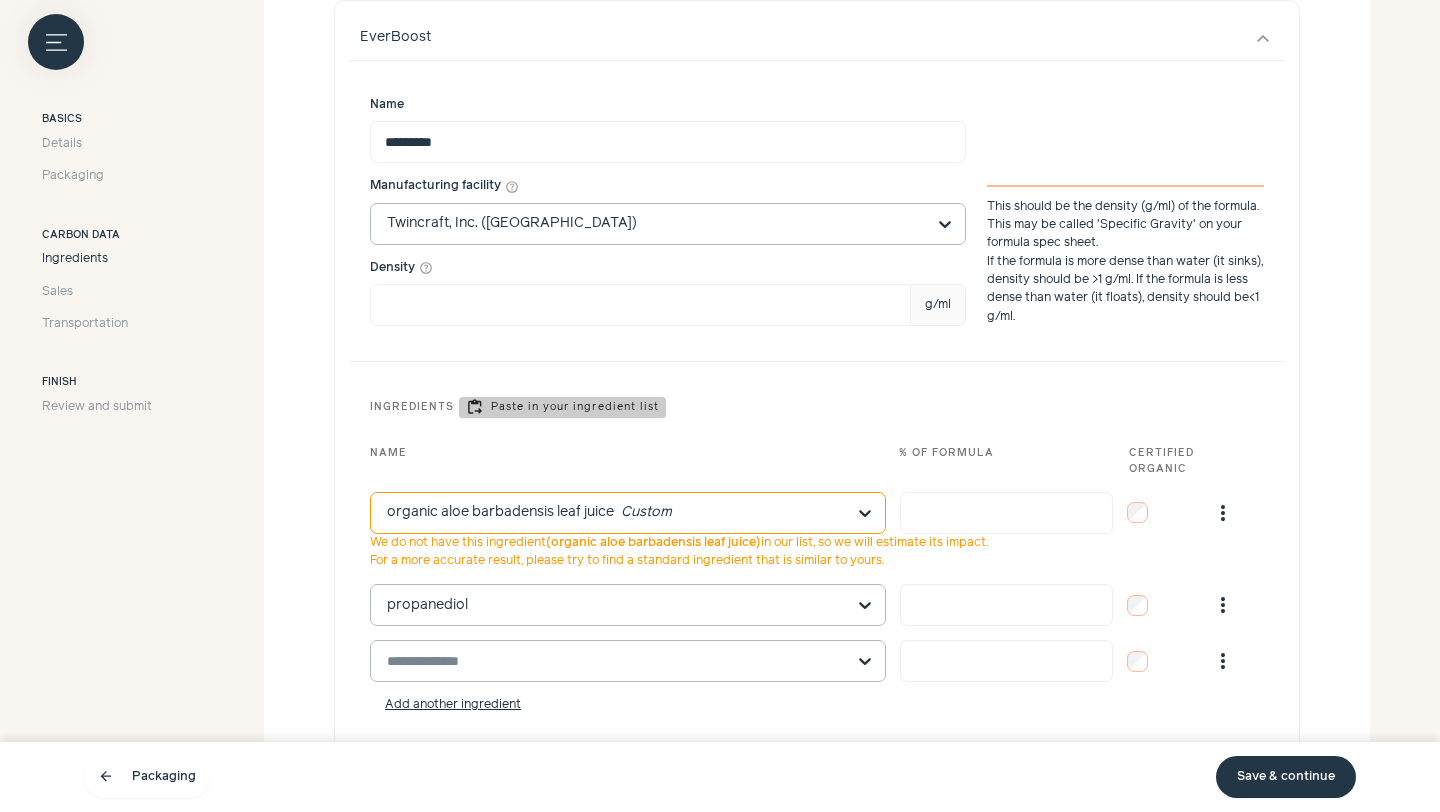 click at bounding box center [616, 661] 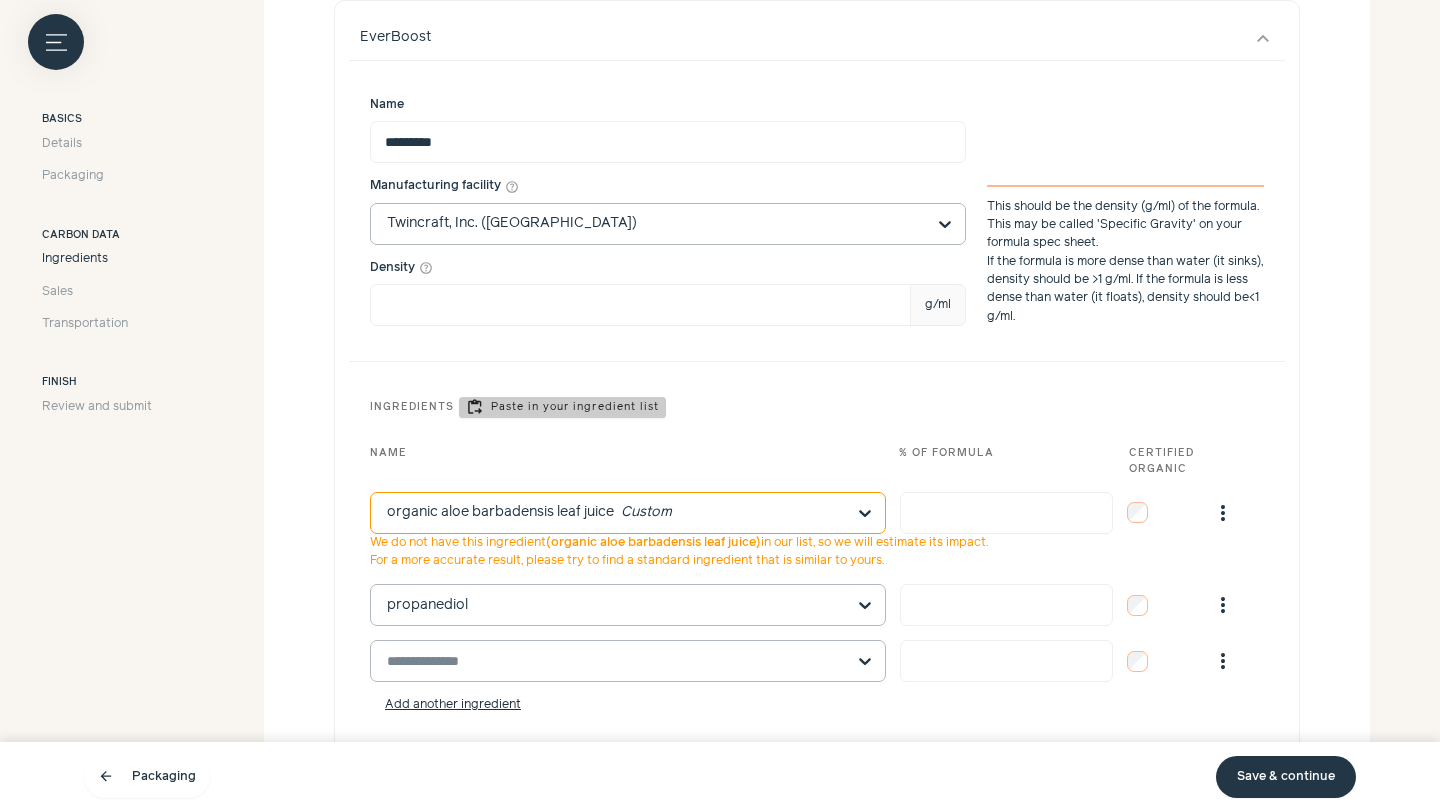 click at bounding box center (616, 661) 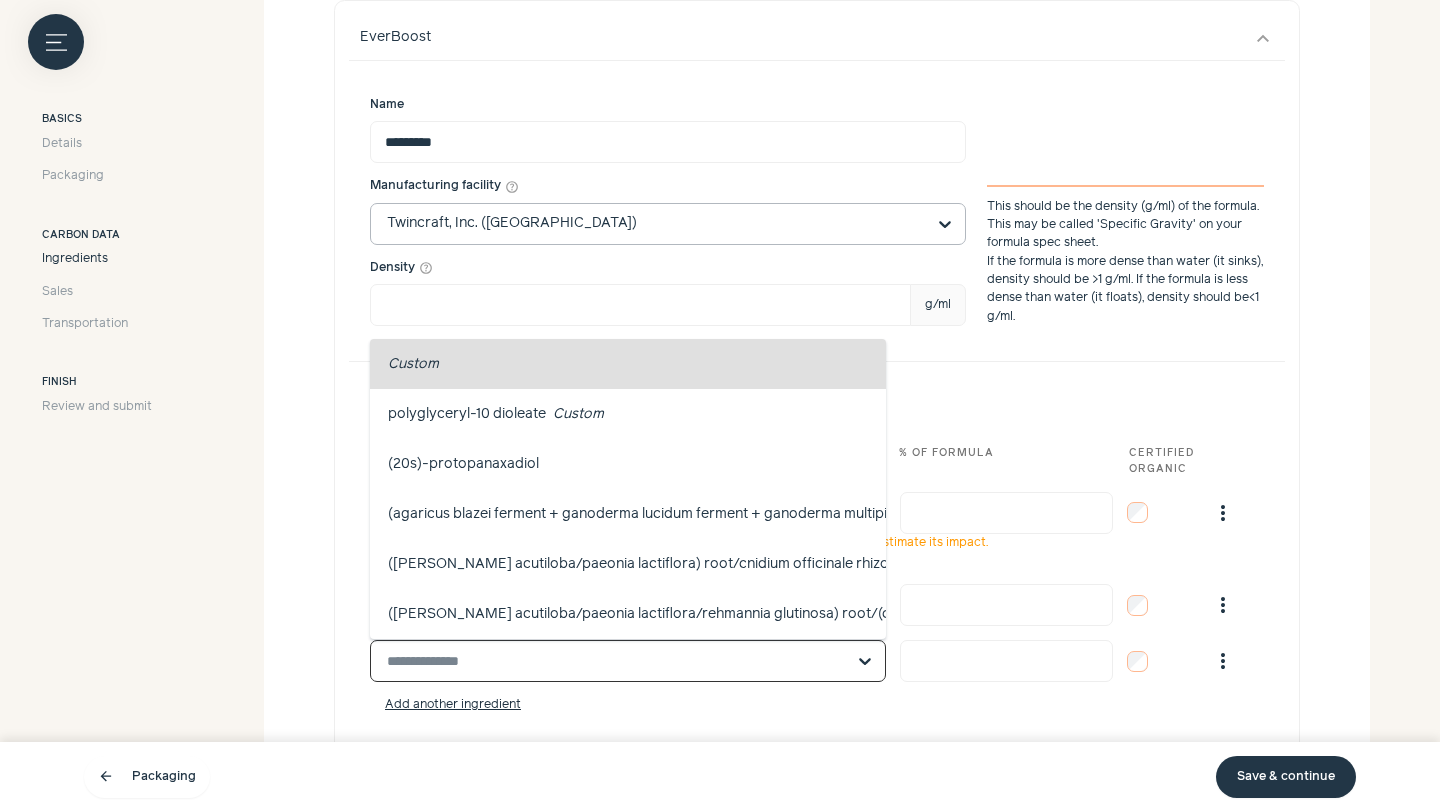 paste on "********" 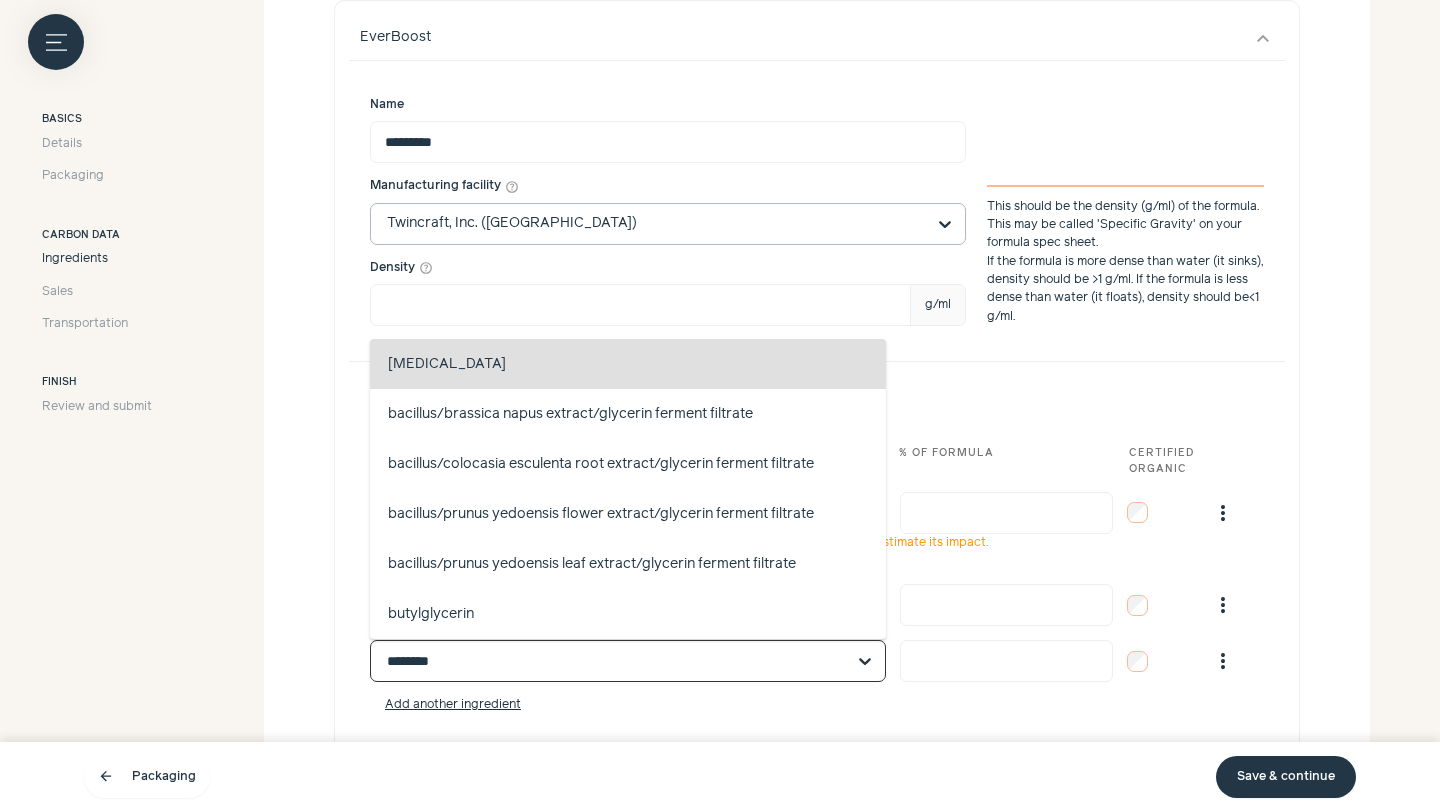 click on "[MEDICAL_DATA]   perfuming, skin conditioning, skin protecting, viscosity controlling, solvent, oral care, hair conditioning, denaturant, humectant" 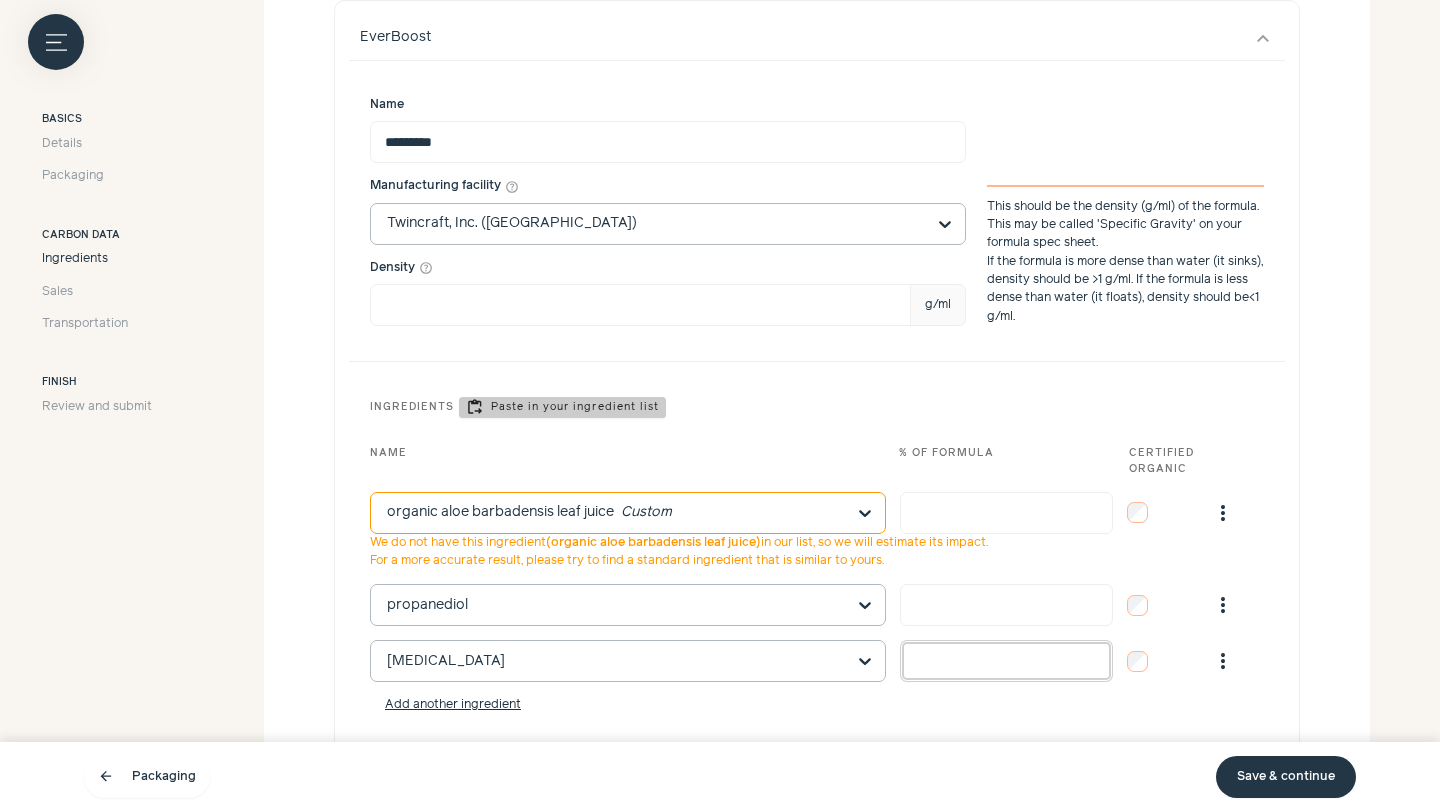 click at bounding box center [1006, 661] 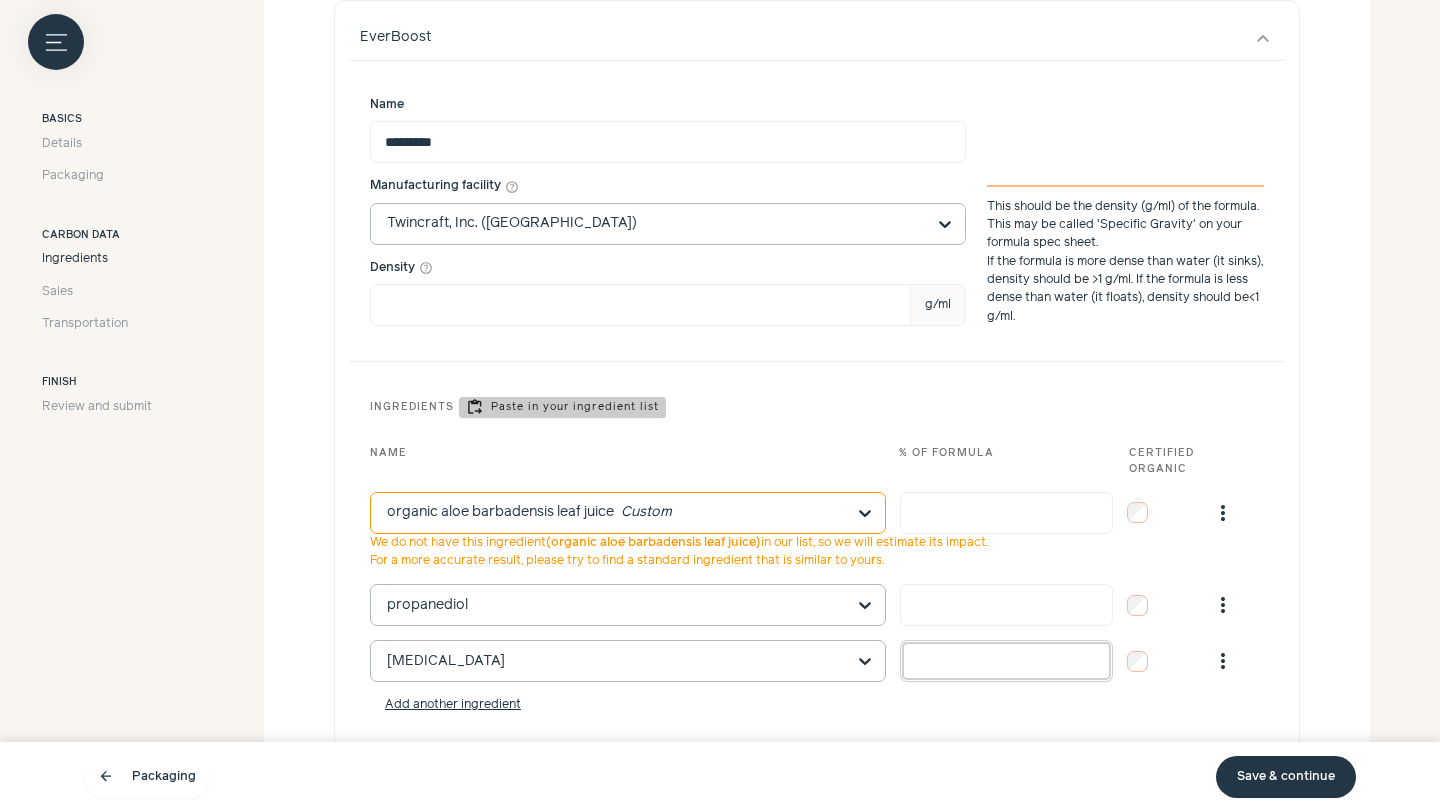 paste on "**********" 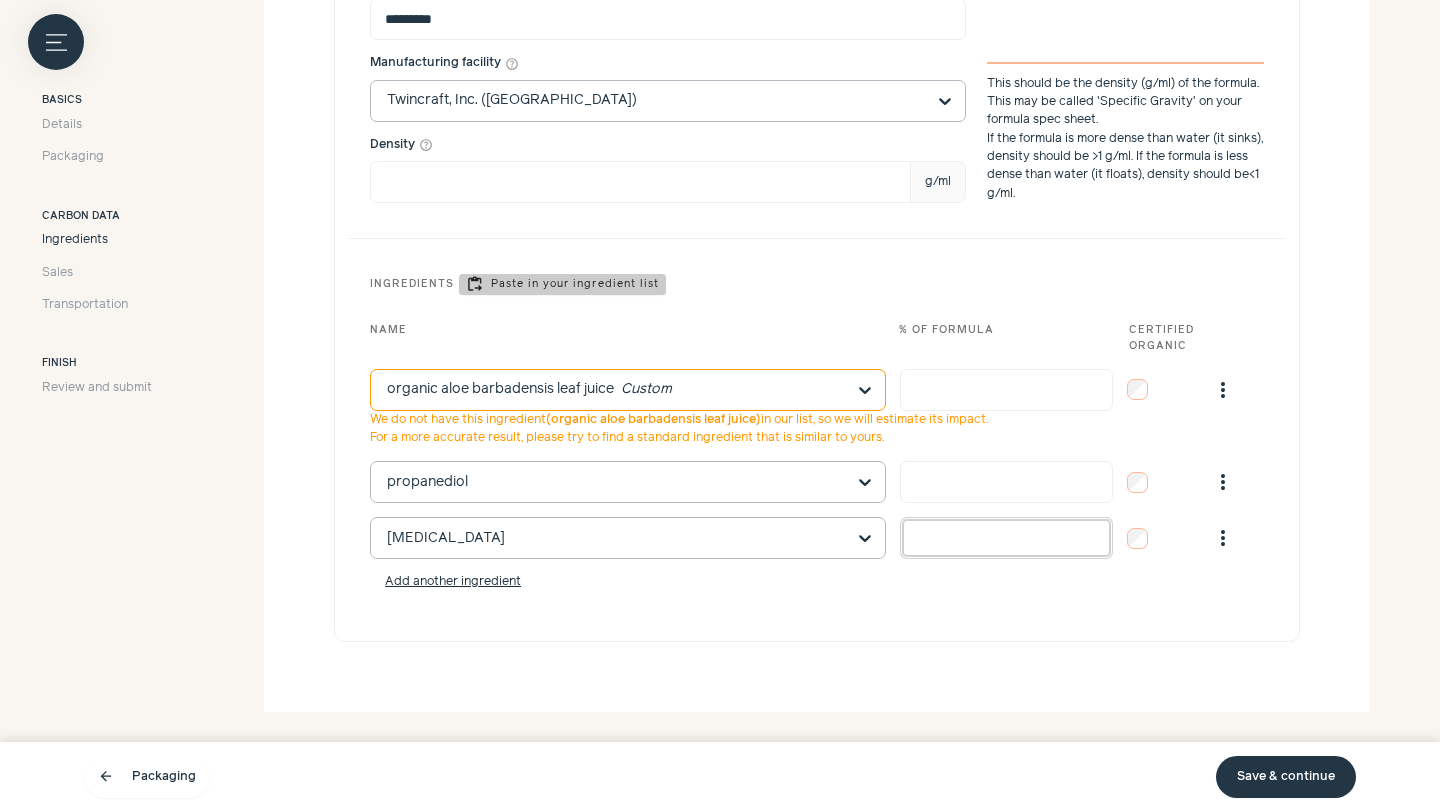 scroll, scrollTop: 841, scrollLeft: 0, axis: vertical 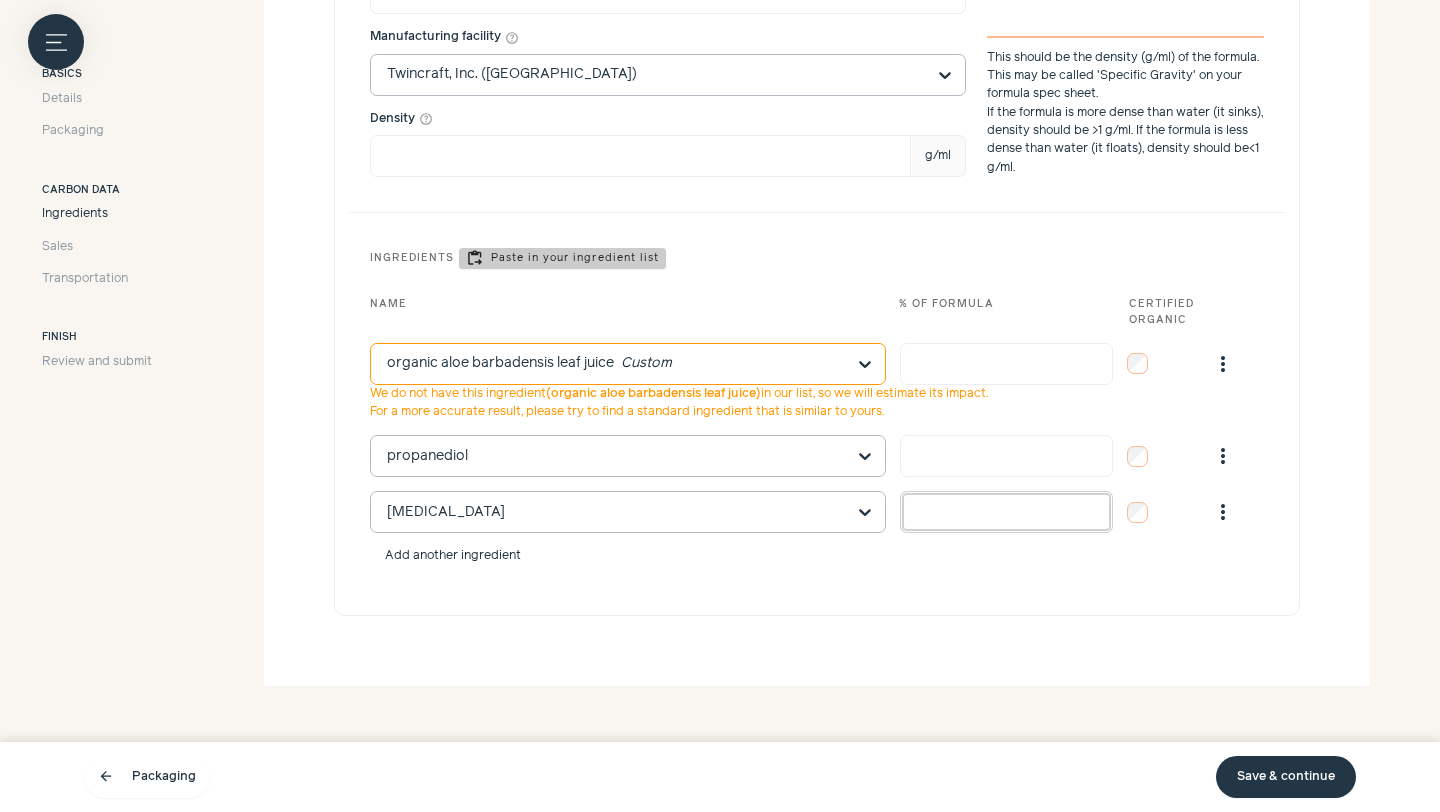 type on "**********" 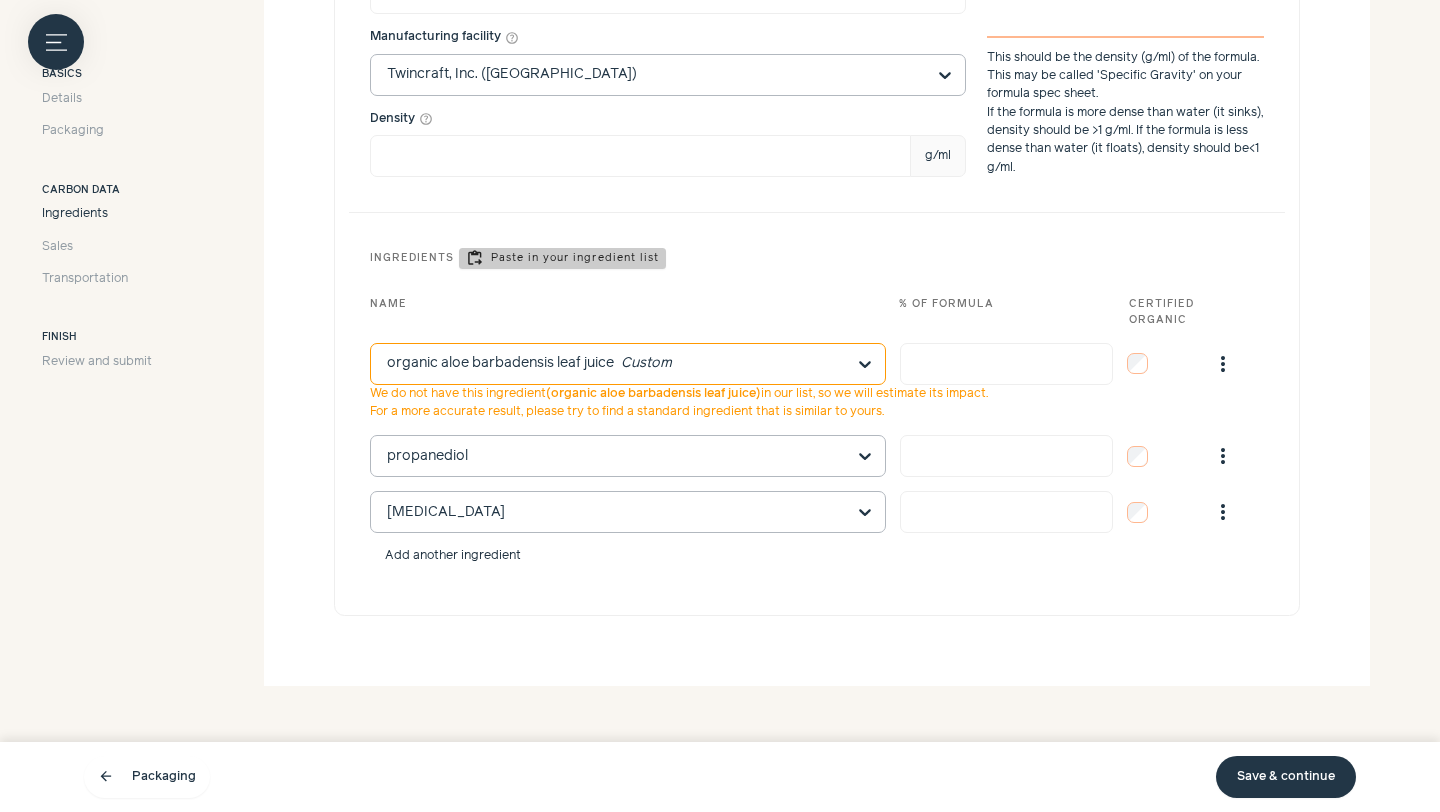 click on "Add another ingredient" at bounding box center (453, 556) 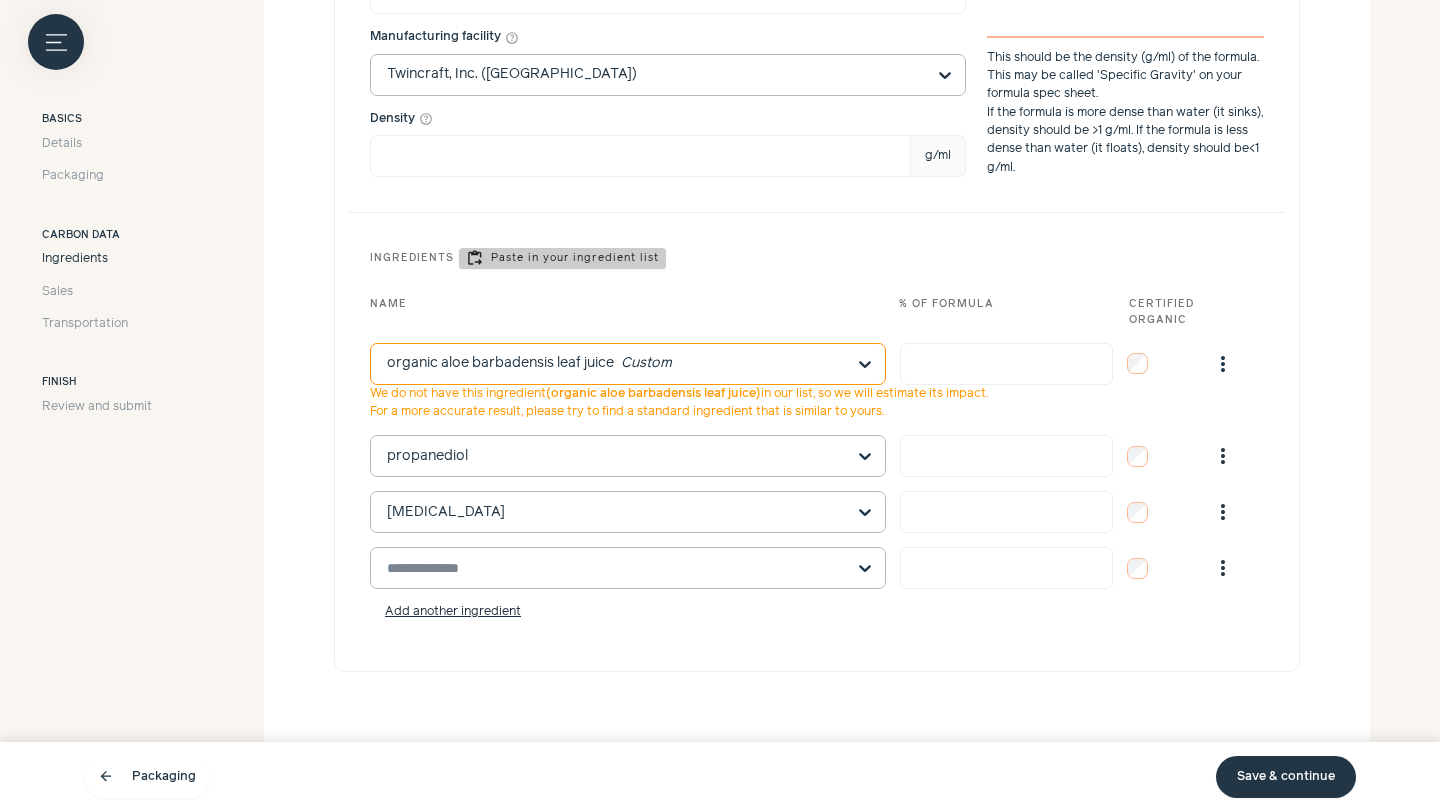click at bounding box center [616, 568] 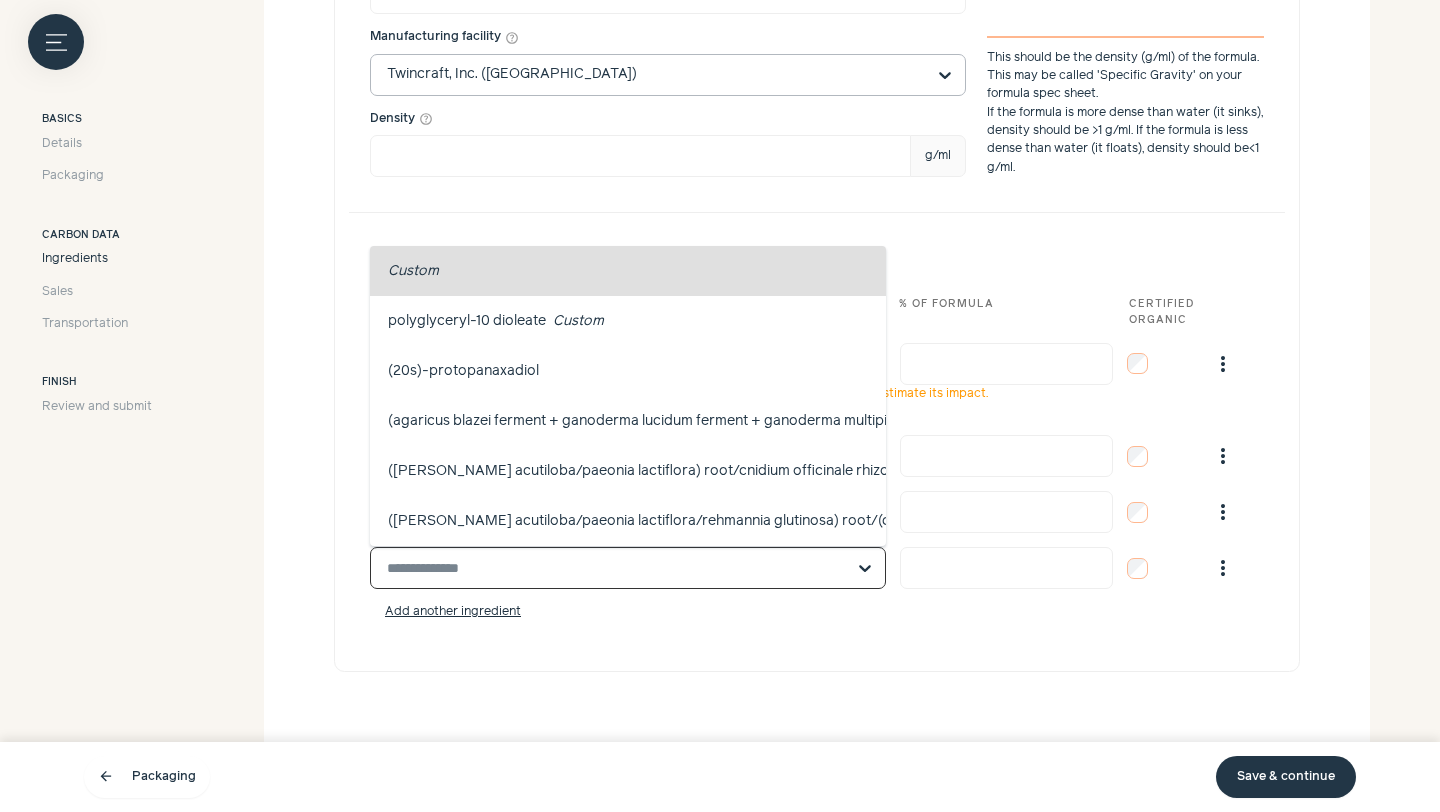 paste on "**********" 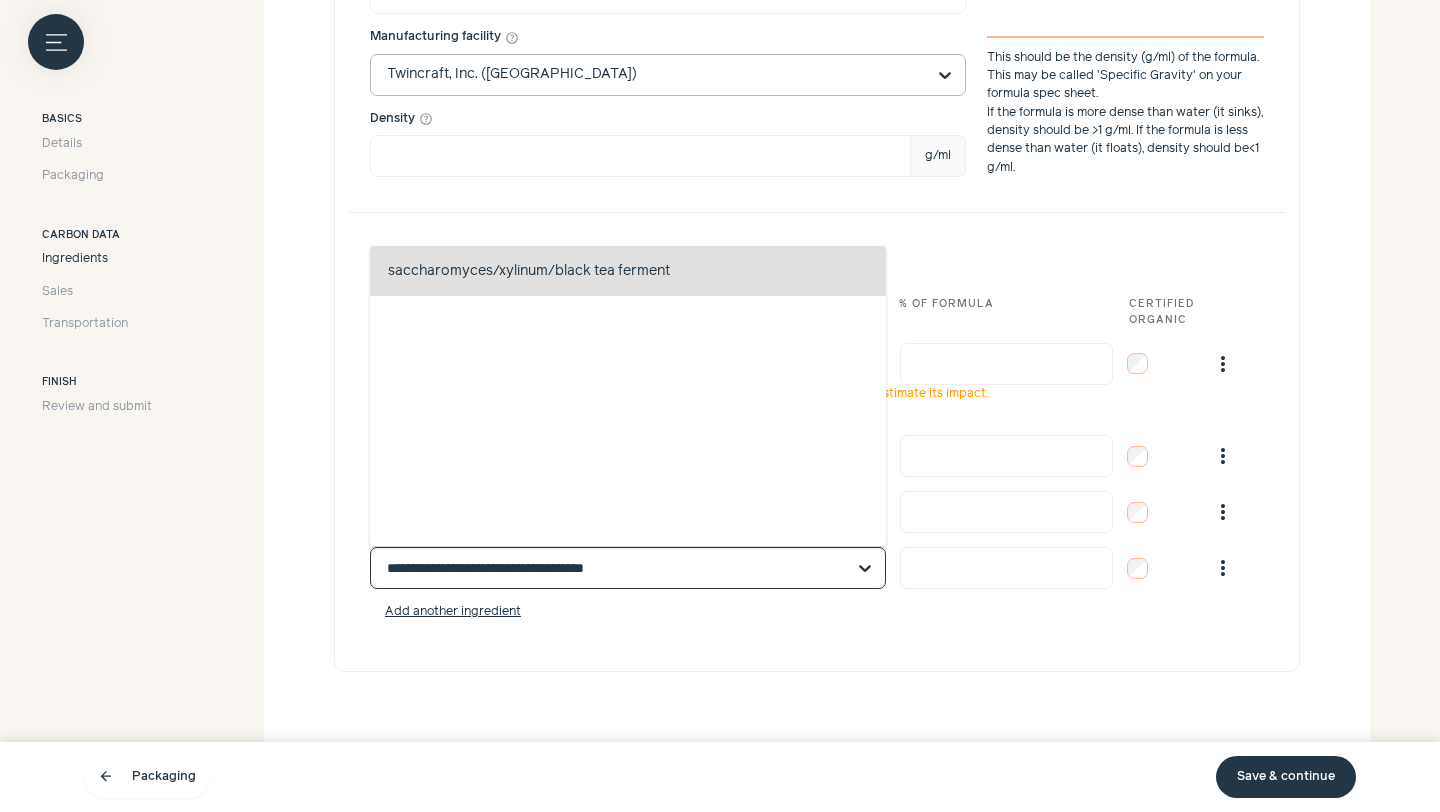 click on "saccharomyces/xylinum/black tea ferment   skin conditioning" 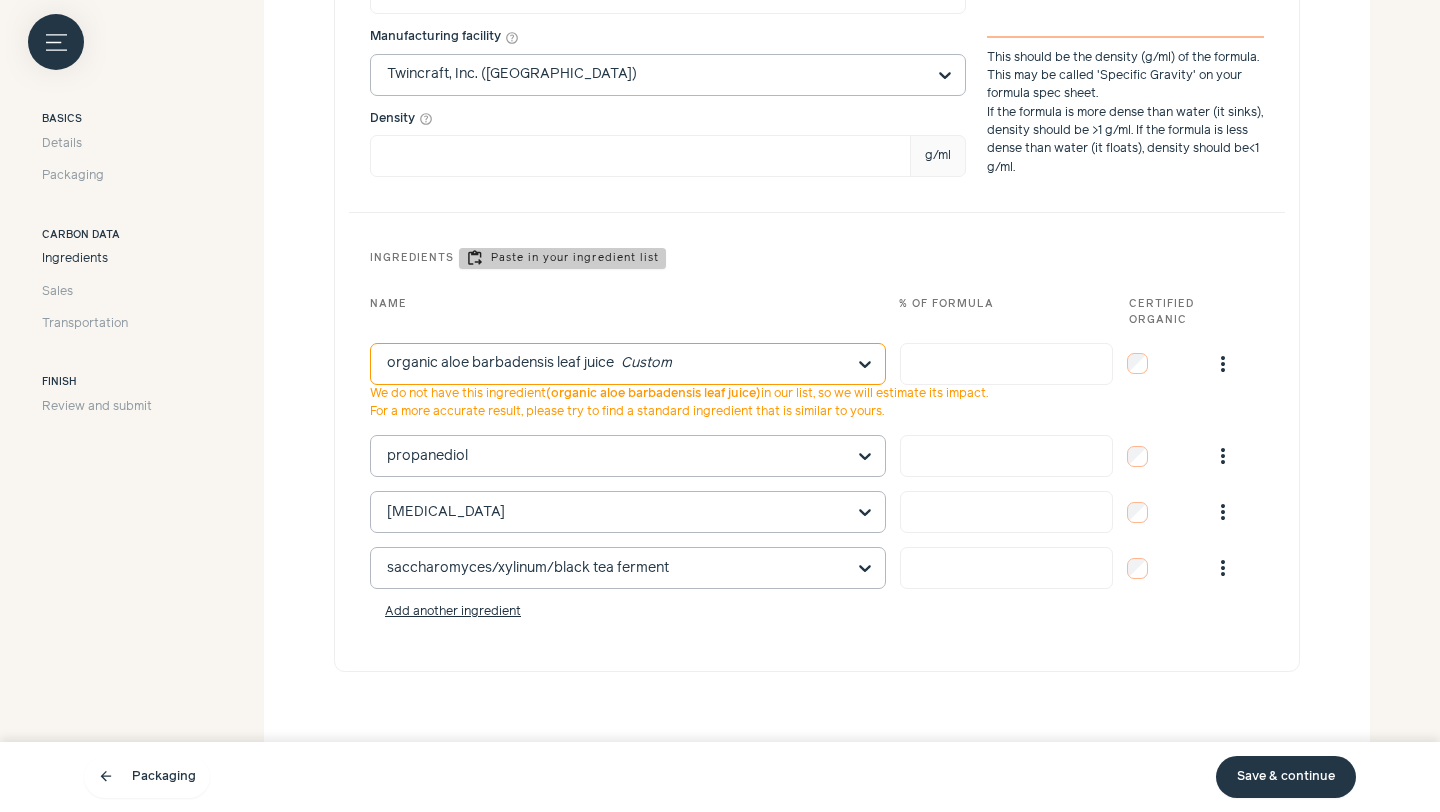 drag, startPoint x: 1001, startPoint y: 515, endPoint x: 868, endPoint y: 515, distance: 133 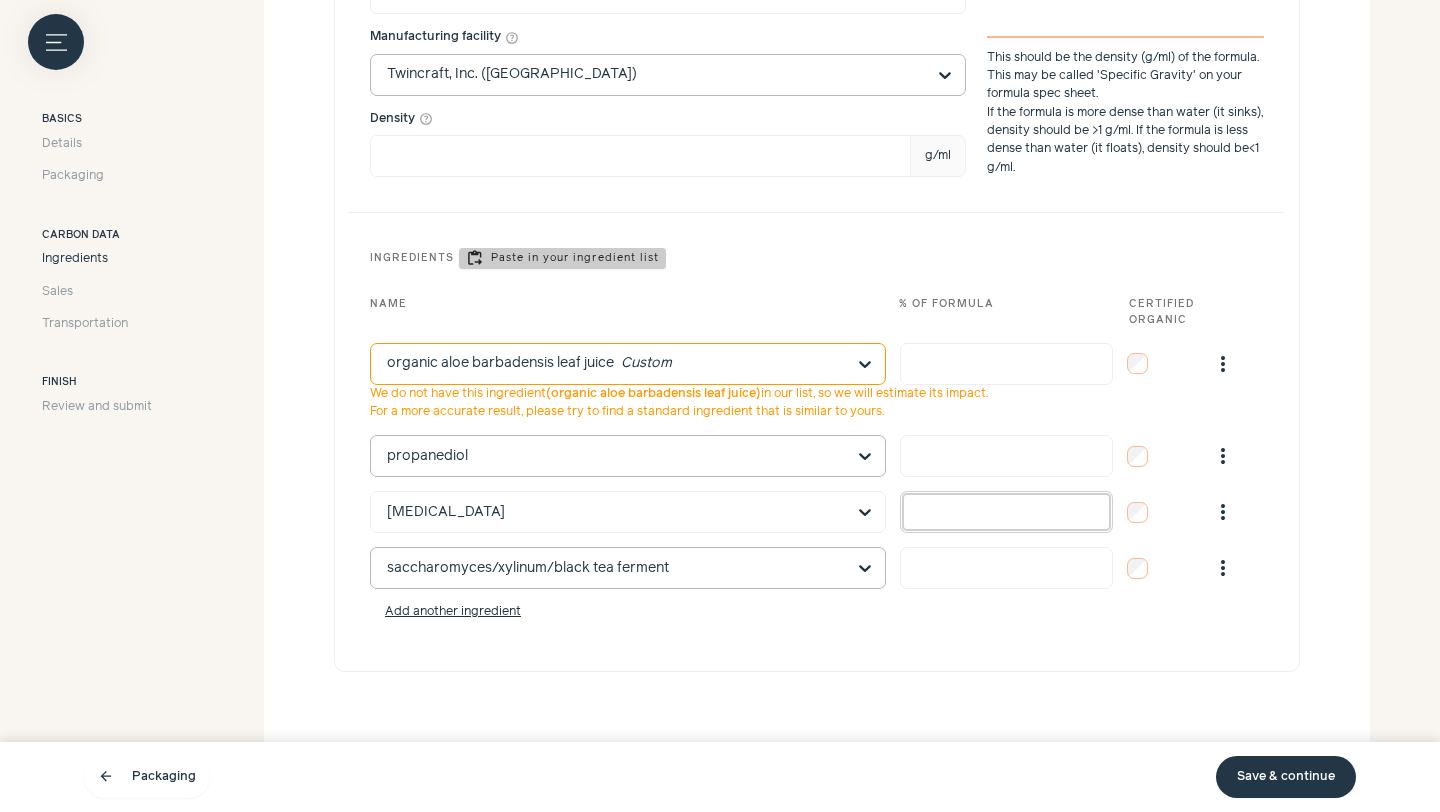 drag, startPoint x: 912, startPoint y: 514, endPoint x: 992, endPoint y: 515, distance: 80.00625 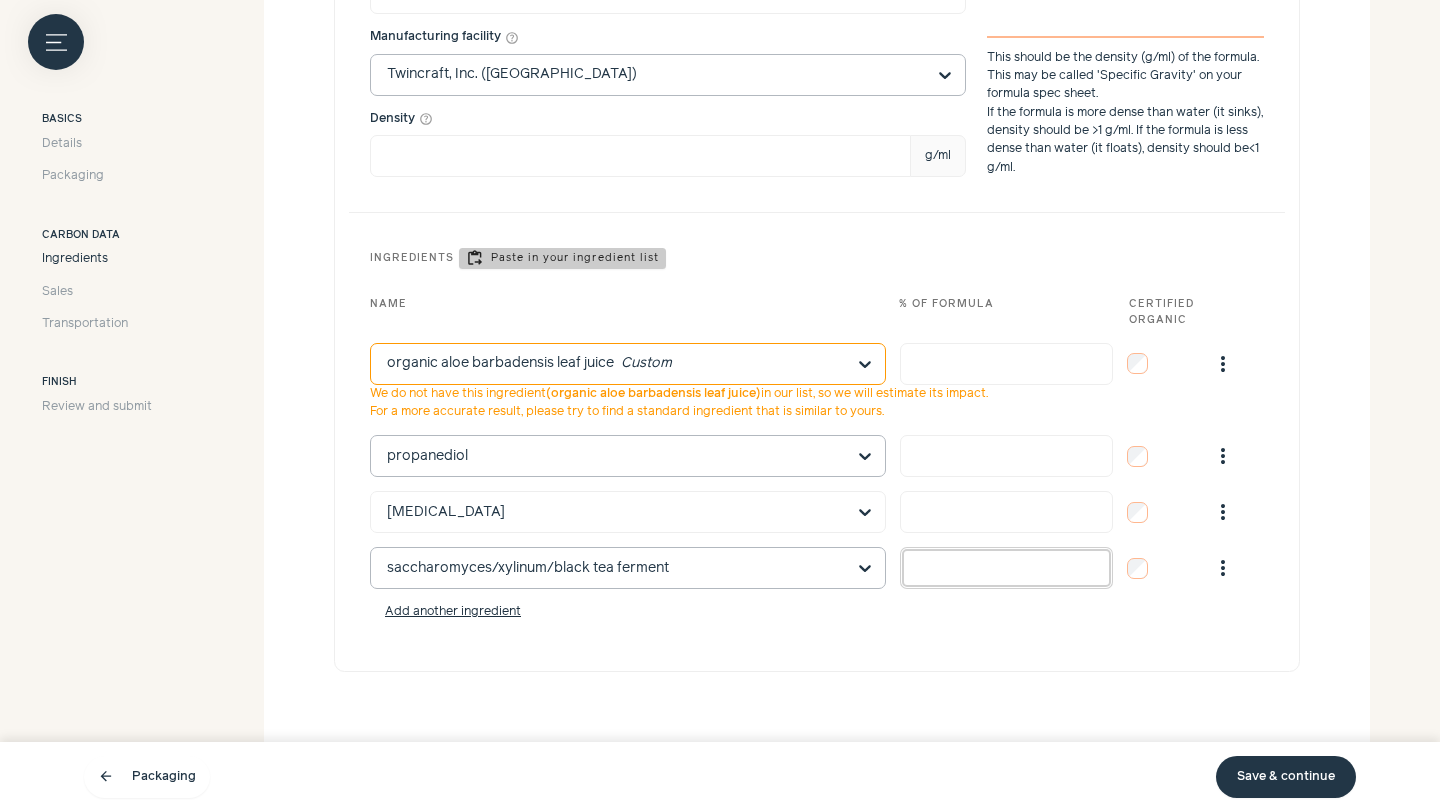 click at bounding box center [1006, 568] 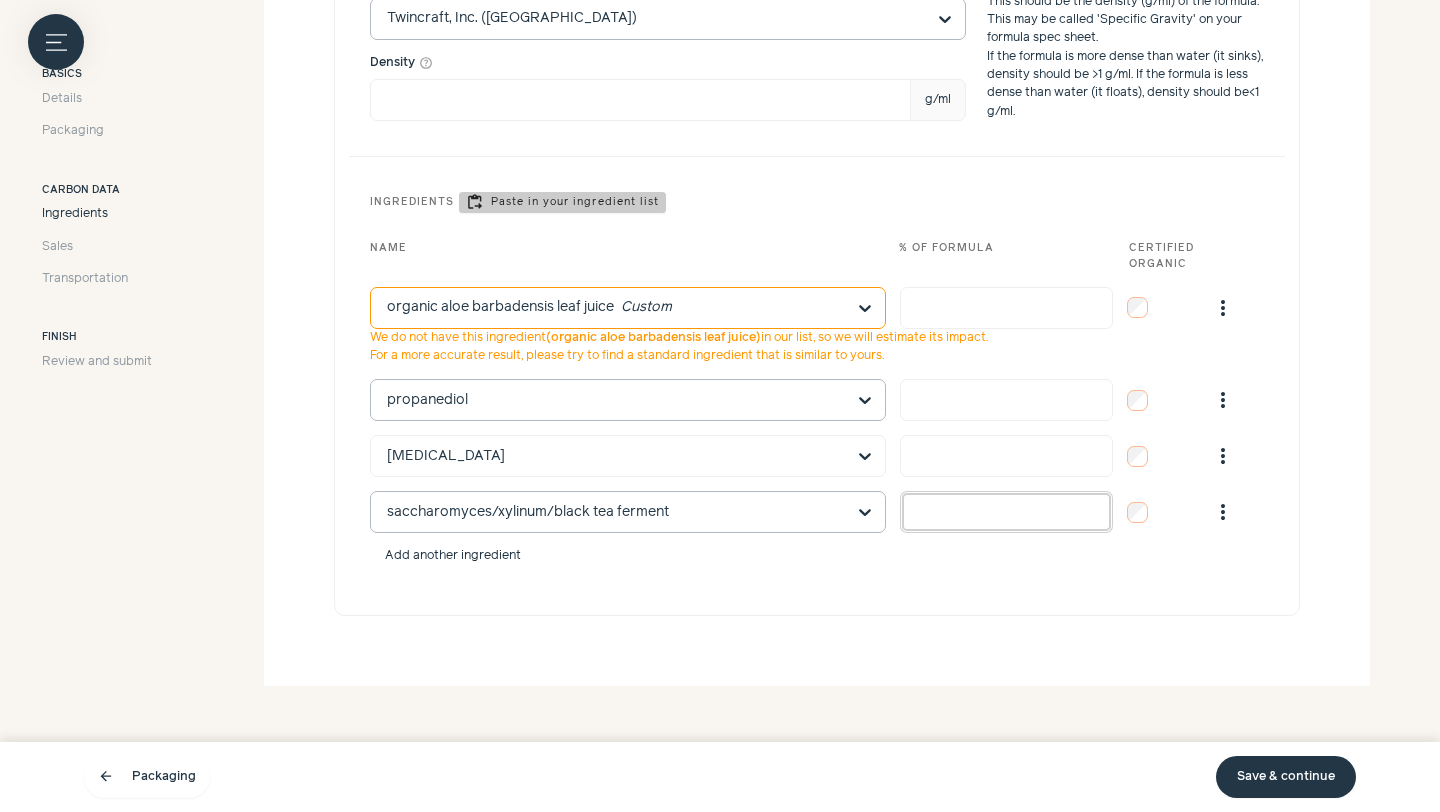 type on "**********" 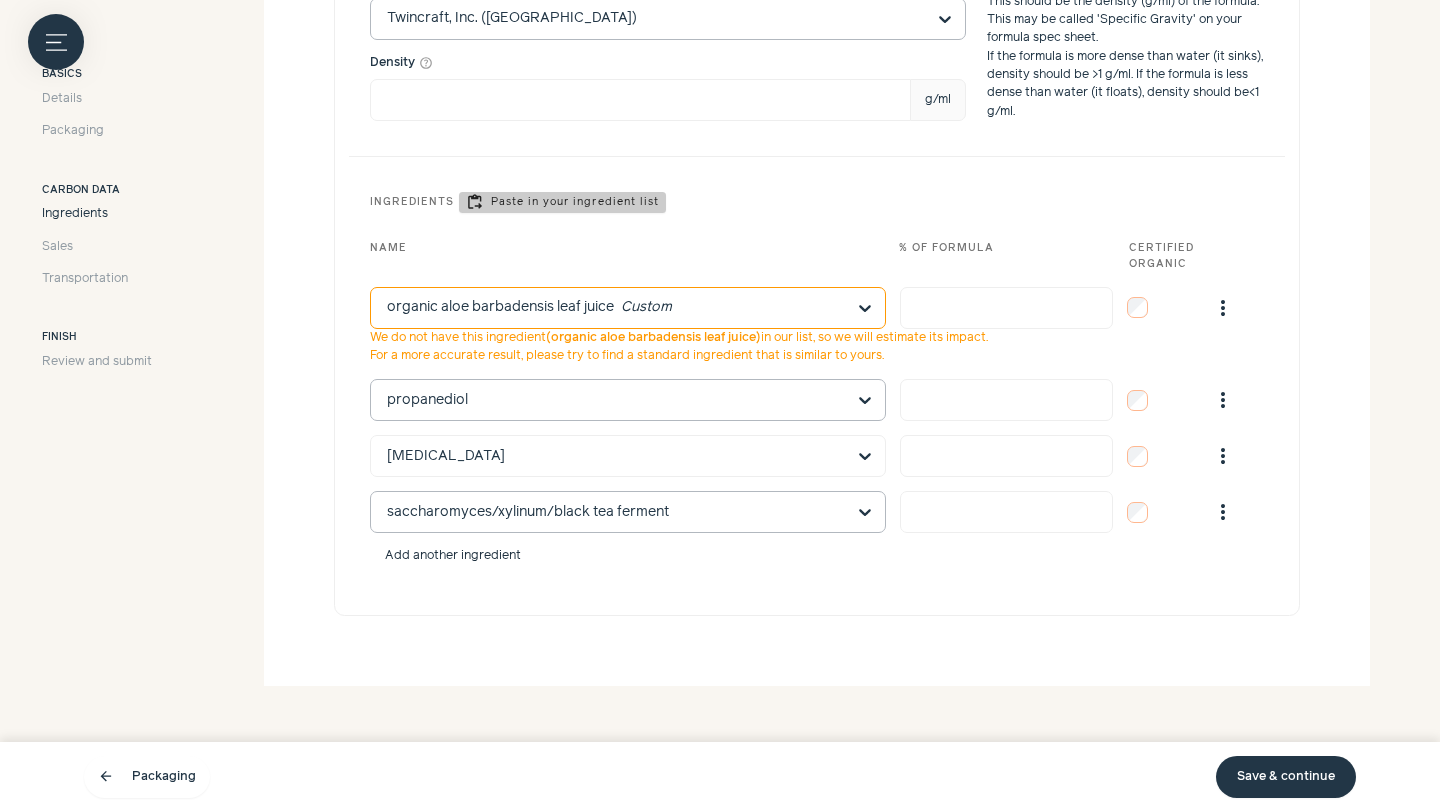 click on "Add another ingredient" at bounding box center (453, 556) 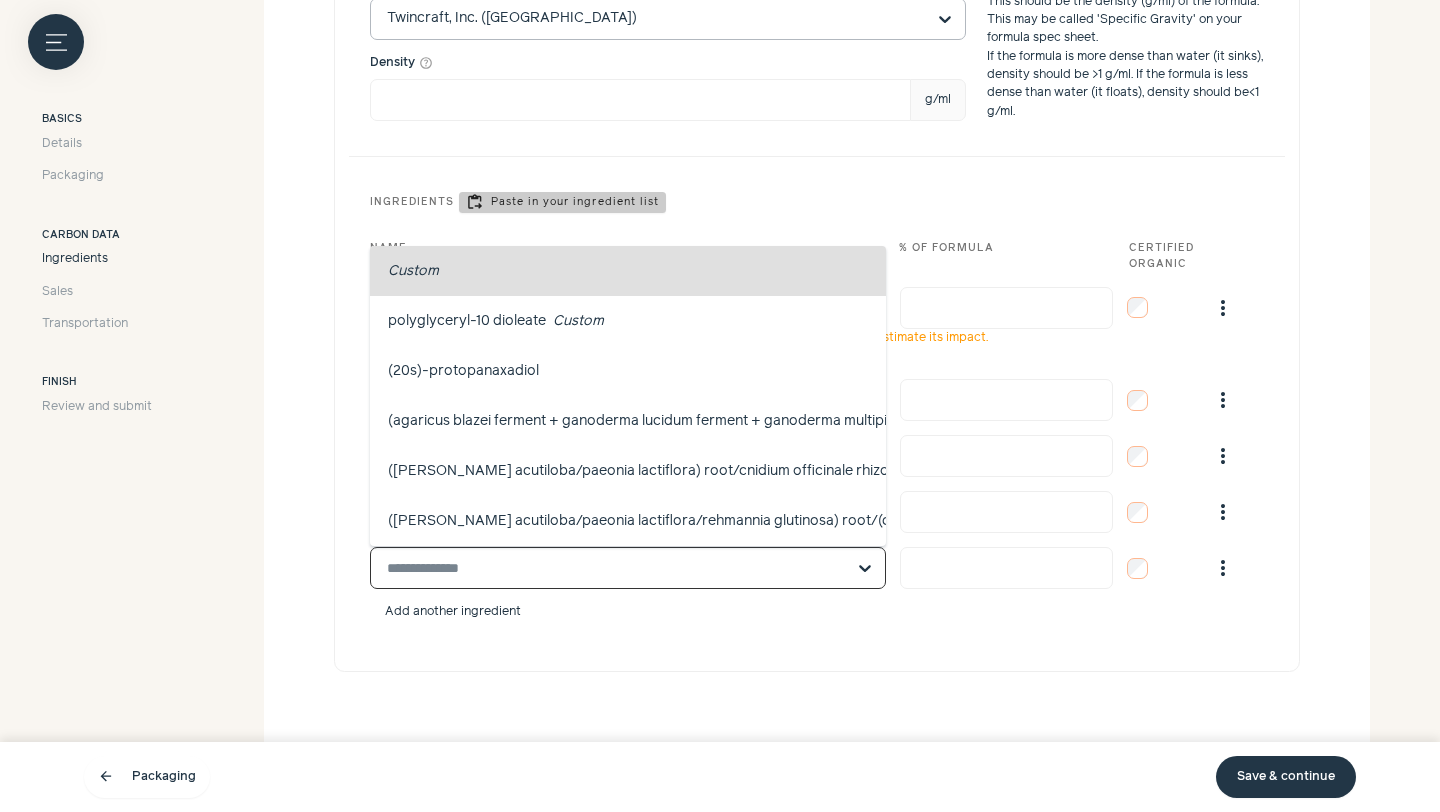 click on "Add another ingredient" at bounding box center (453, 612) 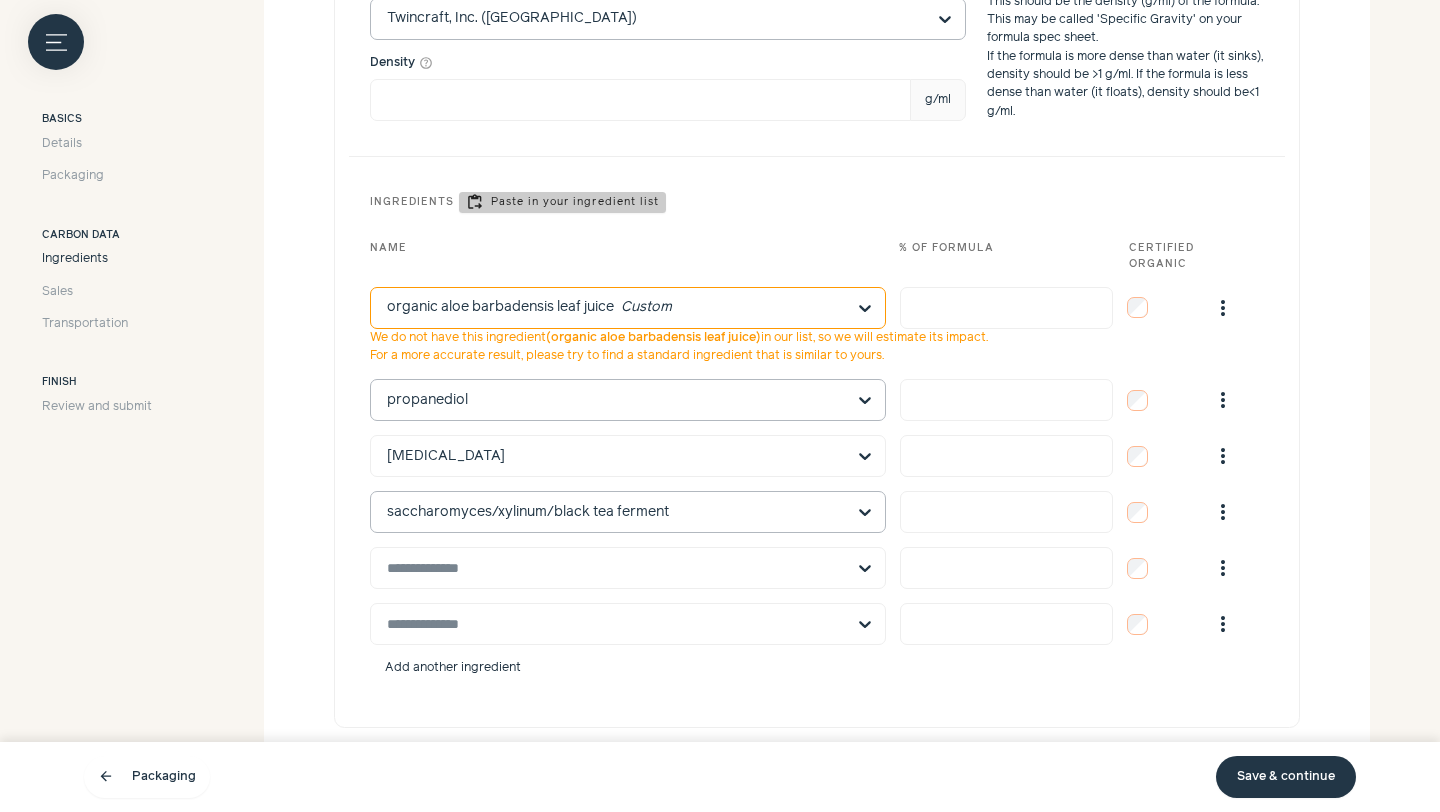 click on "Add another ingredient" at bounding box center [453, 668] 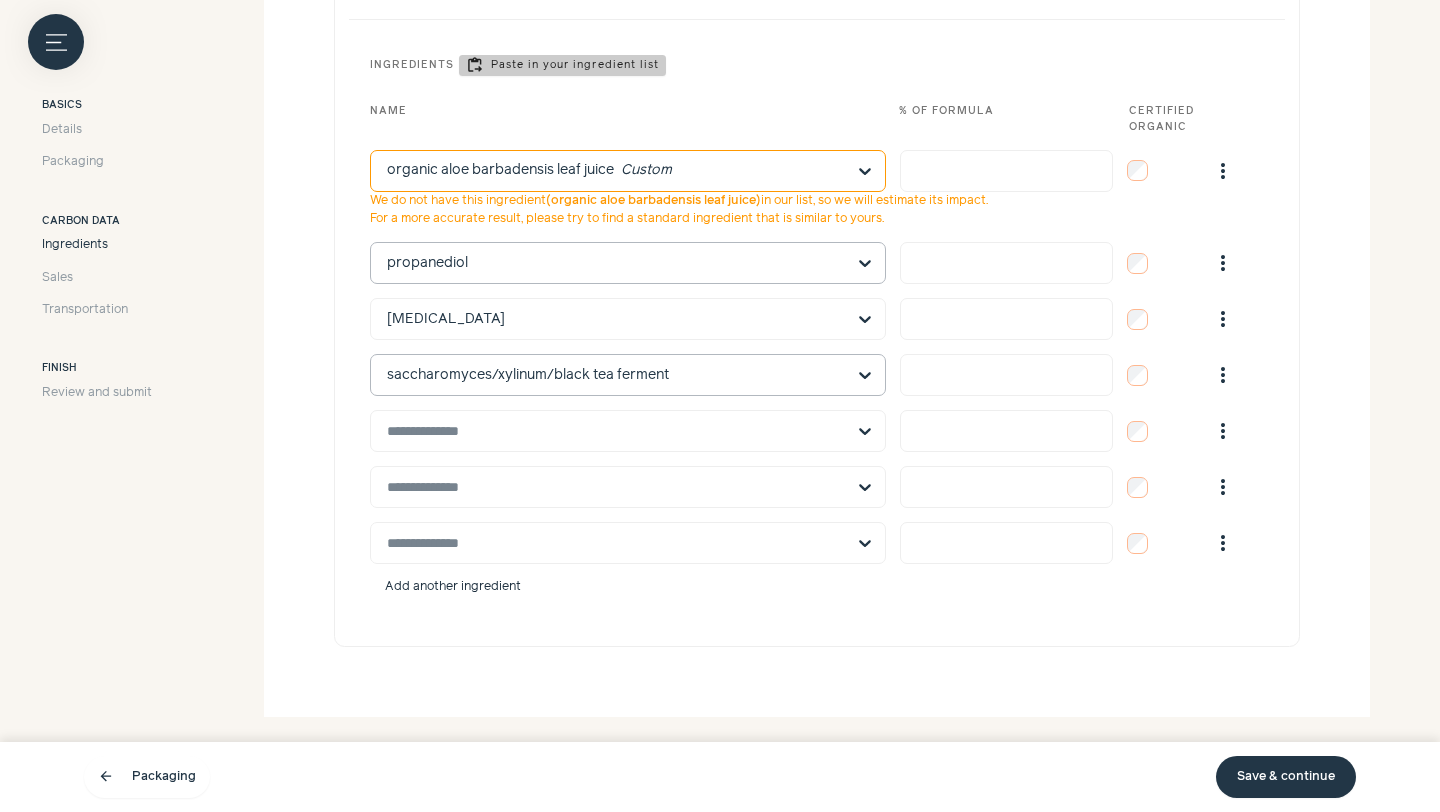scroll, scrollTop: 1035, scrollLeft: 0, axis: vertical 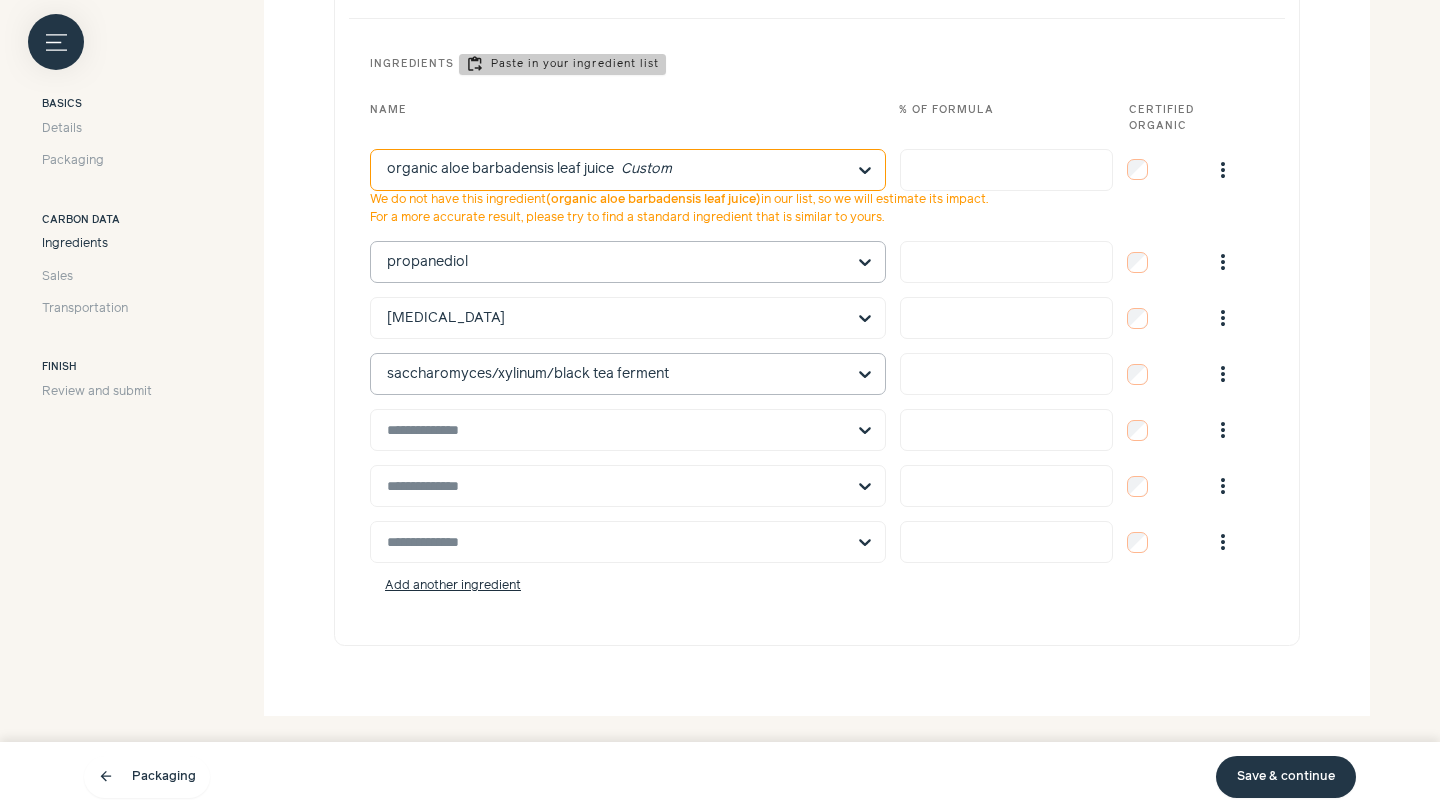 click on "**********" at bounding box center (817, 349) 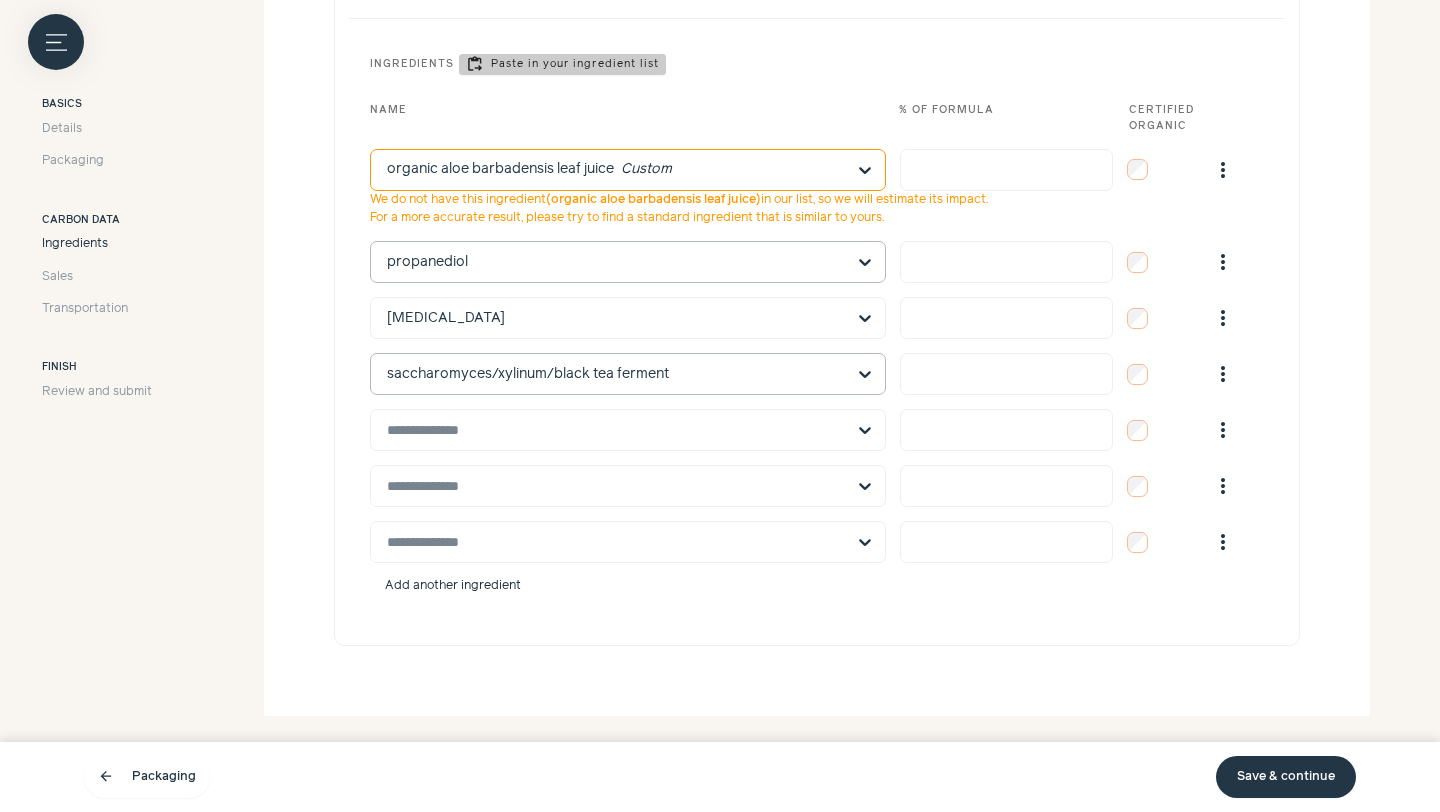 click on "Add another ingredient" at bounding box center [453, 586] 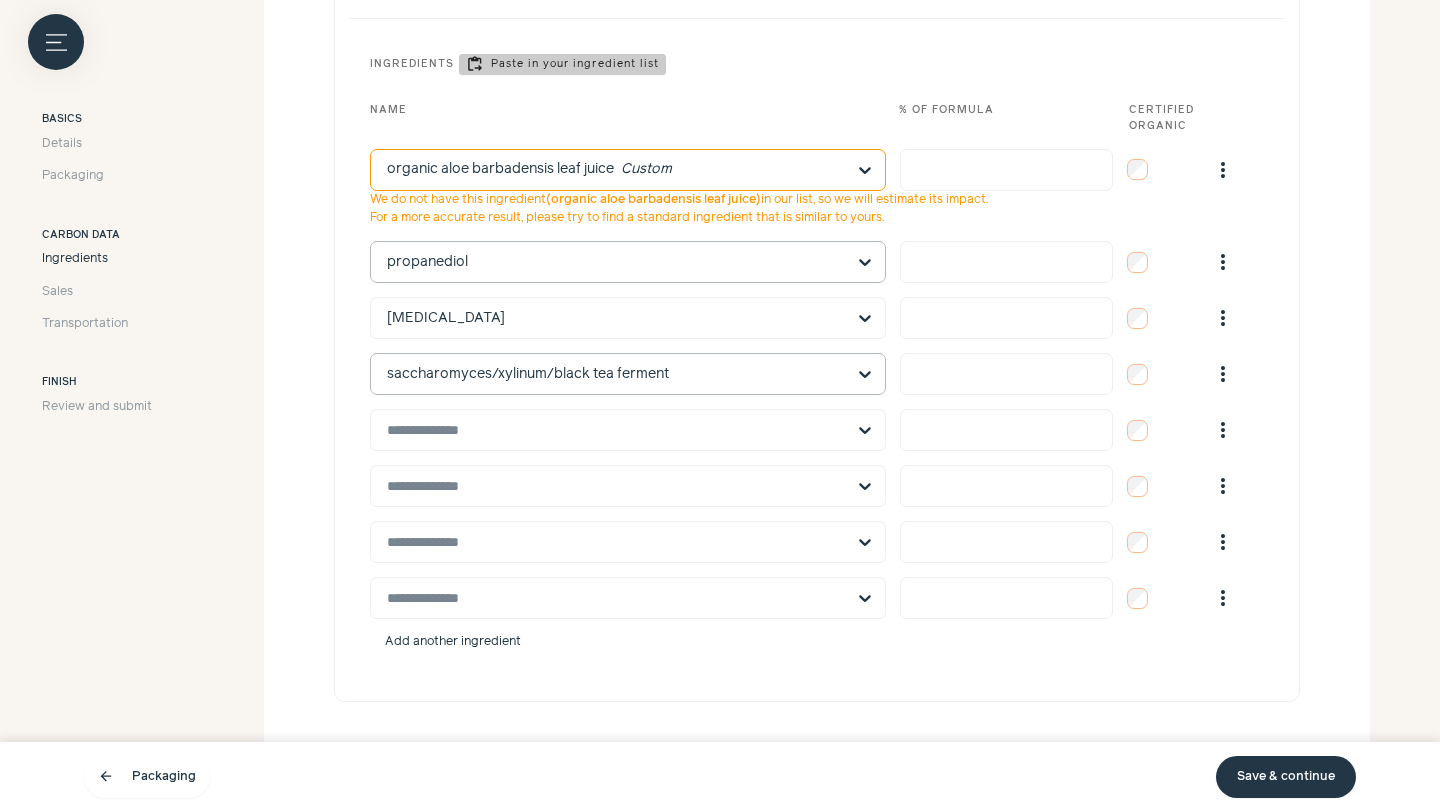 click on "Add another ingredient" at bounding box center [453, 642] 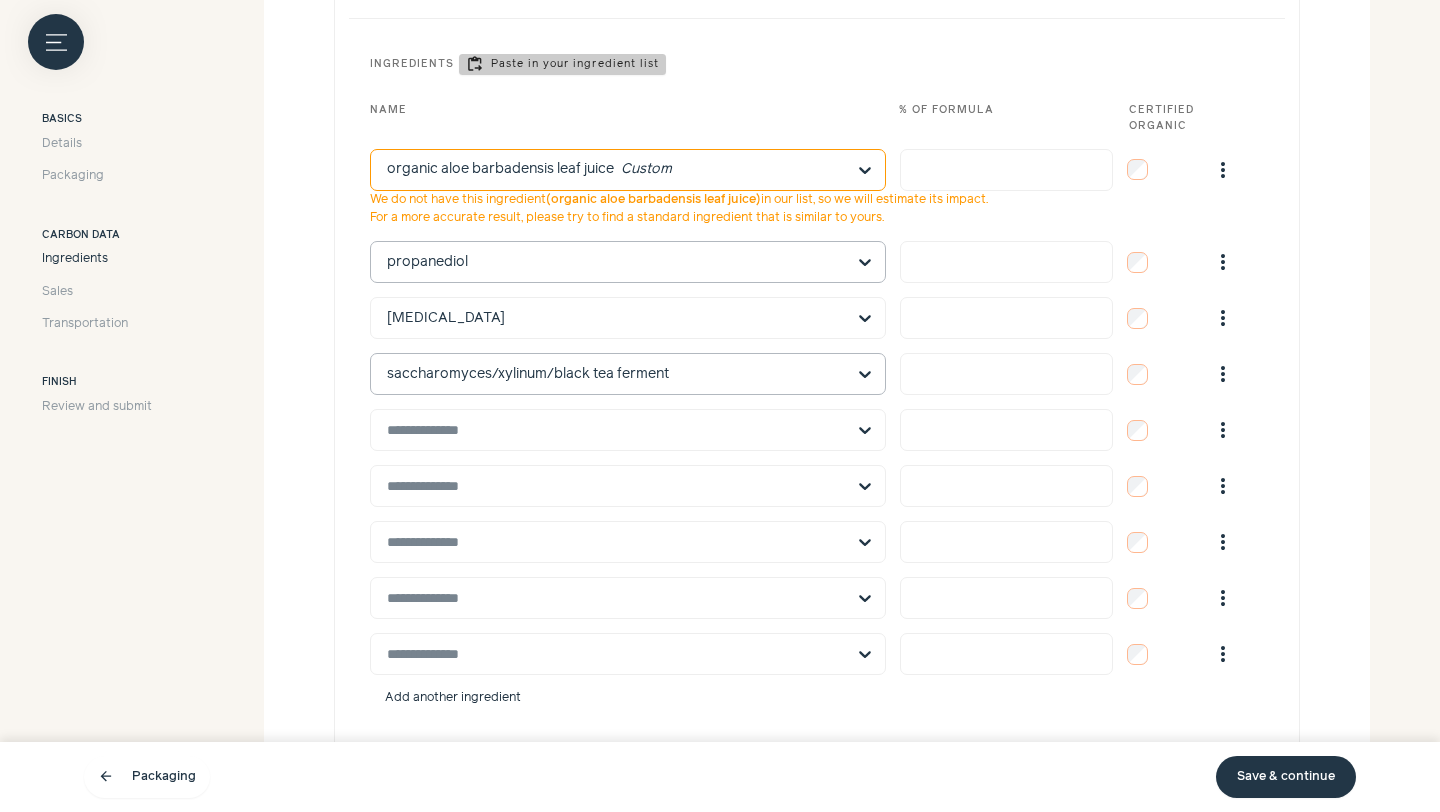 click on "Add another ingredient" at bounding box center [453, 698] 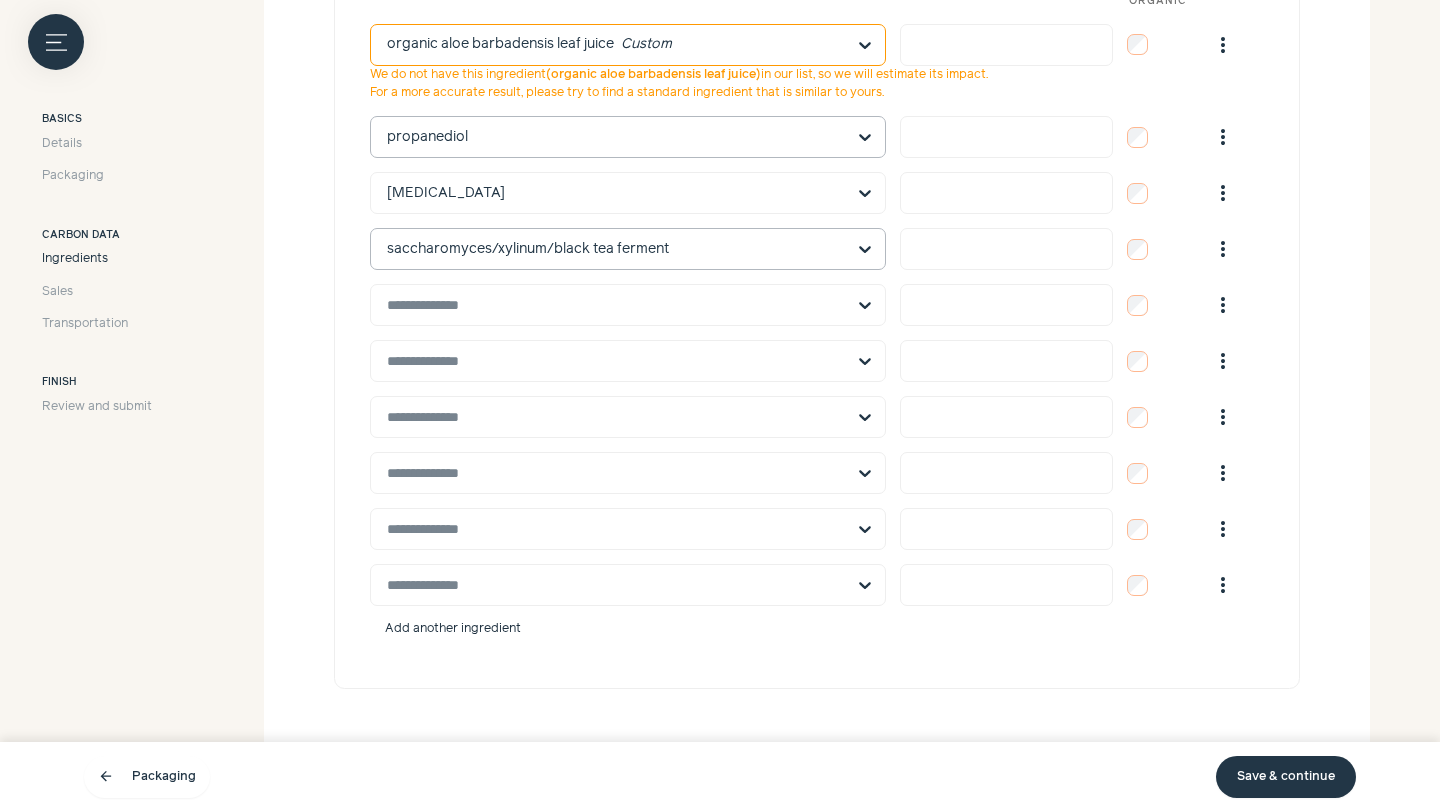 scroll, scrollTop: 1176, scrollLeft: 0, axis: vertical 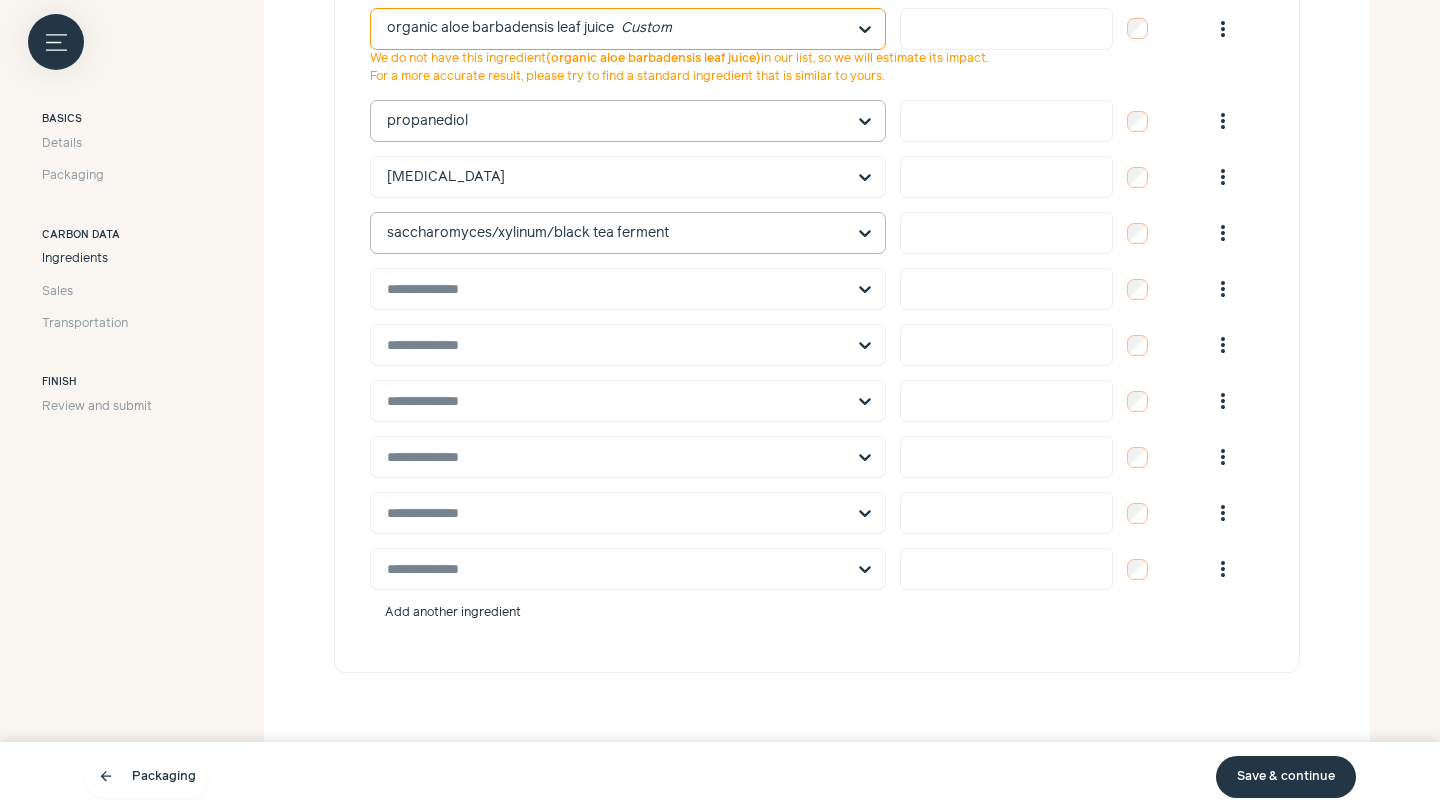 click on "Add another ingredient" at bounding box center [453, 613] 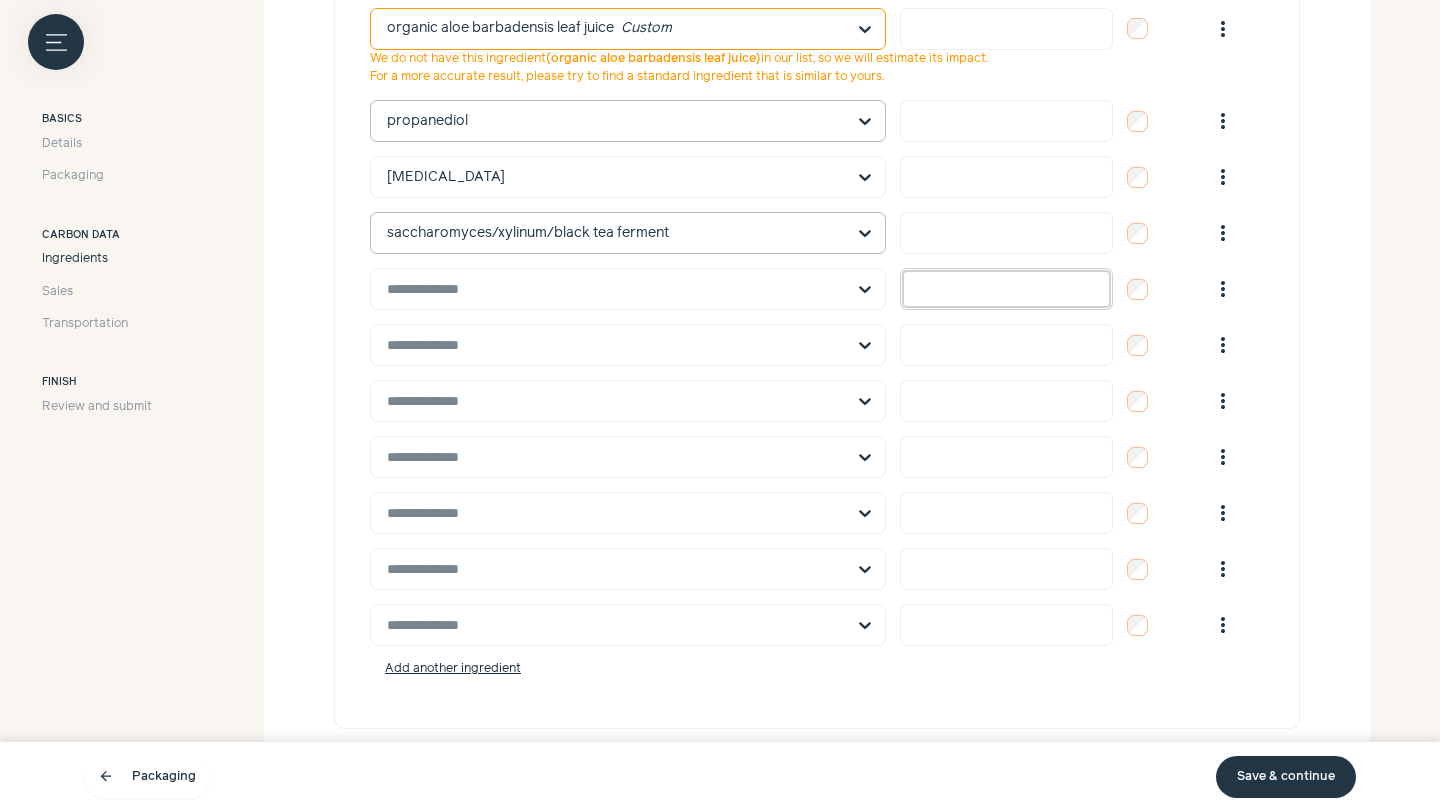 click at bounding box center (1006, 289) 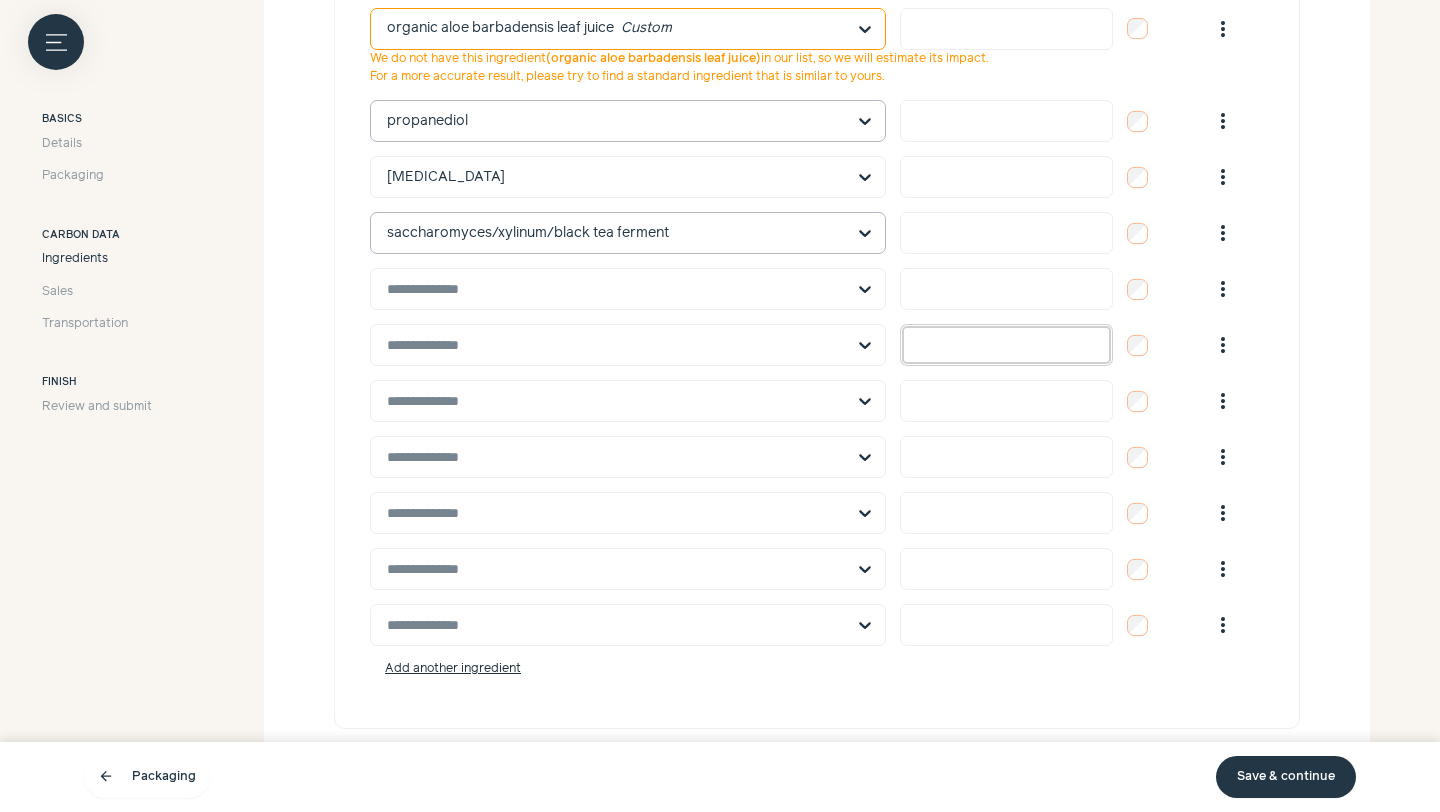 click at bounding box center (1006, 345) 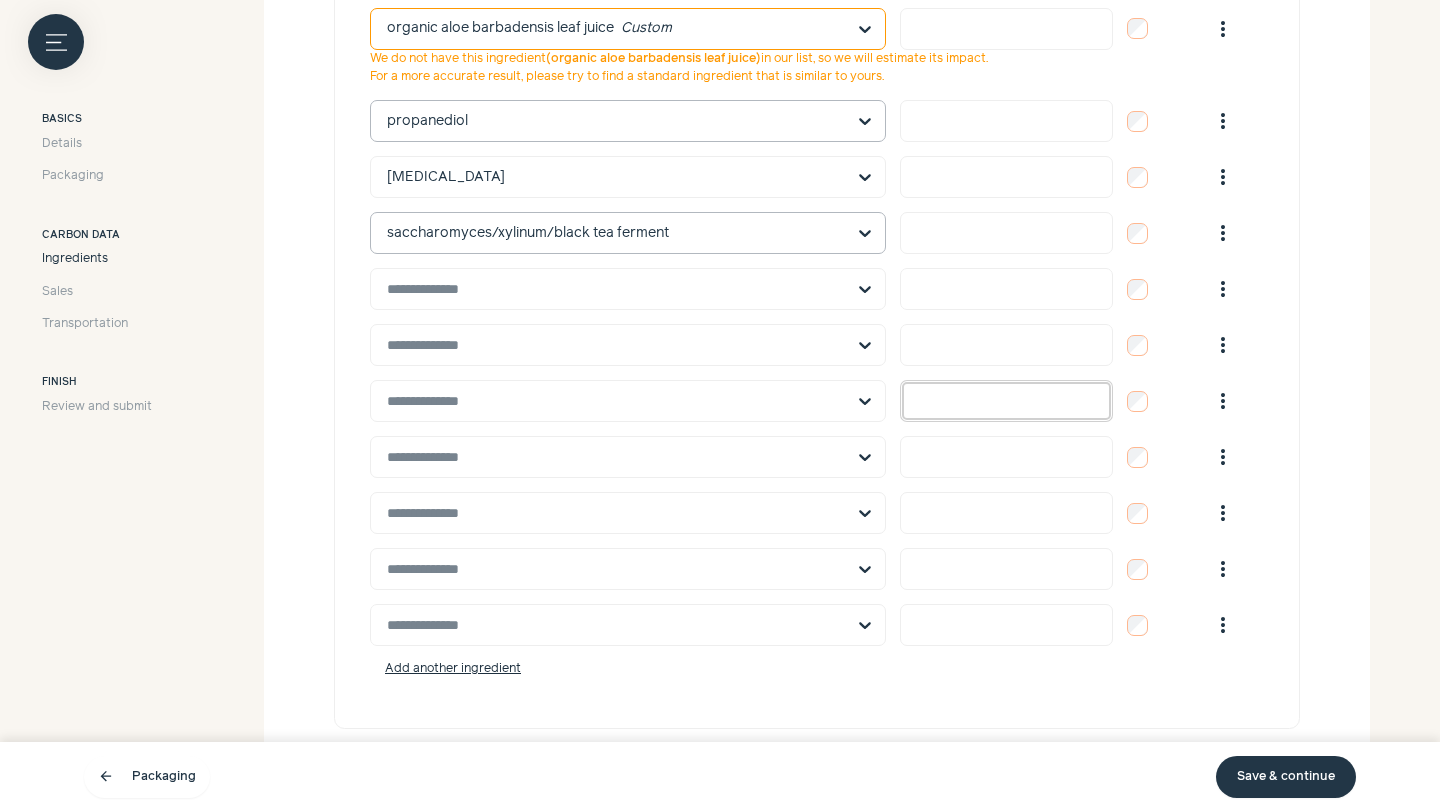 click at bounding box center [1006, 401] 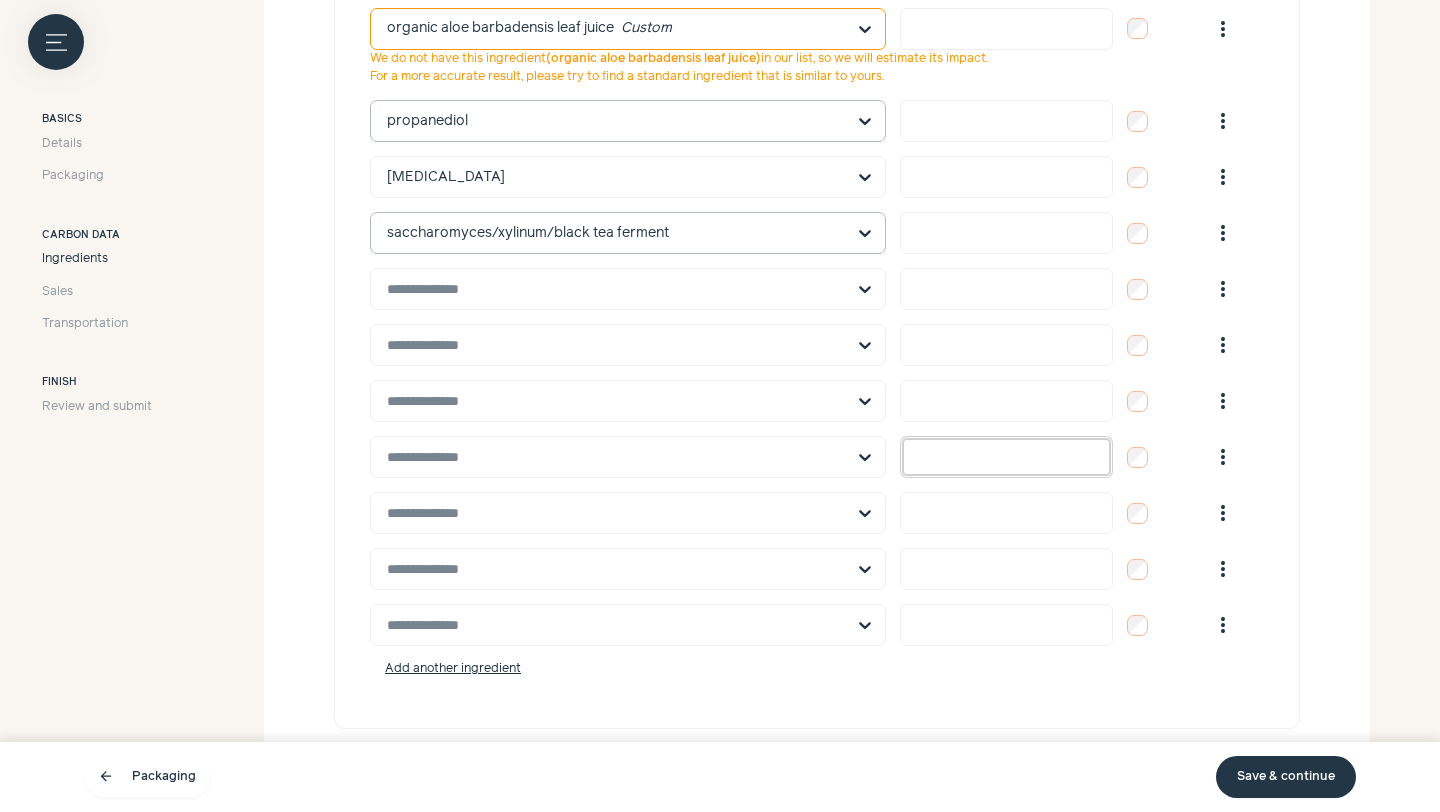 click at bounding box center (1006, 457) 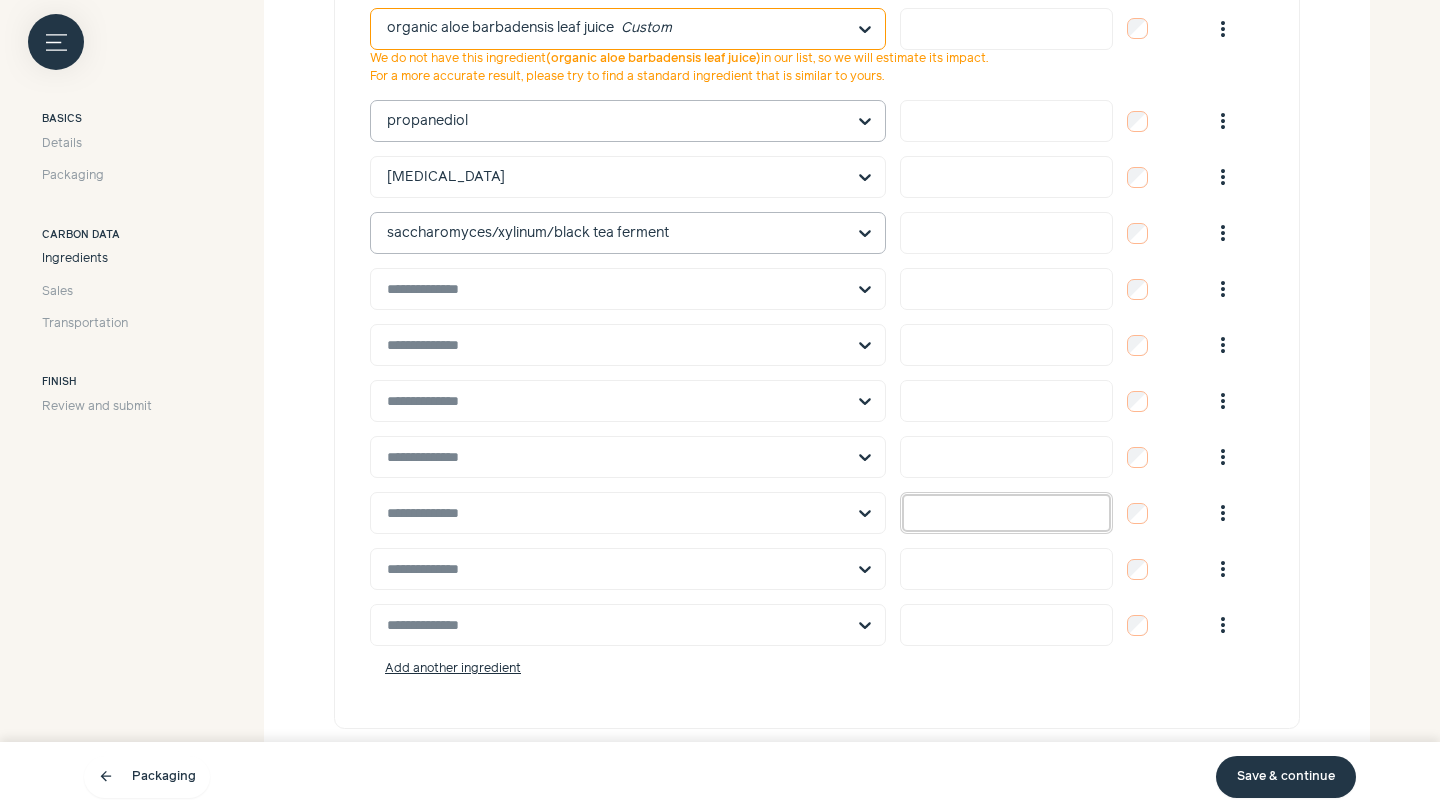 click at bounding box center (1006, 513) 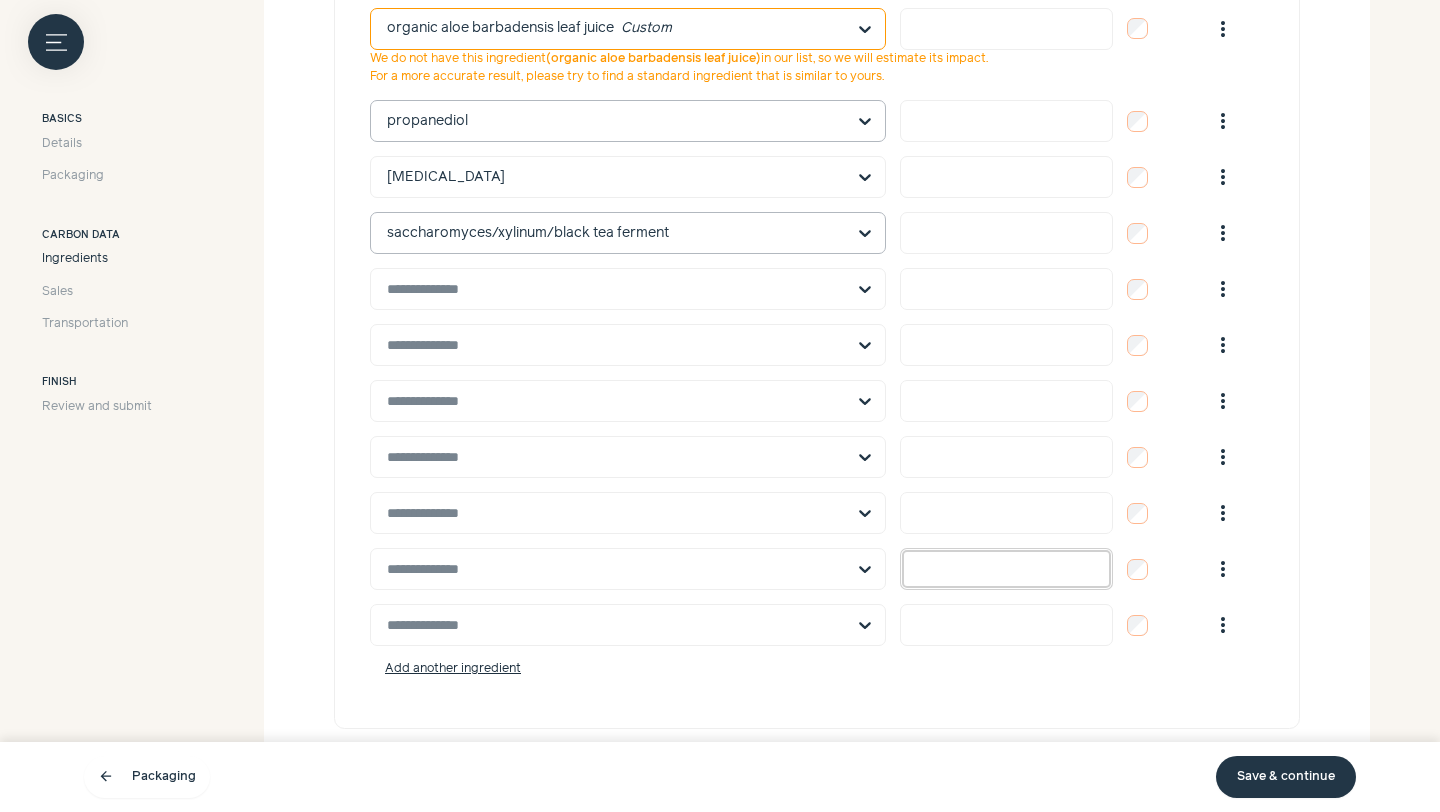 click at bounding box center (1006, 569) 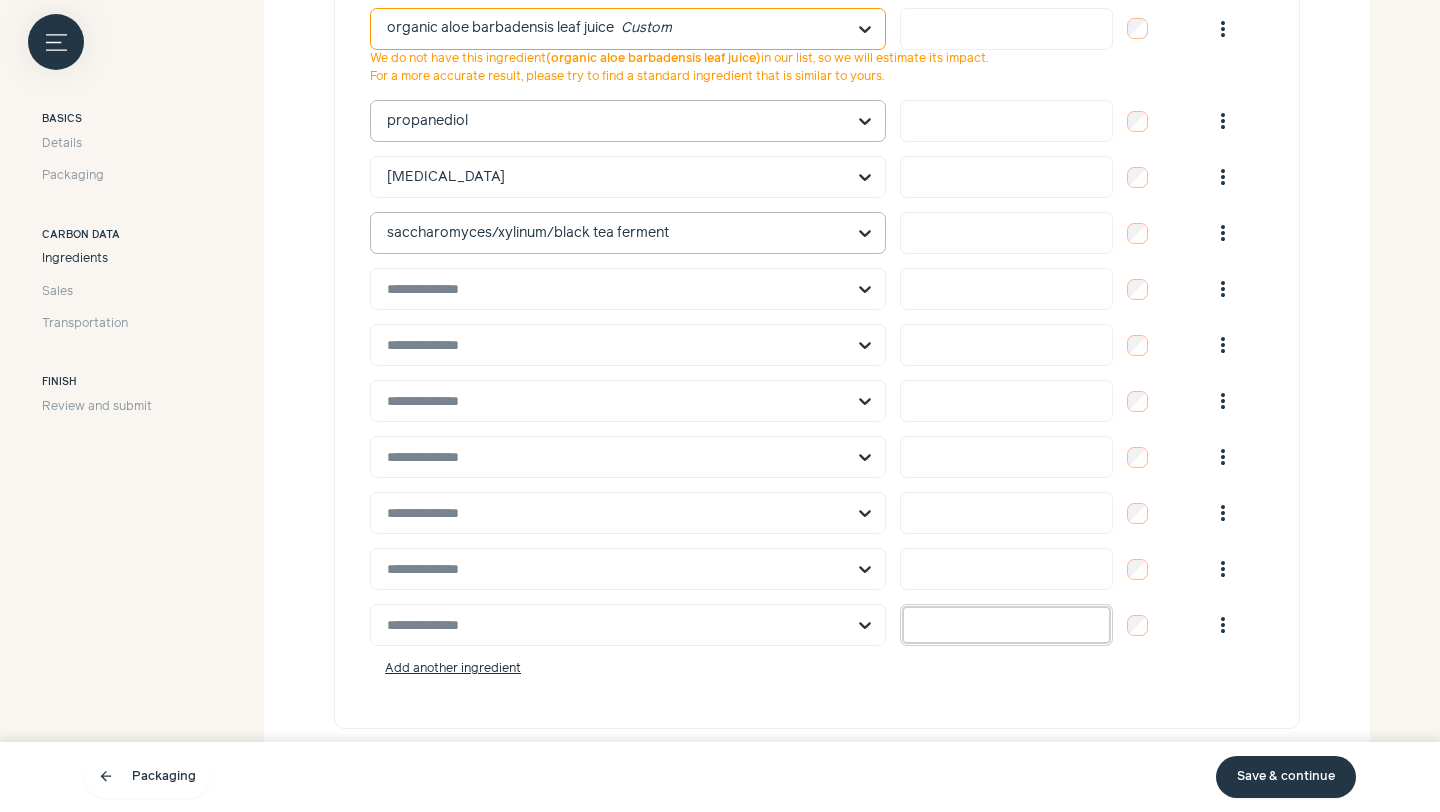 click at bounding box center (1006, 625) 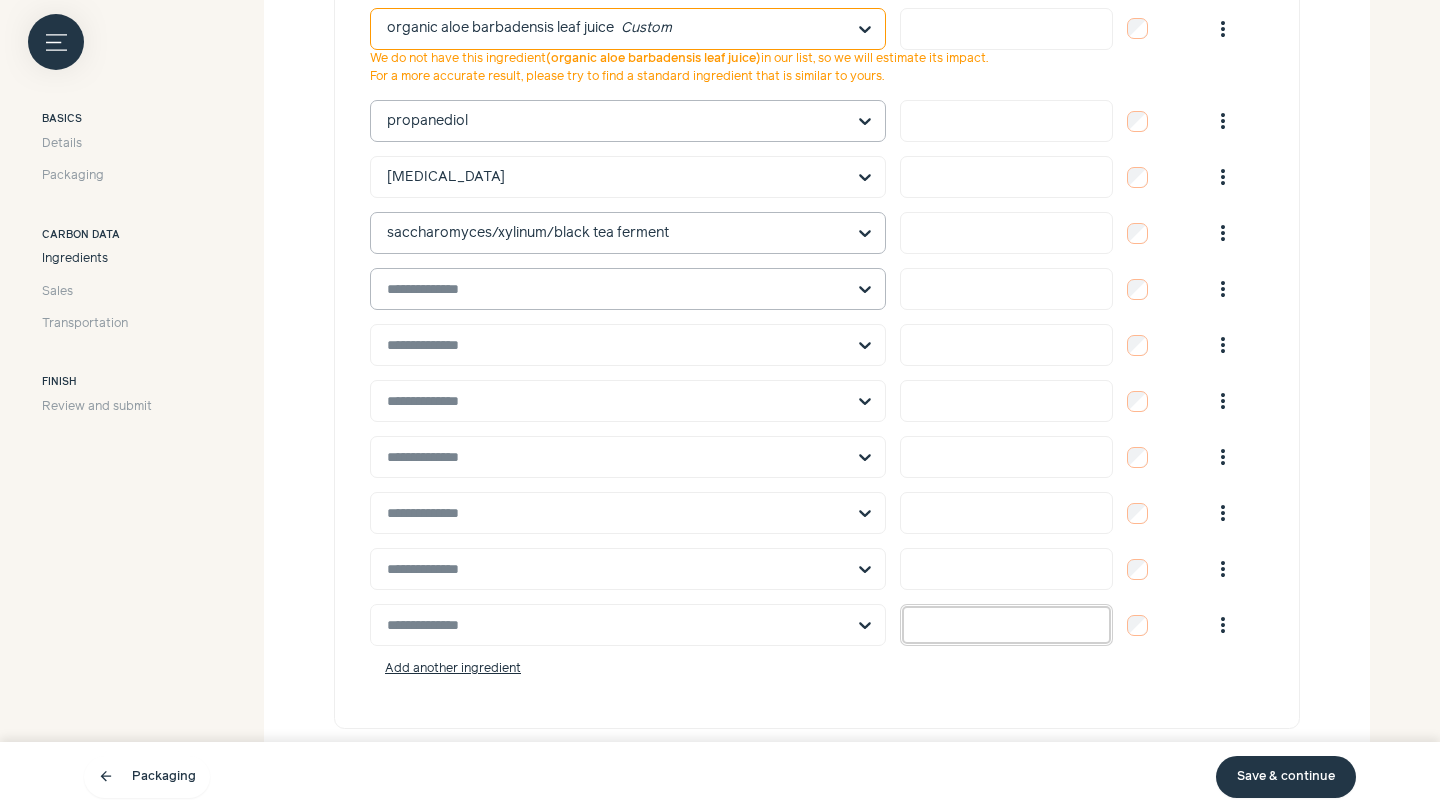 type on "**********" 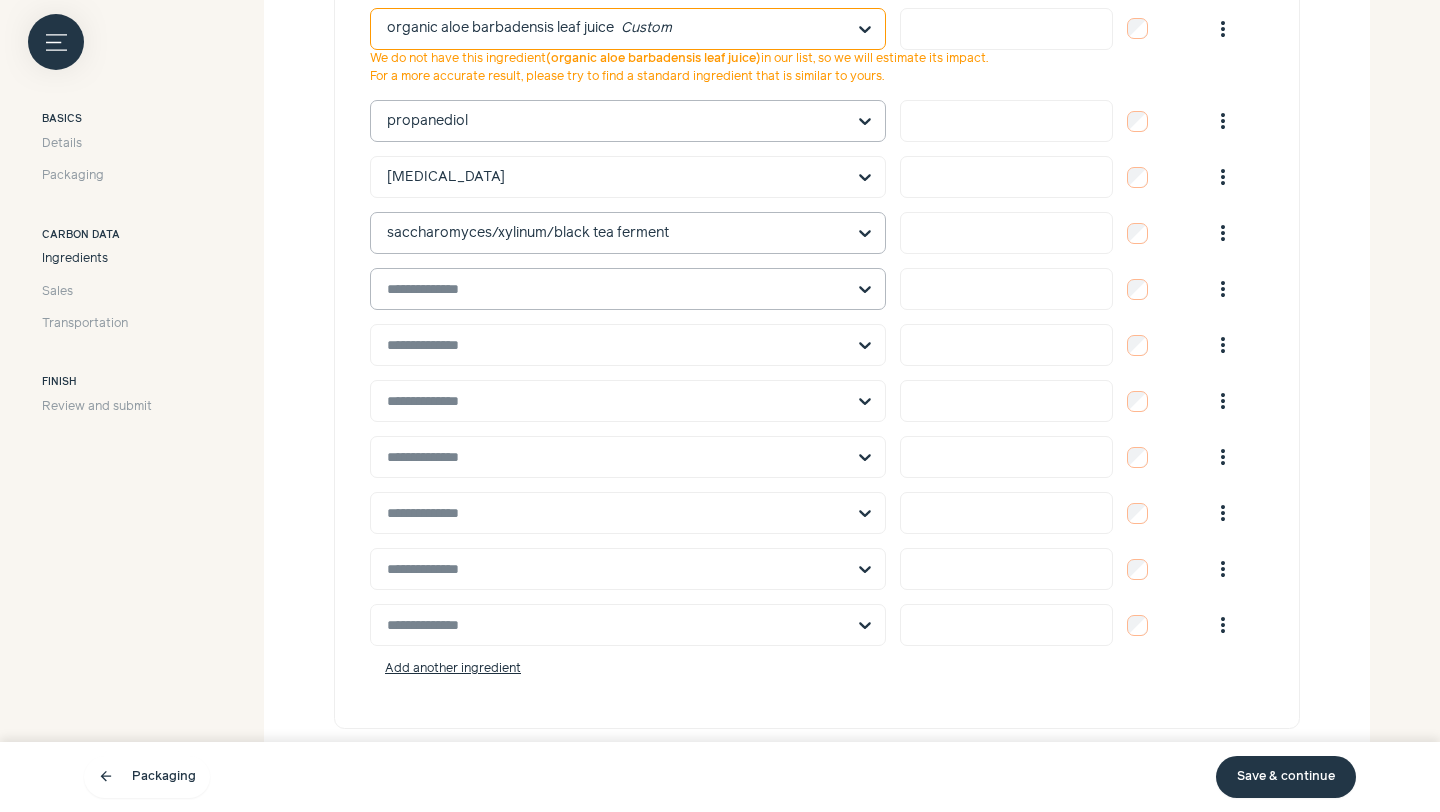 click at bounding box center [616, 289] 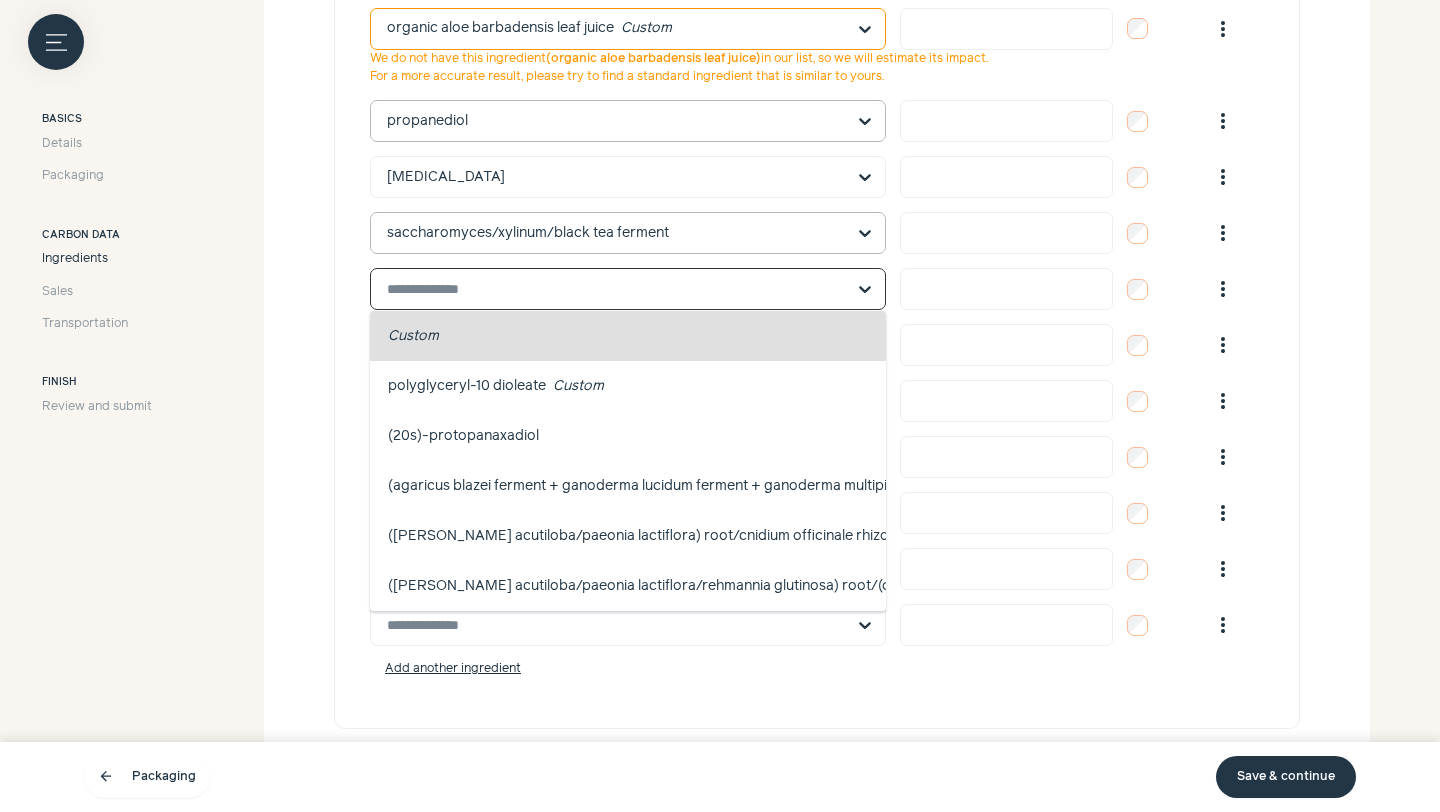 paste on "**********" 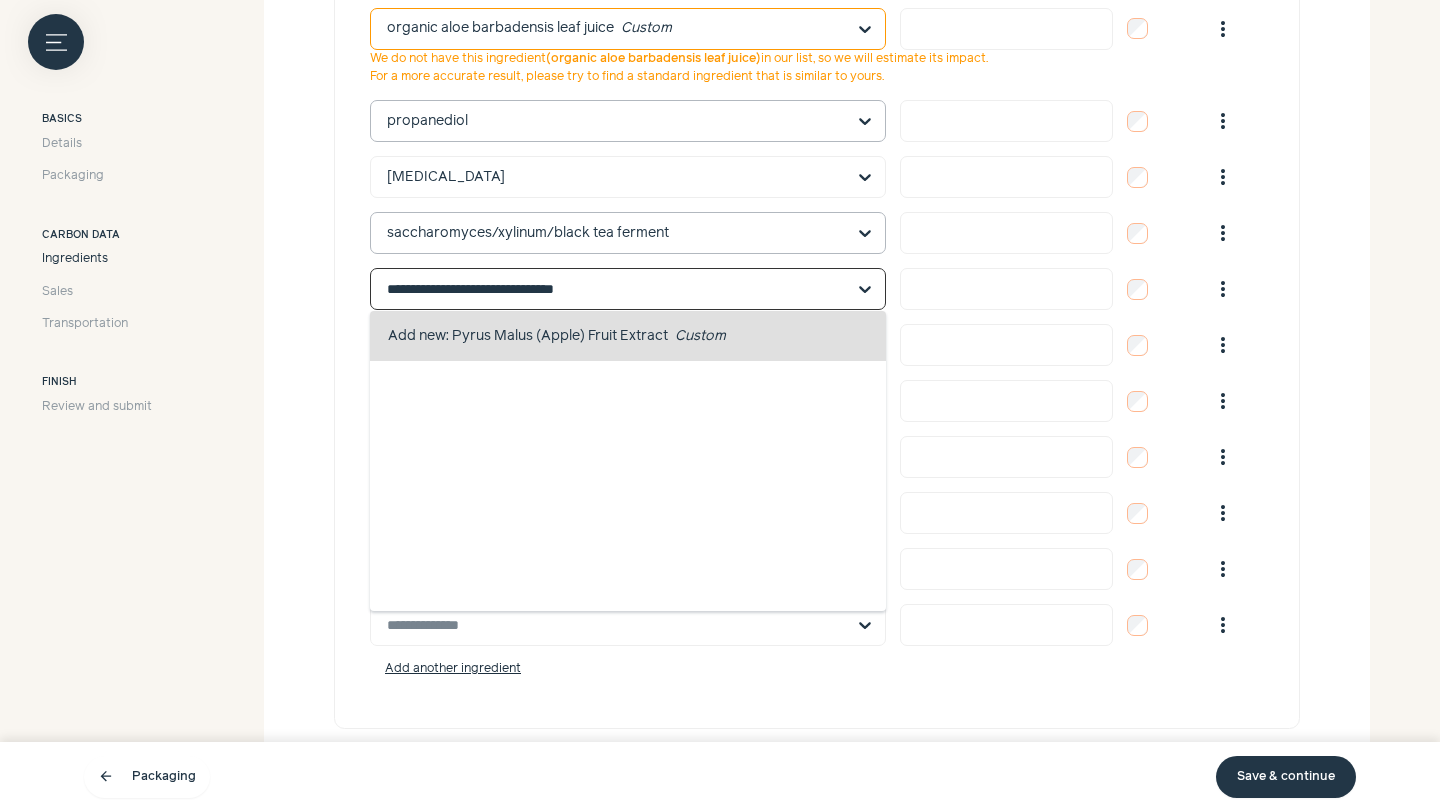 click on "Add new:     Pyrus Malus (Apple) Fruit Extract Custom" 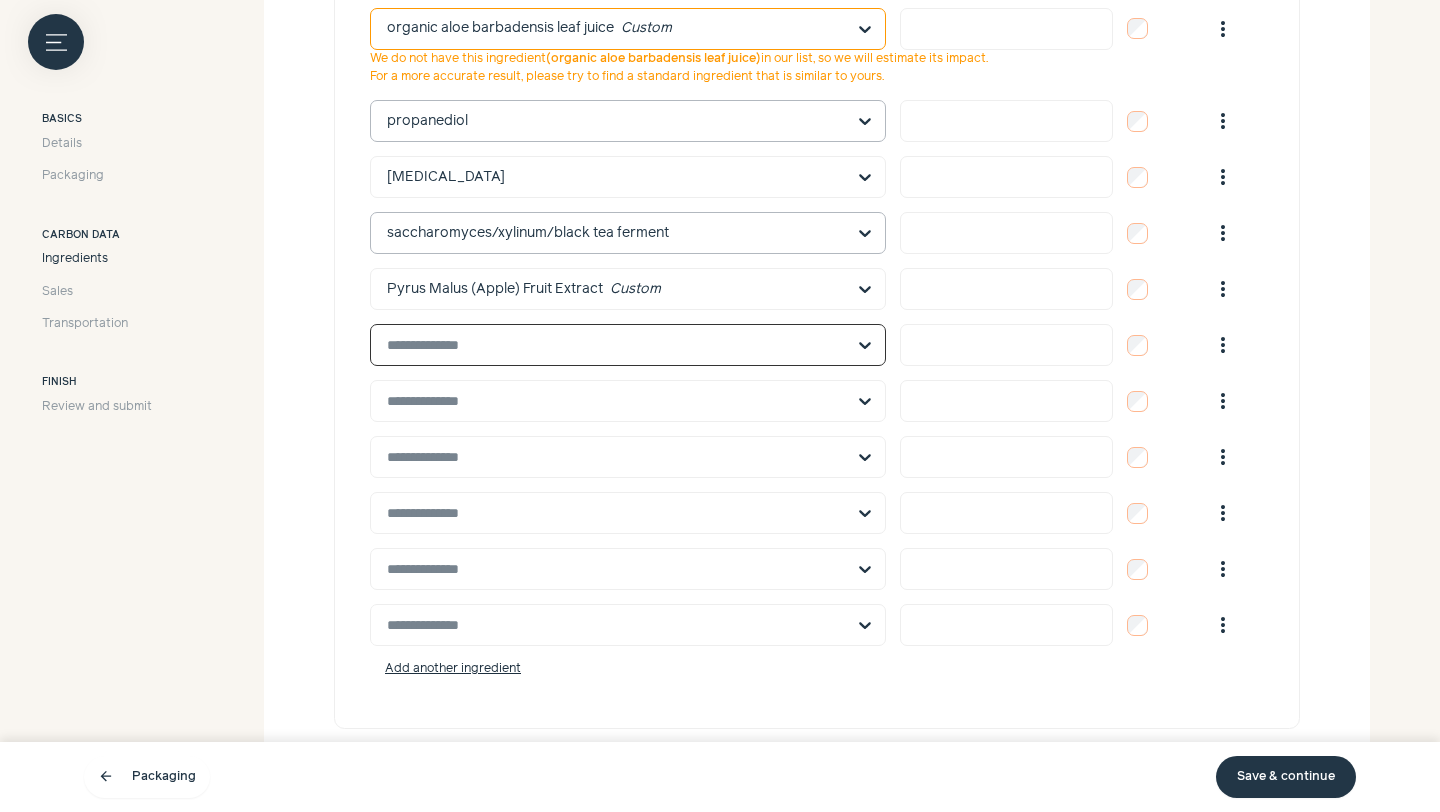 click at bounding box center [616, 345] 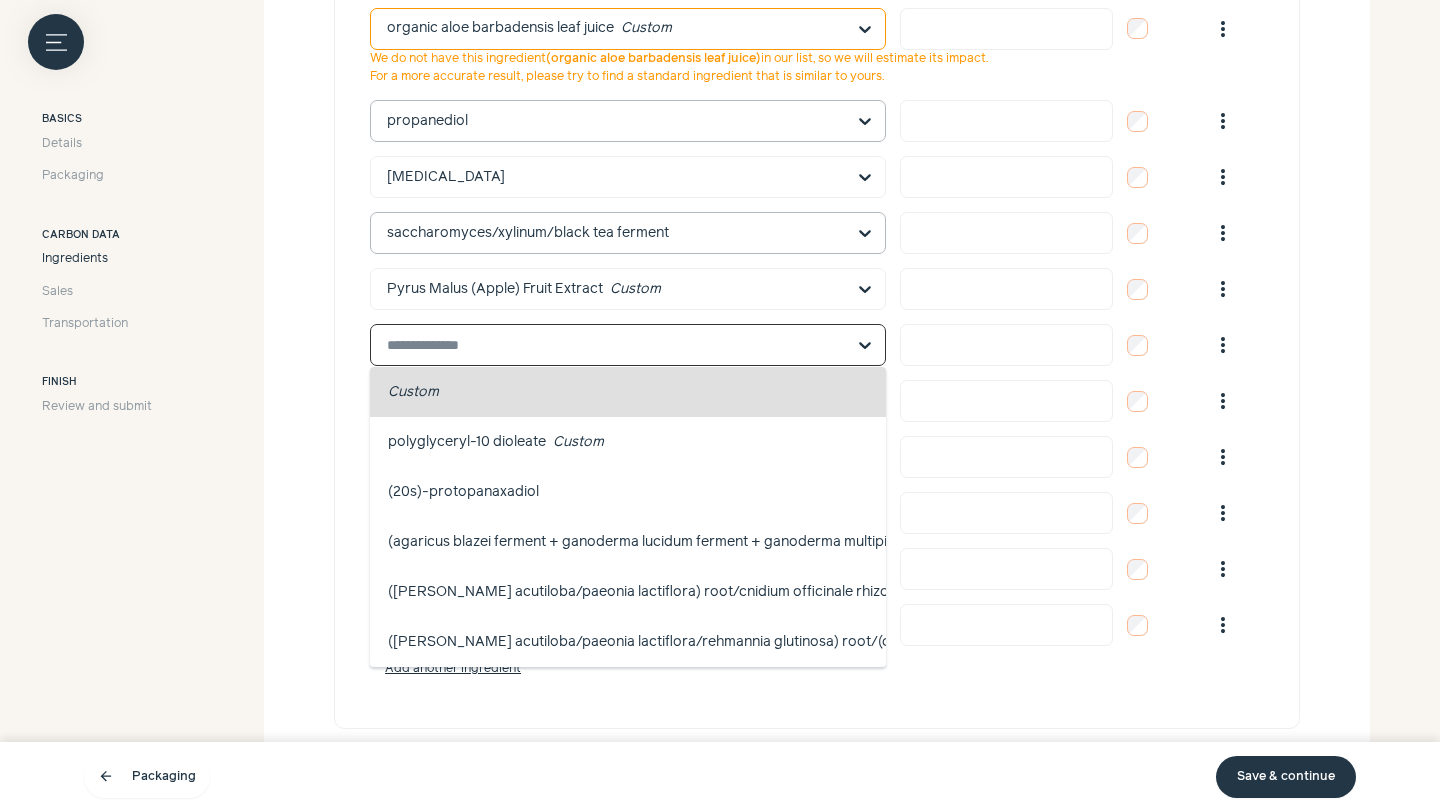 paste on "**********" 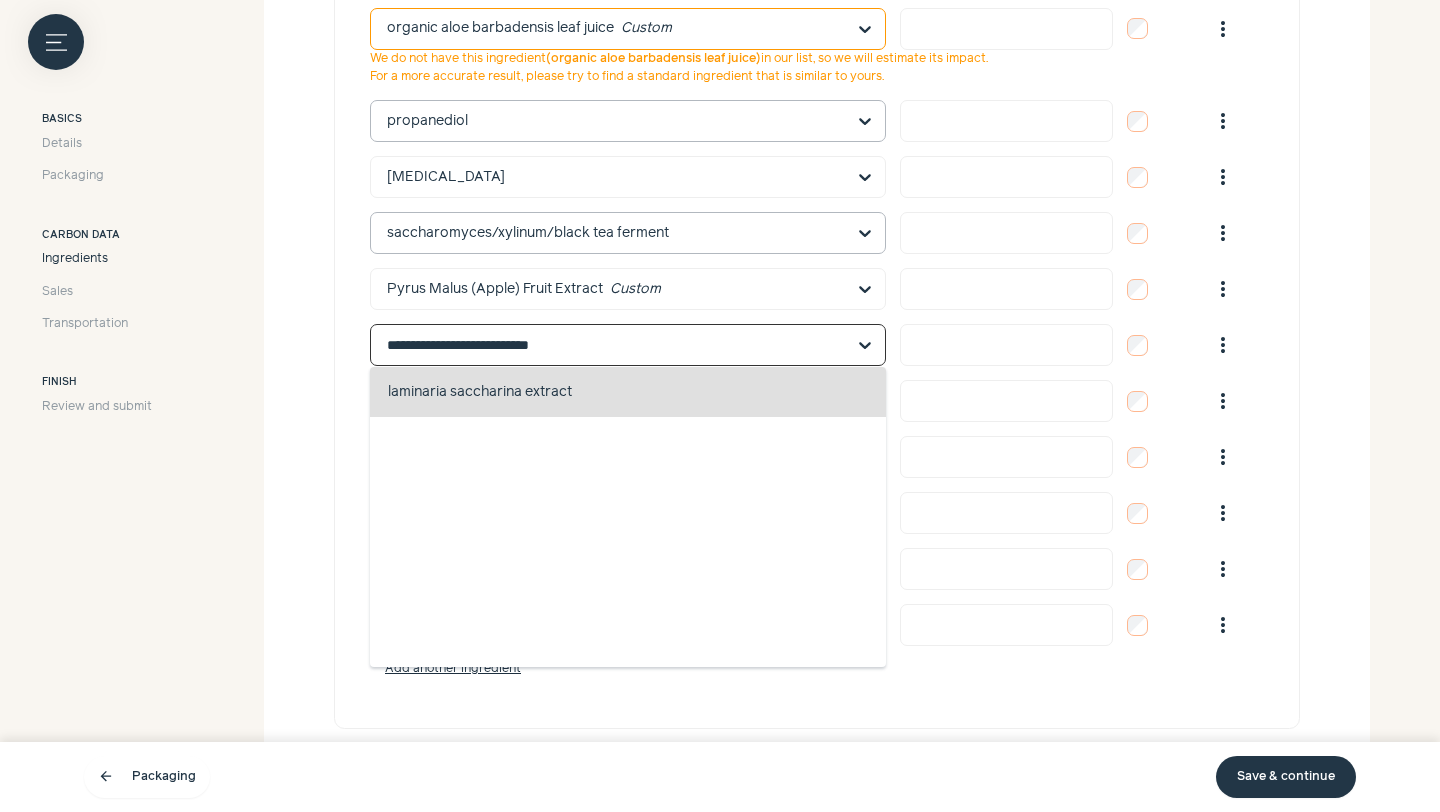 click on "laminaria saccharina extract" at bounding box center [480, 392] 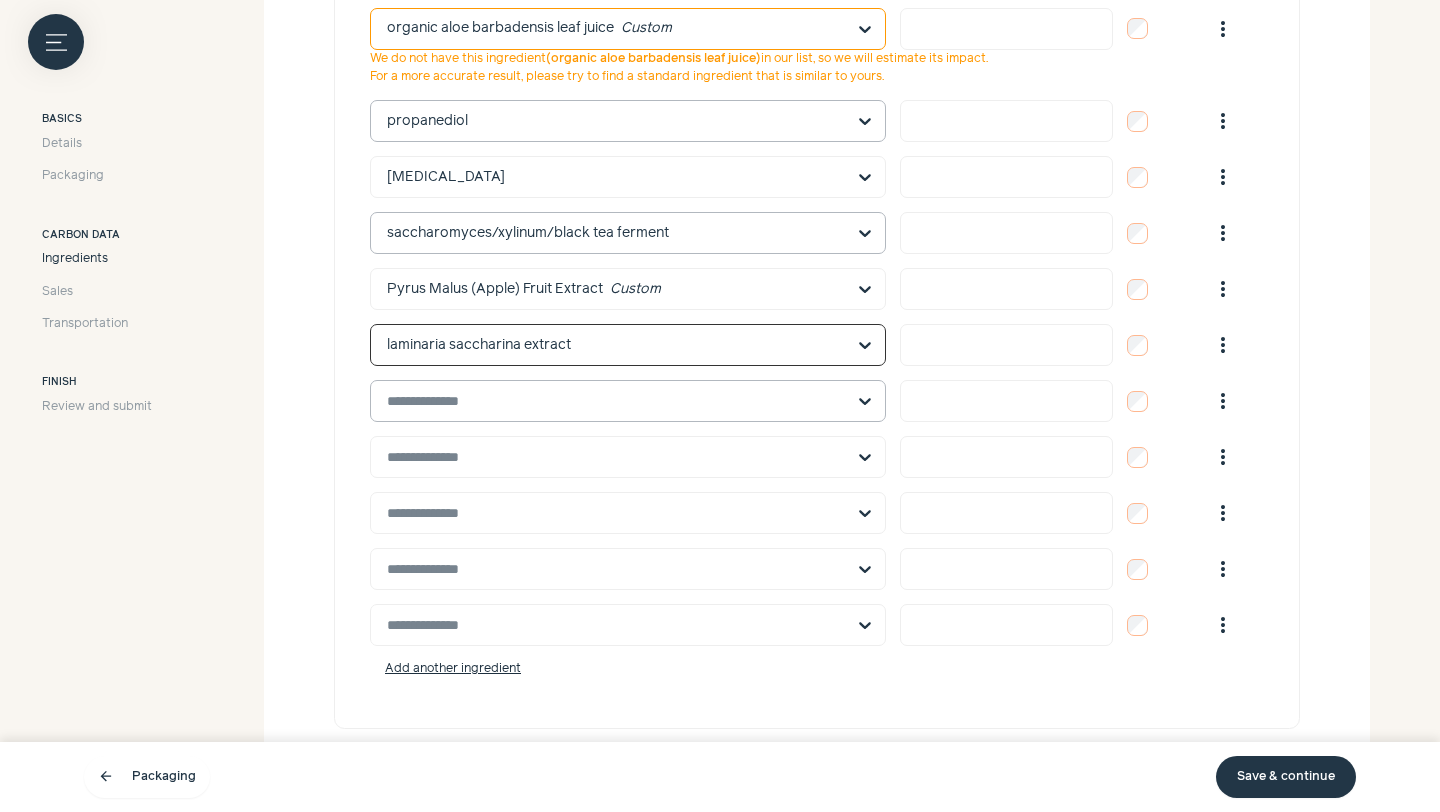 click at bounding box center [616, 401] 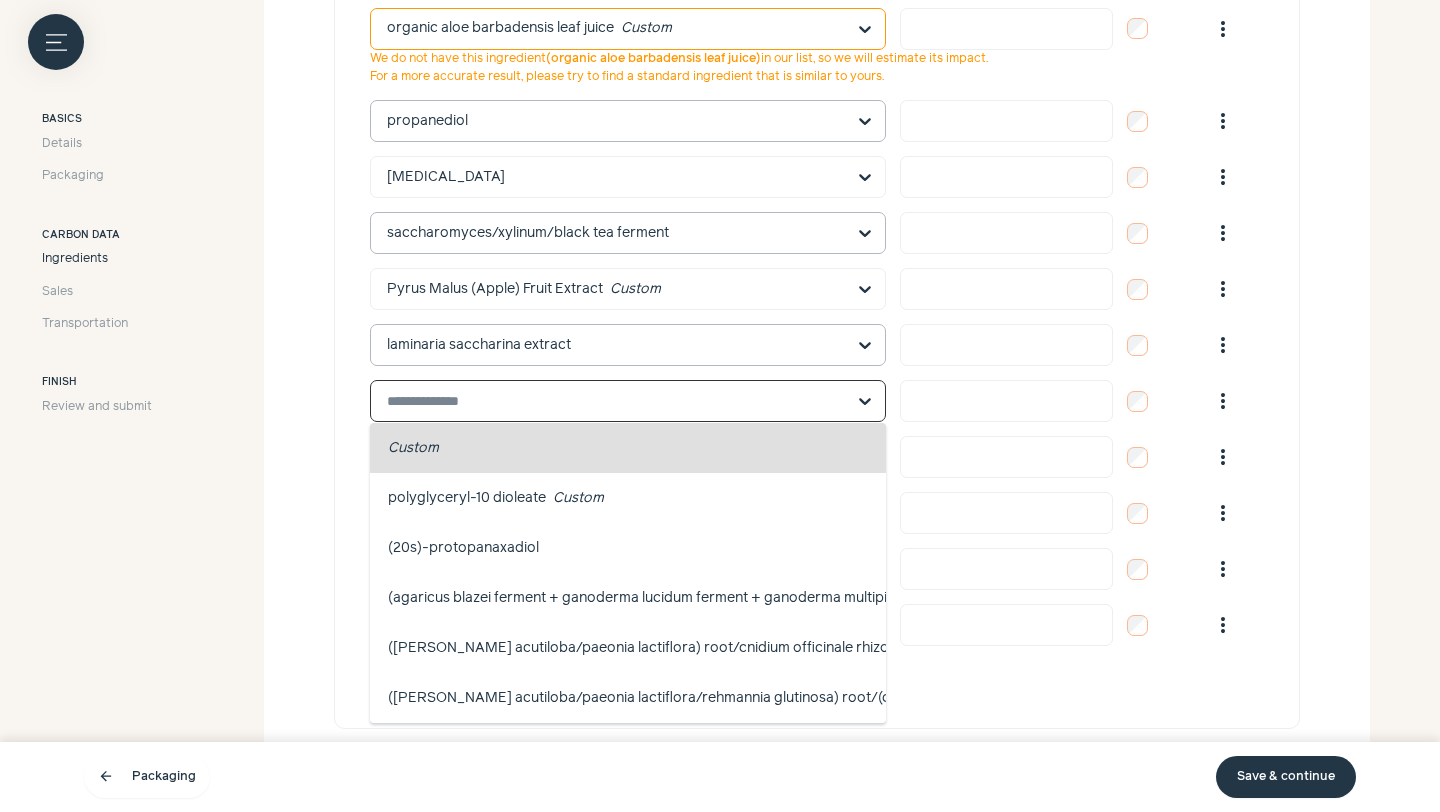 paste on "********" 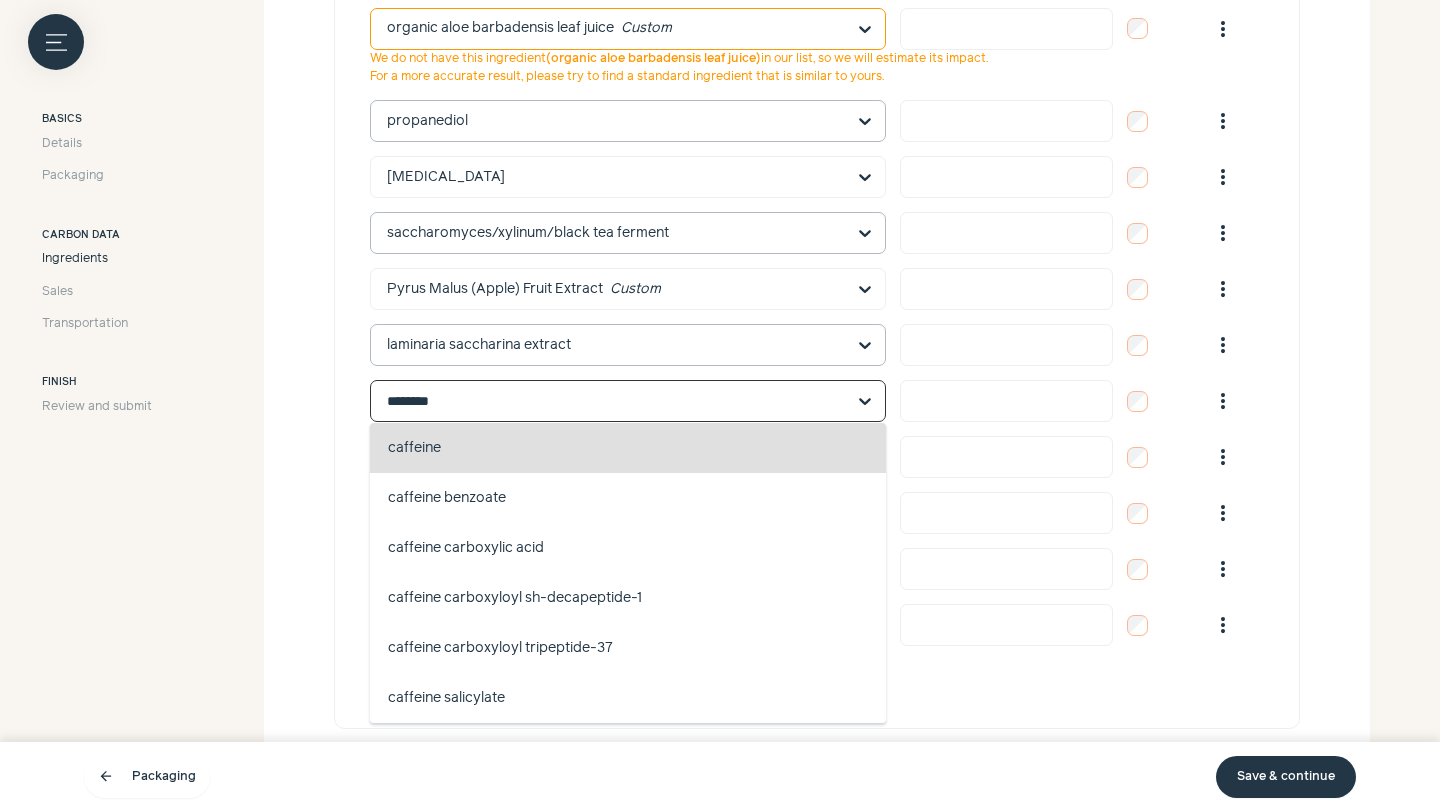 click on "caffeine   skin conditioning, perfuming" 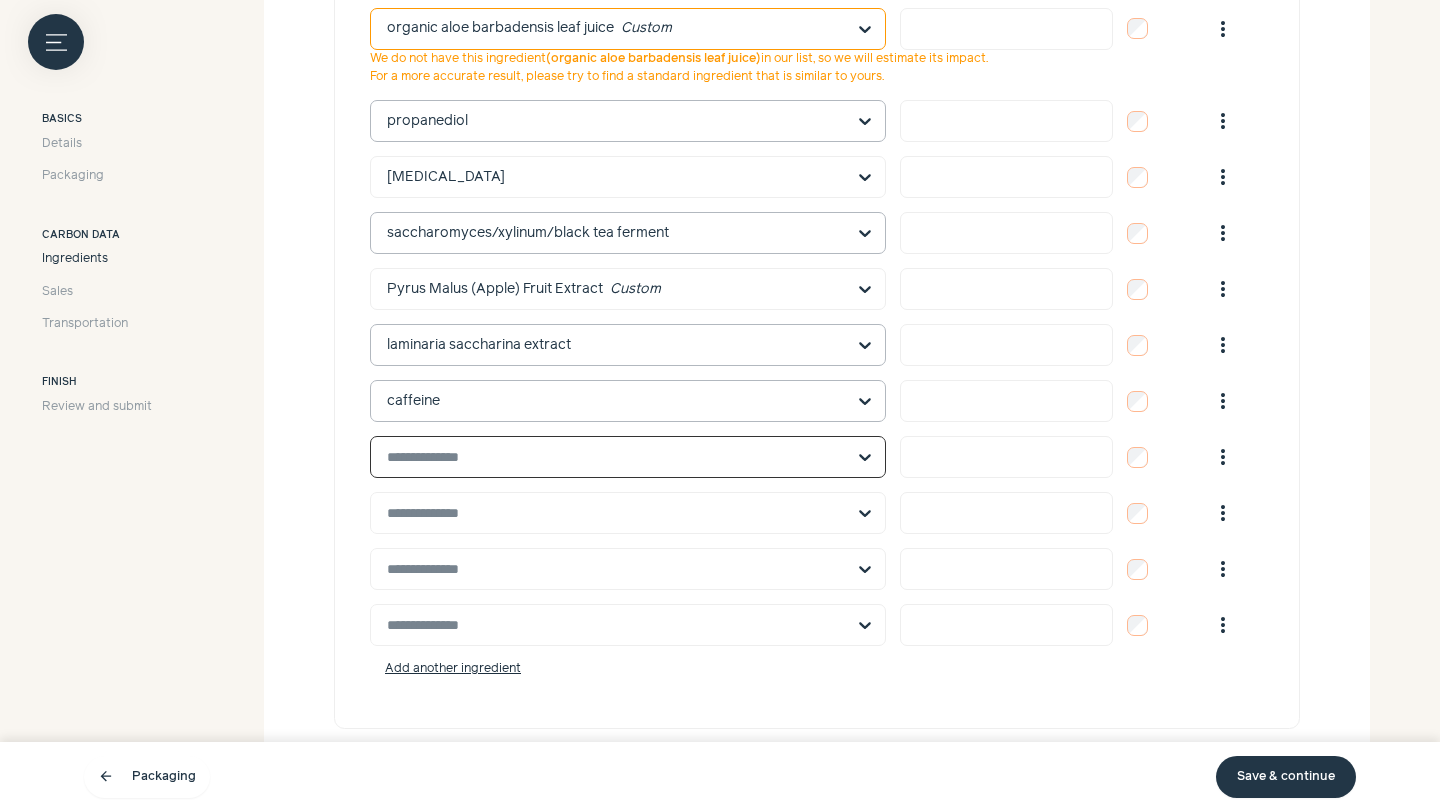 click at bounding box center (616, 457) 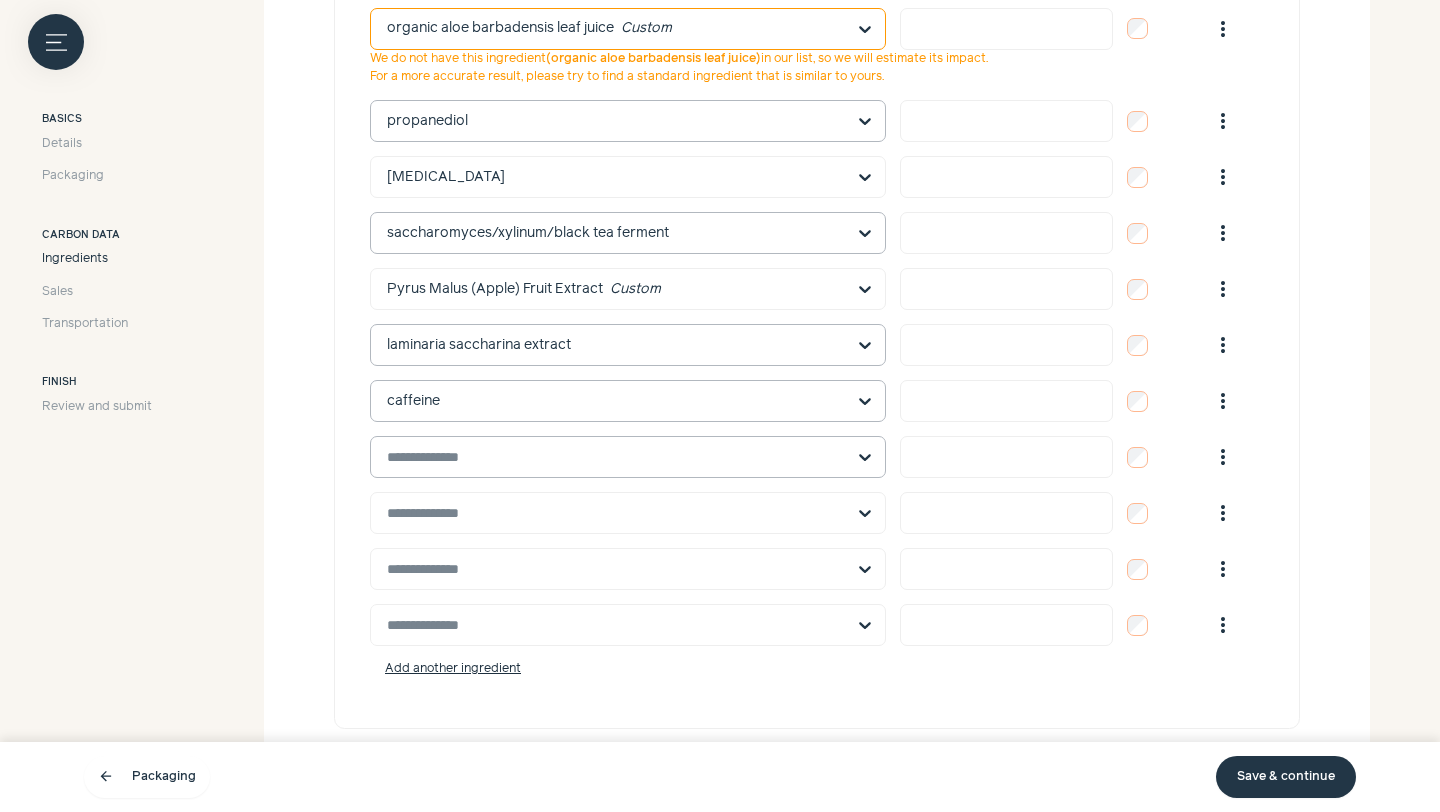 click at bounding box center (616, 457) 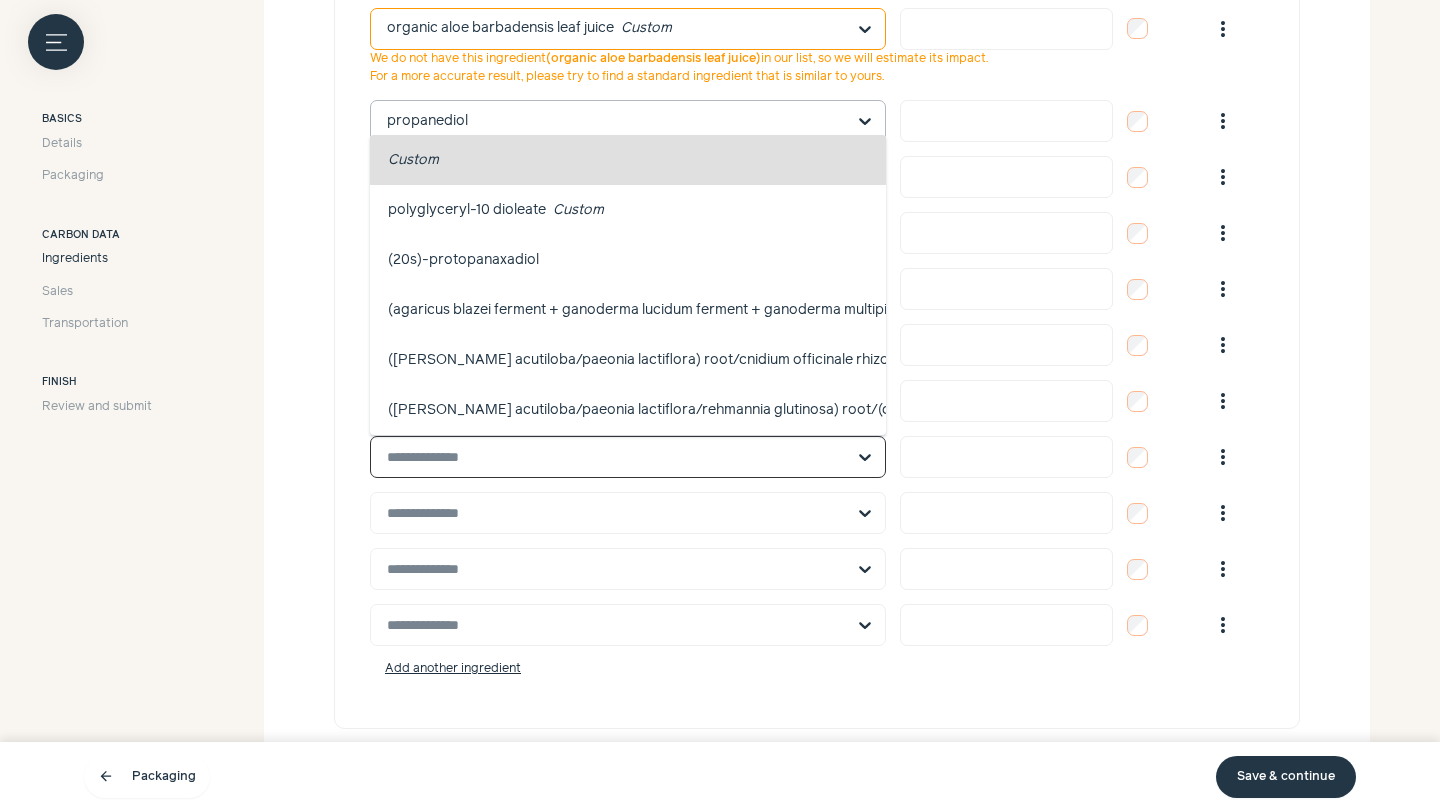 paste on "*********" 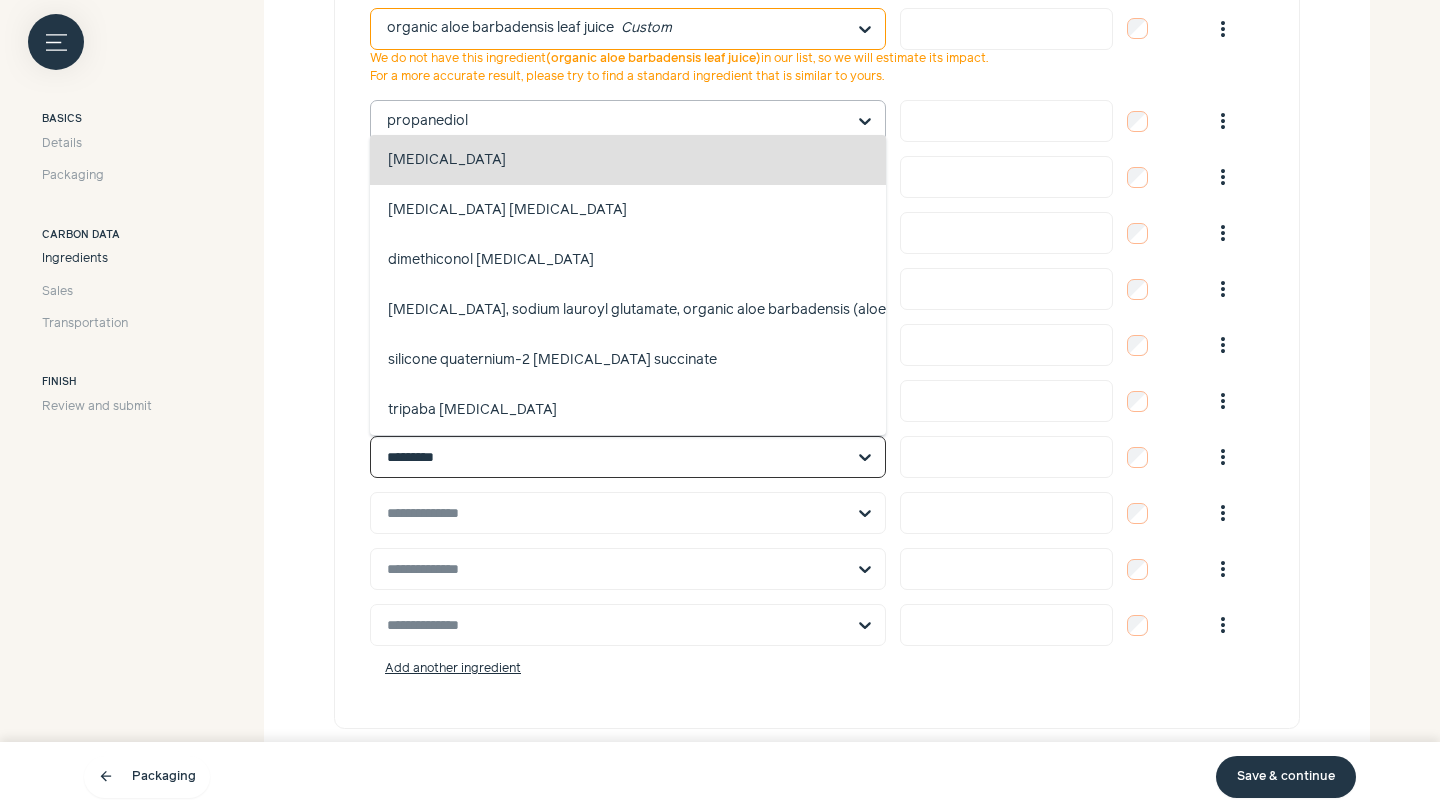click on "[MEDICAL_DATA]   antistatic, skin conditioning, hair conditioning" 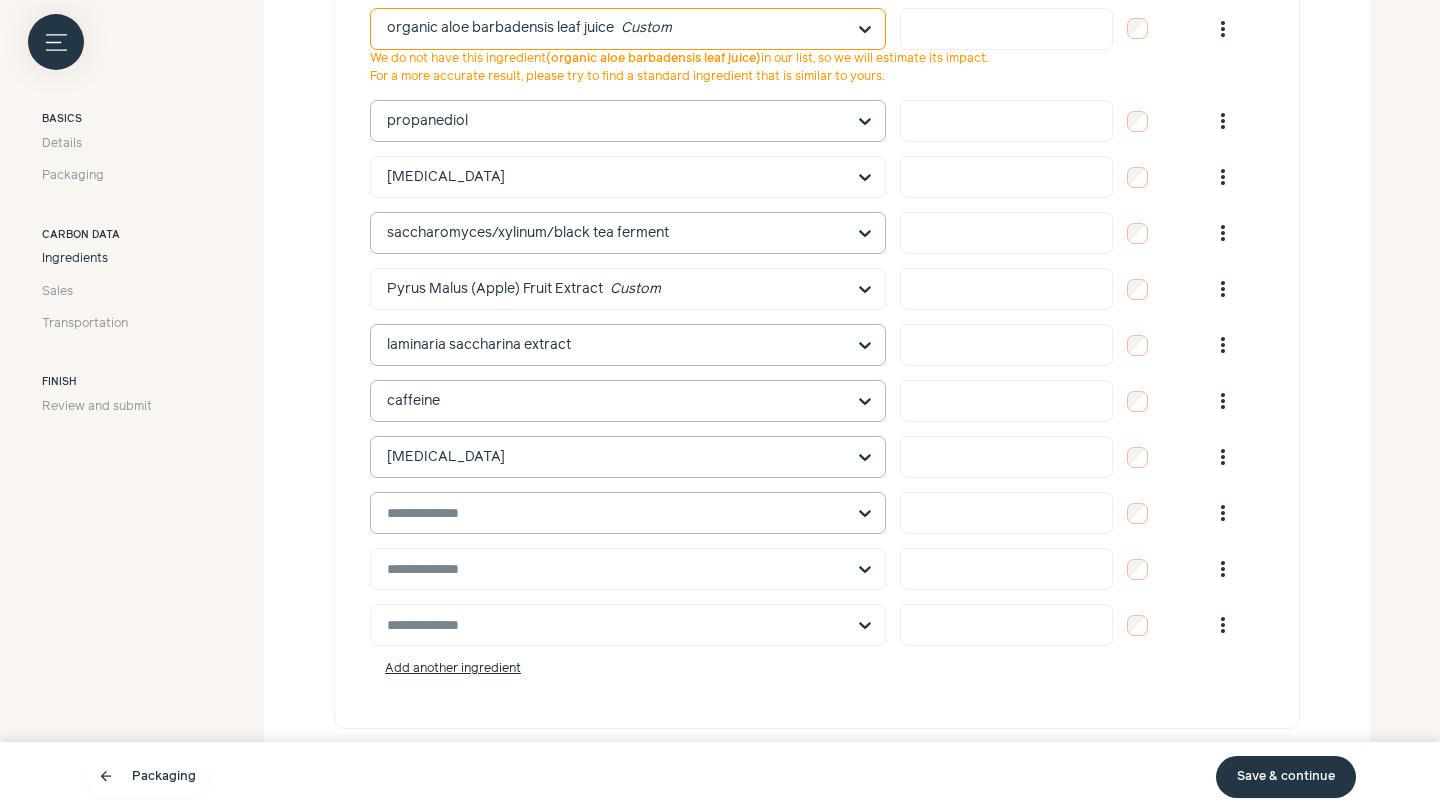 scroll, scrollTop: 1289, scrollLeft: 0, axis: vertical 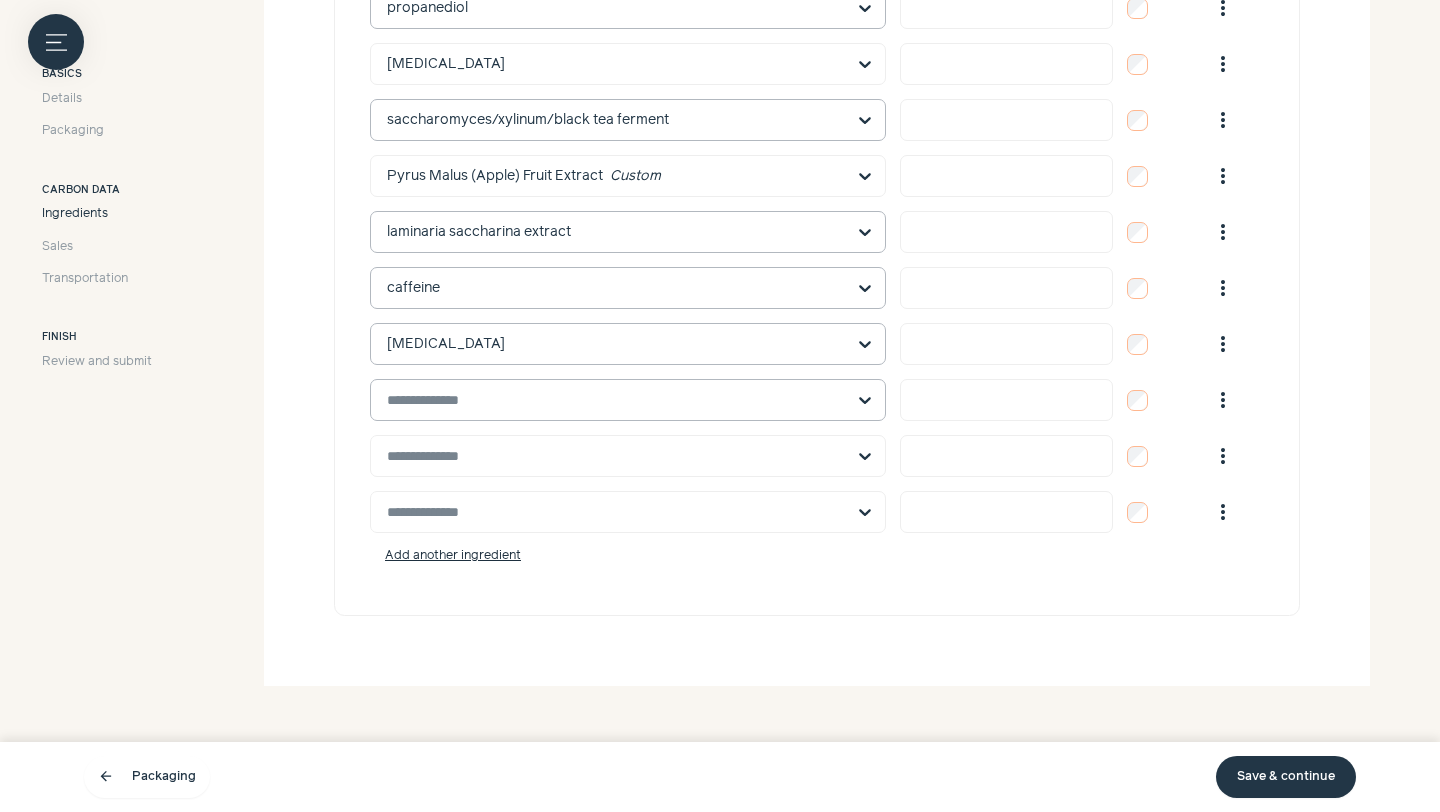 click at bounding box center (616, 400) 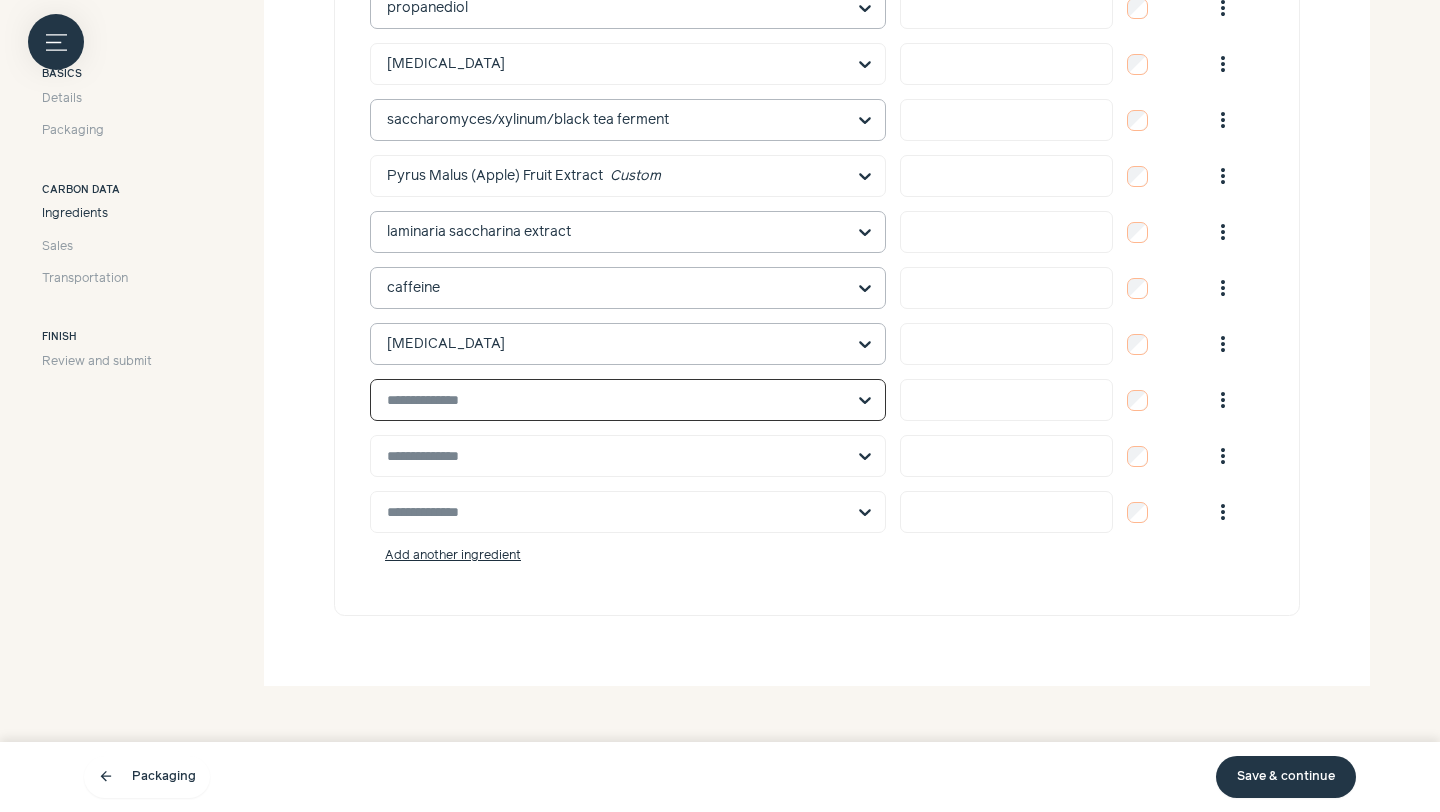 click at bounding box center [616, 400] 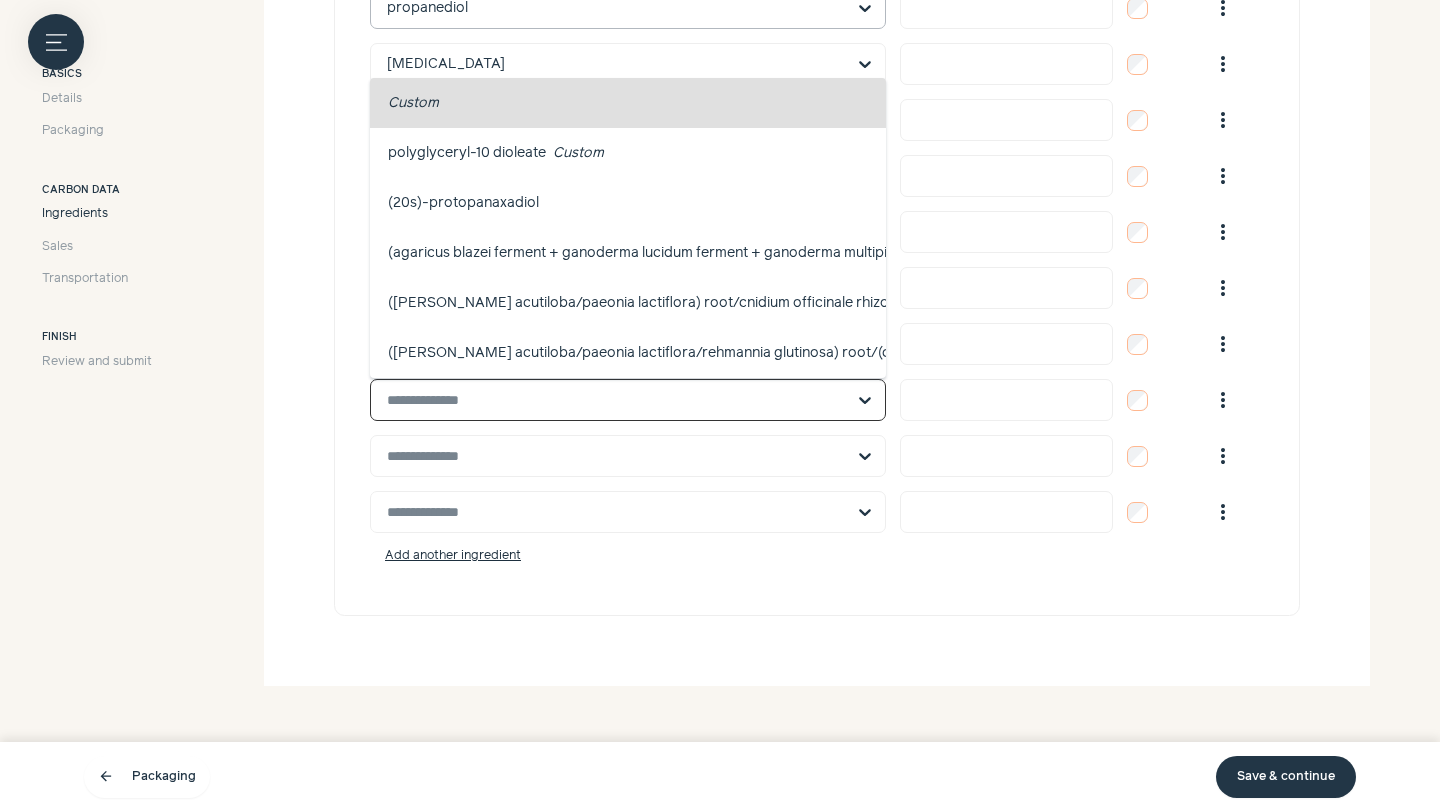 paste on "**********" 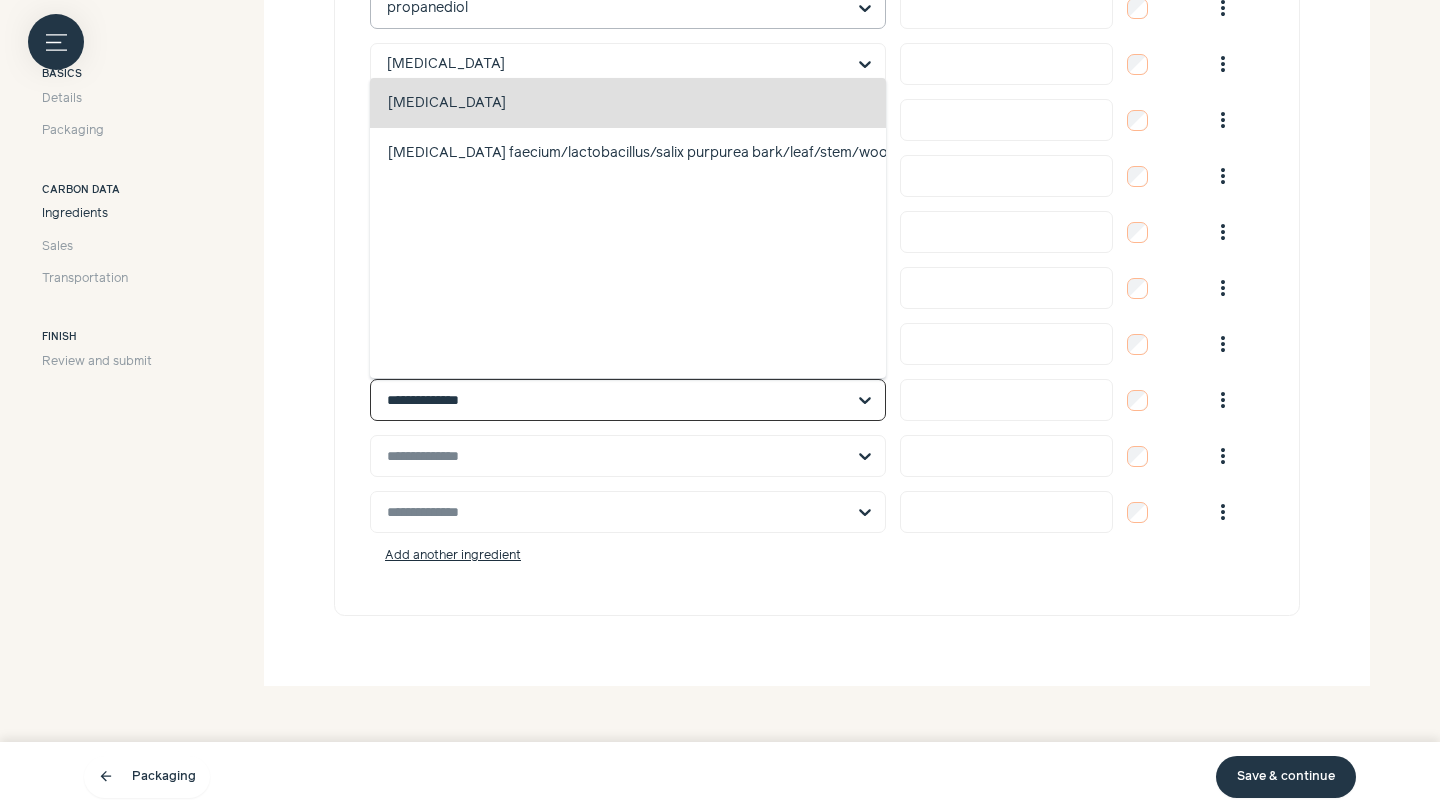 click on "[MEDICAL_DATA]" at bounding box center (447, 103) 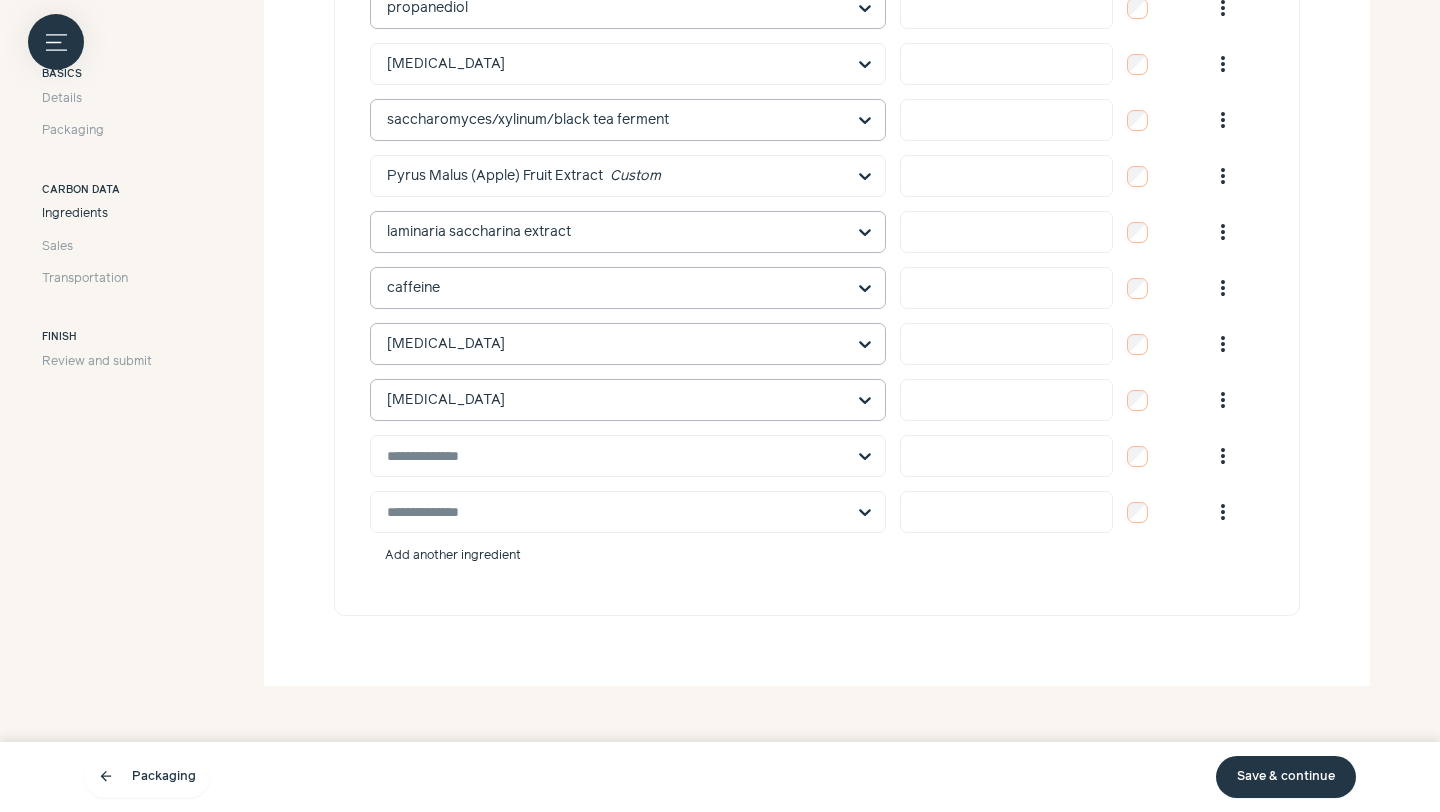 click on "Add another ingredient" at bounding box center [453, 556] 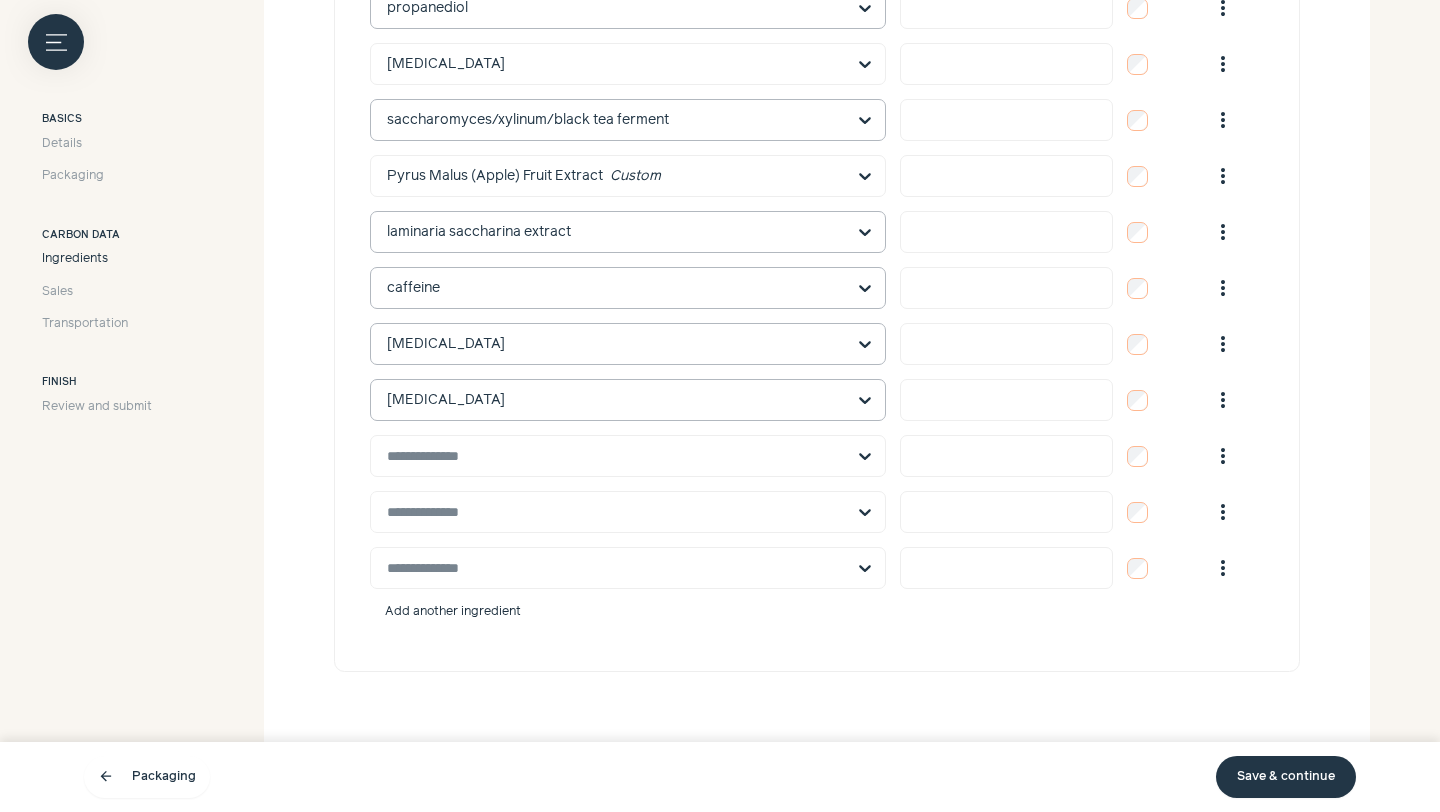 click on "Add another ingredient" at bounding box center (453, 612) 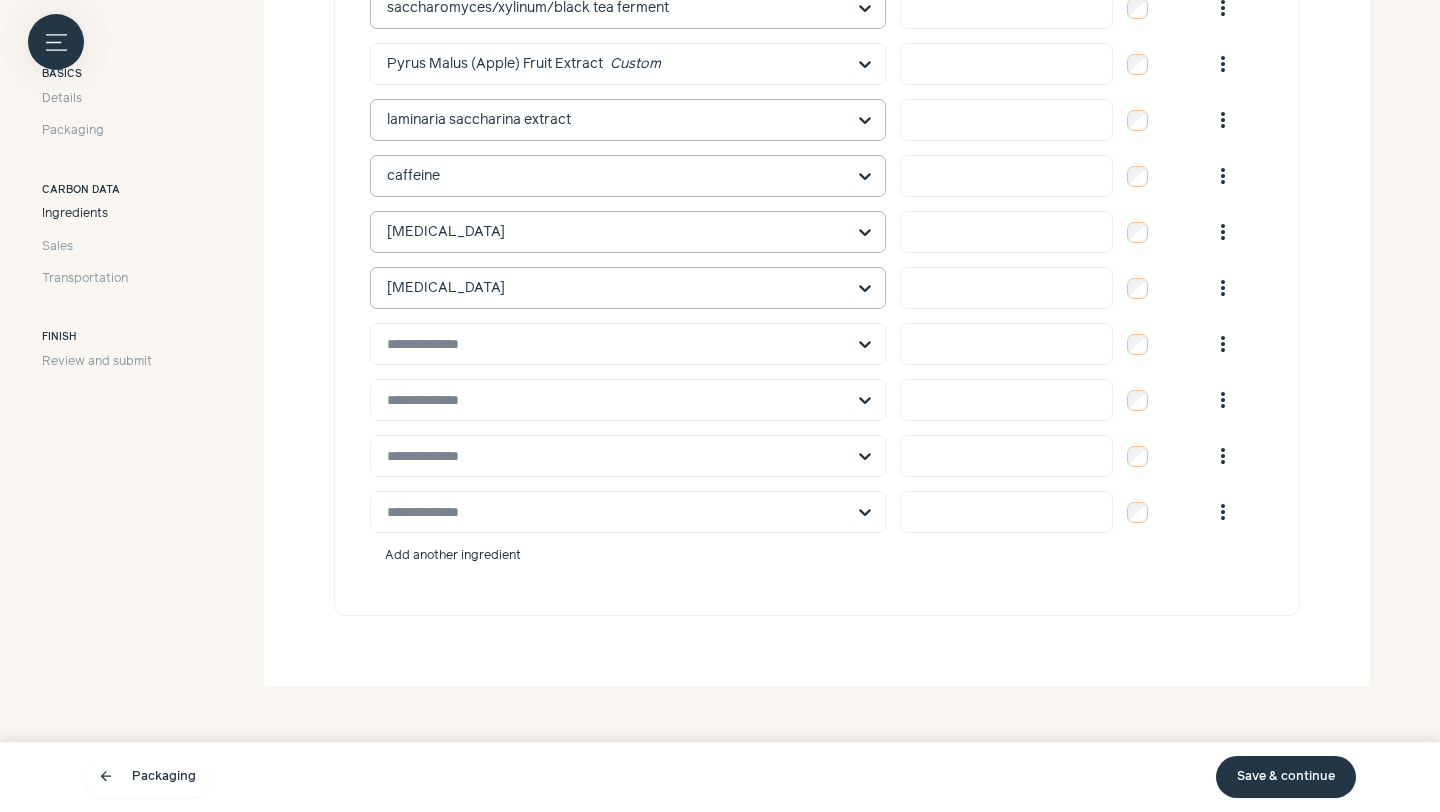 click on "Add another ingredient" at bounding box center (453, 556) 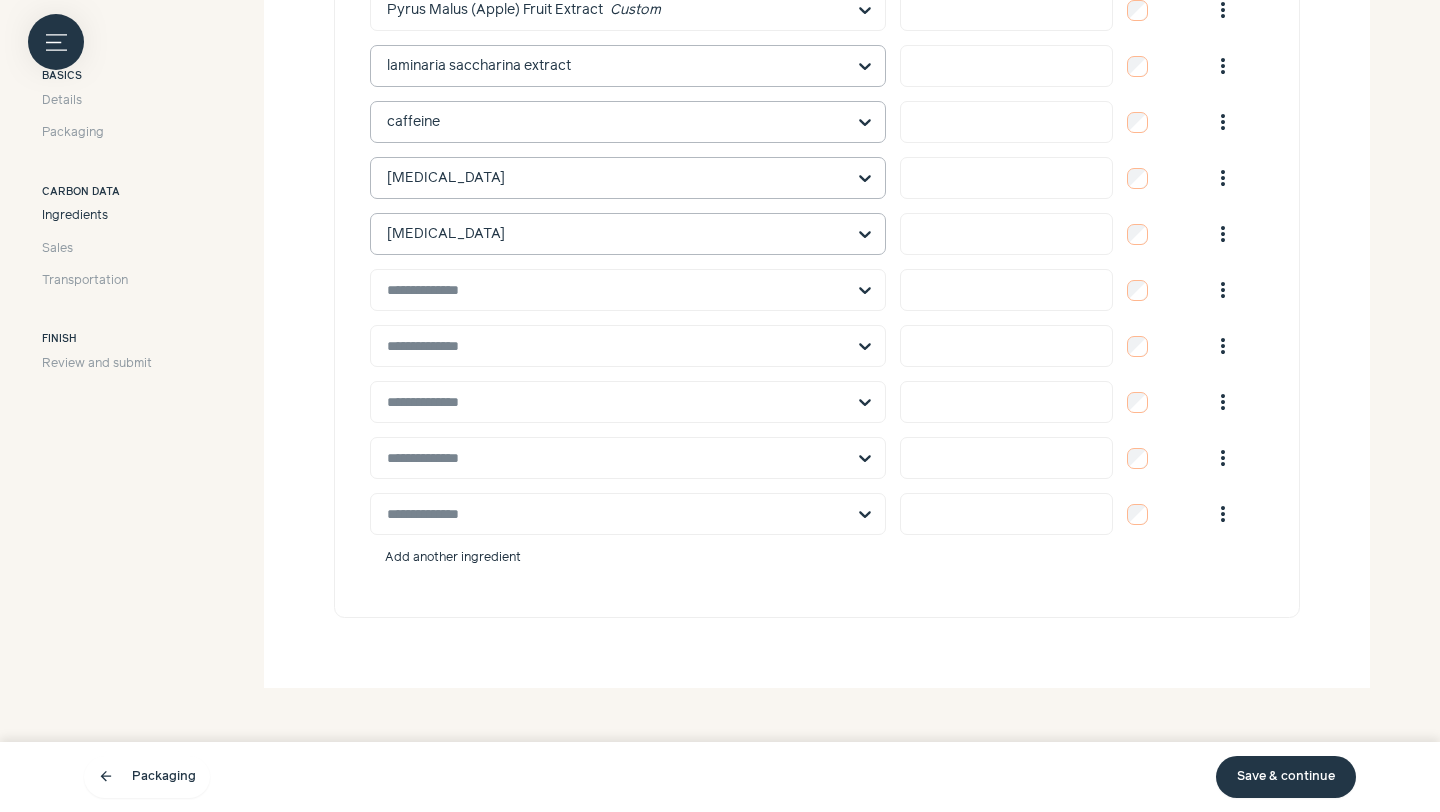 scroll, scrollTop: 1457, scrollLeft: 0, axis: vertical 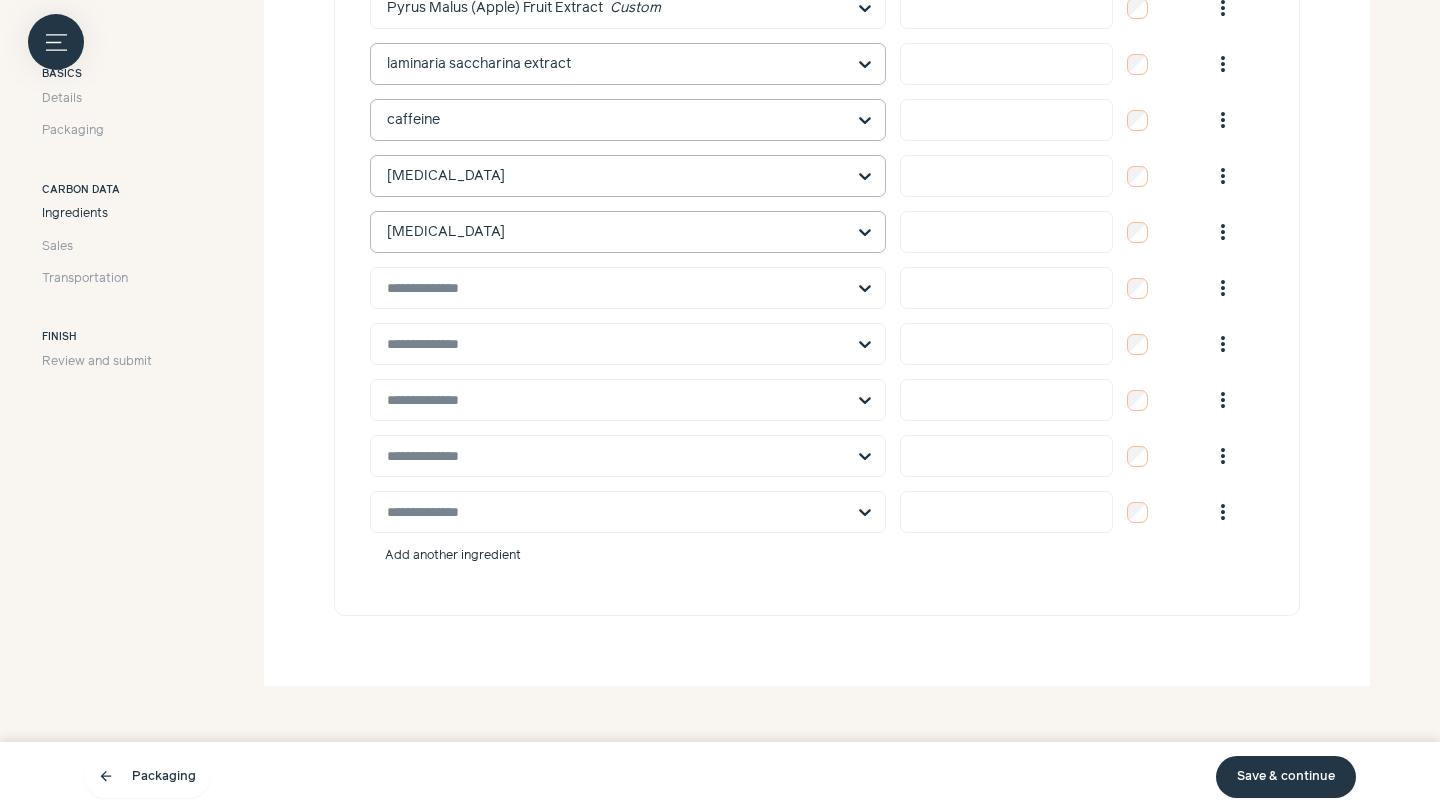 click on "Add another ingredient" at bounding box center [453, 556] 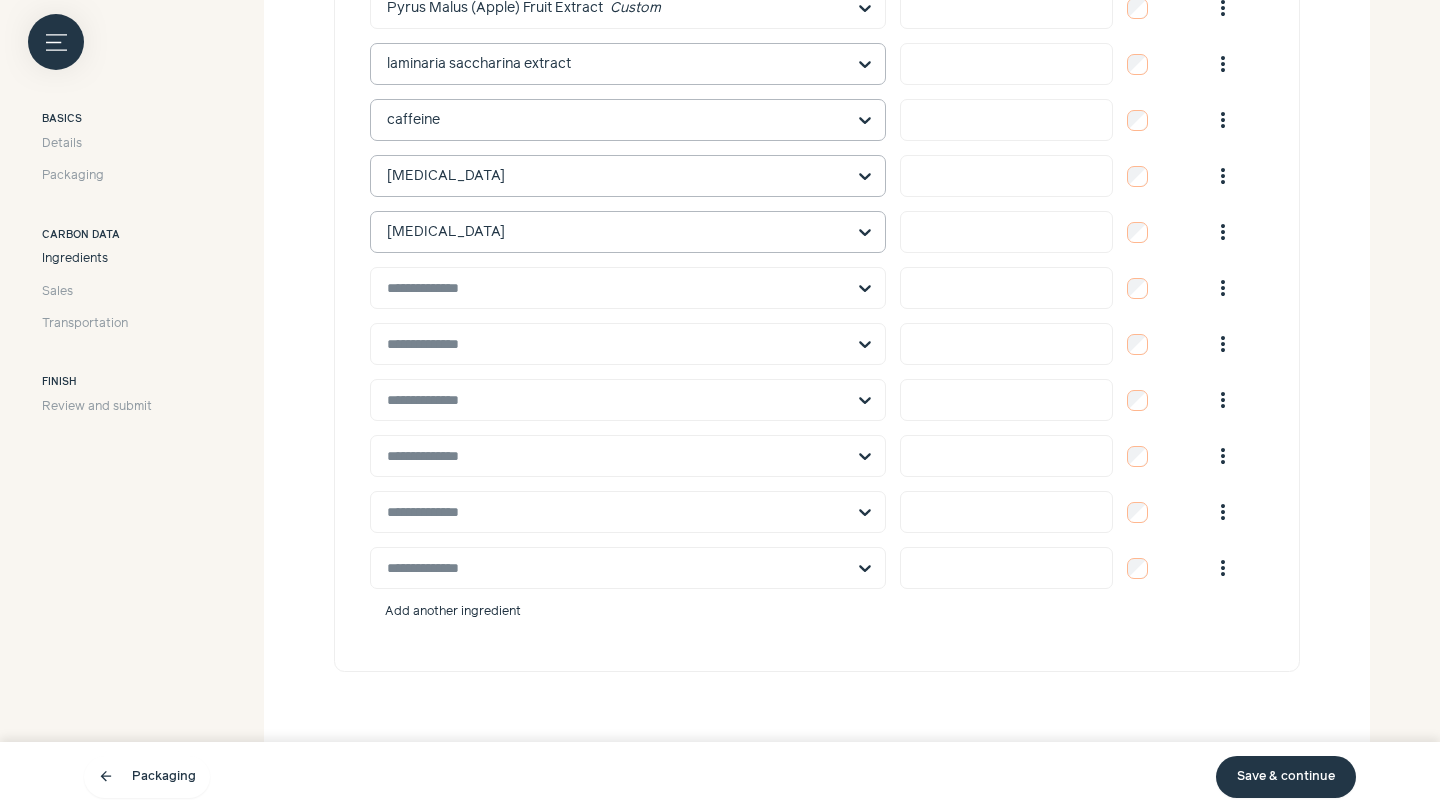 scroll, scrollTop: 1513, scrollLeft: 0, axis: vertical 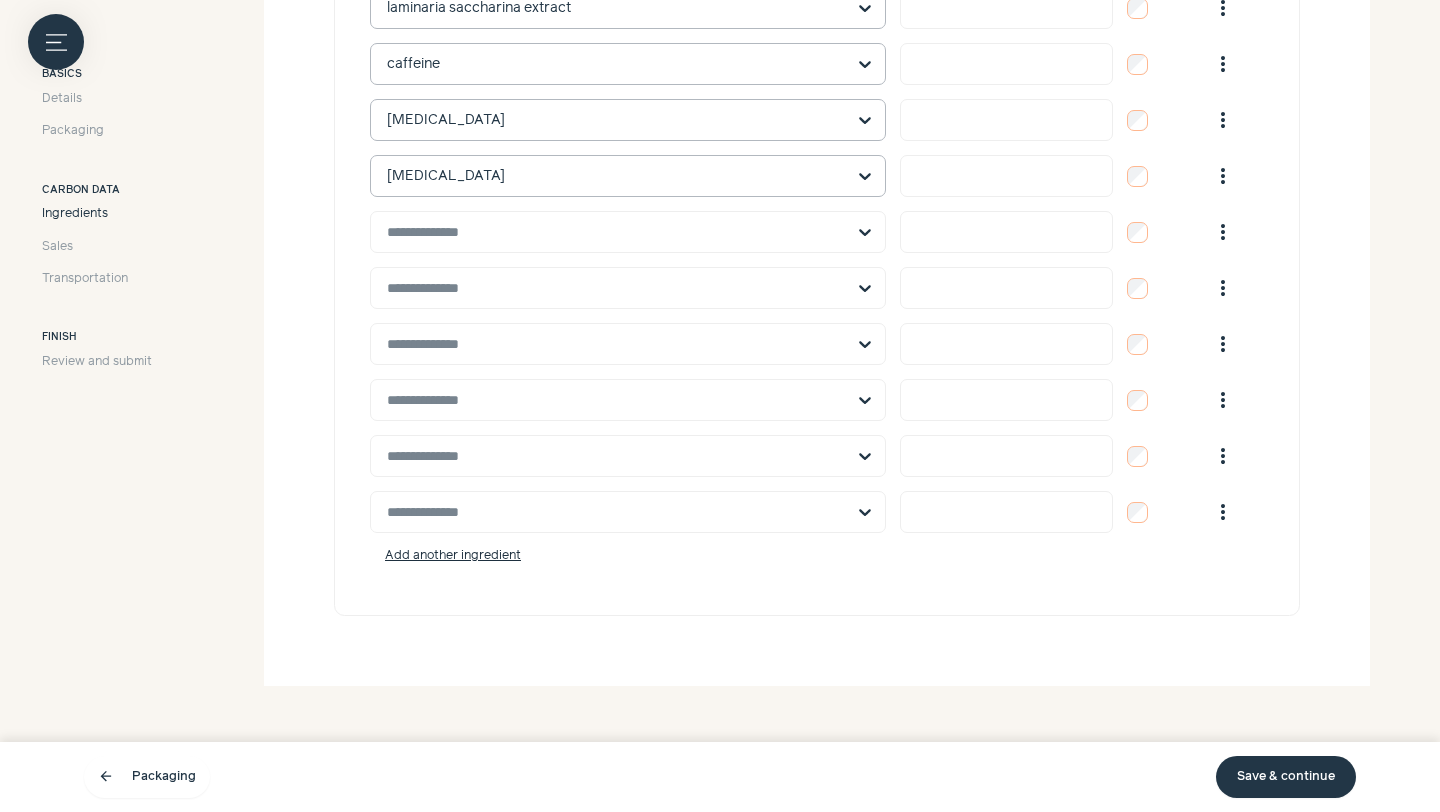 click on "Add another ingredient" at bounding box center (817, 556) 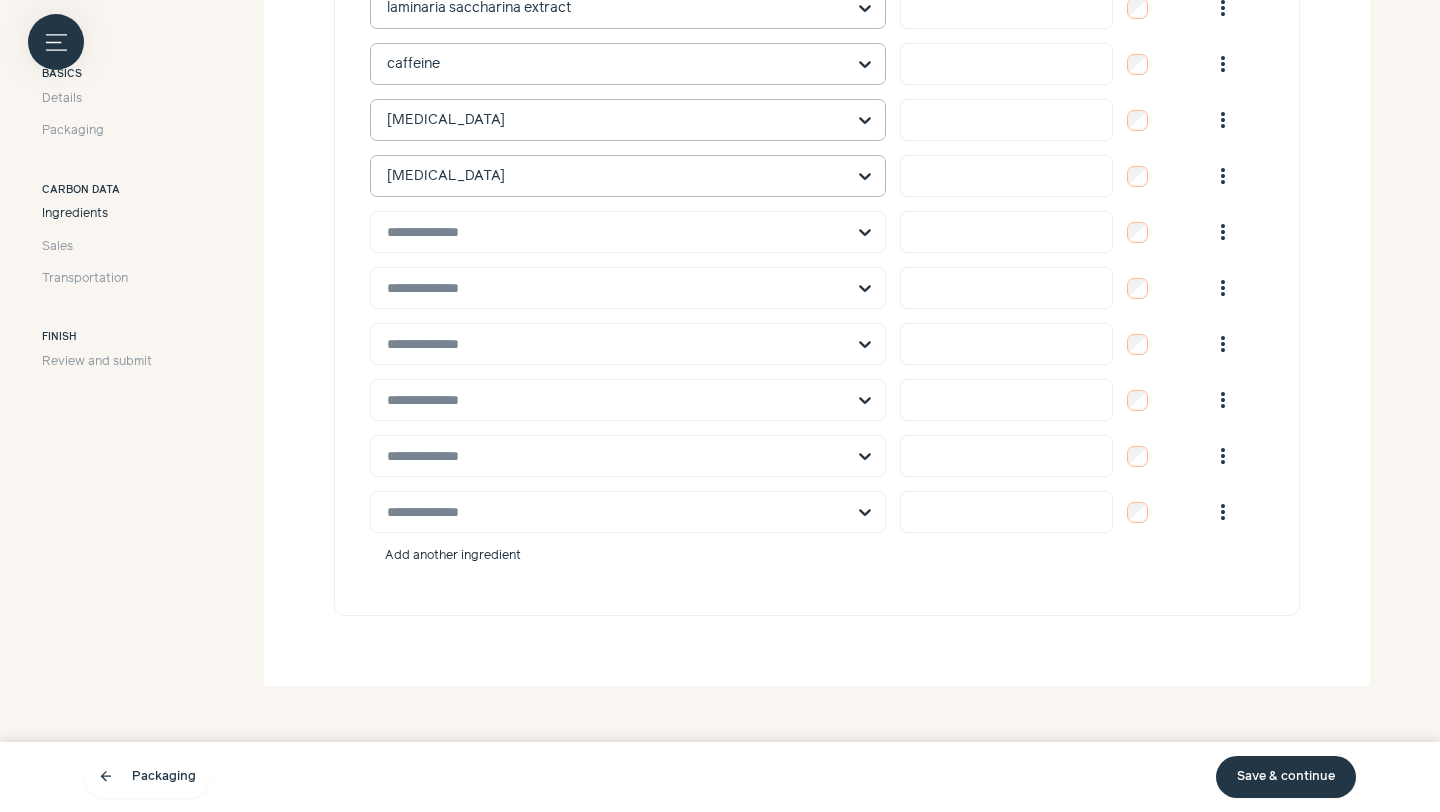 click on "Add another ingredient" at bounding box center [453, 556] 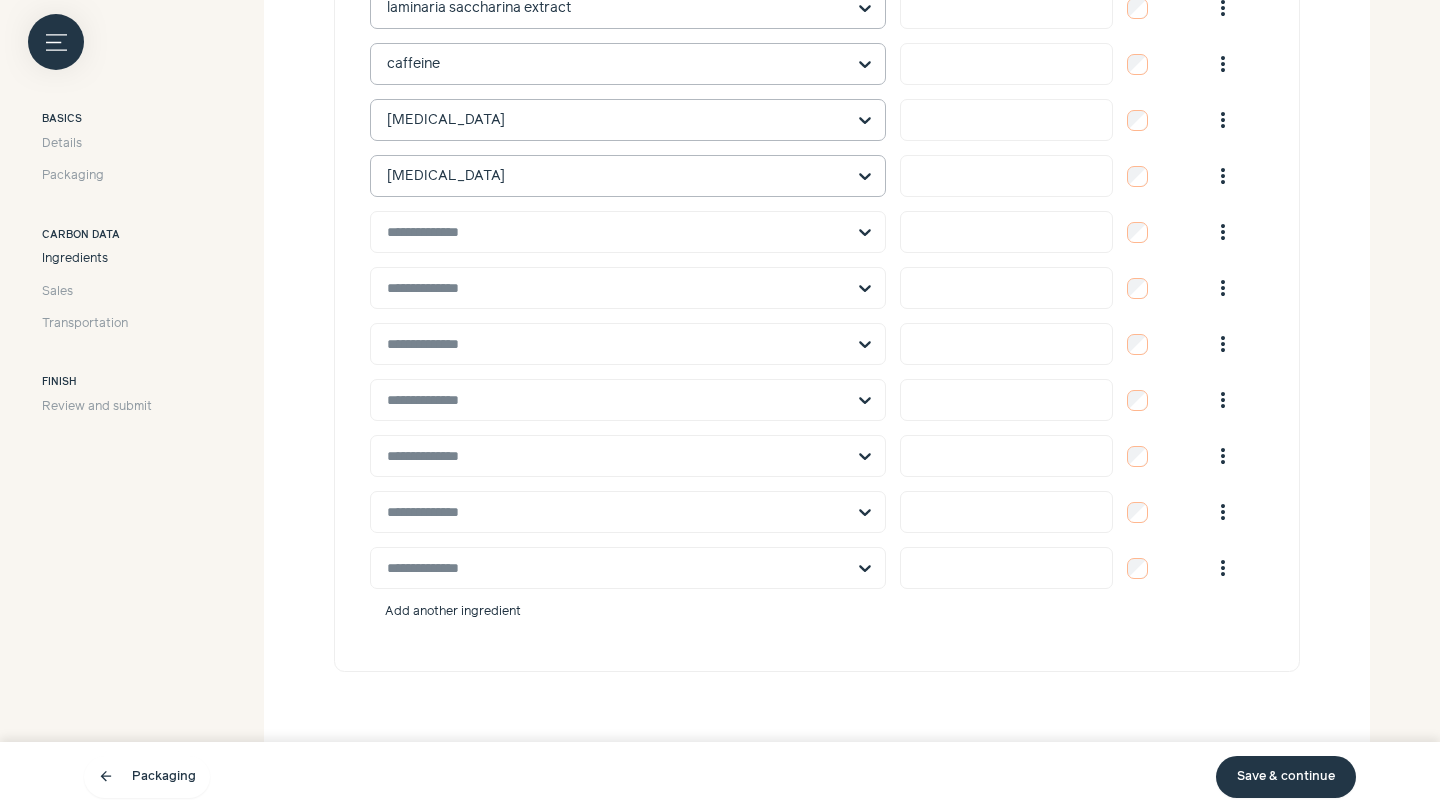 scroll, scrollTop: 1543, scrollLeft: 0, axis: vertical 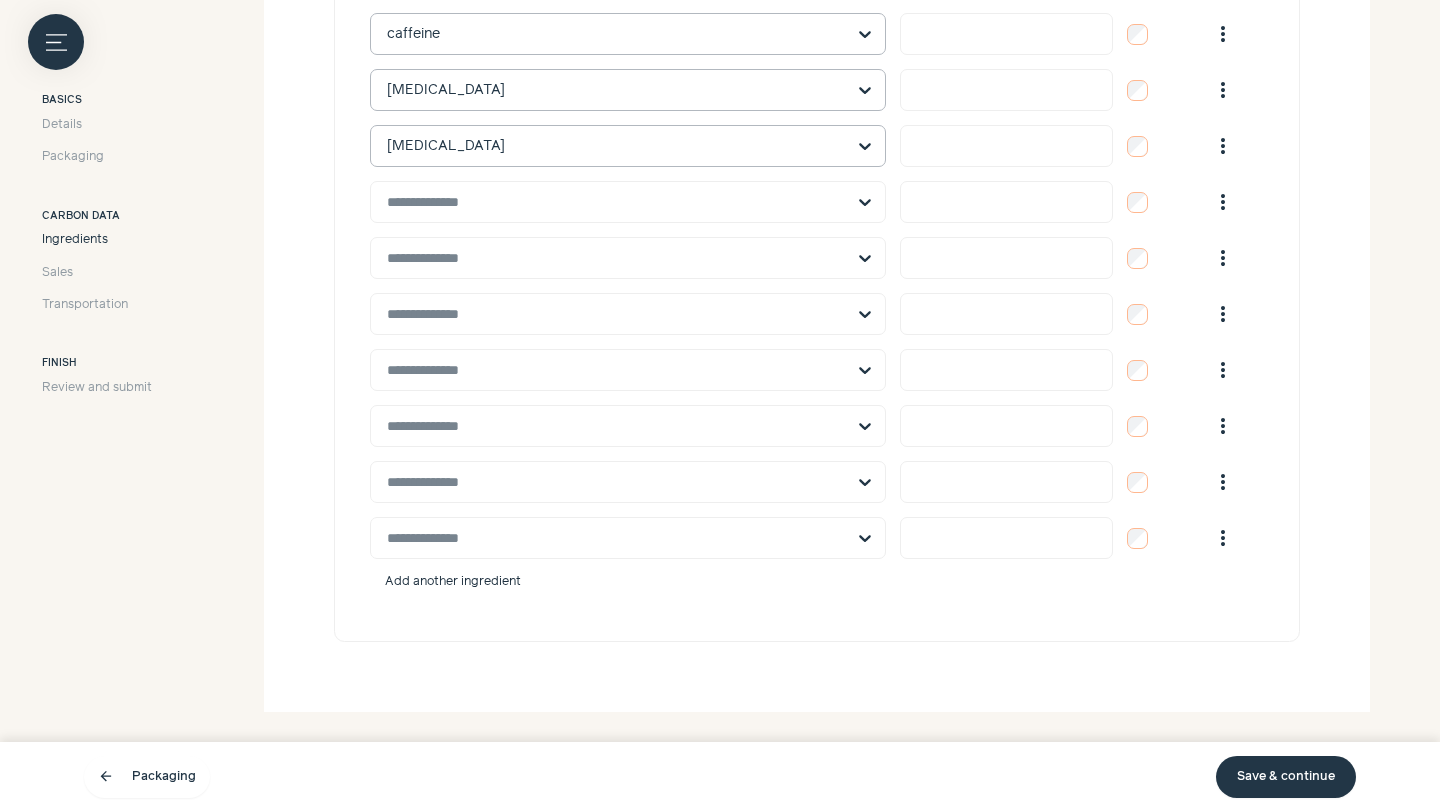 click on "Add another ingredient" at bounding box center [453, 582] 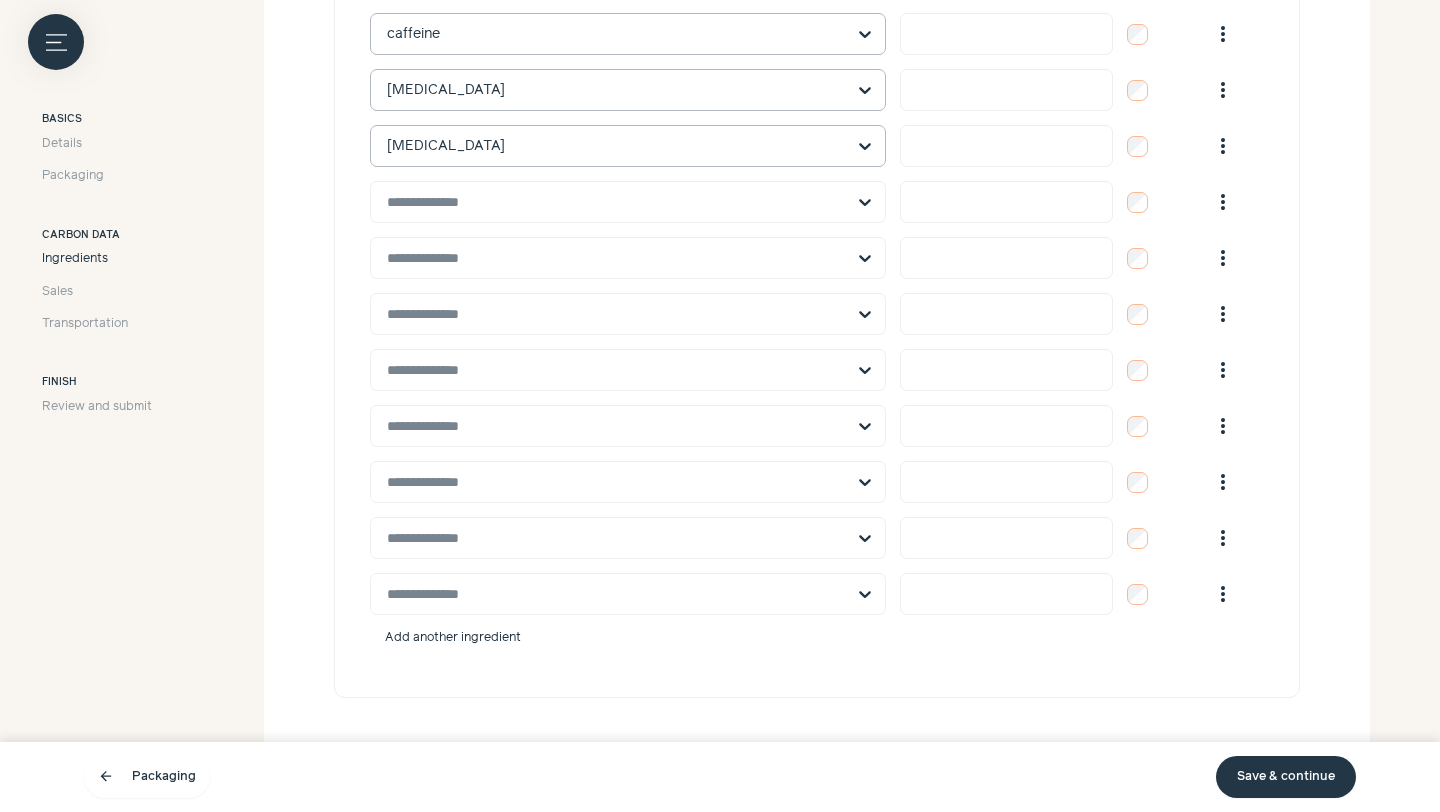 click on "Add another ingredient" at bounding box center (453, 638) 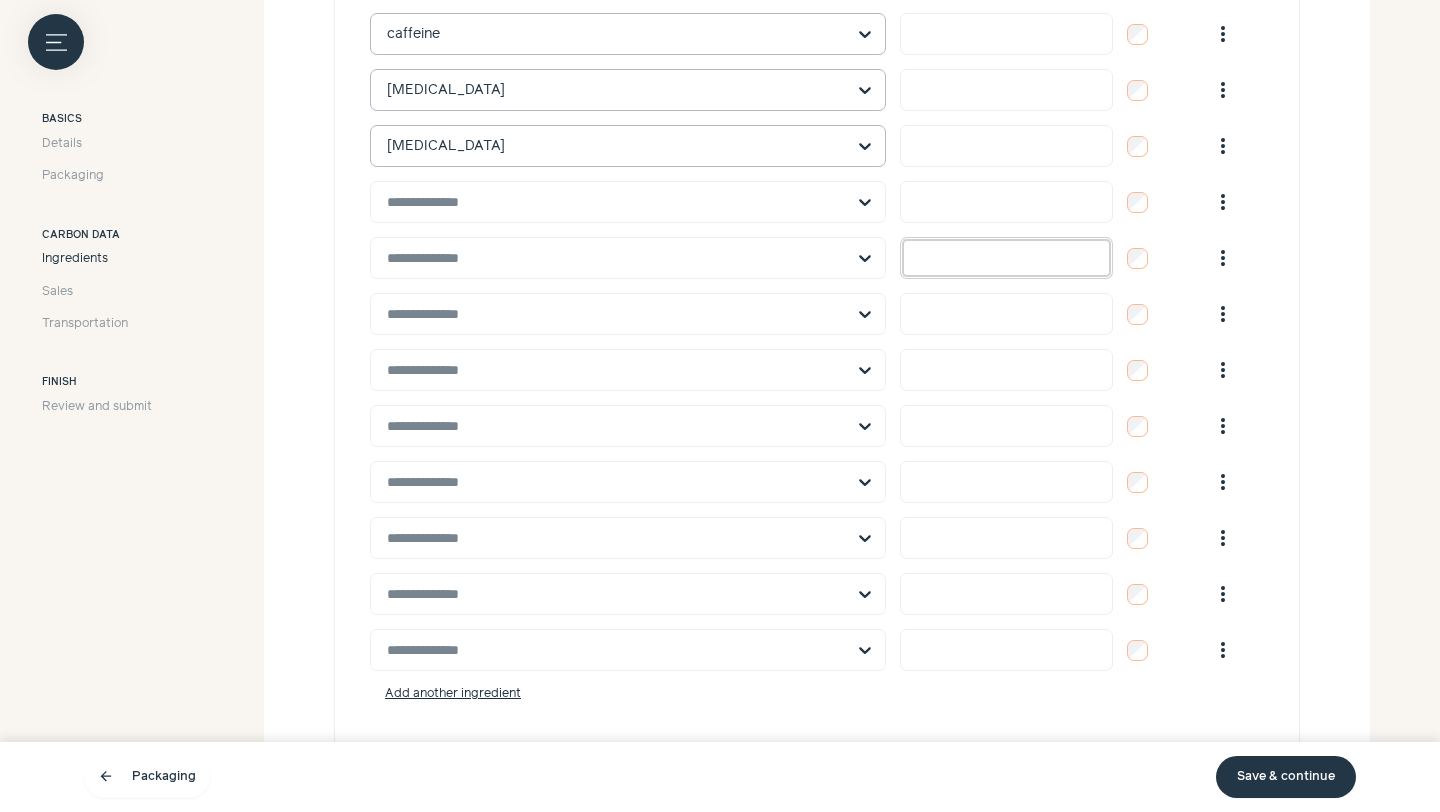 drag, startPoint x: 911, startPoint y: 256, endPoint x: 991, endPoint y: 258, distance: 80.024994 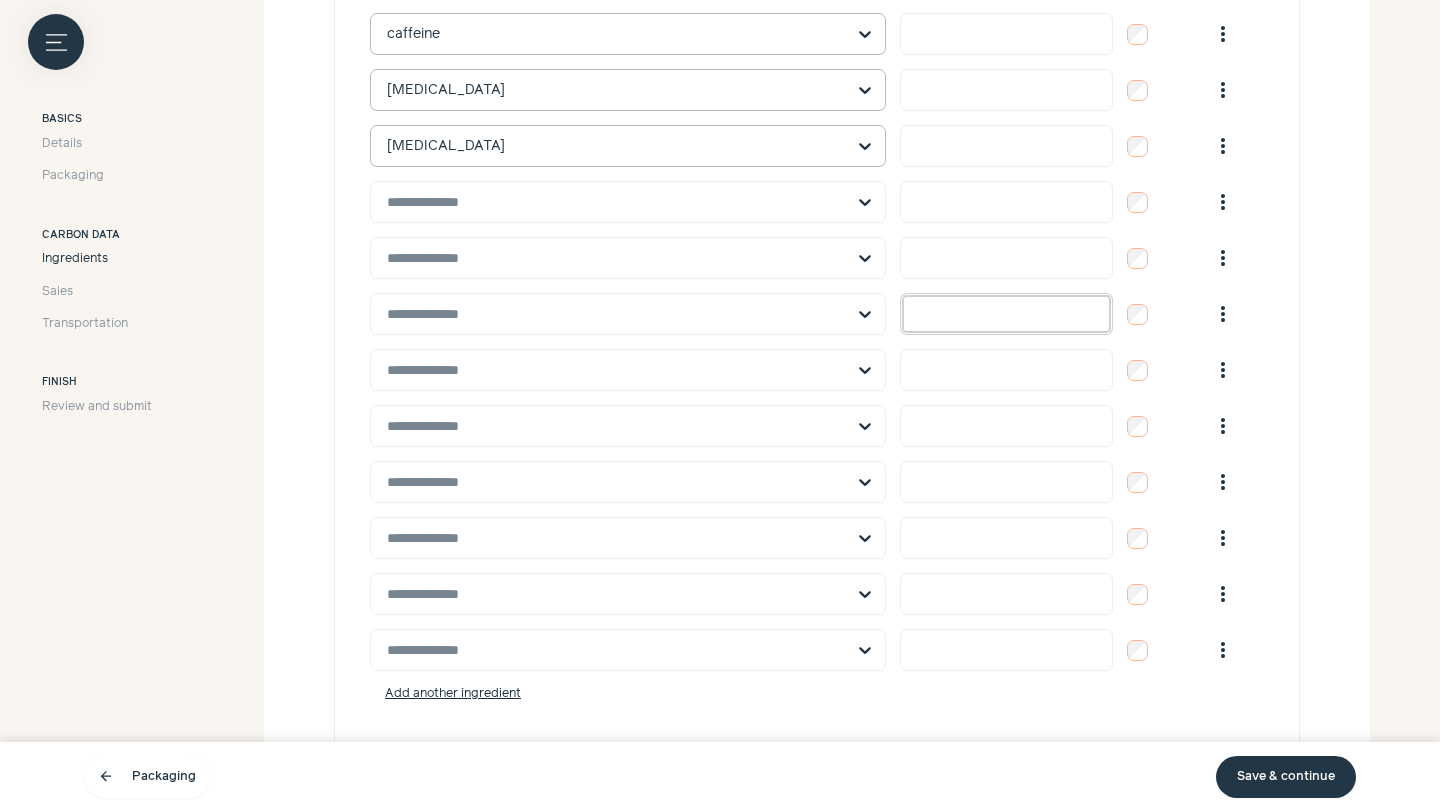 click at bounding box center (1006, 314) 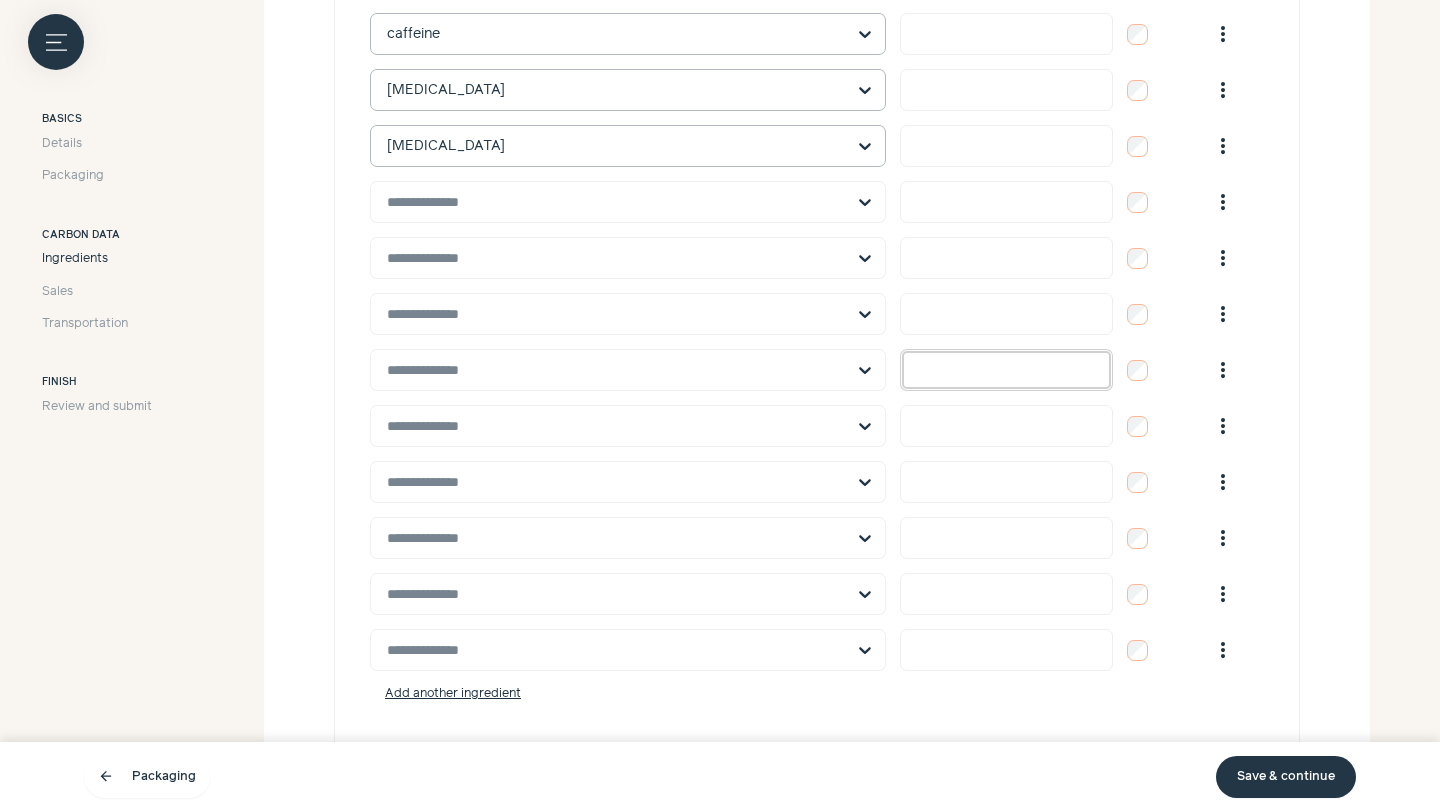 click at bounding box center [1006, 370] 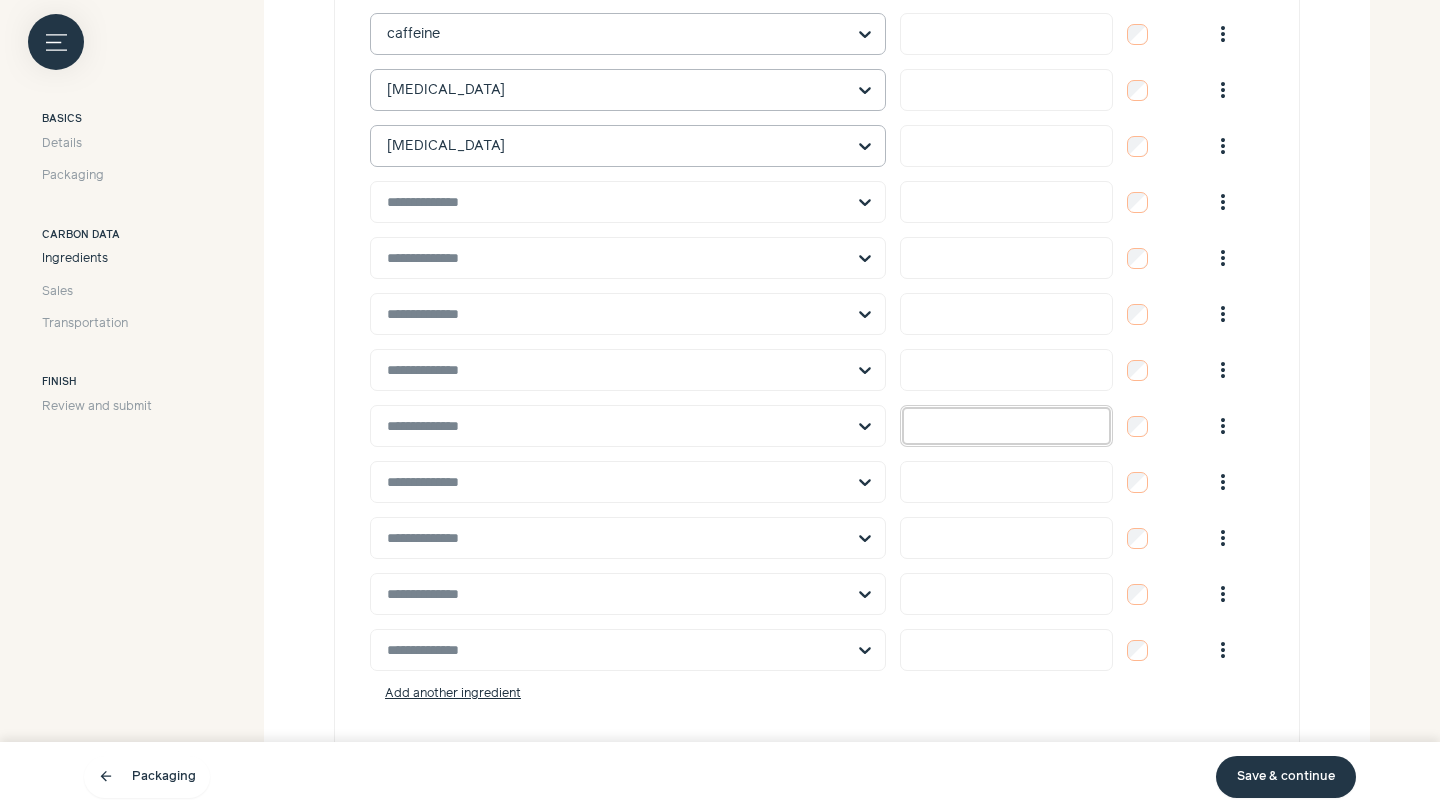 click at bounding box center (1006, 426) 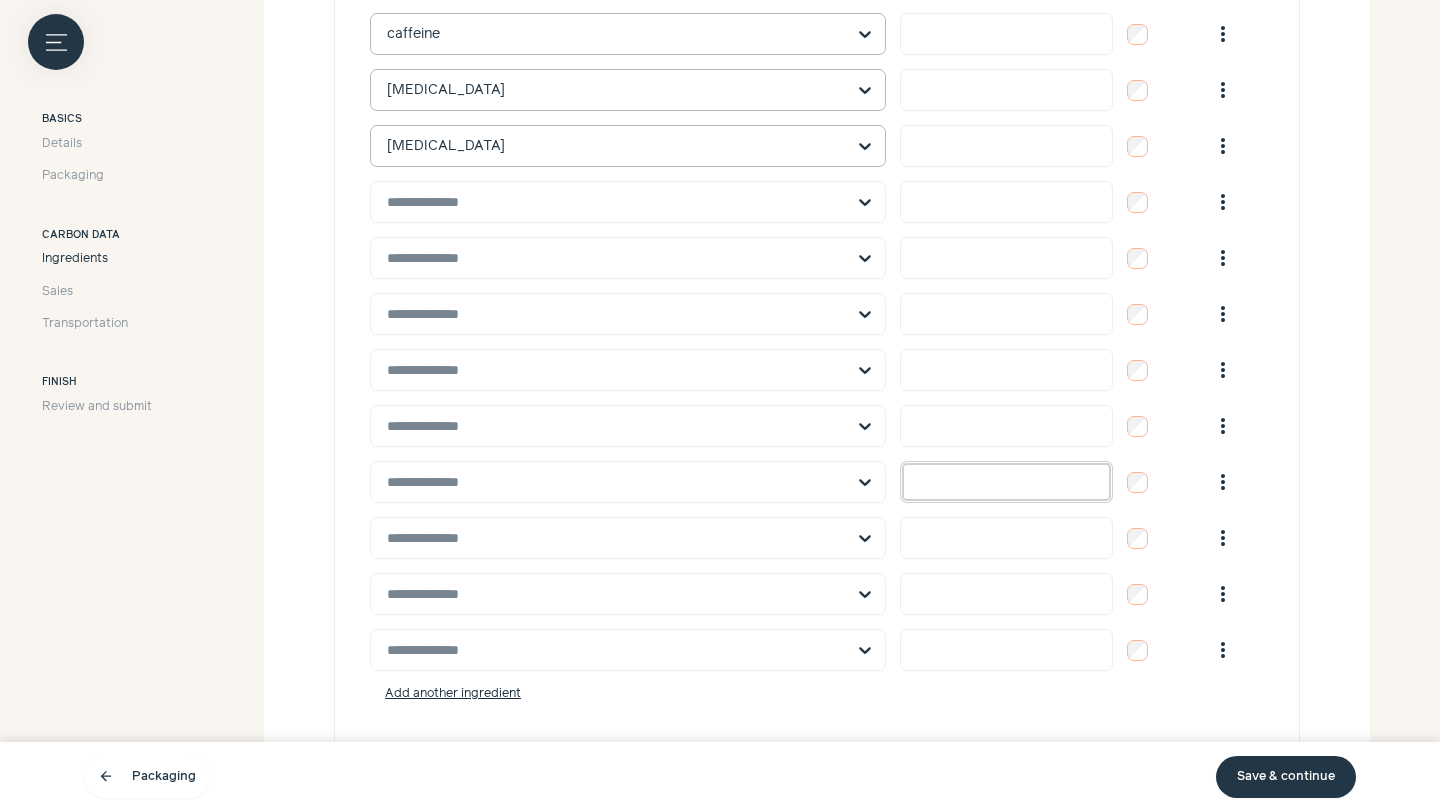 click at bounding box center [1006, 482] 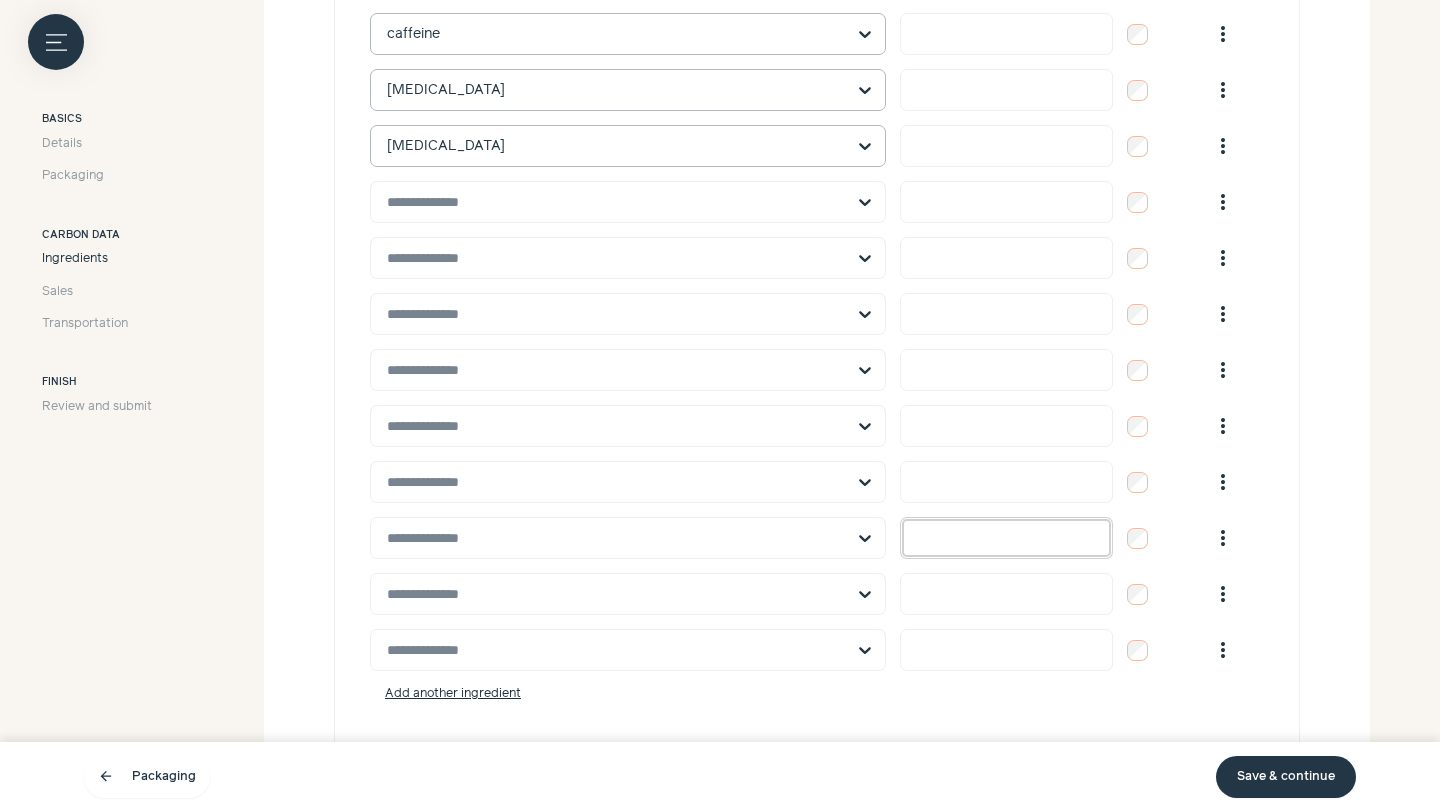click at bounding box center (1006, 538) 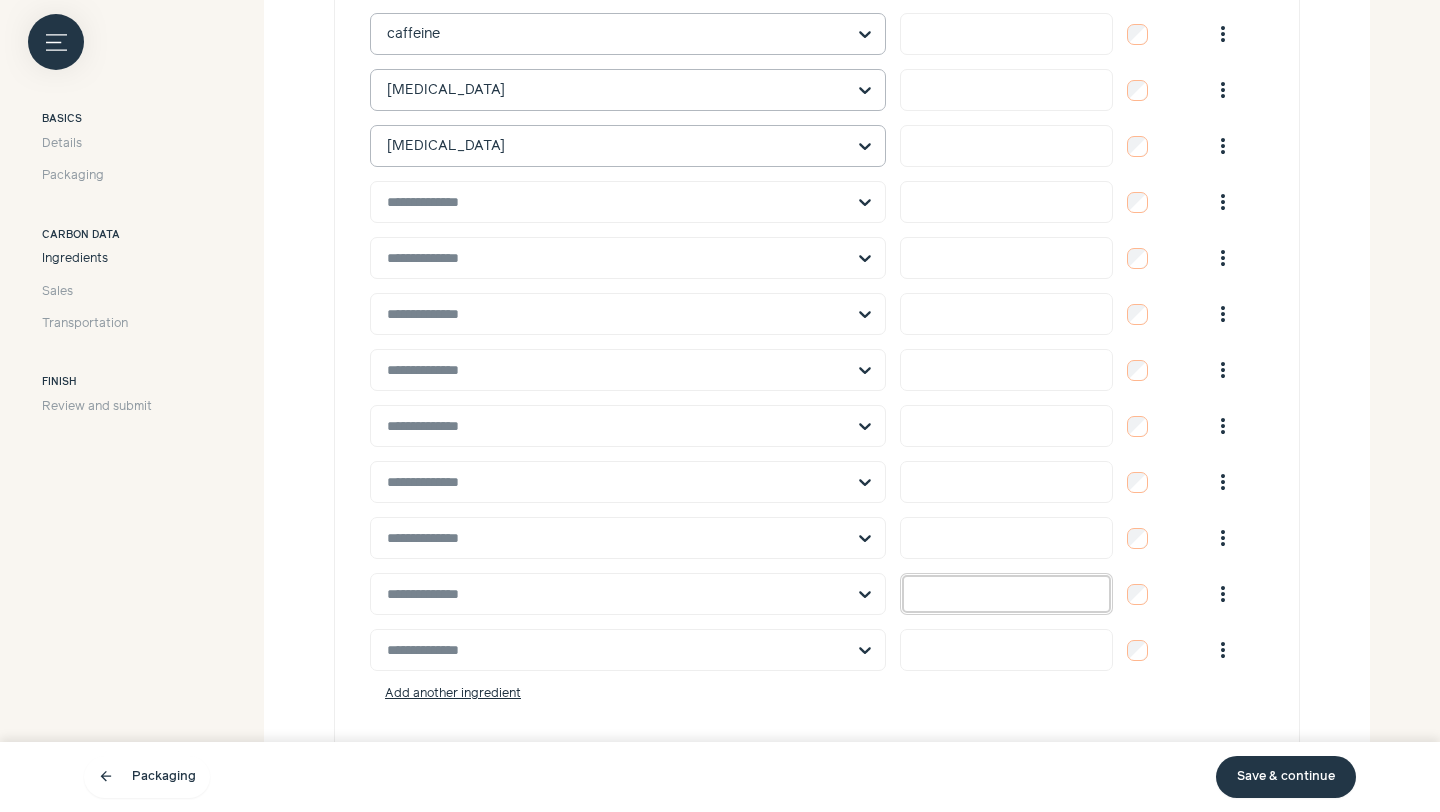 click at bounding box center [1006, 594] 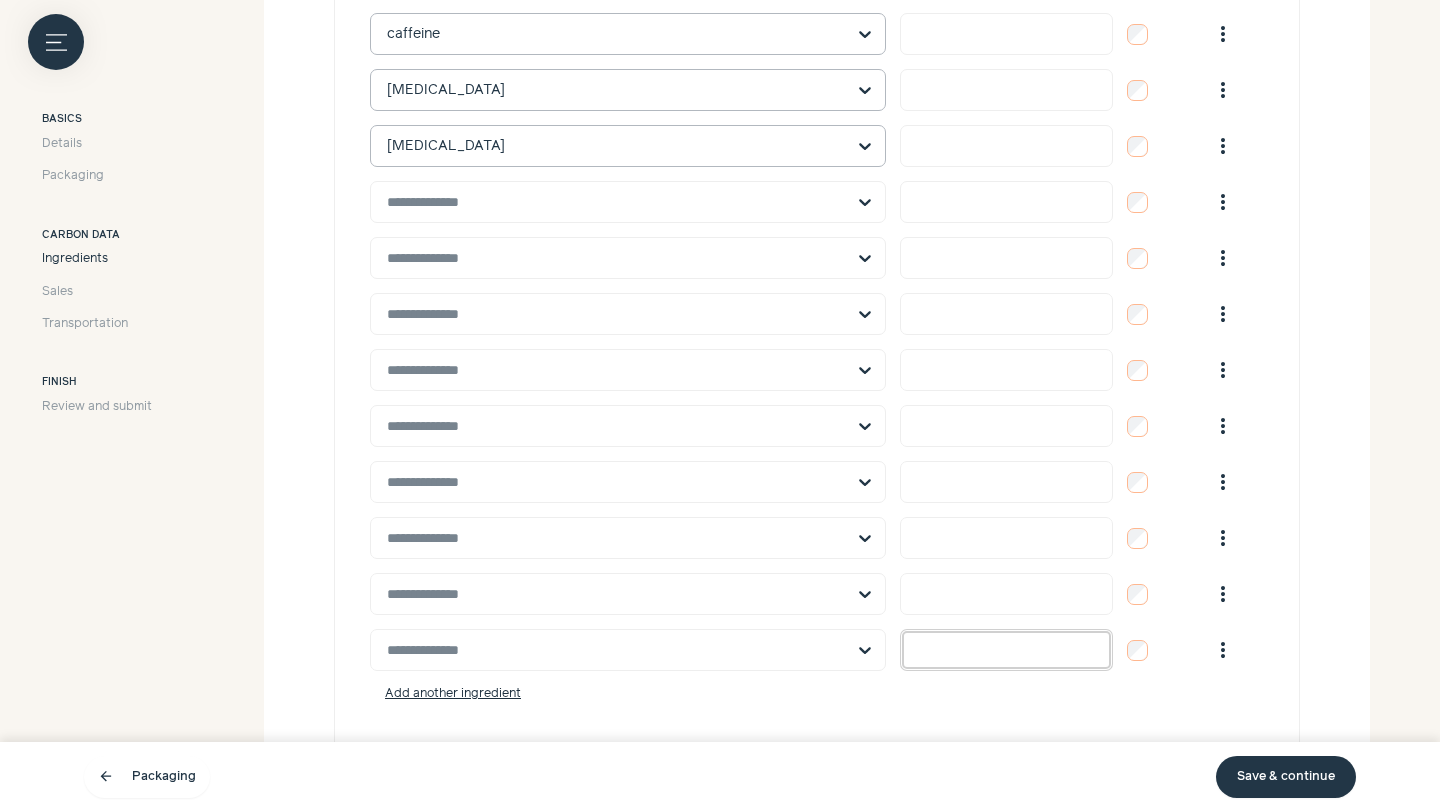 click at bounding box center (1006, 650) 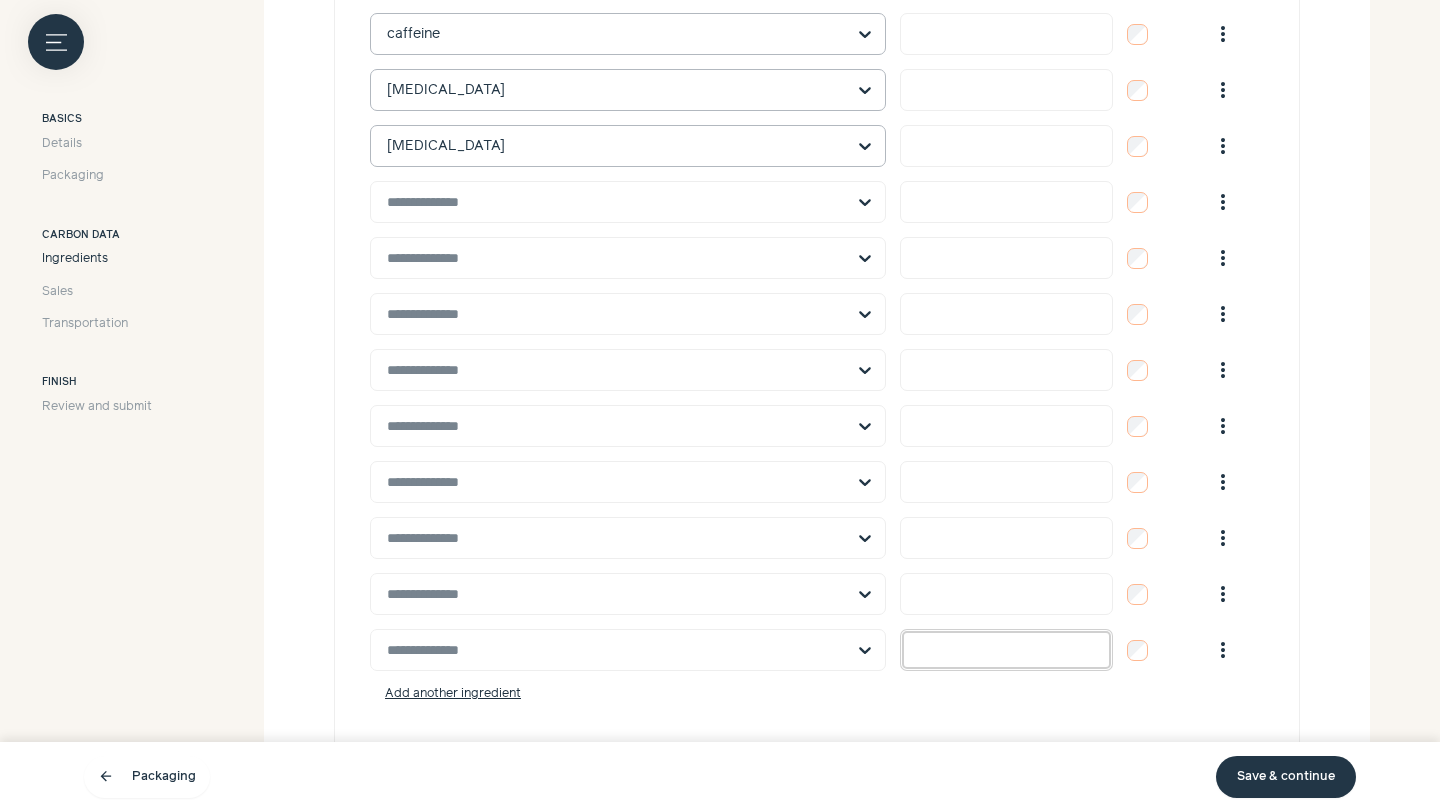 type on "**********" 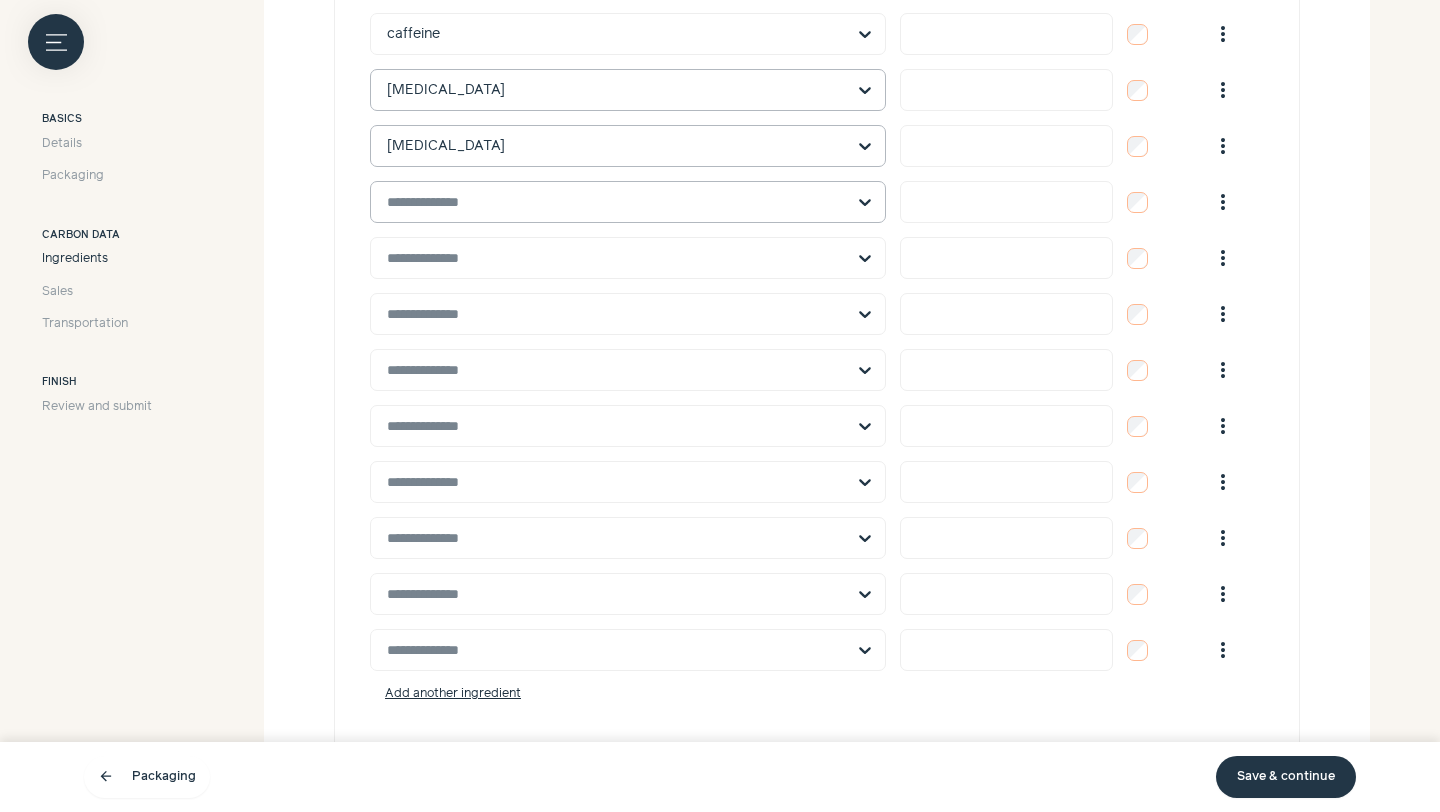 click at bounding box center [616, 202] 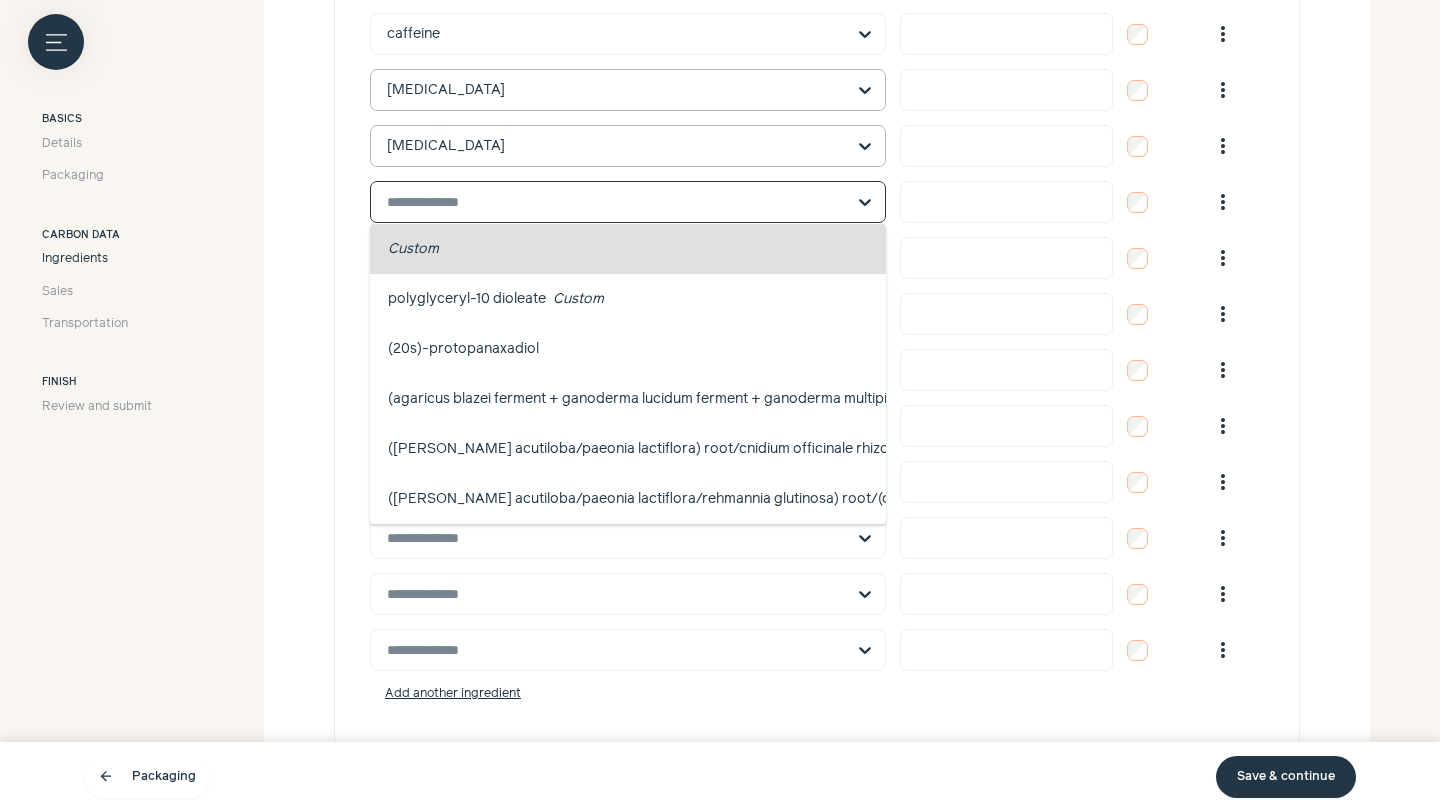 paste on "**********" 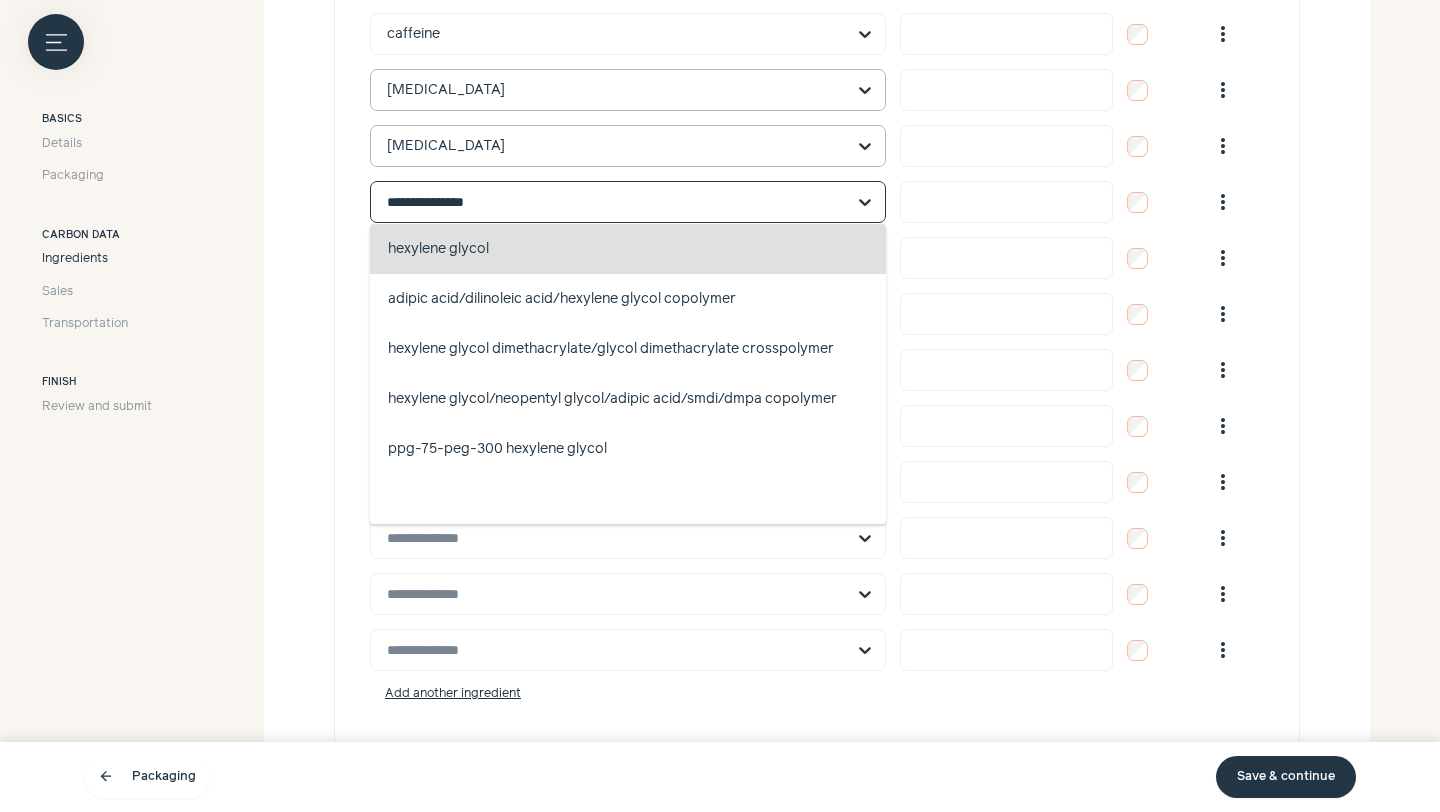 click on "hexylene glycol   perfuming, solvent, [MEDICAL_DATA] - cleansing, [MEDICAL_DATA] - emulsifying, skin conditioning" 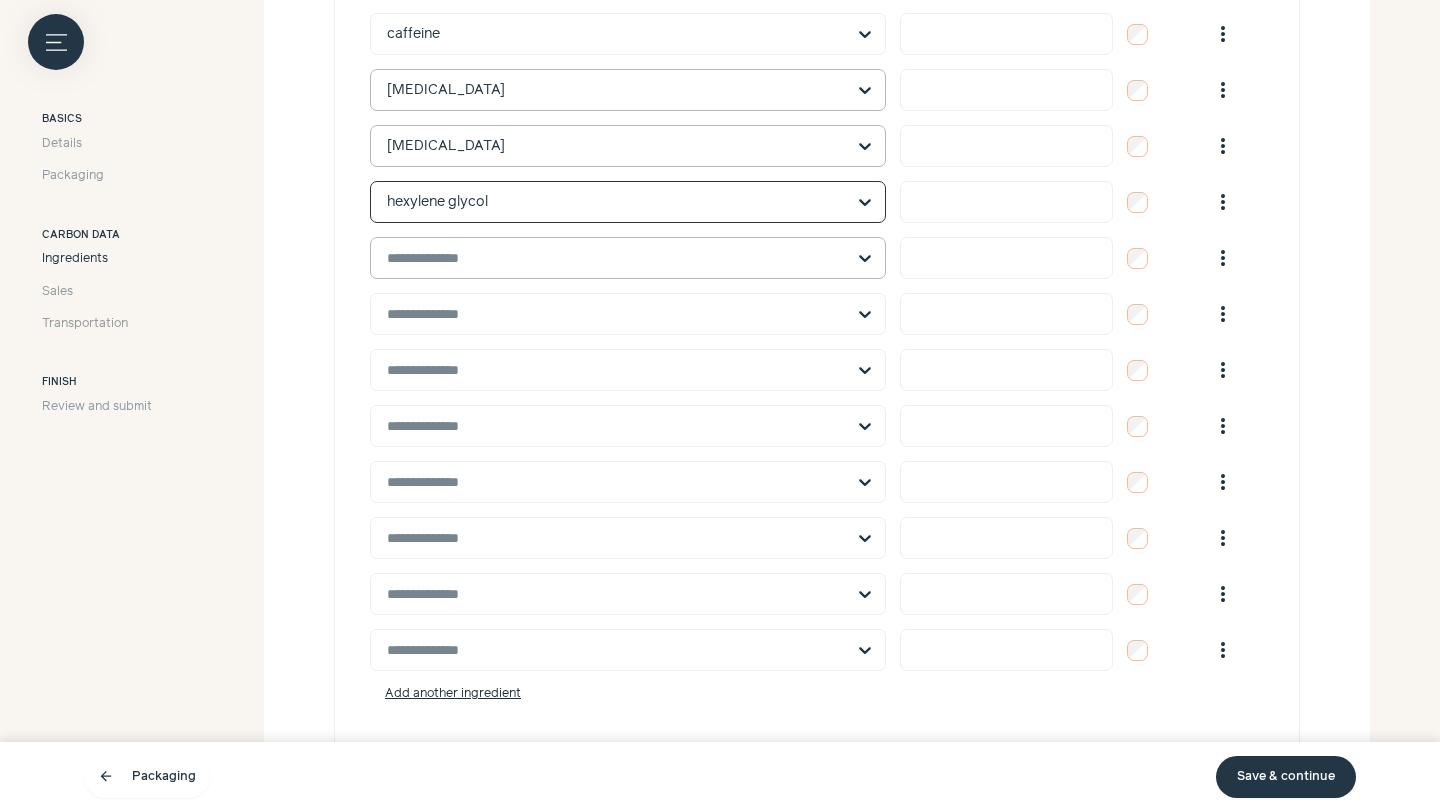 click at bounding box center [616, 258] 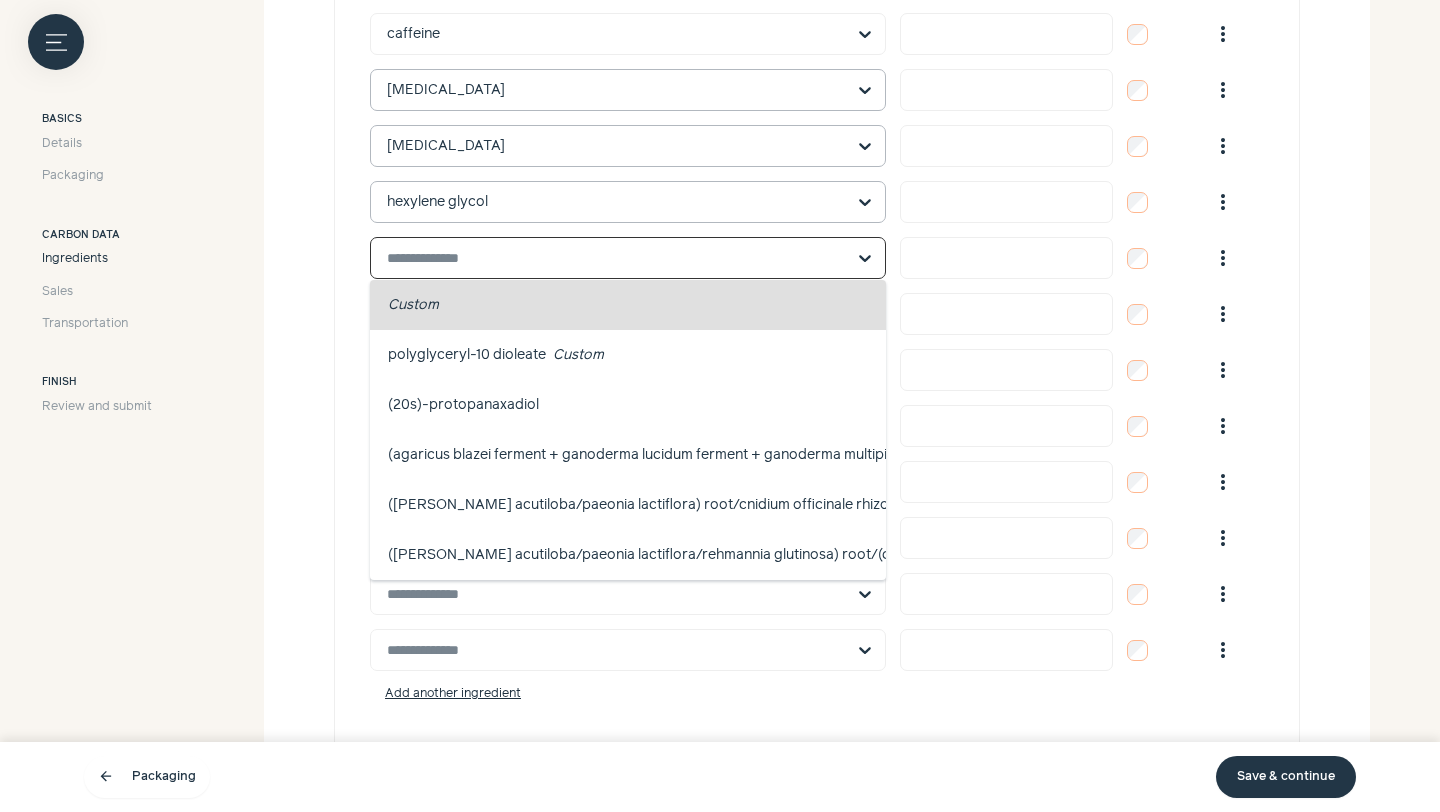 paste on "**********" 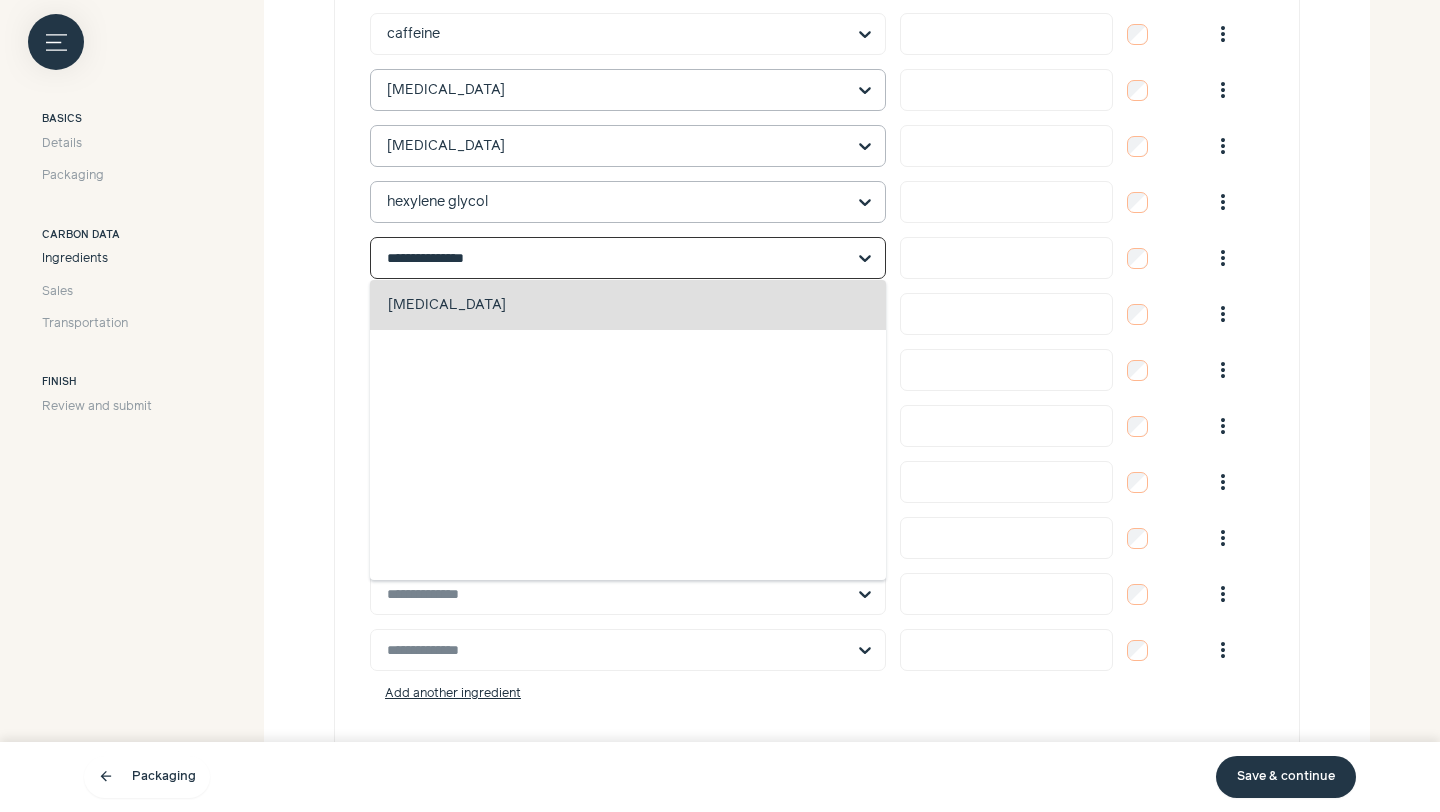 click on "[MEDICAL_DATA]   fragrance, anticorrosive, preservative" 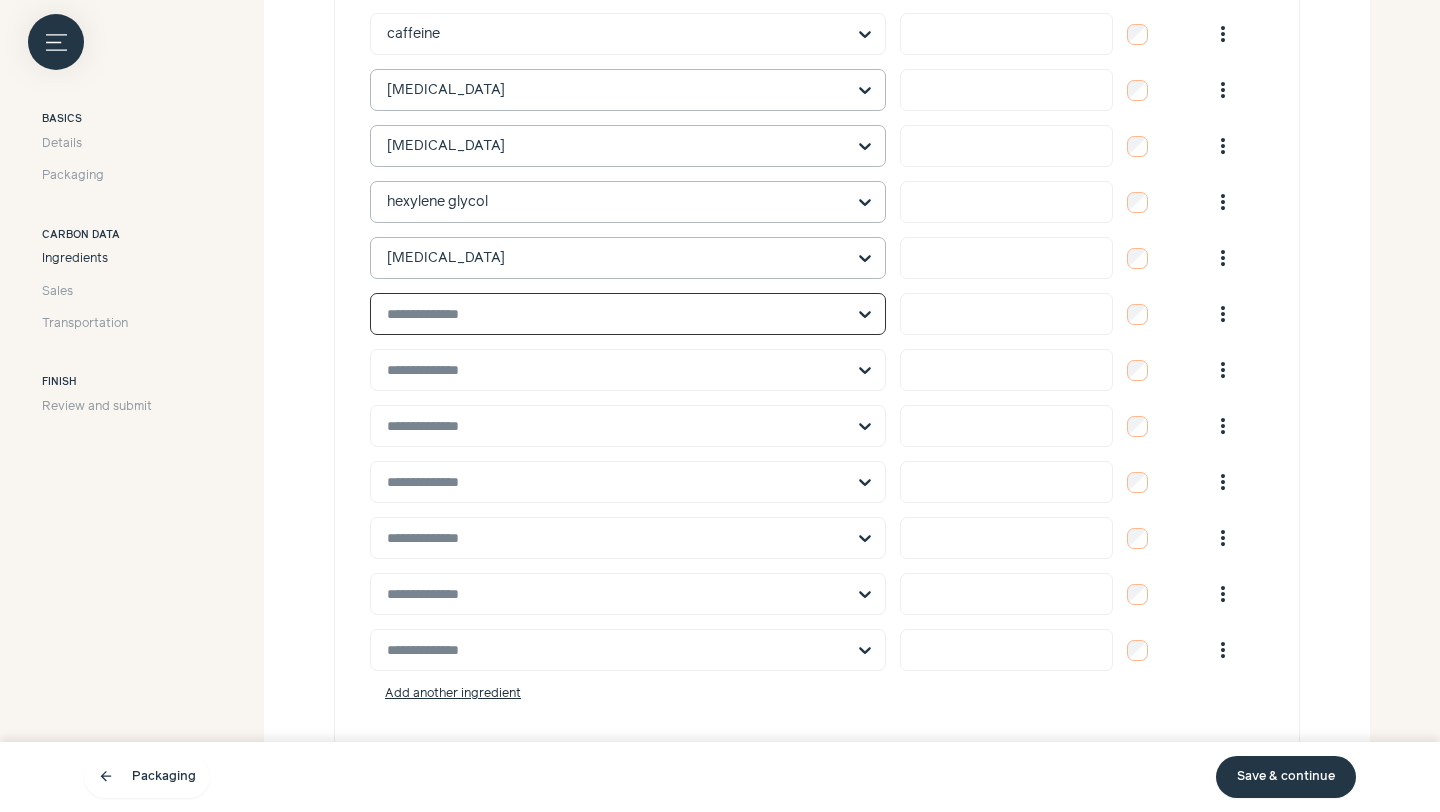 click at bounding box center (616, 314) 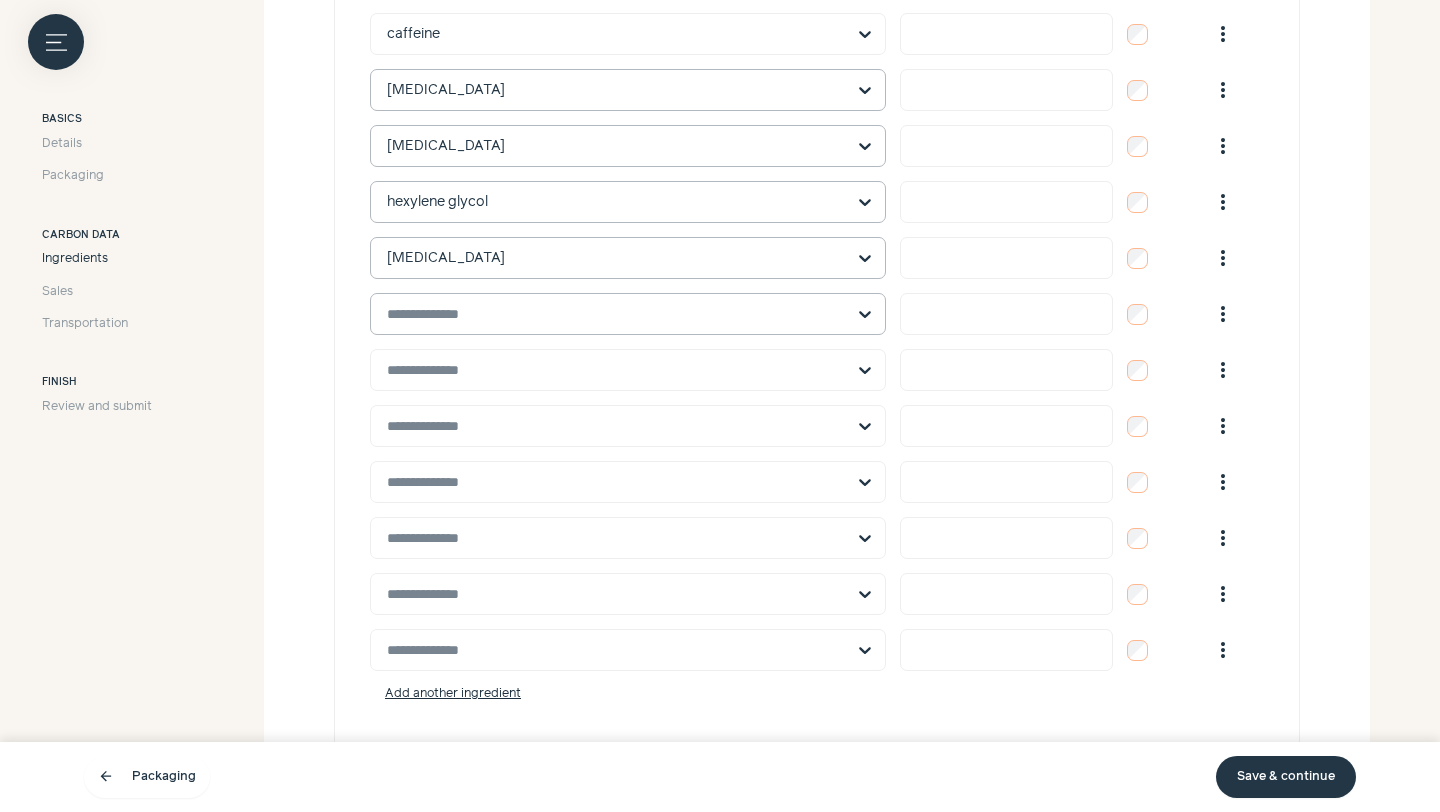 click at bounding box center [616, 314] 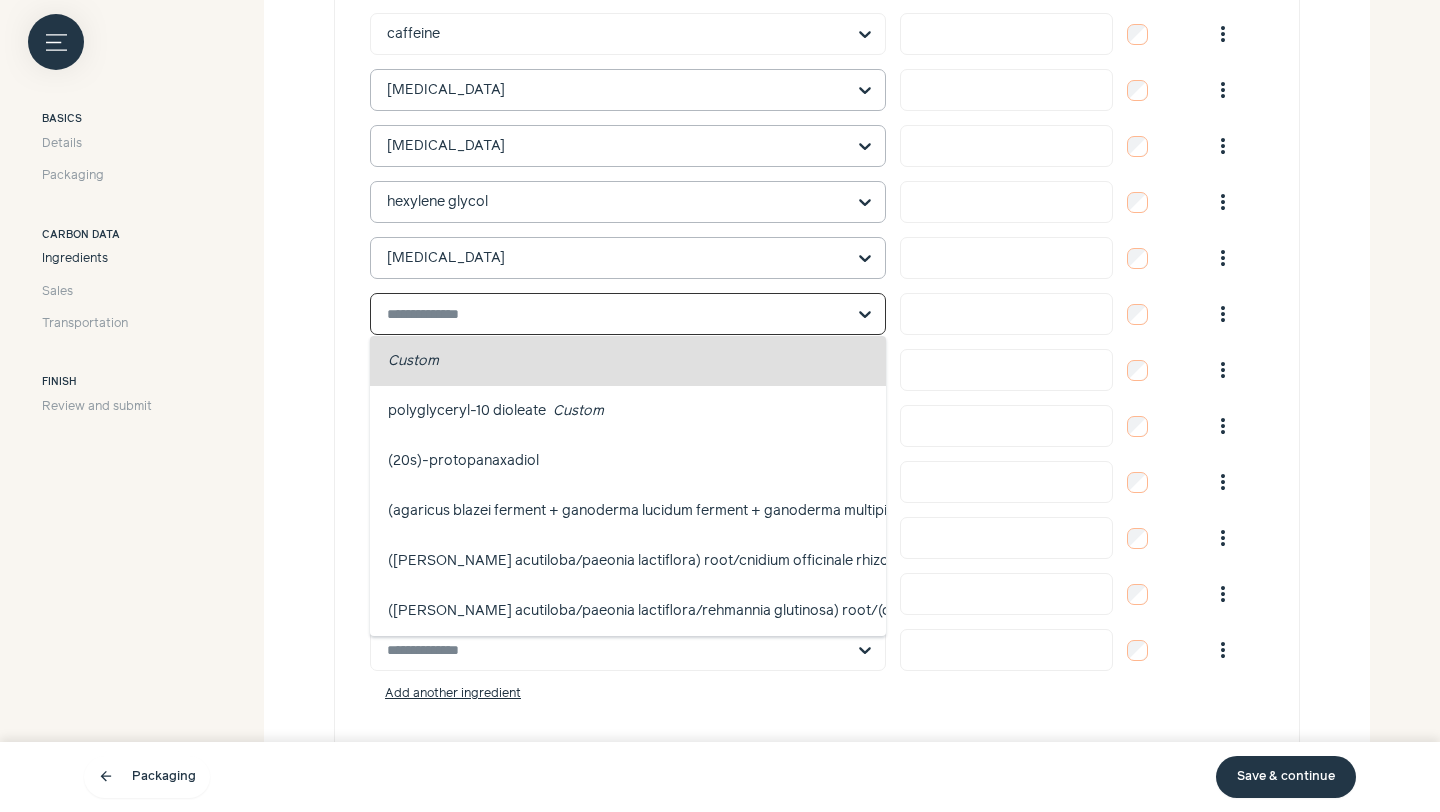 paste on "**********" 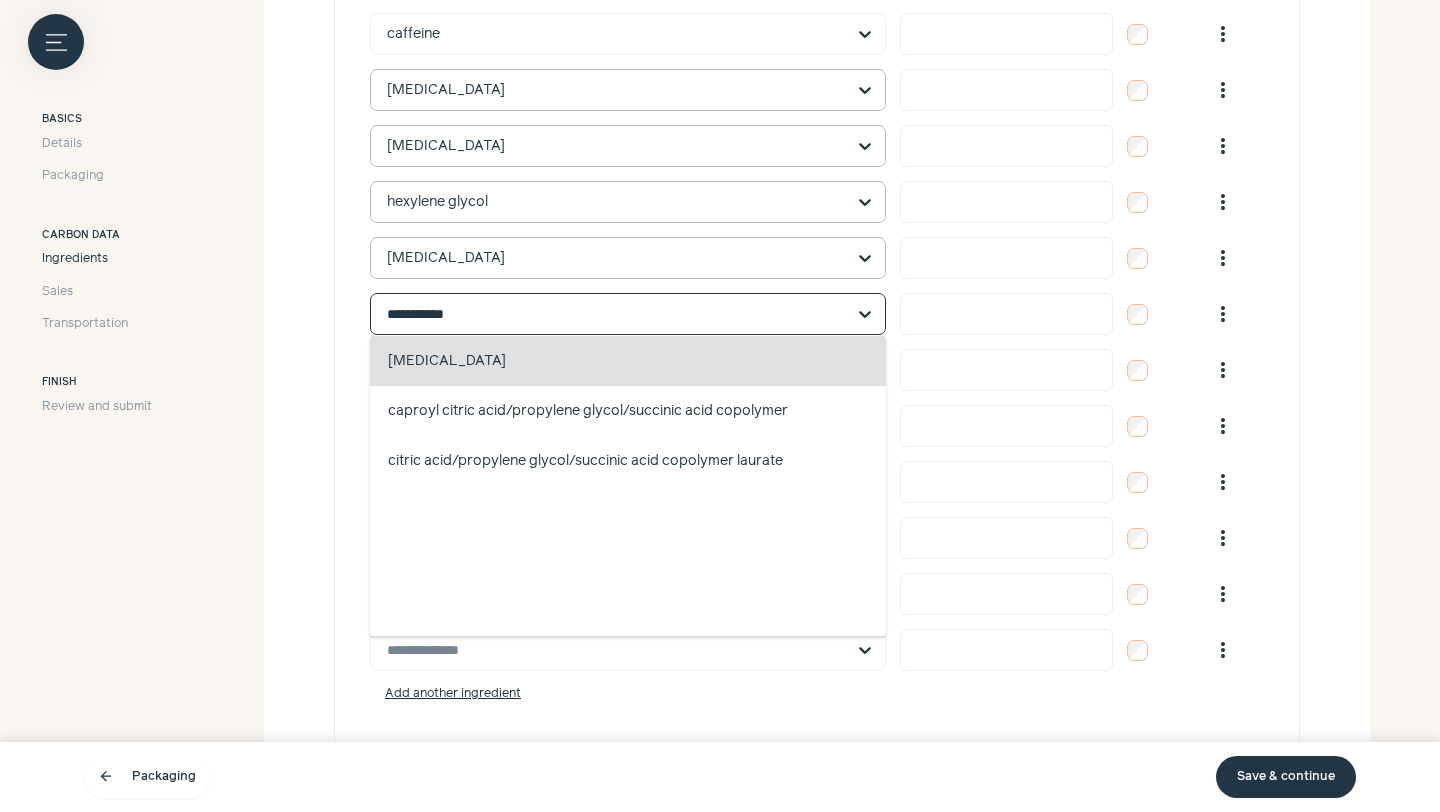 click on "[MEDICAL_DATA]   buffering, fragrance, chelating" 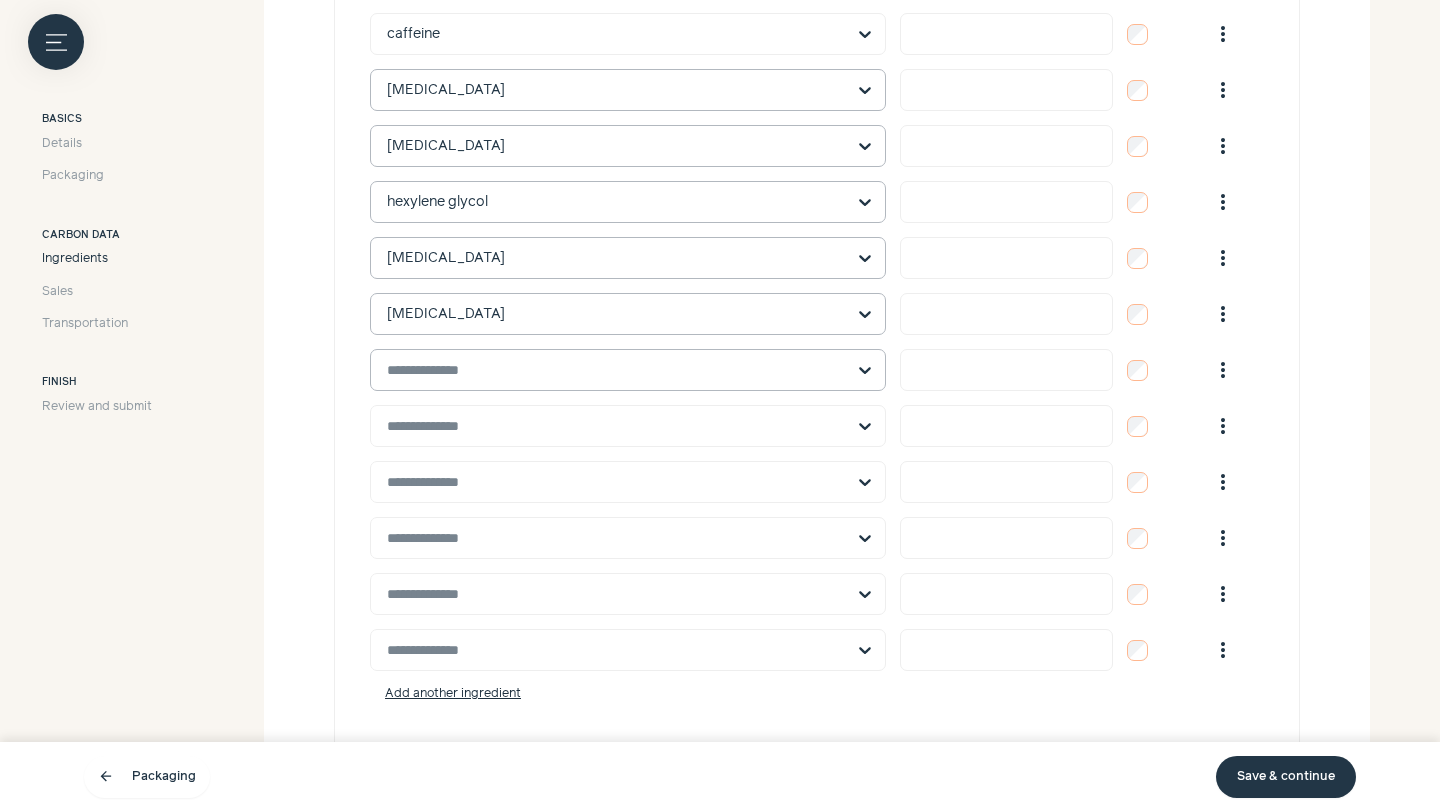 click at bounding box center [616, 370] 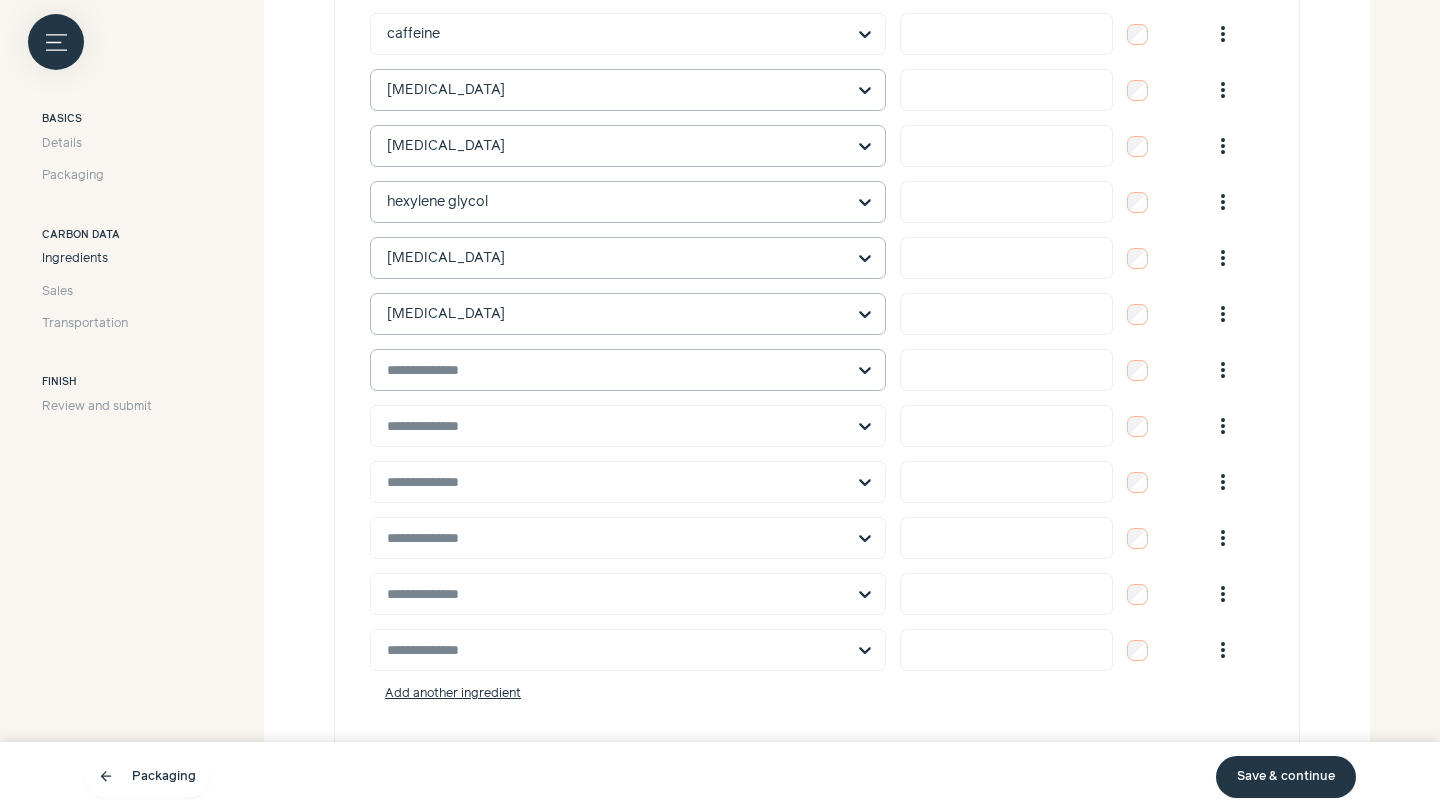 click at bounding box center (616, 370) 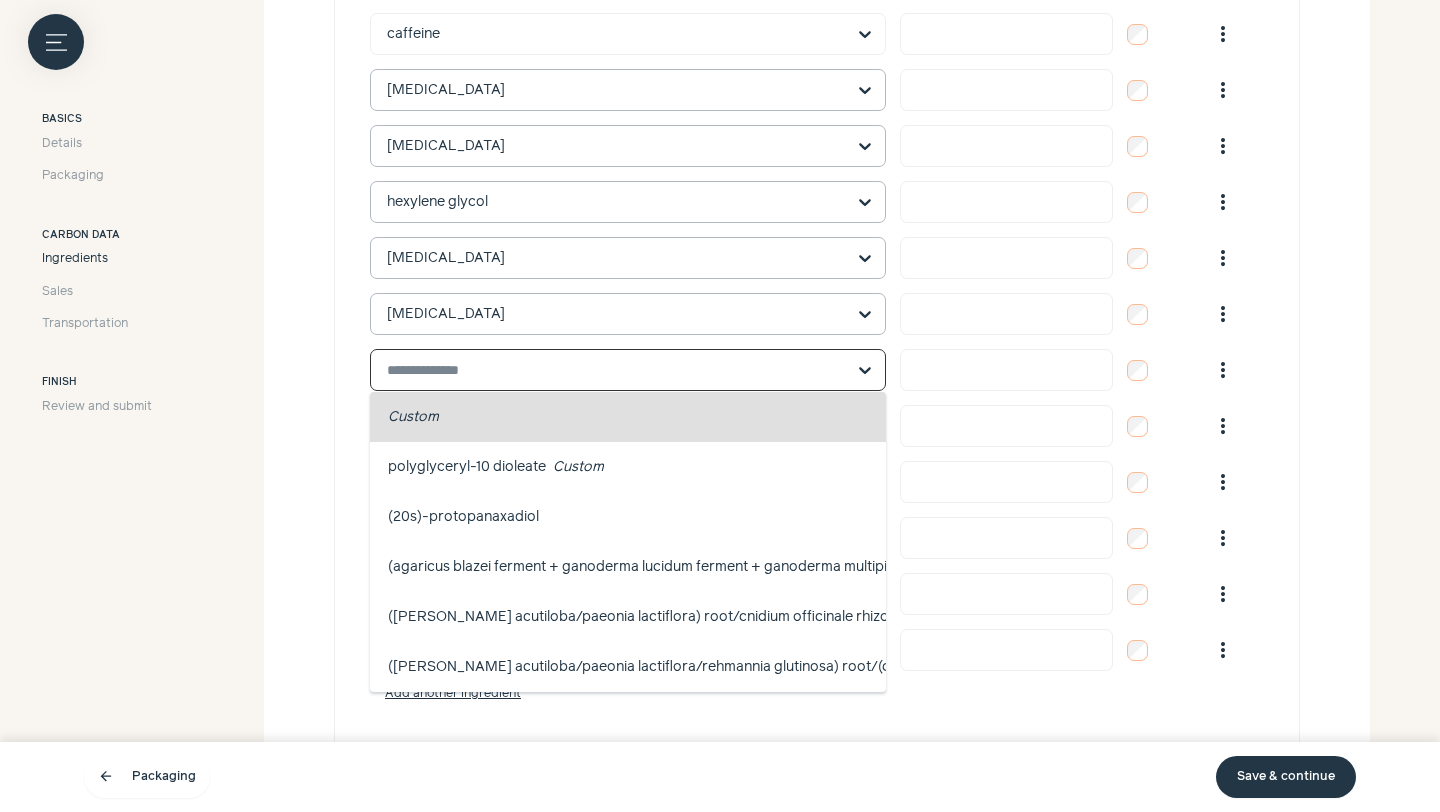 paste on "**********" 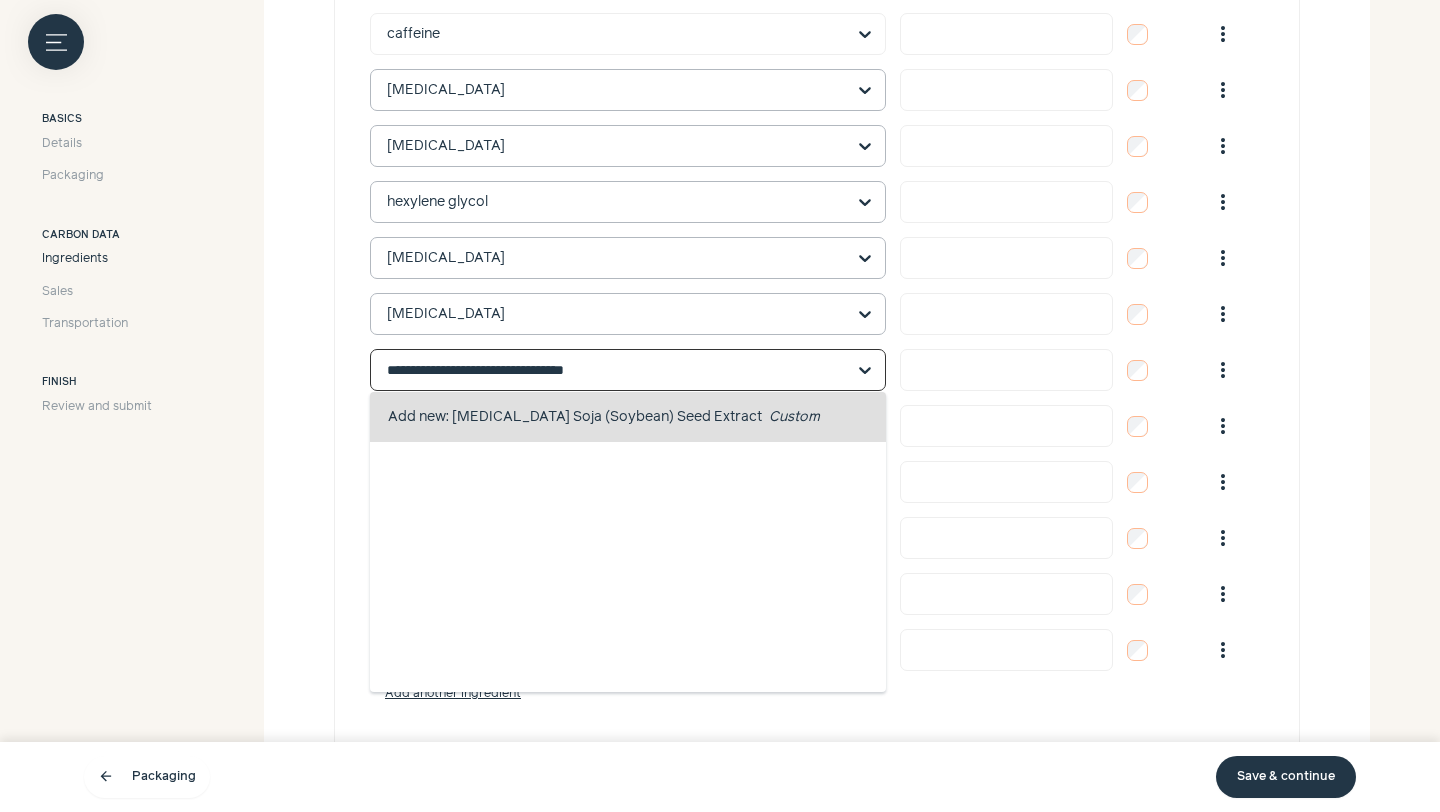 click on "[MEDICAL_DATA] Soja (Soybean) Seed Extract Custom" at bounding box center [636, 417] 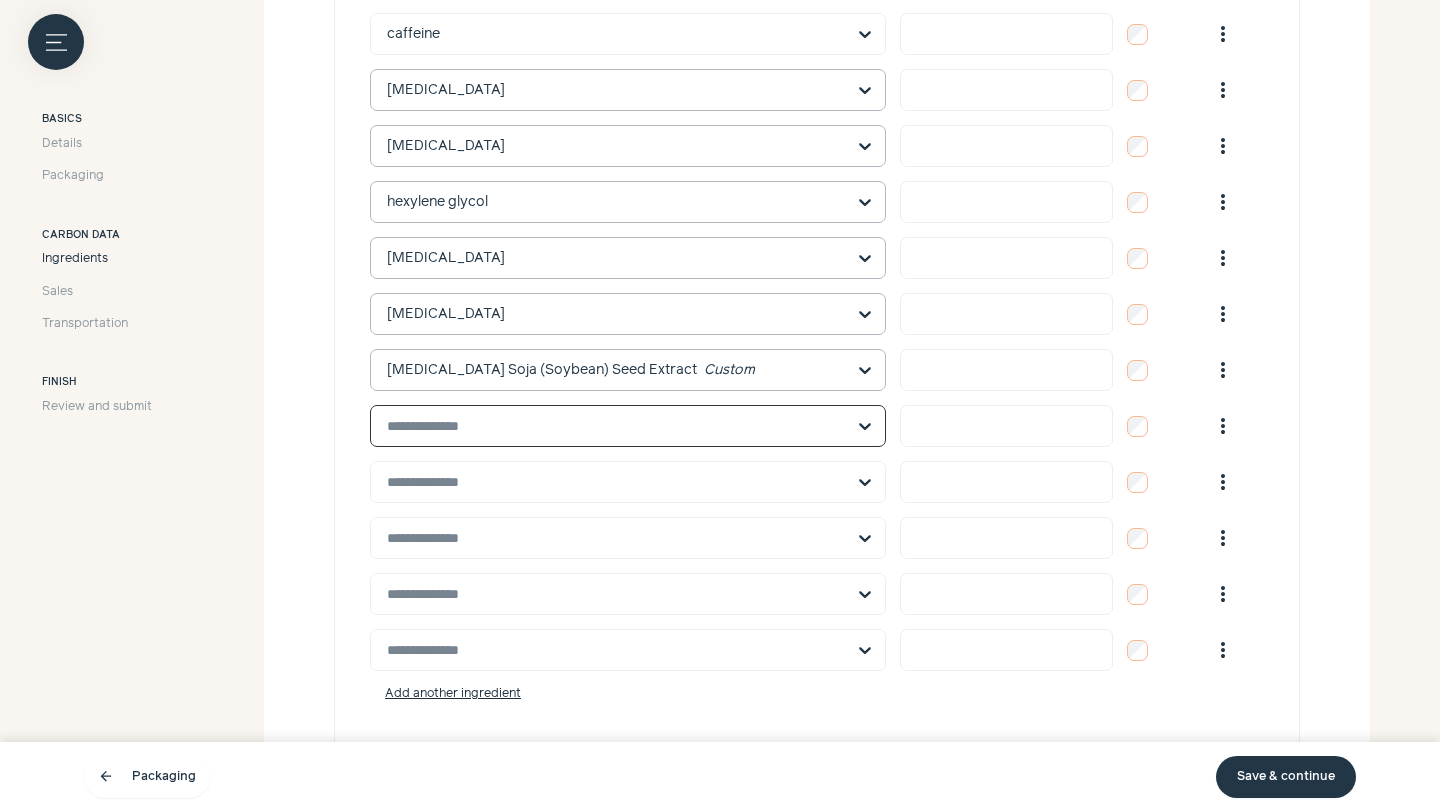 click at bounding box center (616, 426) 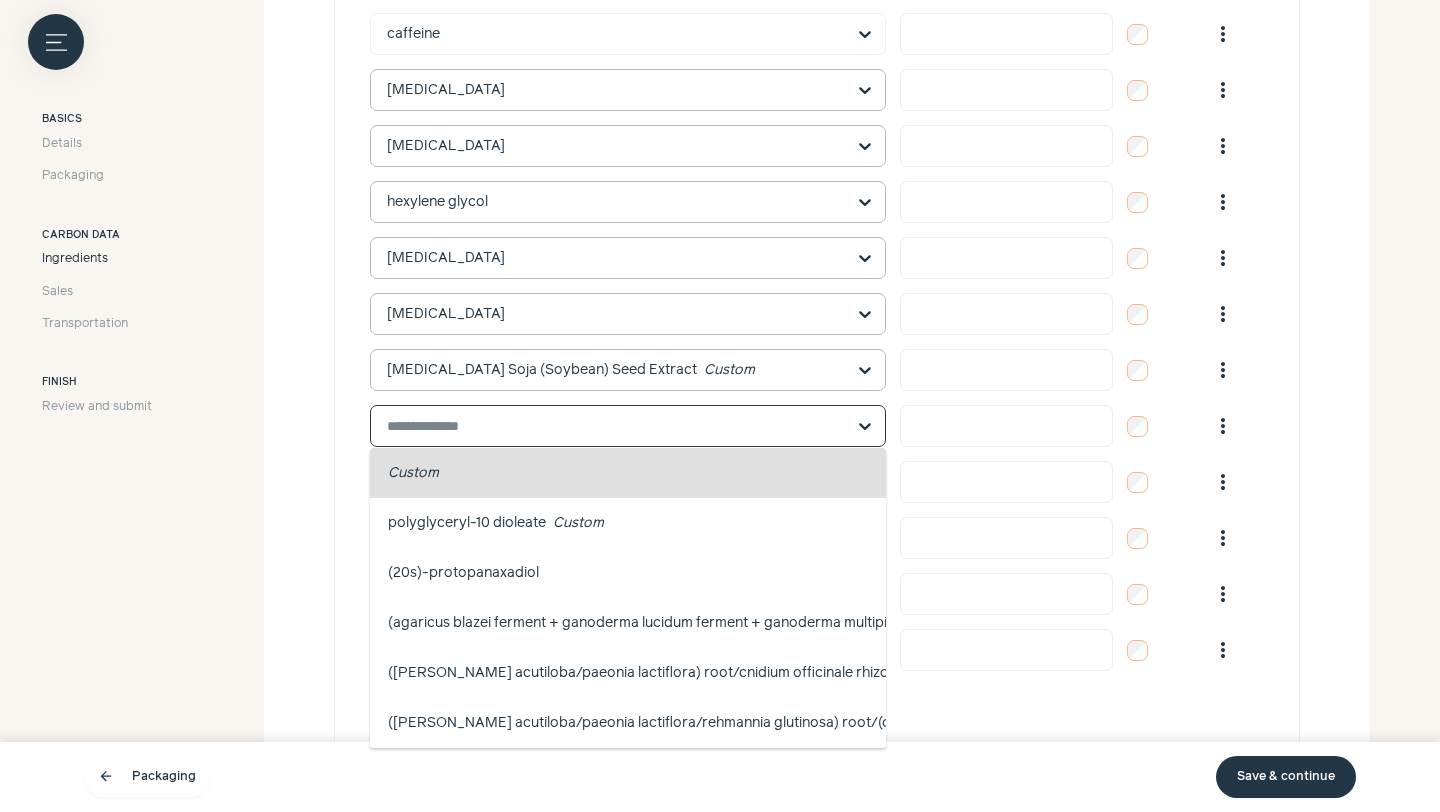 paste on "**********" 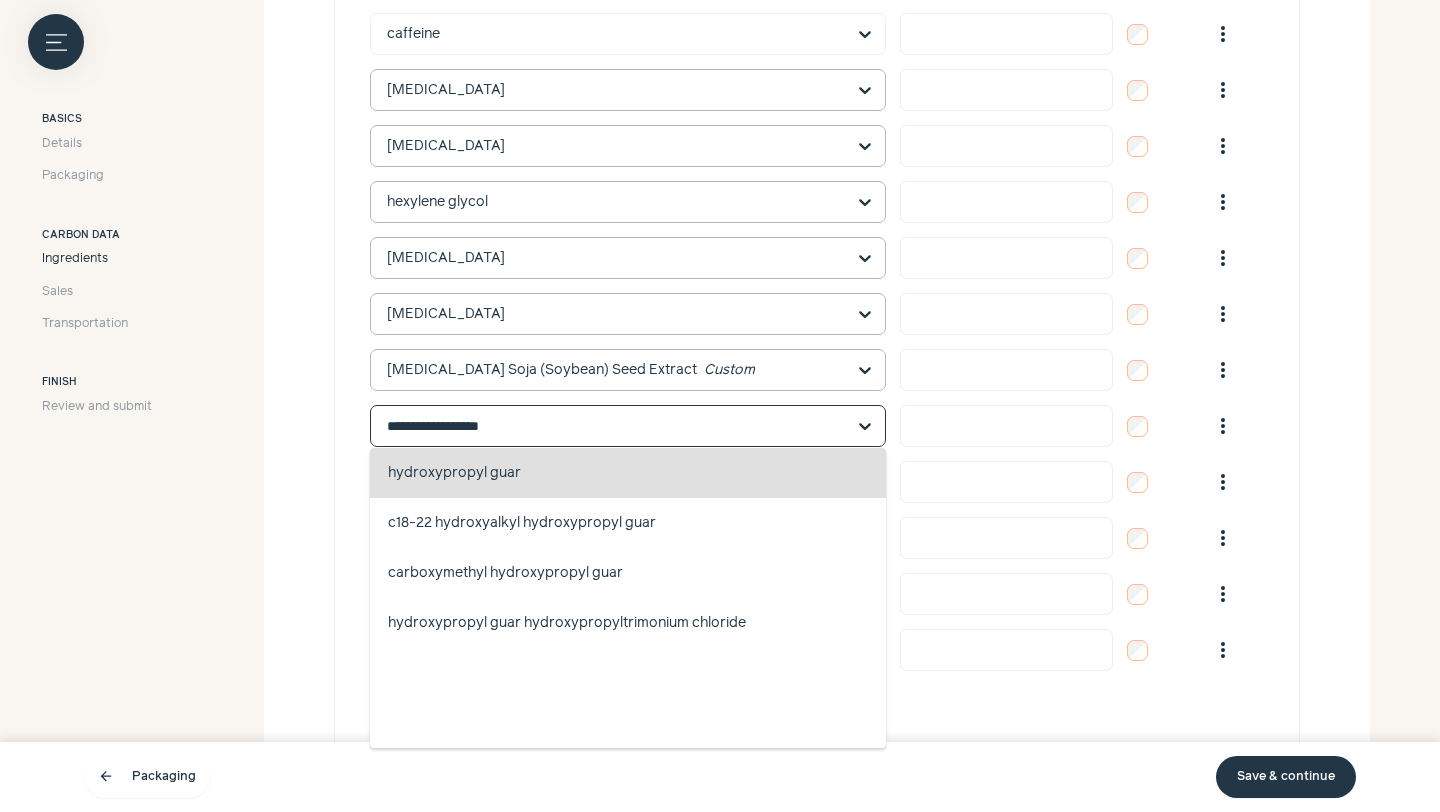 click on "hydroxypropyl guar   viscosity controlling, antistatic, film forming, binding, emulsion stabilising, [MEDICAL_DATA] - cleansing" 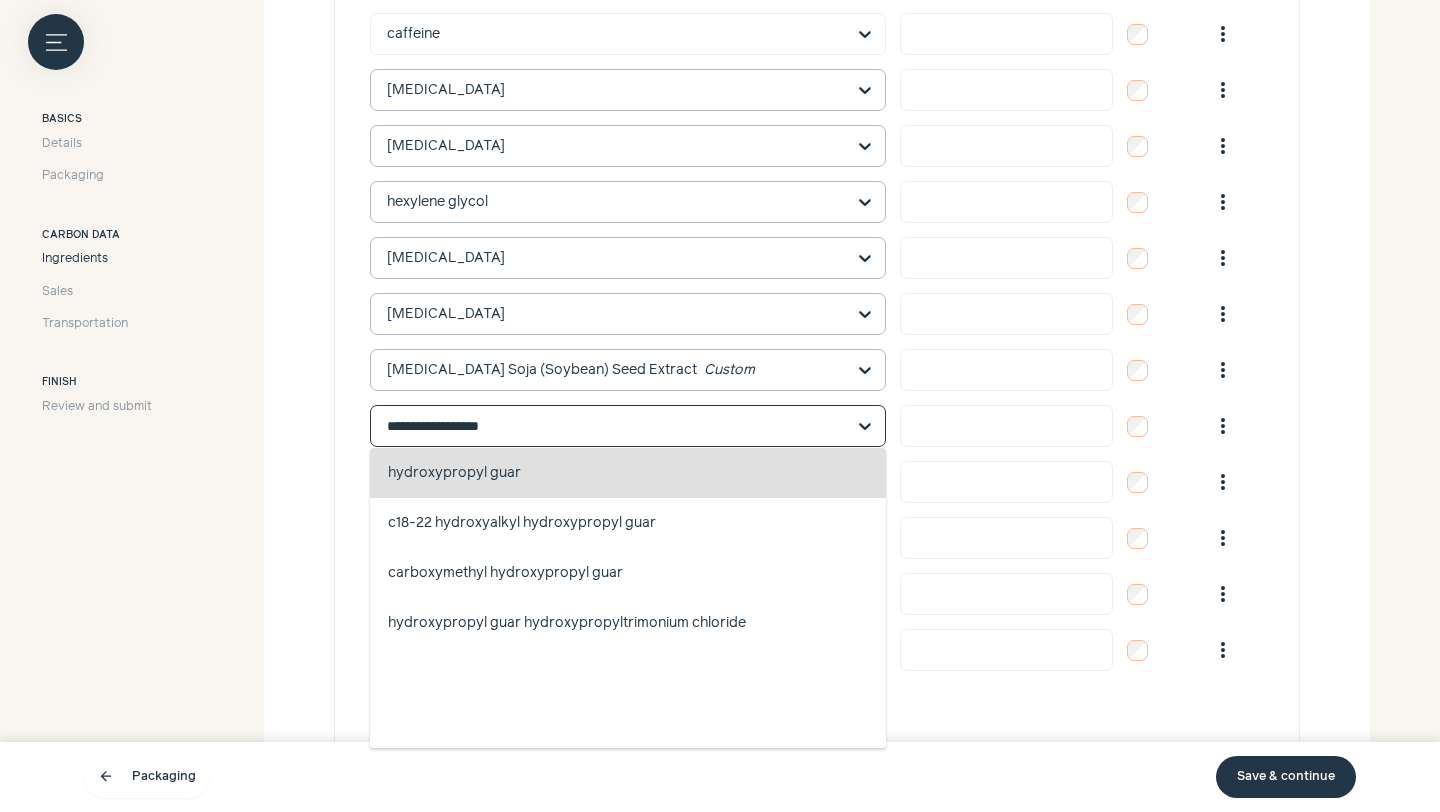 type 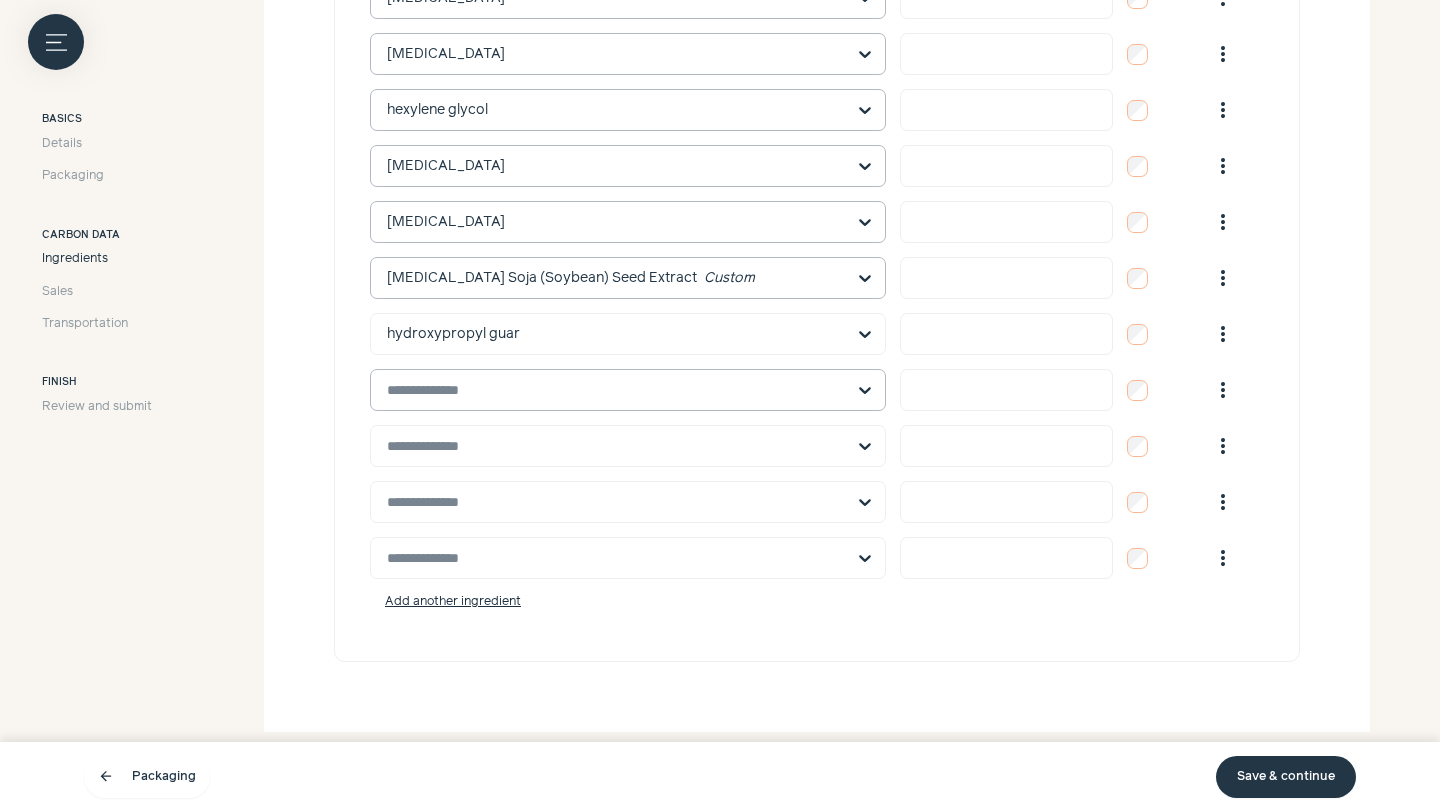scroll, scrollTop: 1636, scrollLeft: 0, axis: vertical 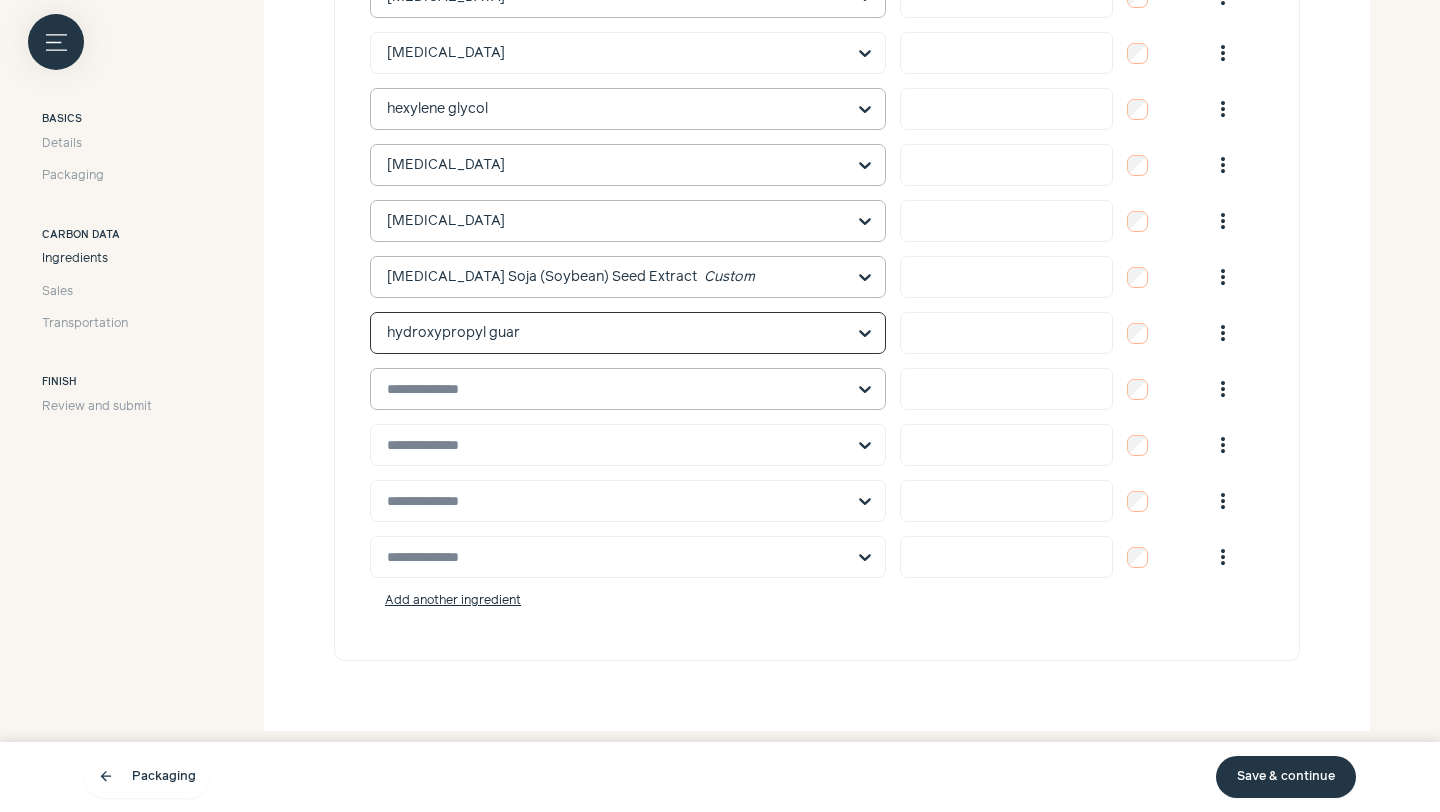 click at bounding box center (616, 389) 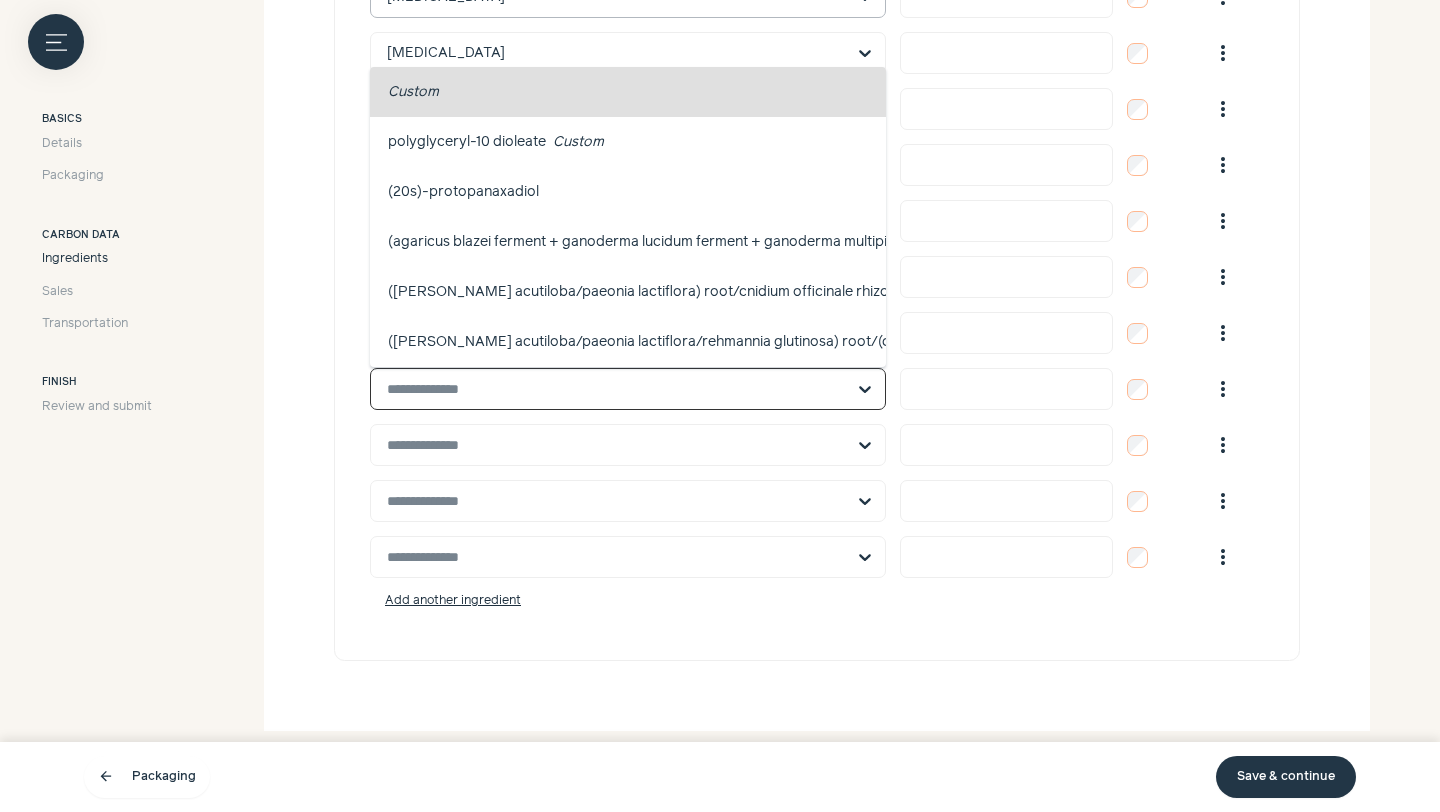 paste on "**********" 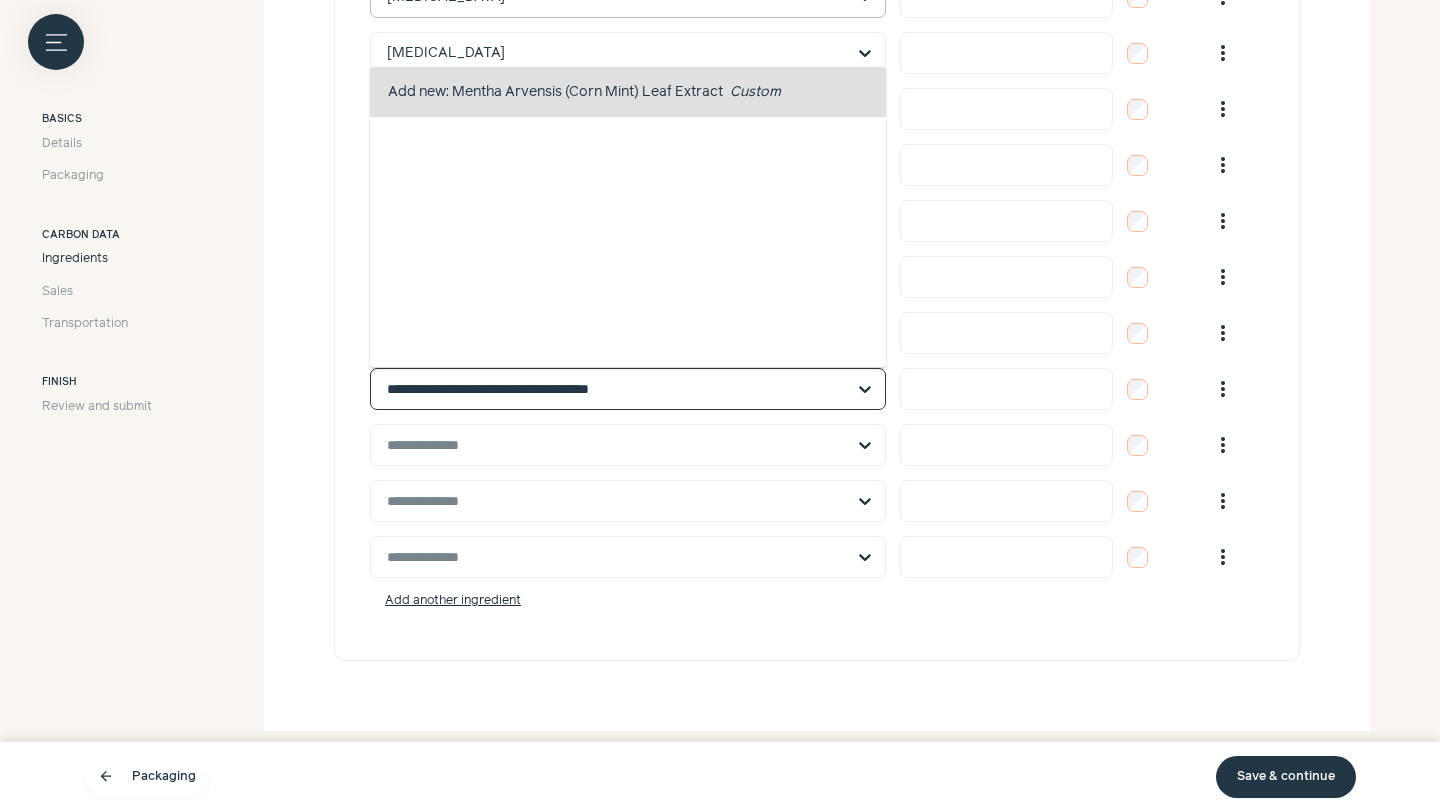 click on "Mentha Arvensis (Corn Mint) Leaf Extract Custom" at bounding box center [616, 92] 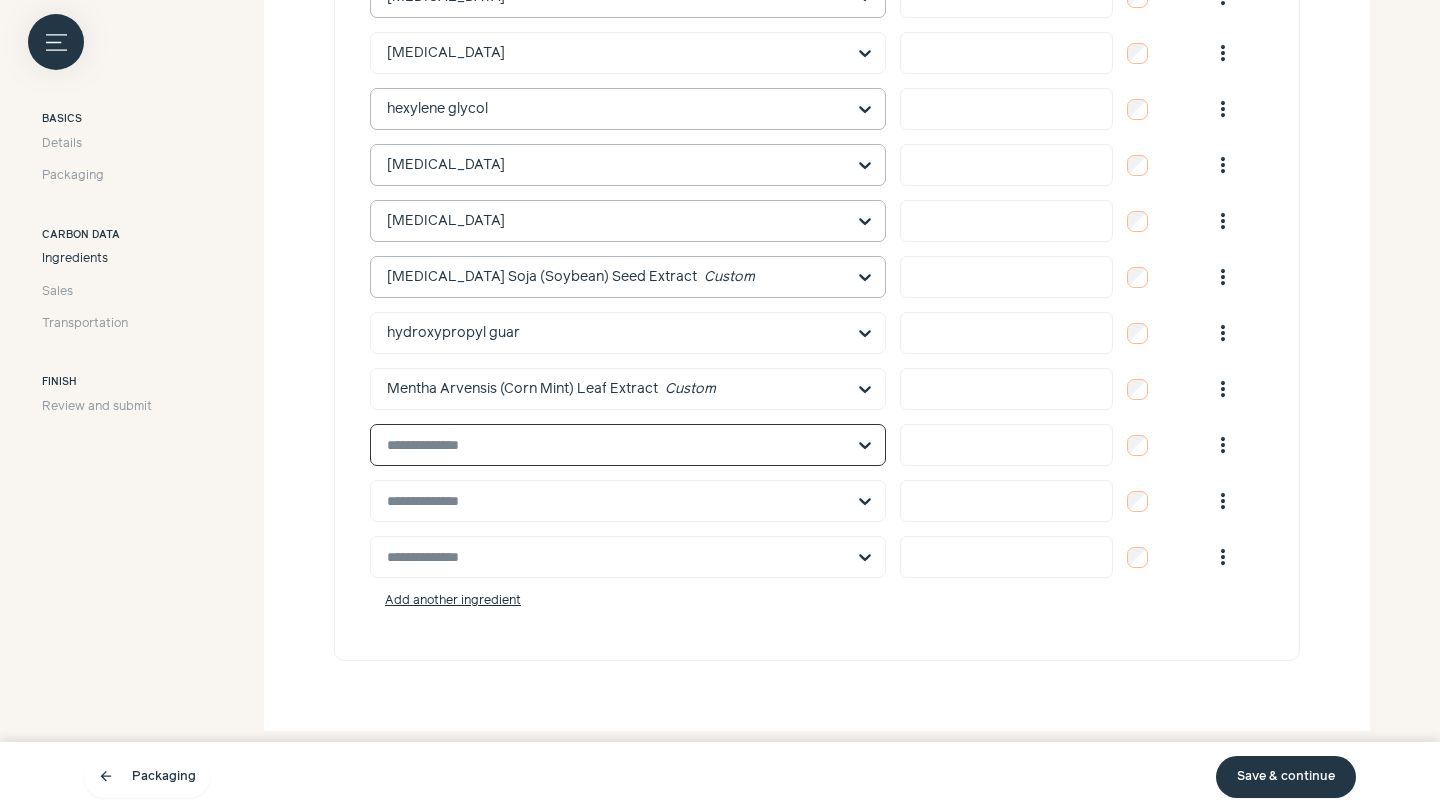 click at bounding box center (616, 445) 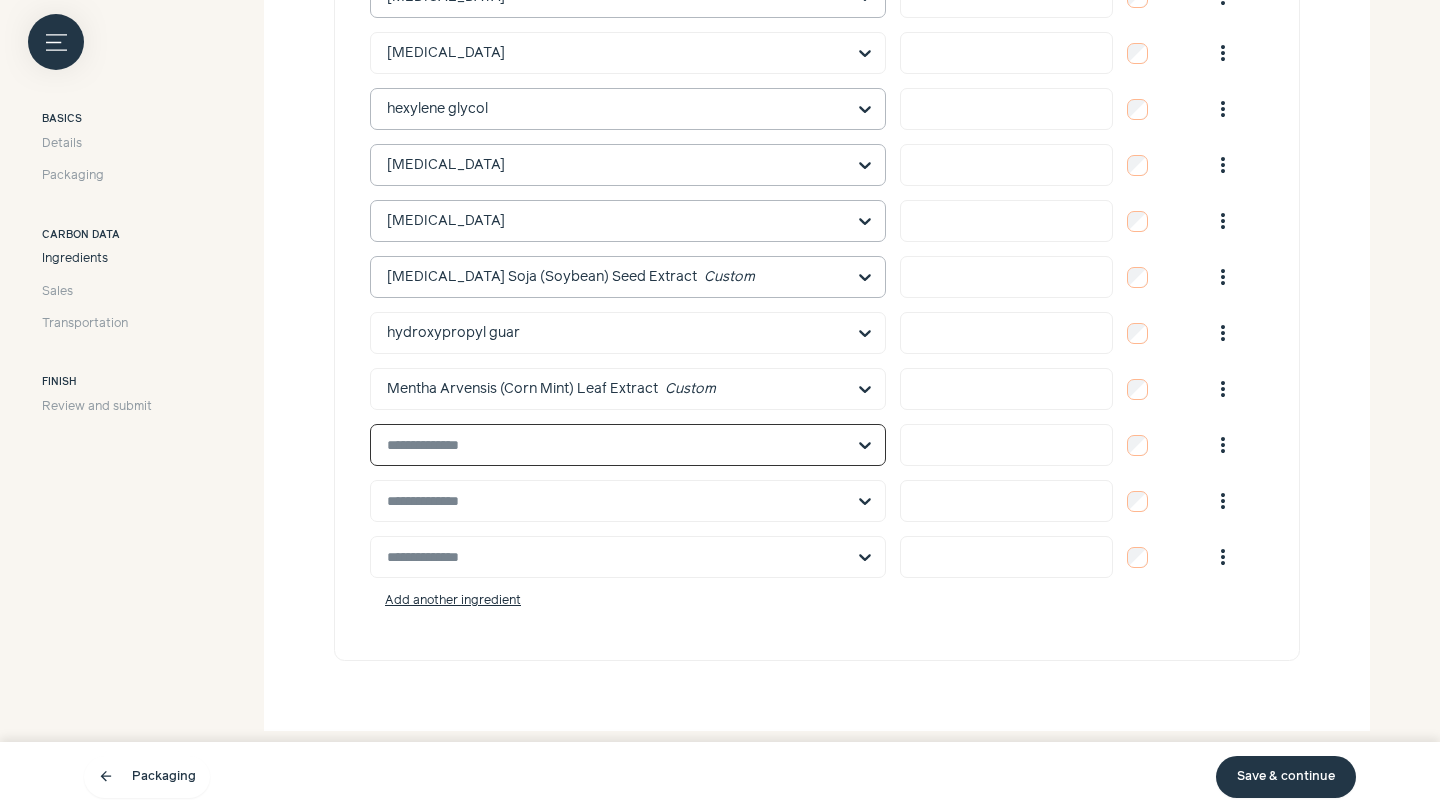 click at bounding box center [616, 445] 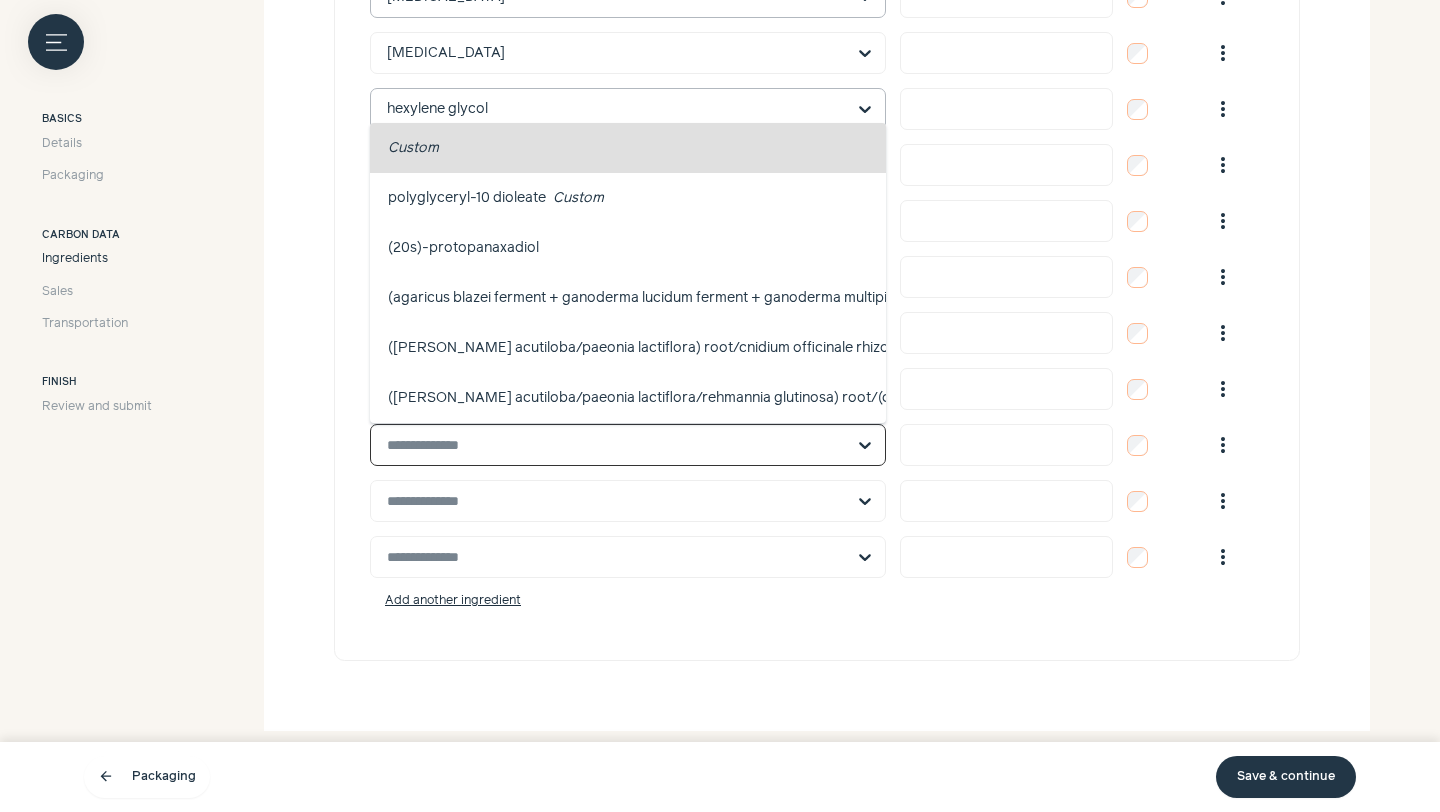 paste on "**********" 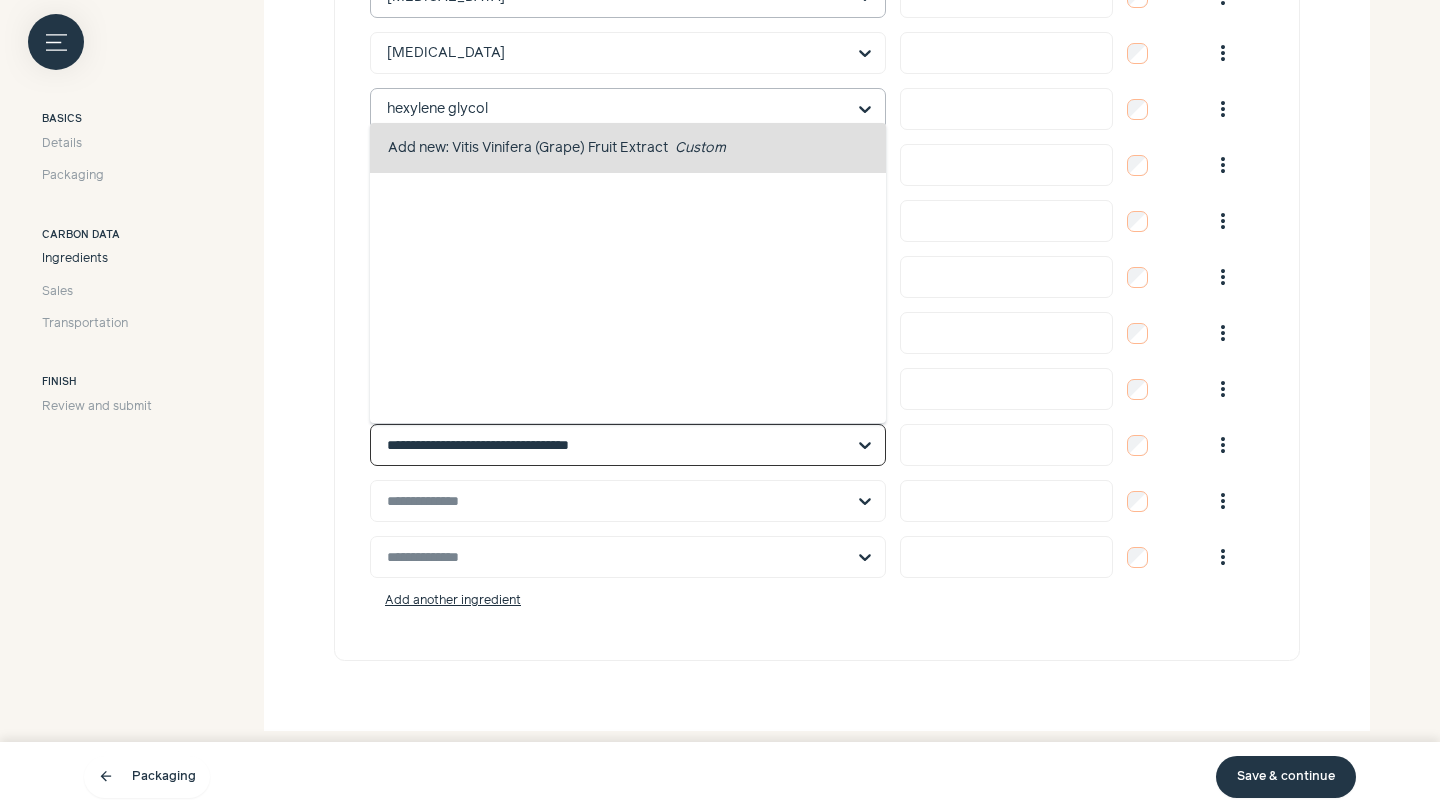 click on "Vitis Vinifera (Grape) Fruit Extract Custom" at bounding box center (589, 148) 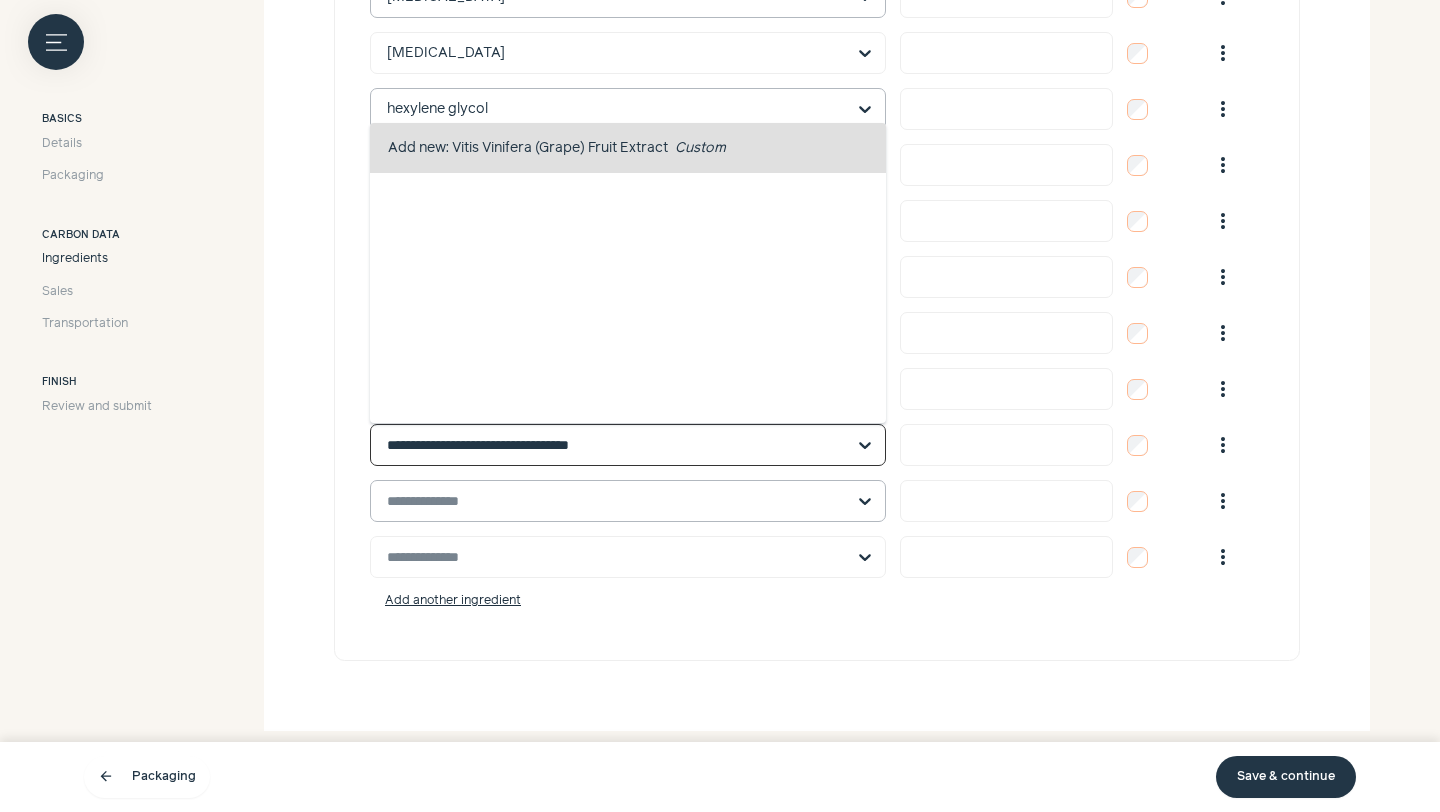 type 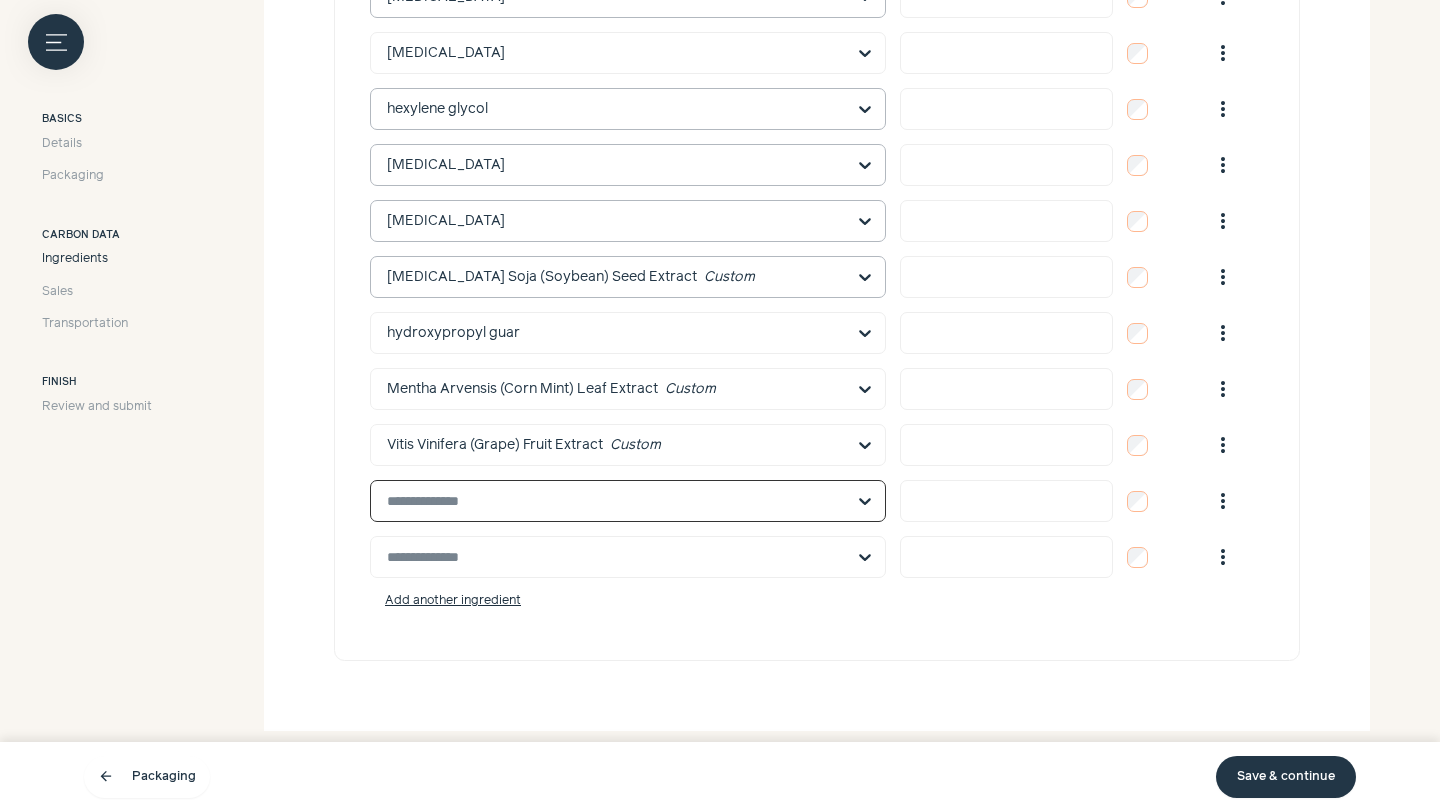 click at bounding box center (616, 501) 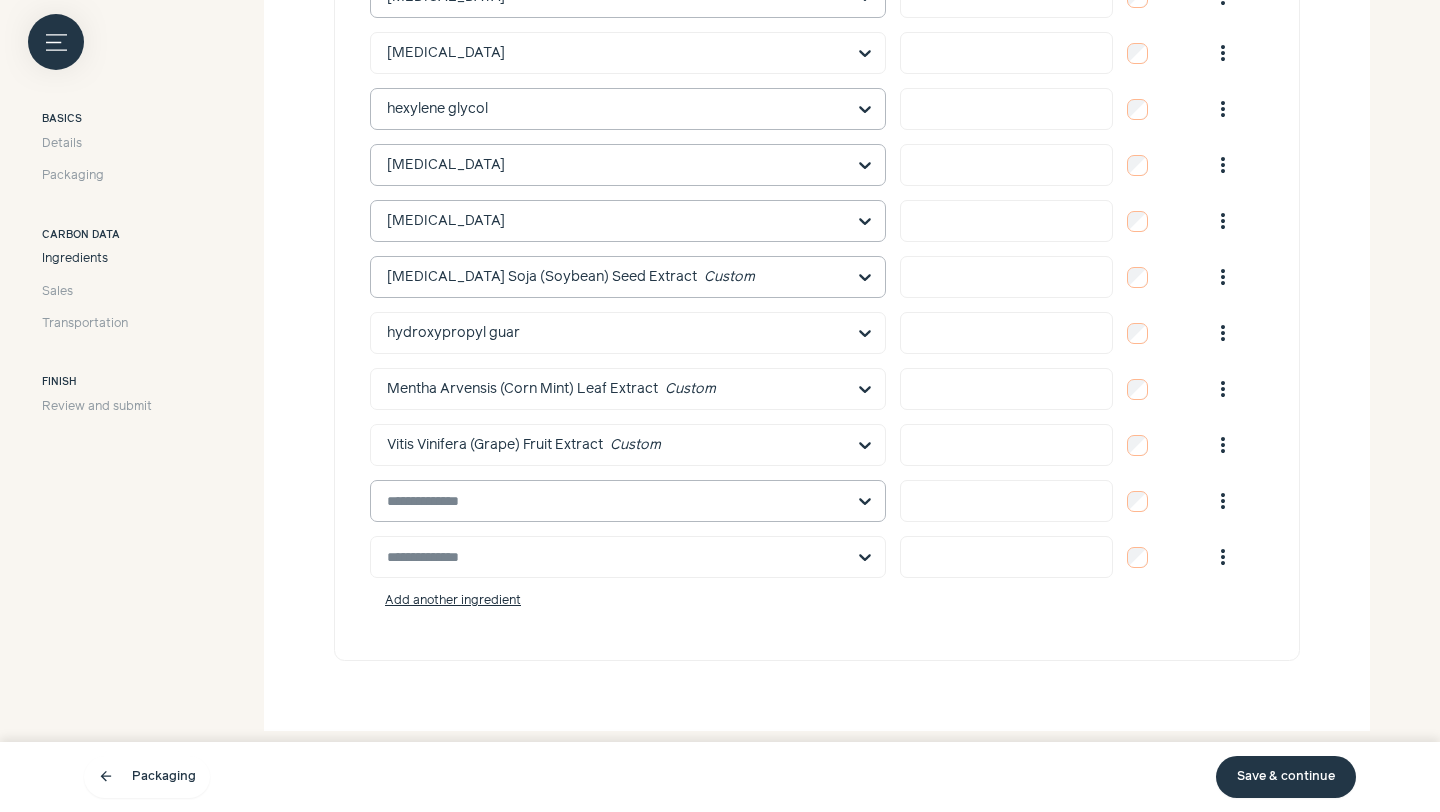 click at bounding box center (616, 501) 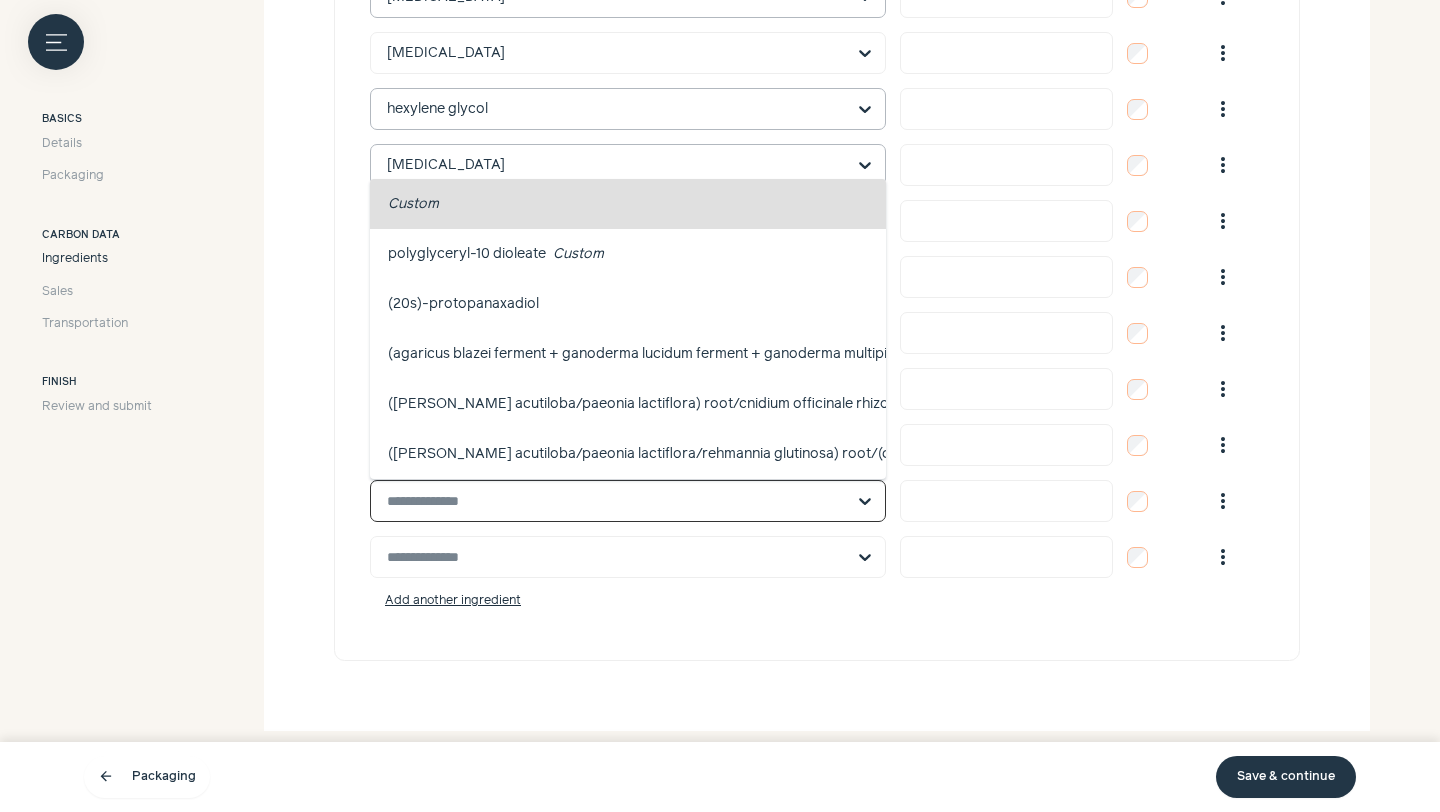 paste on "**********" 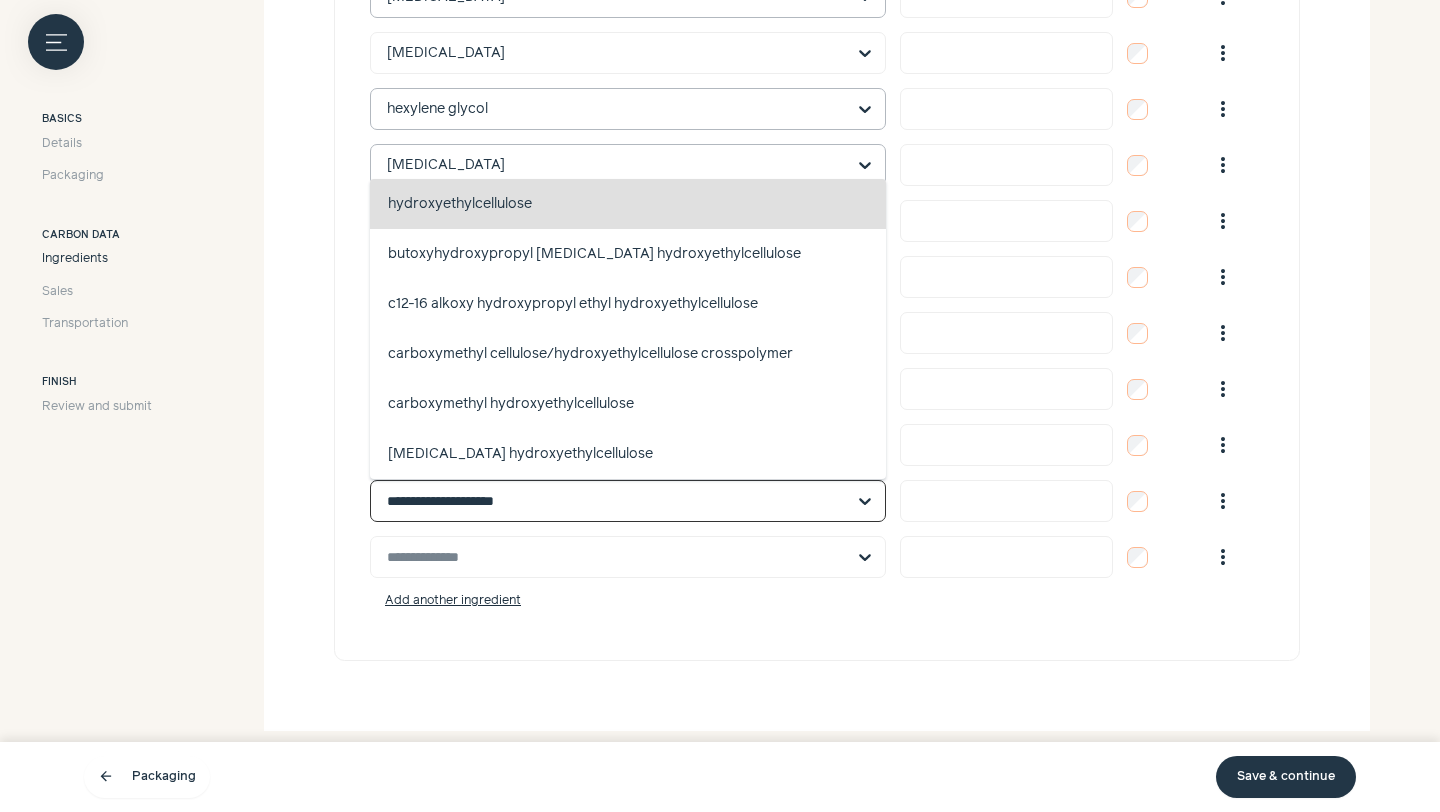click on "hydroxyethylcellulose   light stabilizer, binding, viscosity controlling, film forming, emulsion stabilising" 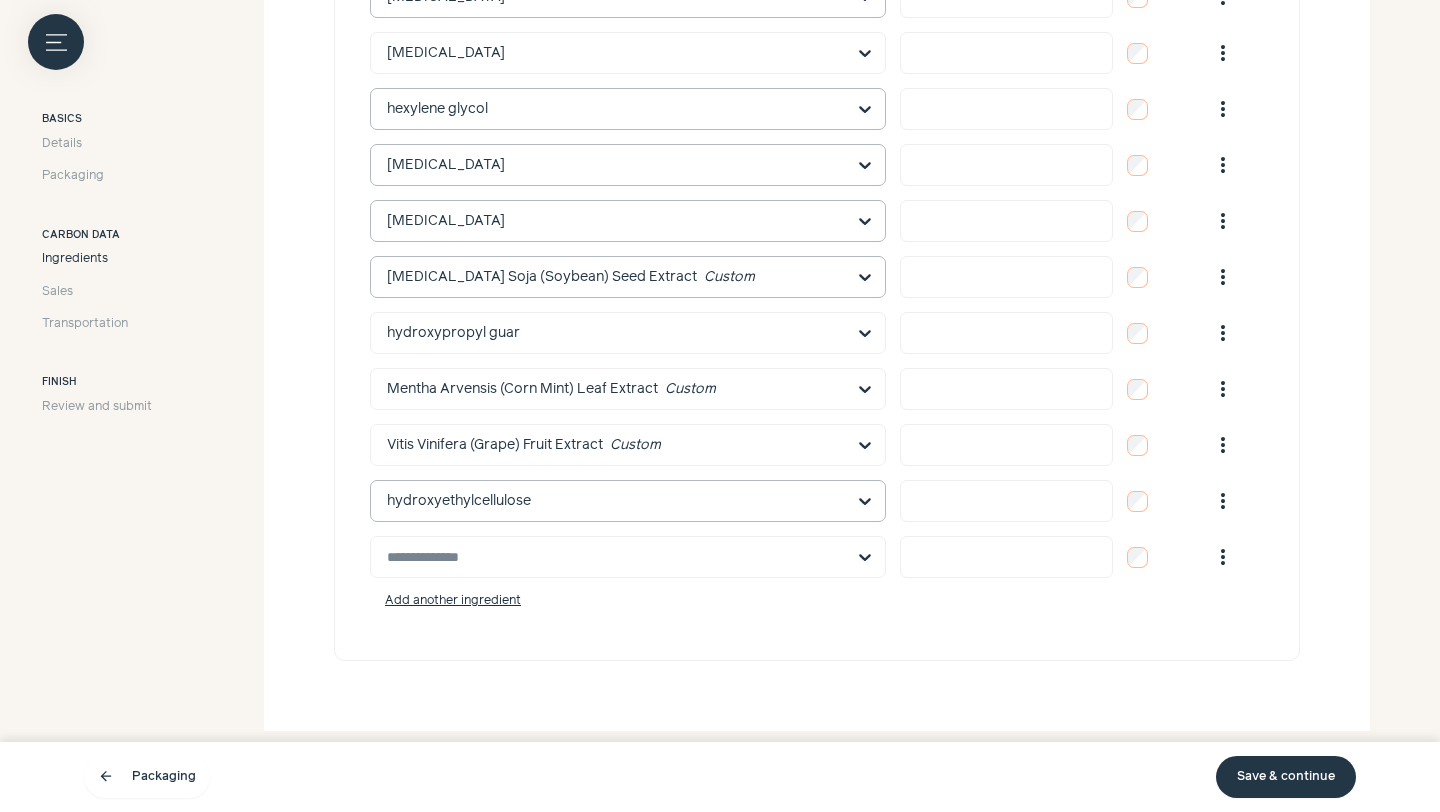 scroll, scrollTop: 1681, scrollLeft: 0, axis: vertical 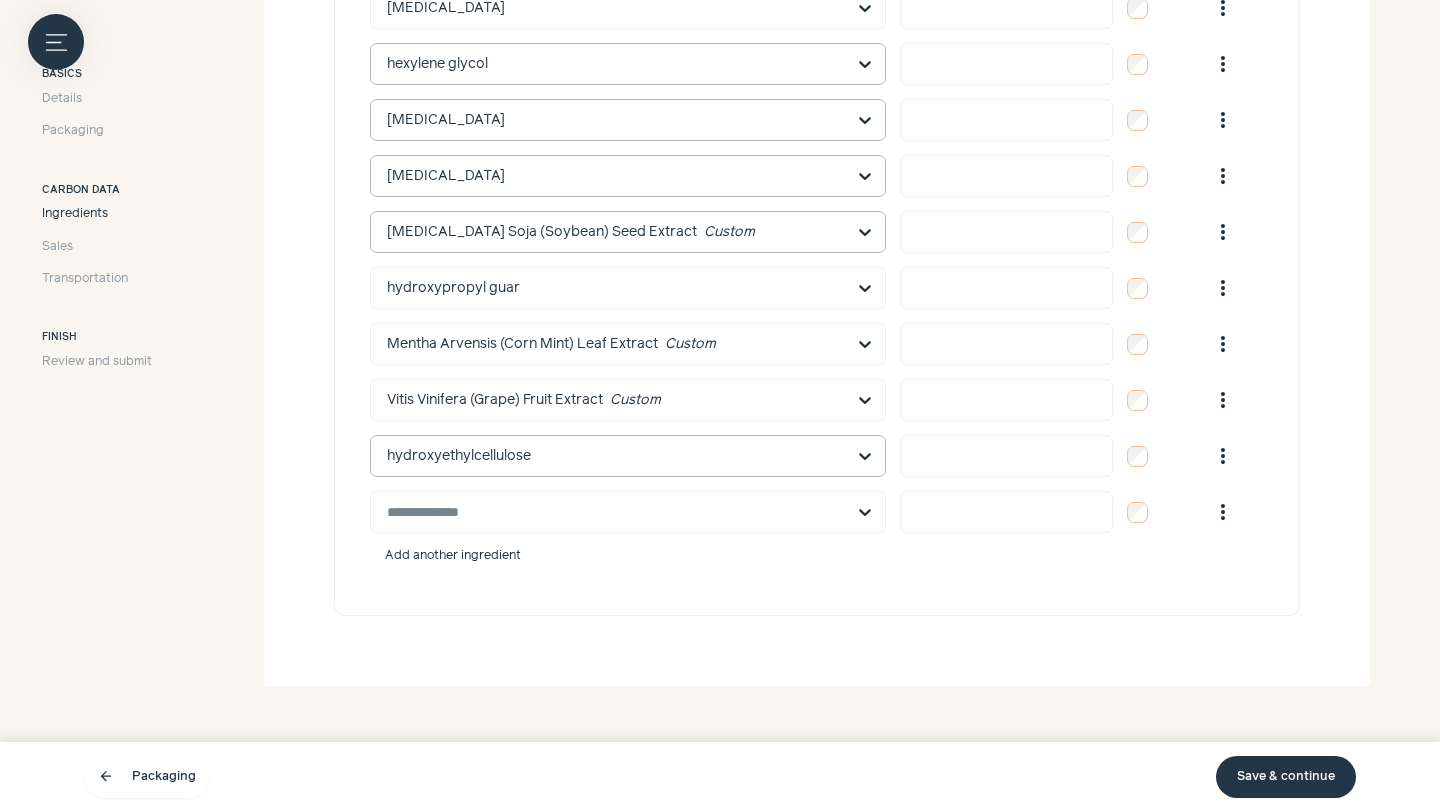 click on "Add another ingredient" at bounding box center (453, 556) 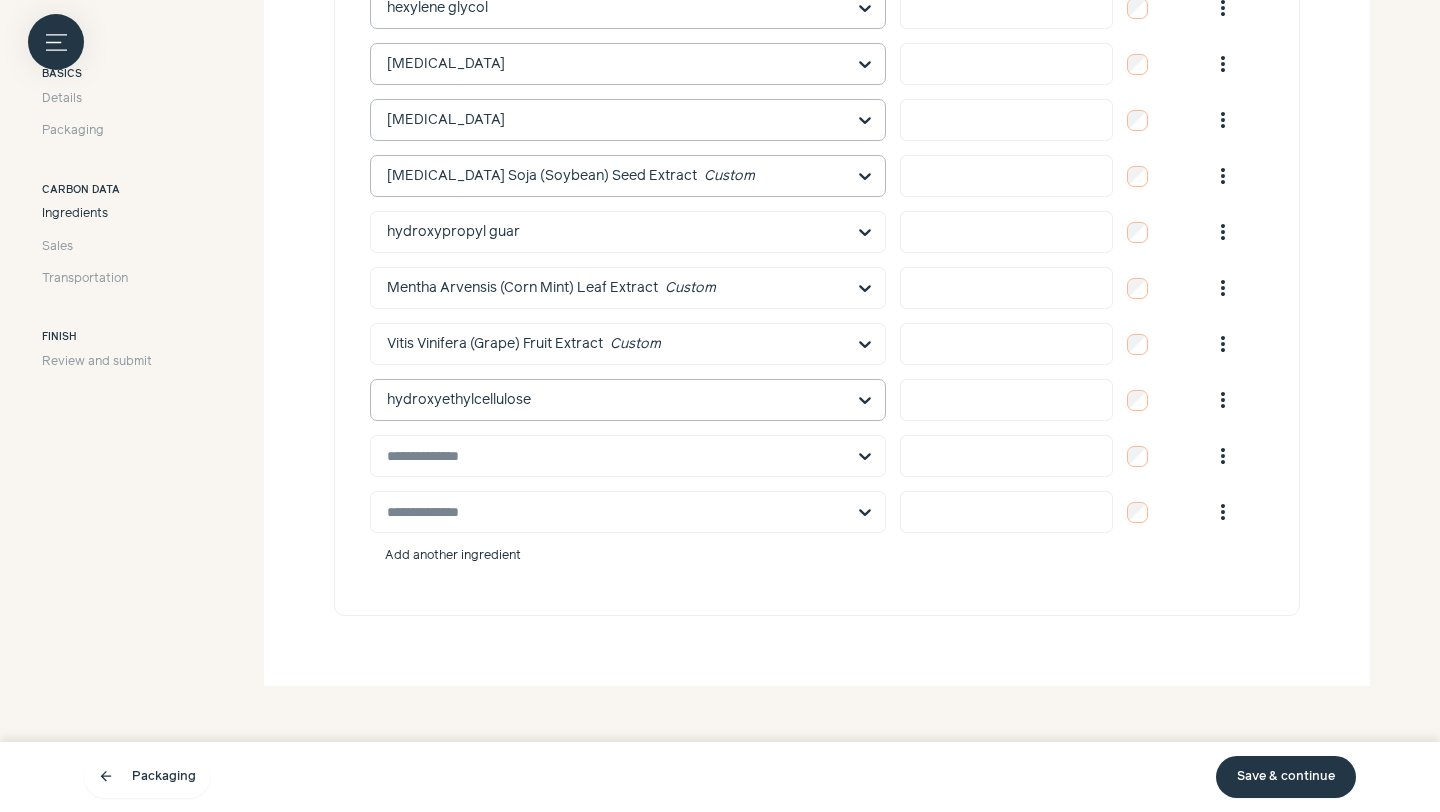 click on "Add another ingredient" at bounding box center (453, 556) 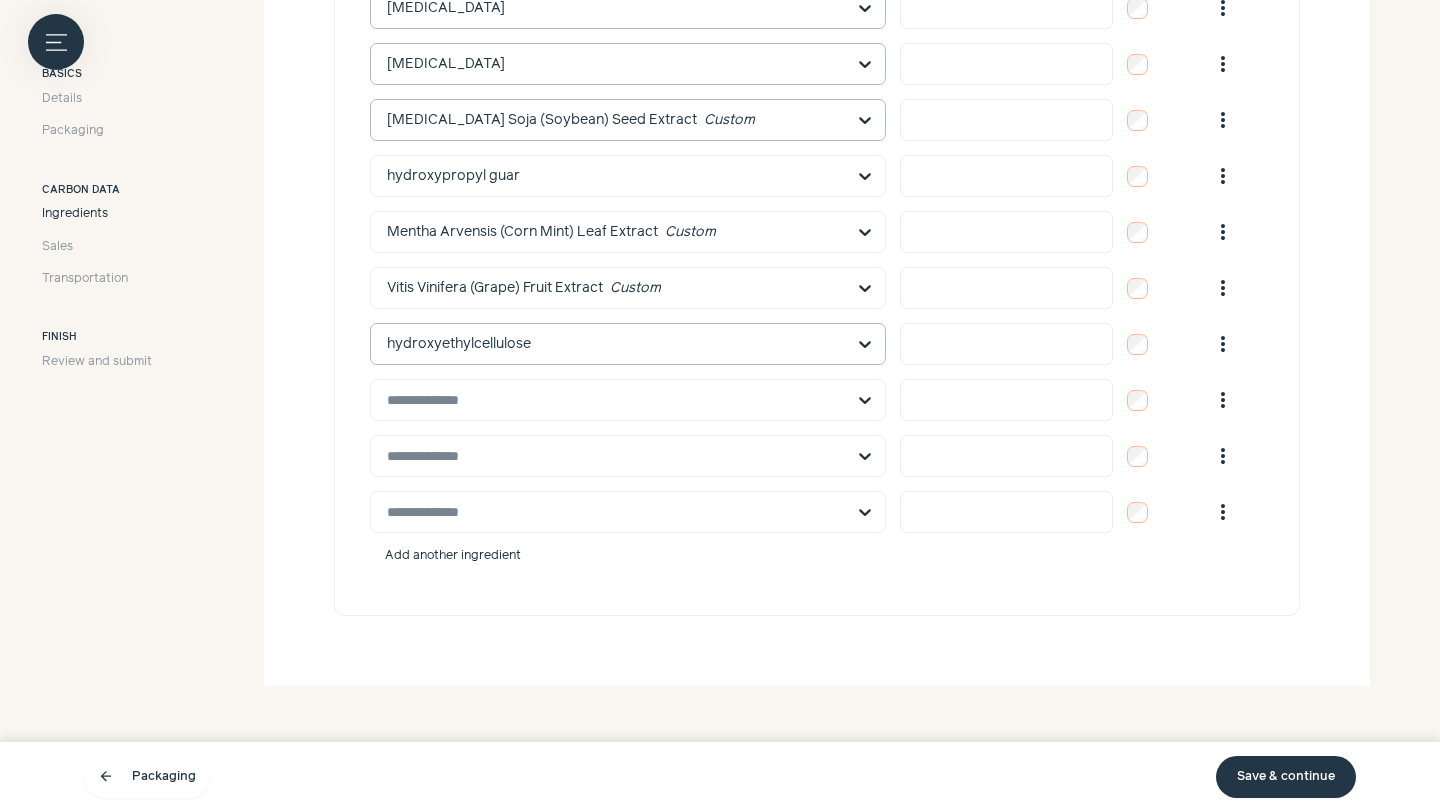 click on "Add another ingredient" at bounding box center [453, 556] 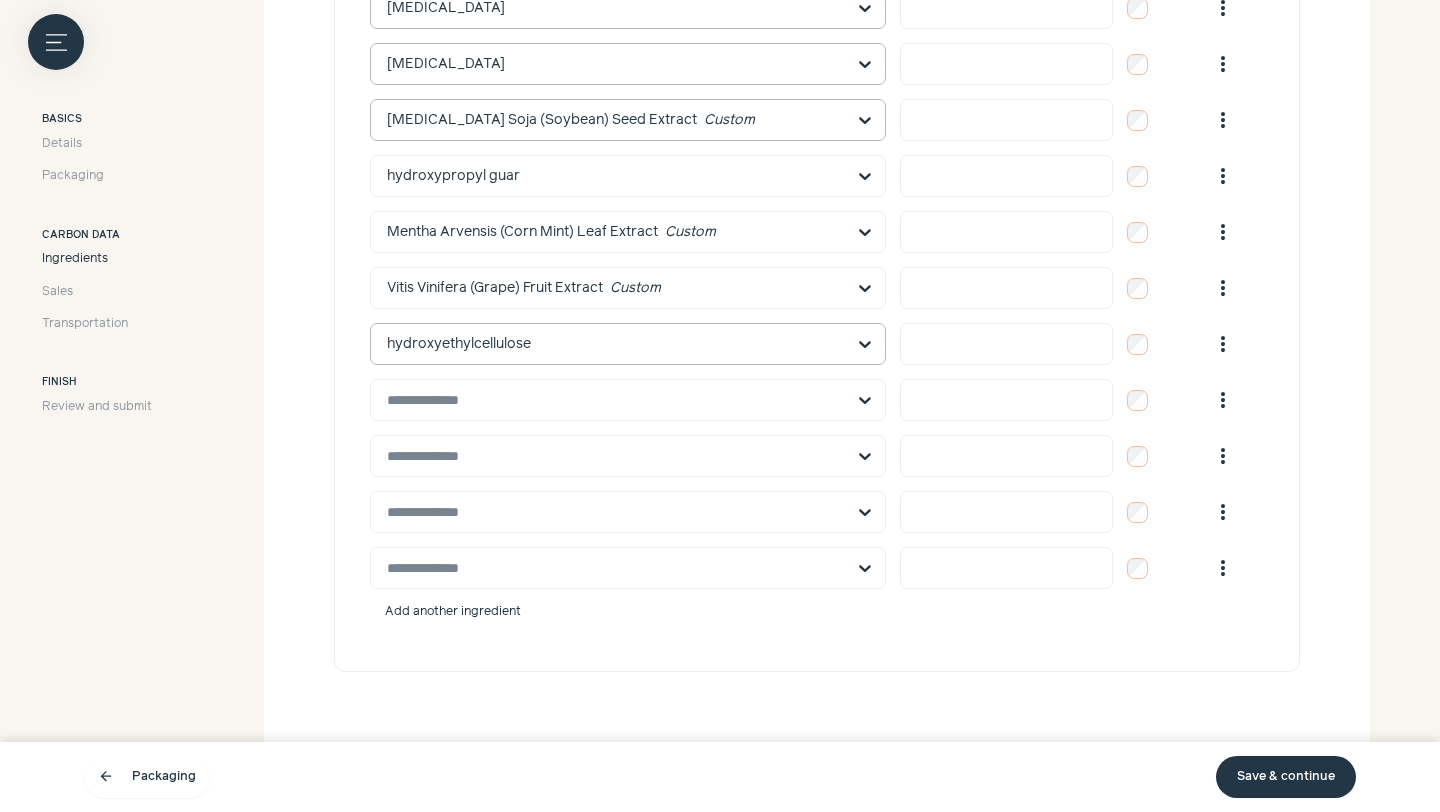 scroll, scrollTop: 1849, scrollLeft: 0, axis: vertical 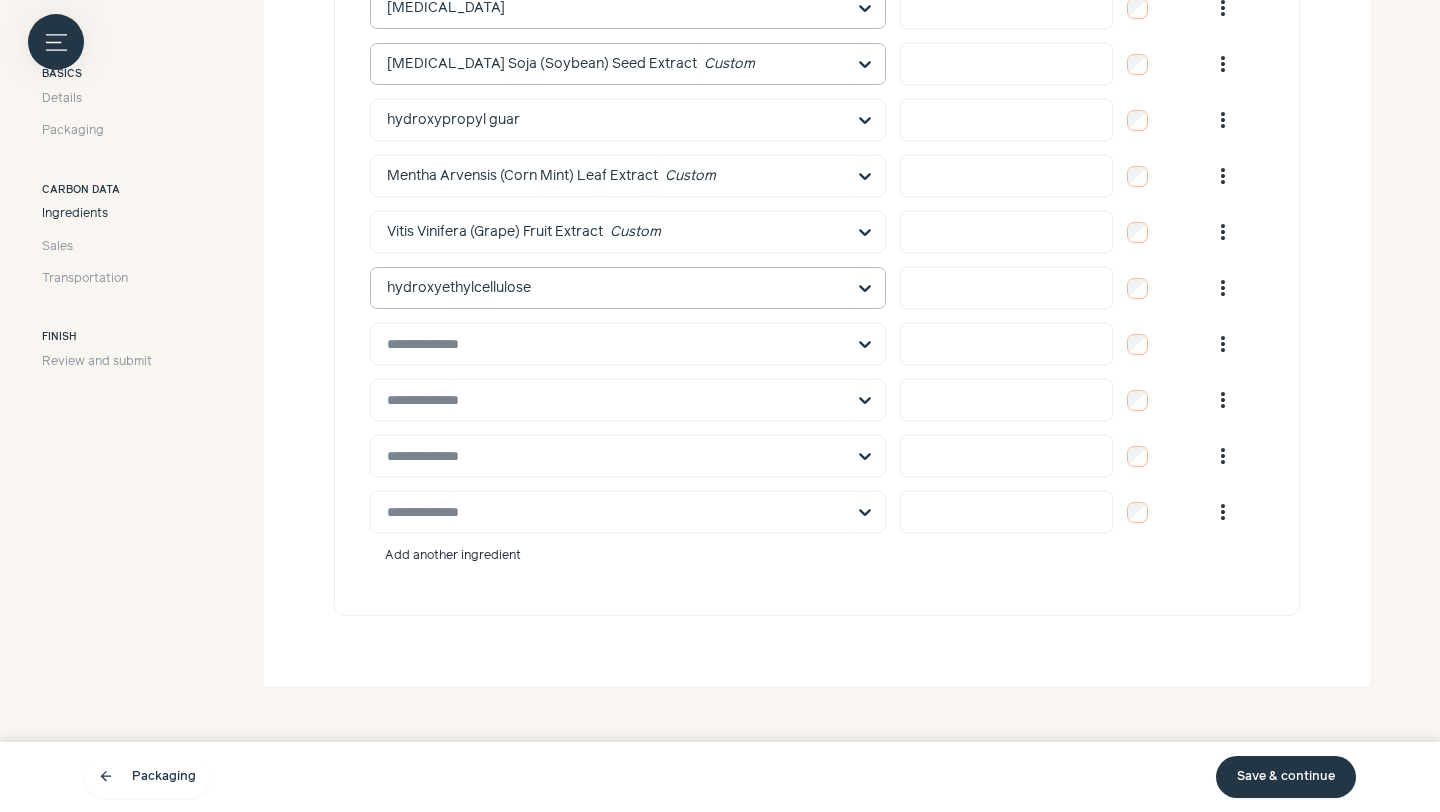 click on "Add another ingredient" at bounding box center (453, 556) 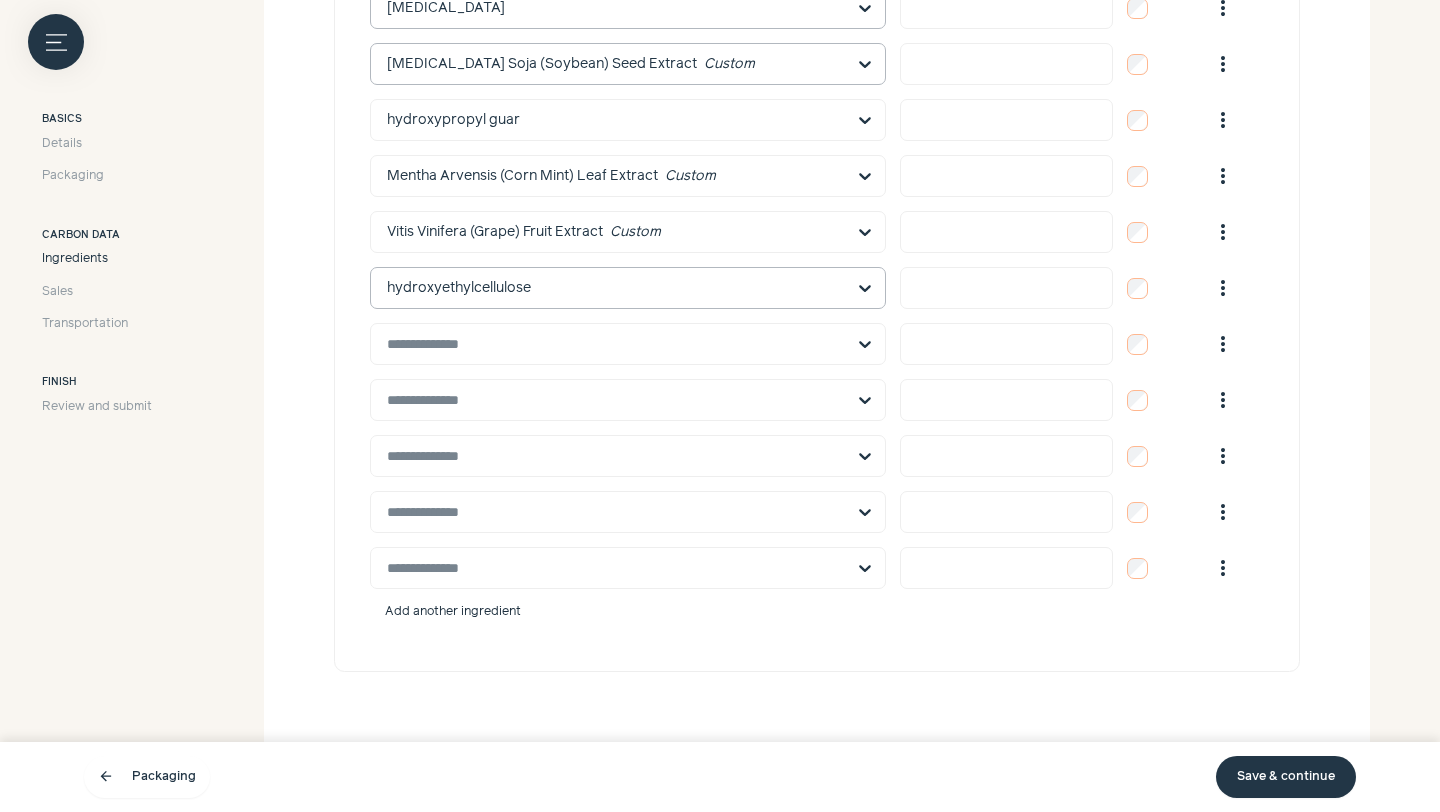 scroll, scrollTop: 1905, scrollLeft: 0, axis: vertical 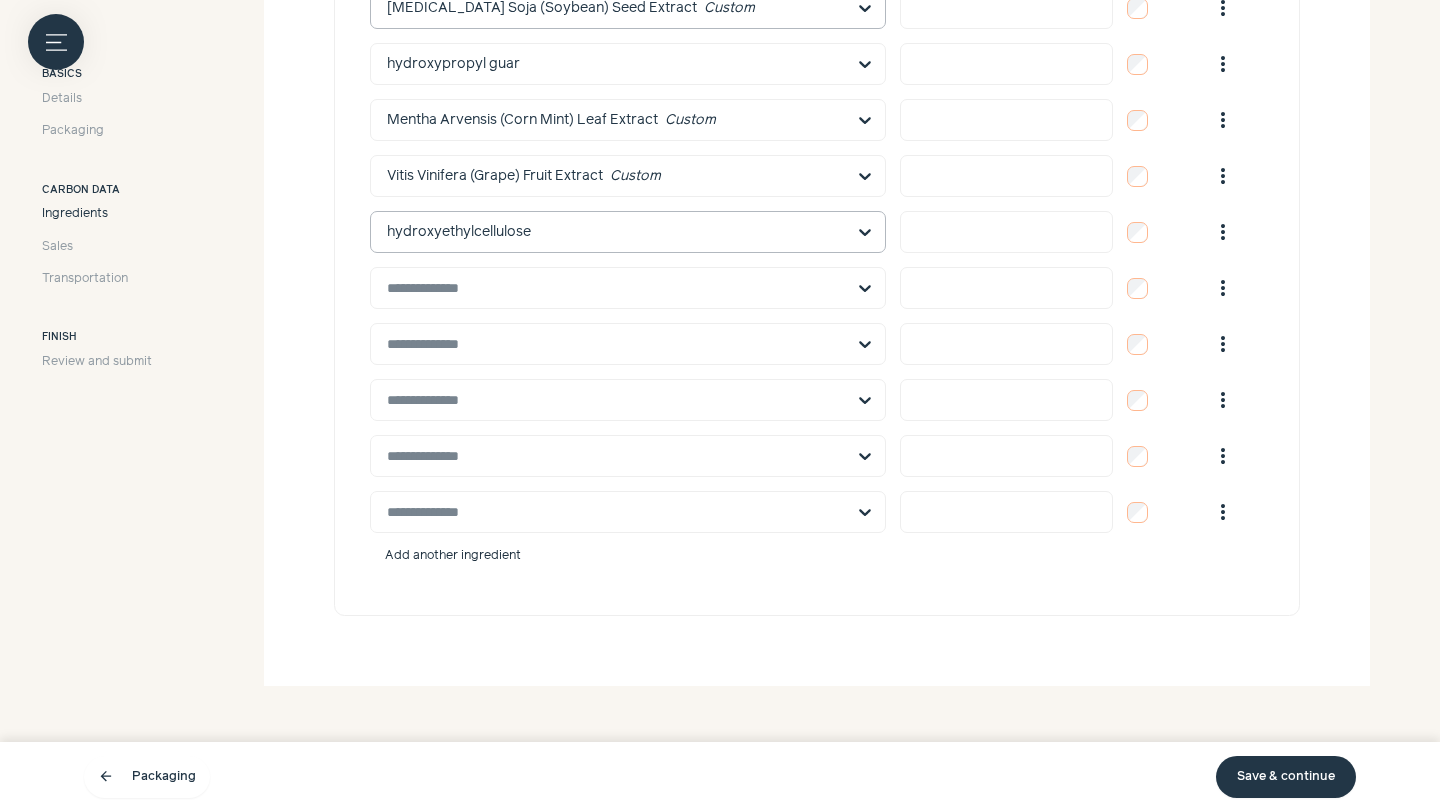click on "Add another ingredient" at bounding box center [453, 556] 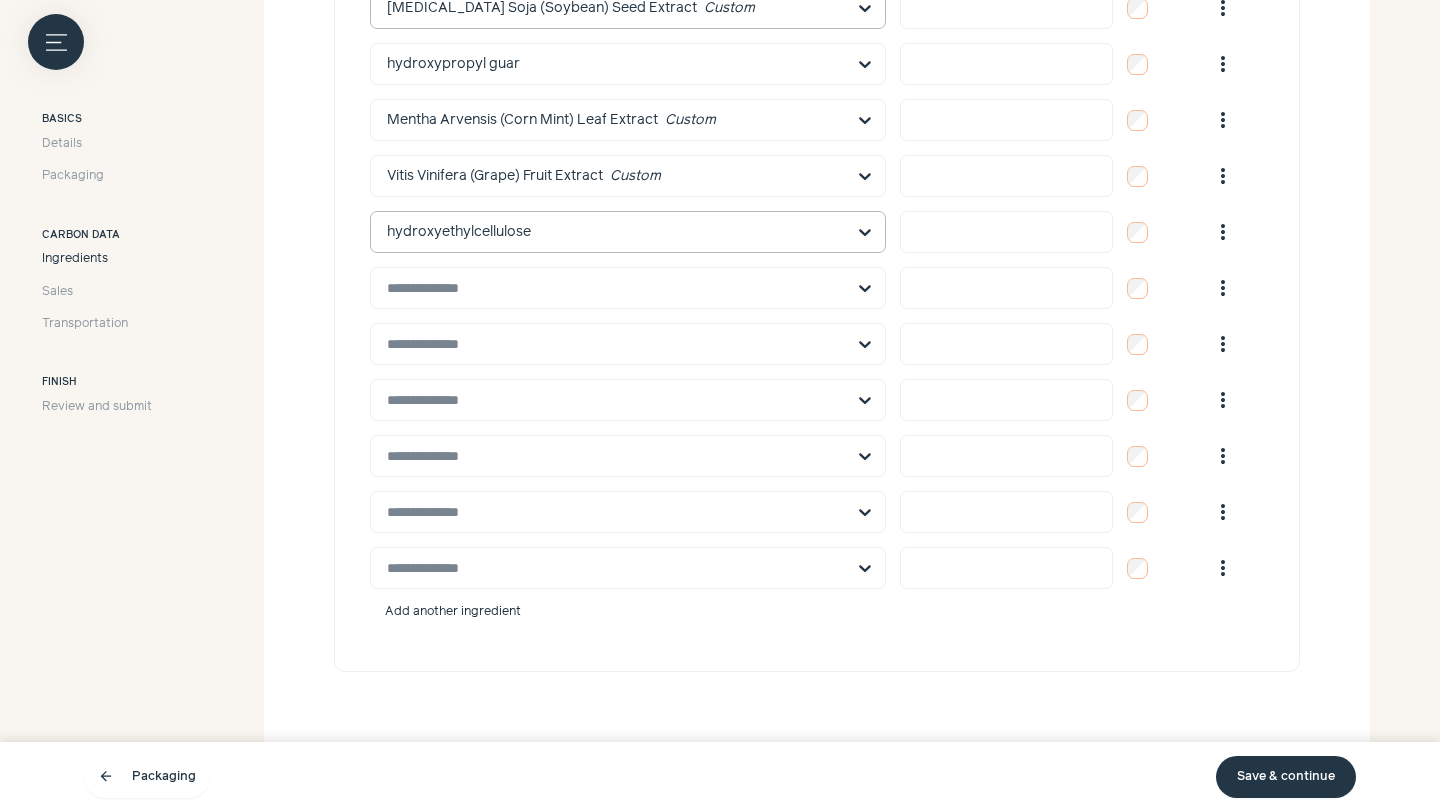 scroll, scrollTop: 1946, scrollLeft: 0, axis: vertical 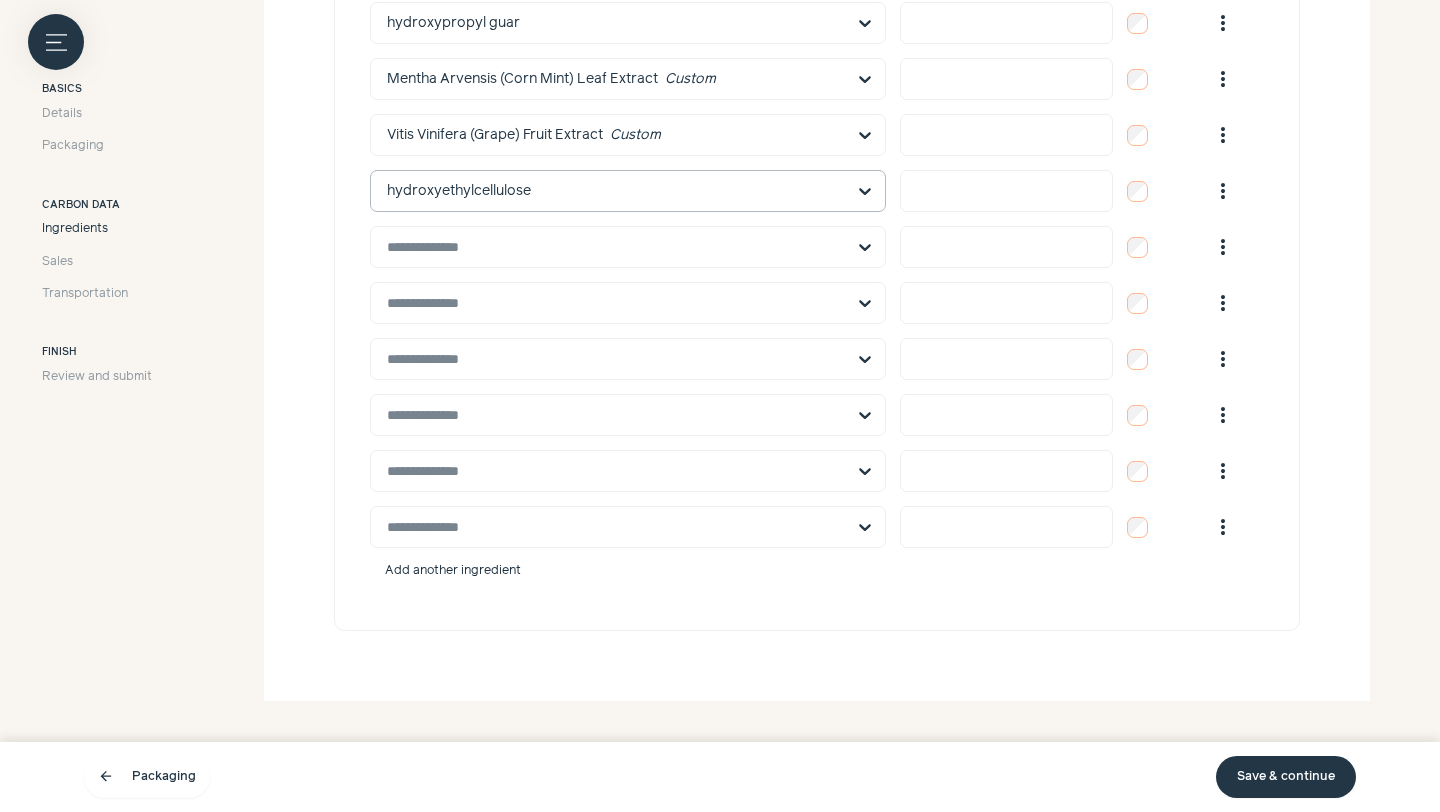 click on "Add another ingredient" at bounding box center (453, 571) 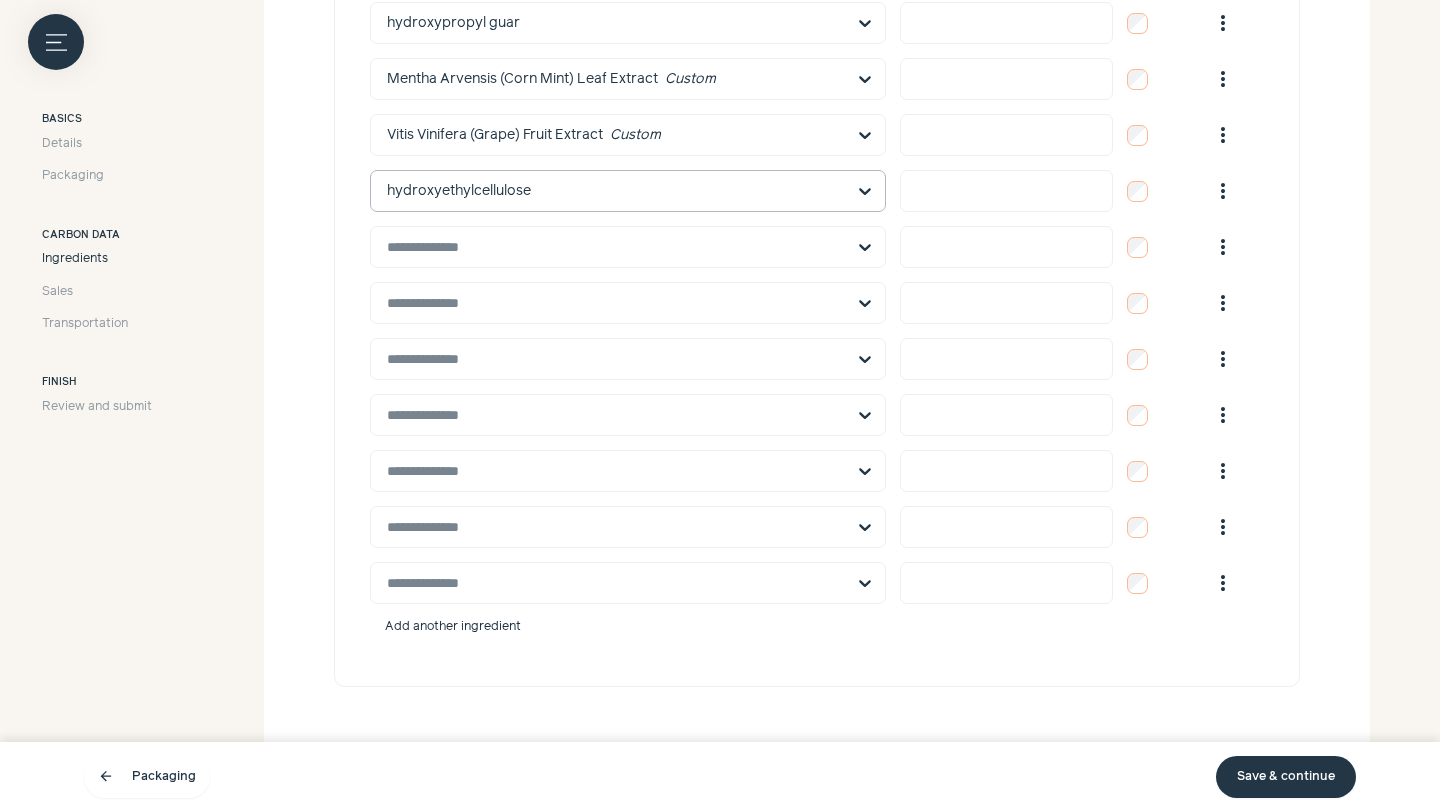 click on "Add another ingredient" at bounding box center [453, 627] 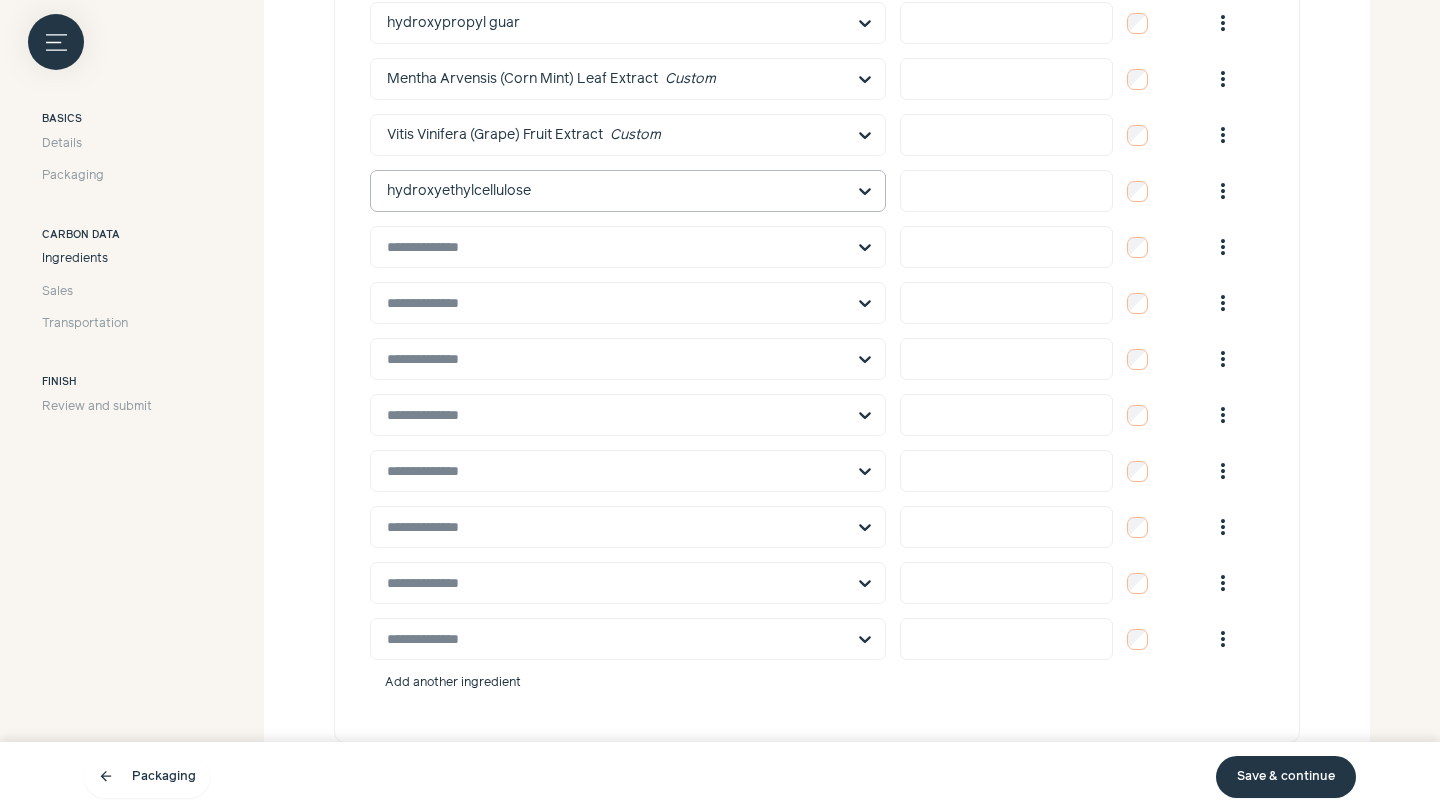 click on "Add another ingredient" at bounding box center (453, 683) 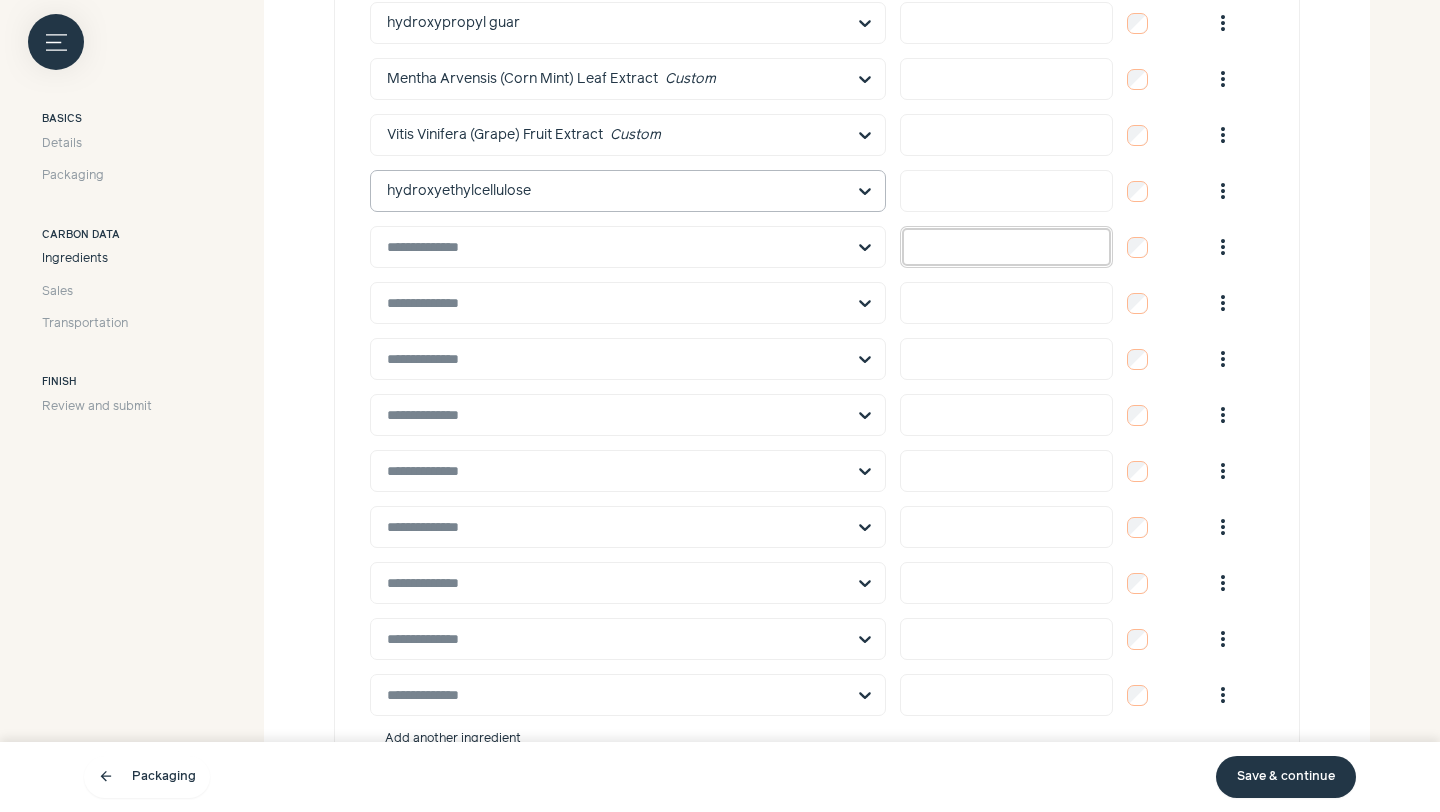 drag, startPoint x: 1007, startPoint y: 255, endPoint x: 905, endPoint y: 251, distance: 102.0784 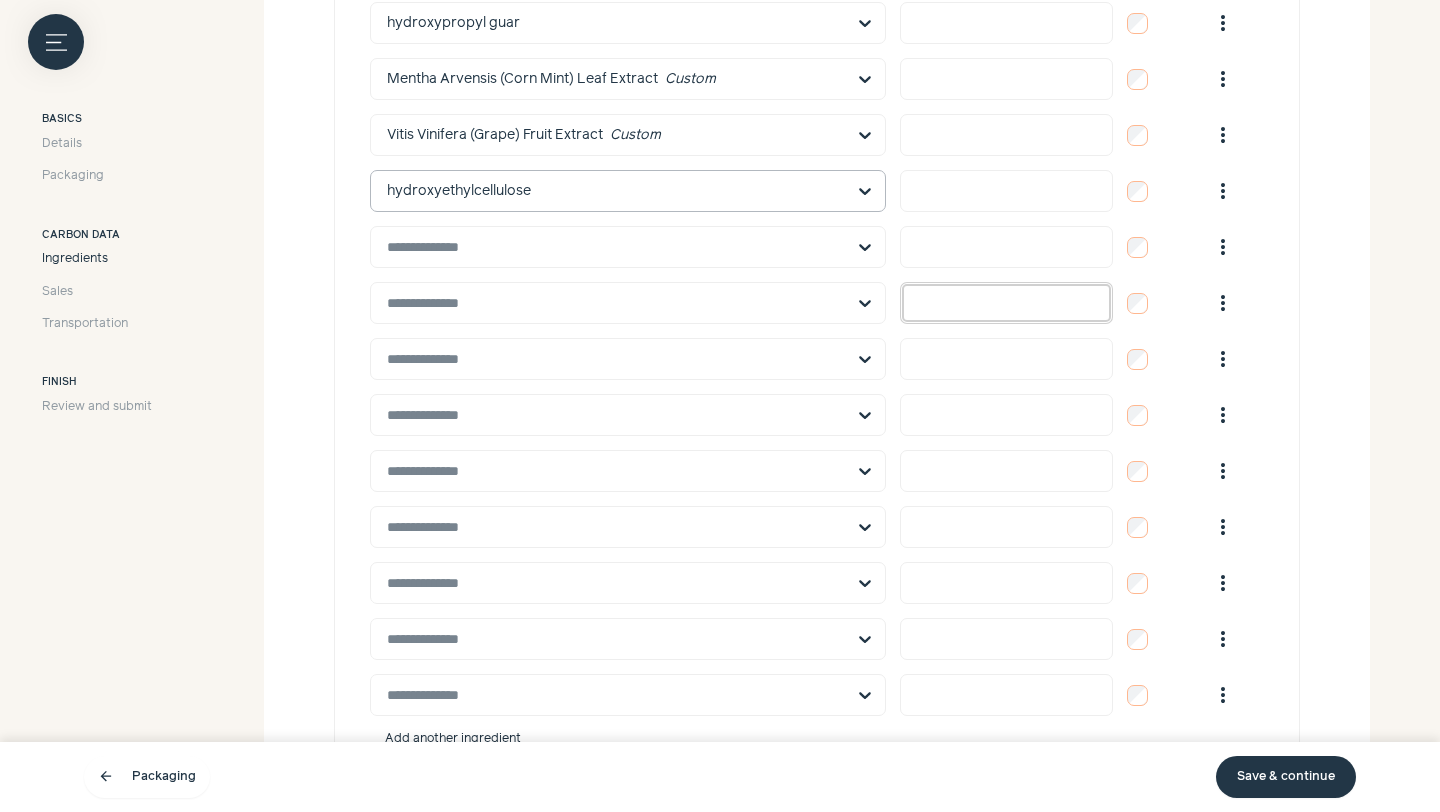click at bounding box center (1006, 303) 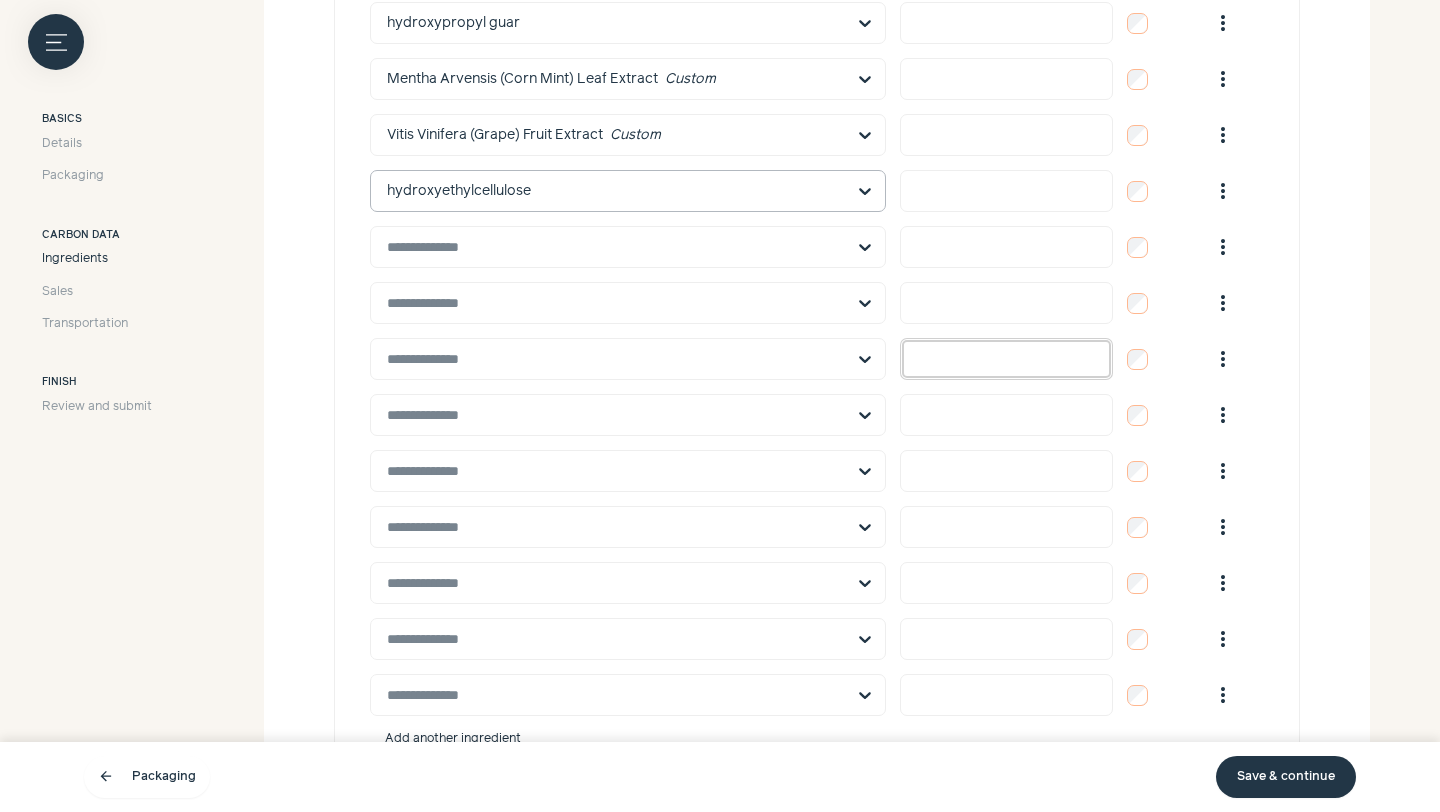 click at bounding box center (1006, 359) 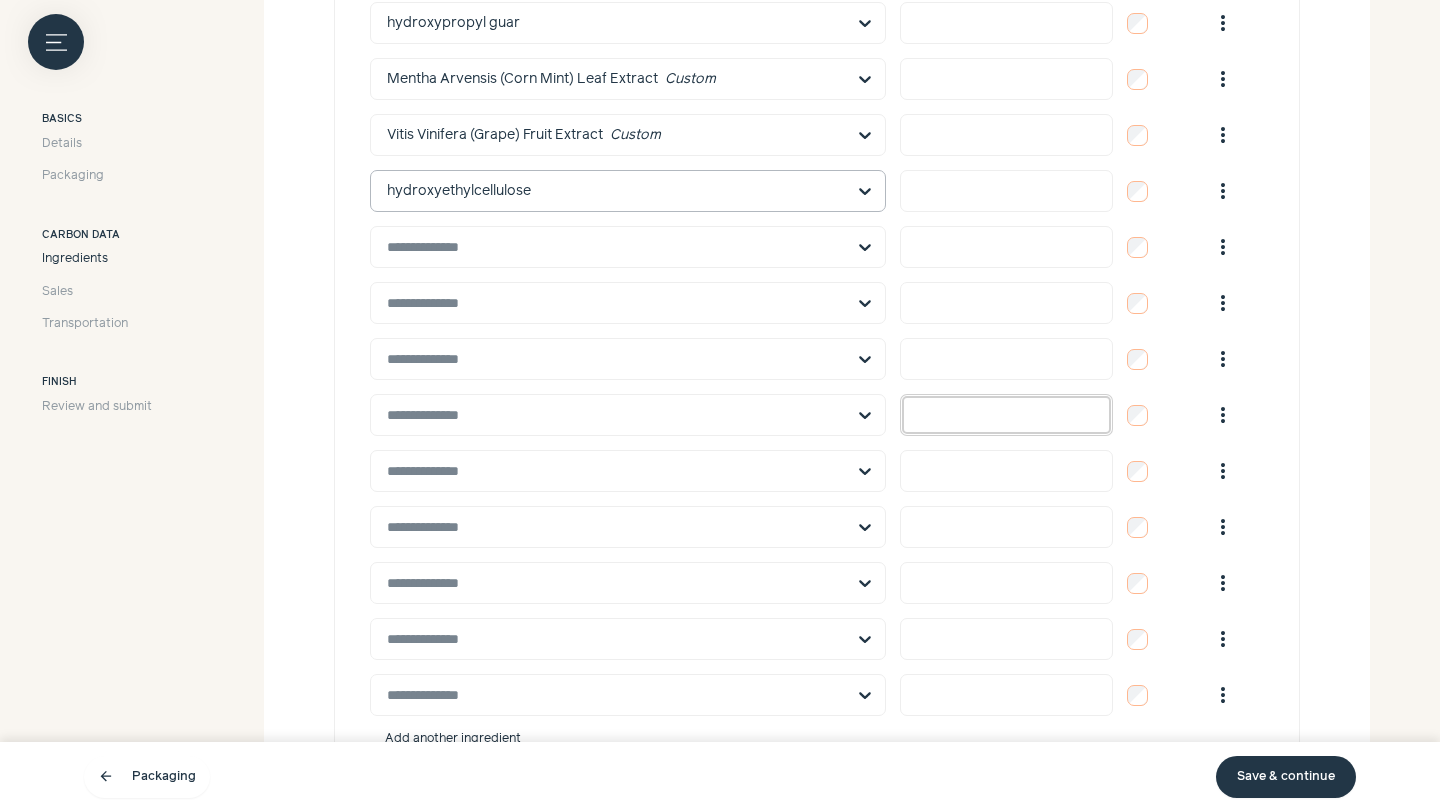 click at bounding box center [1006, 415] 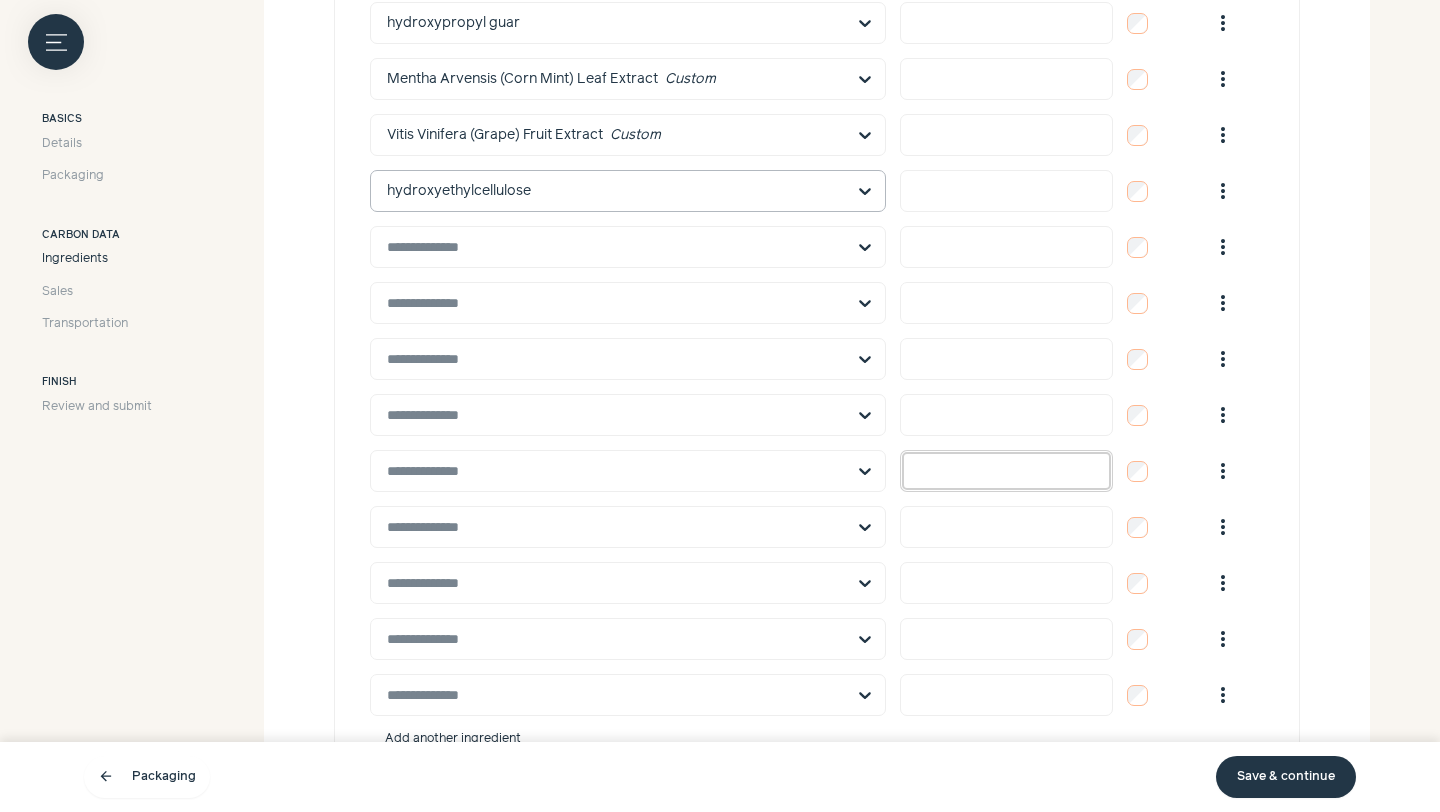 click at bounding box center (1006, 471) 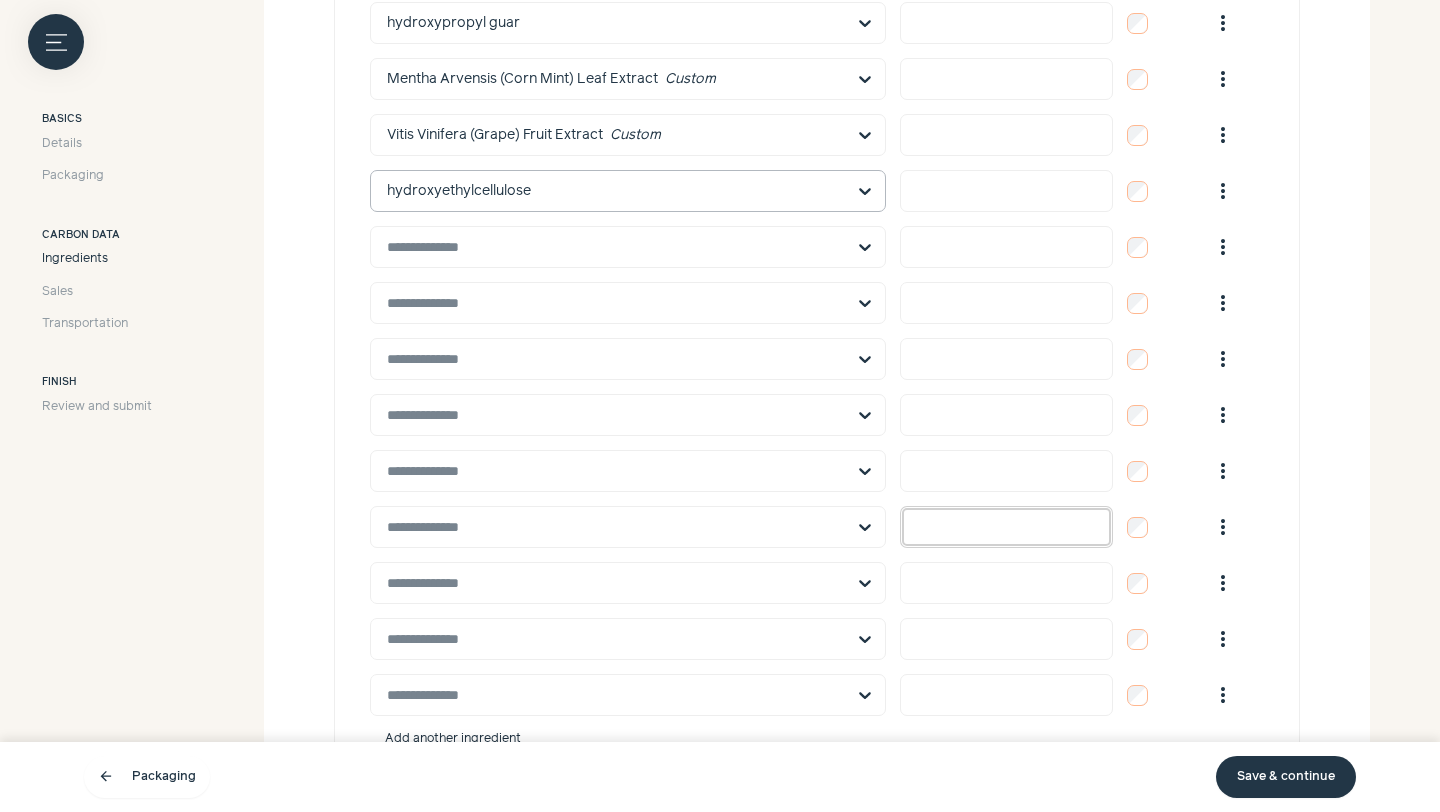 click at bounding box center (1006, 527) 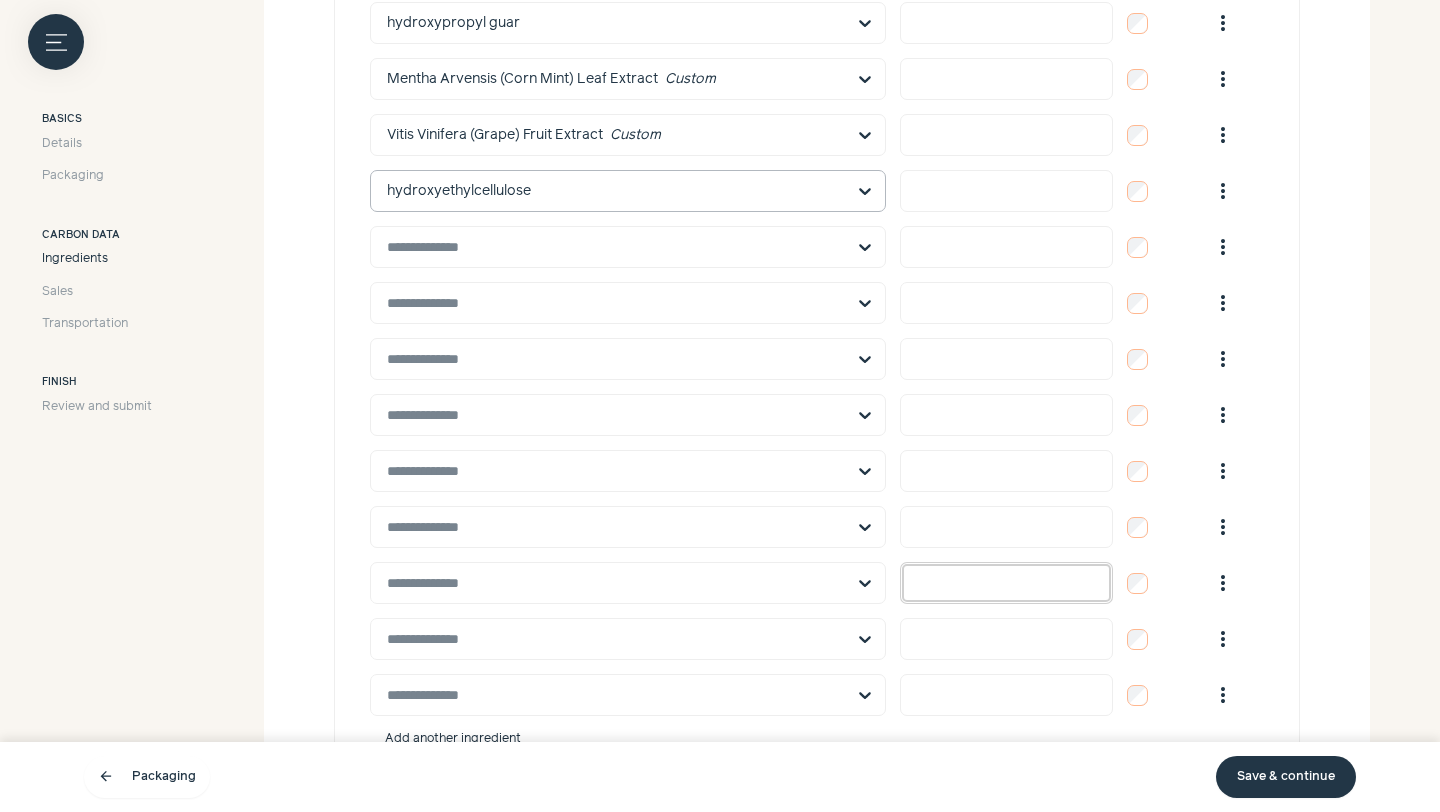 click at bounding box center [1006, 583] 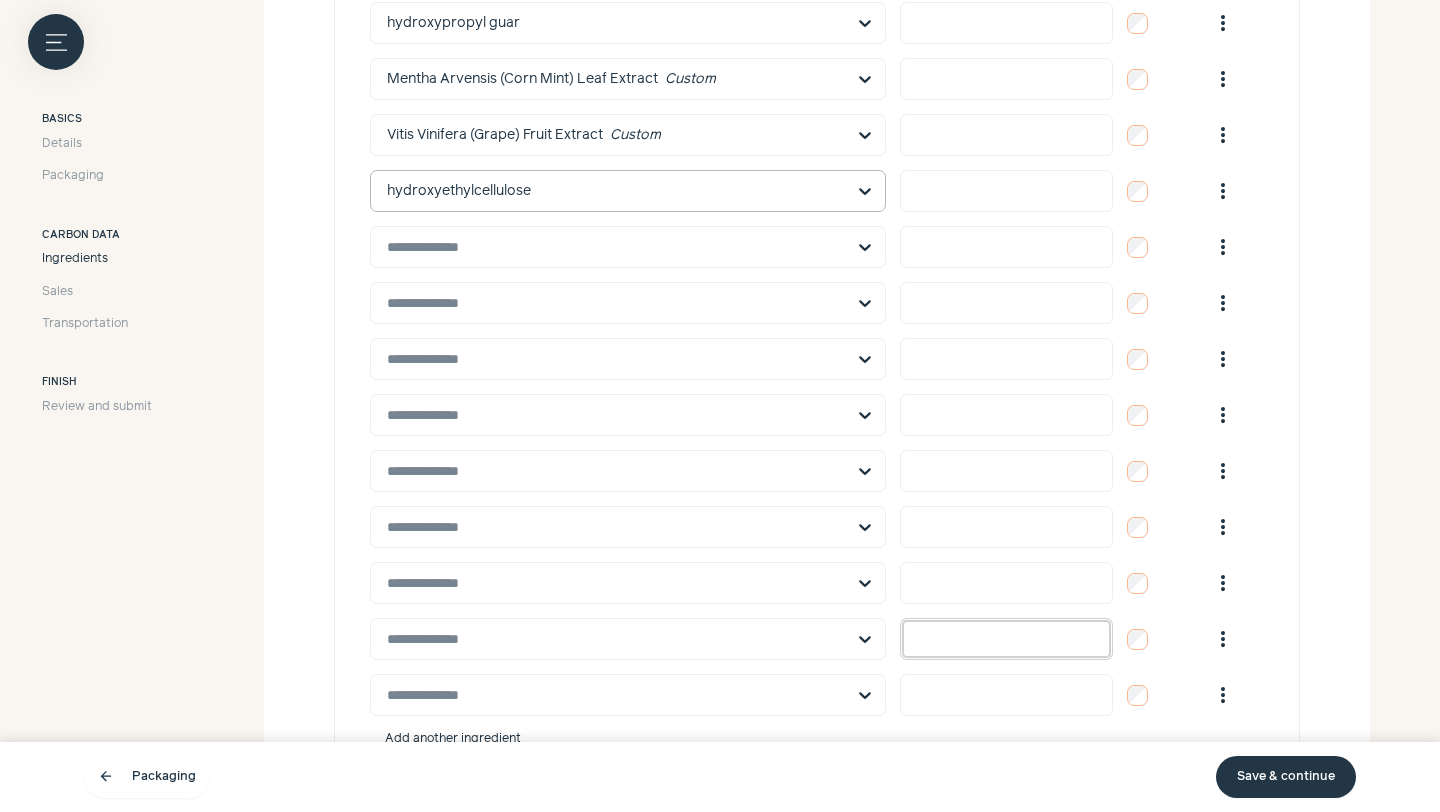 click at bounding box center (1006, 639) 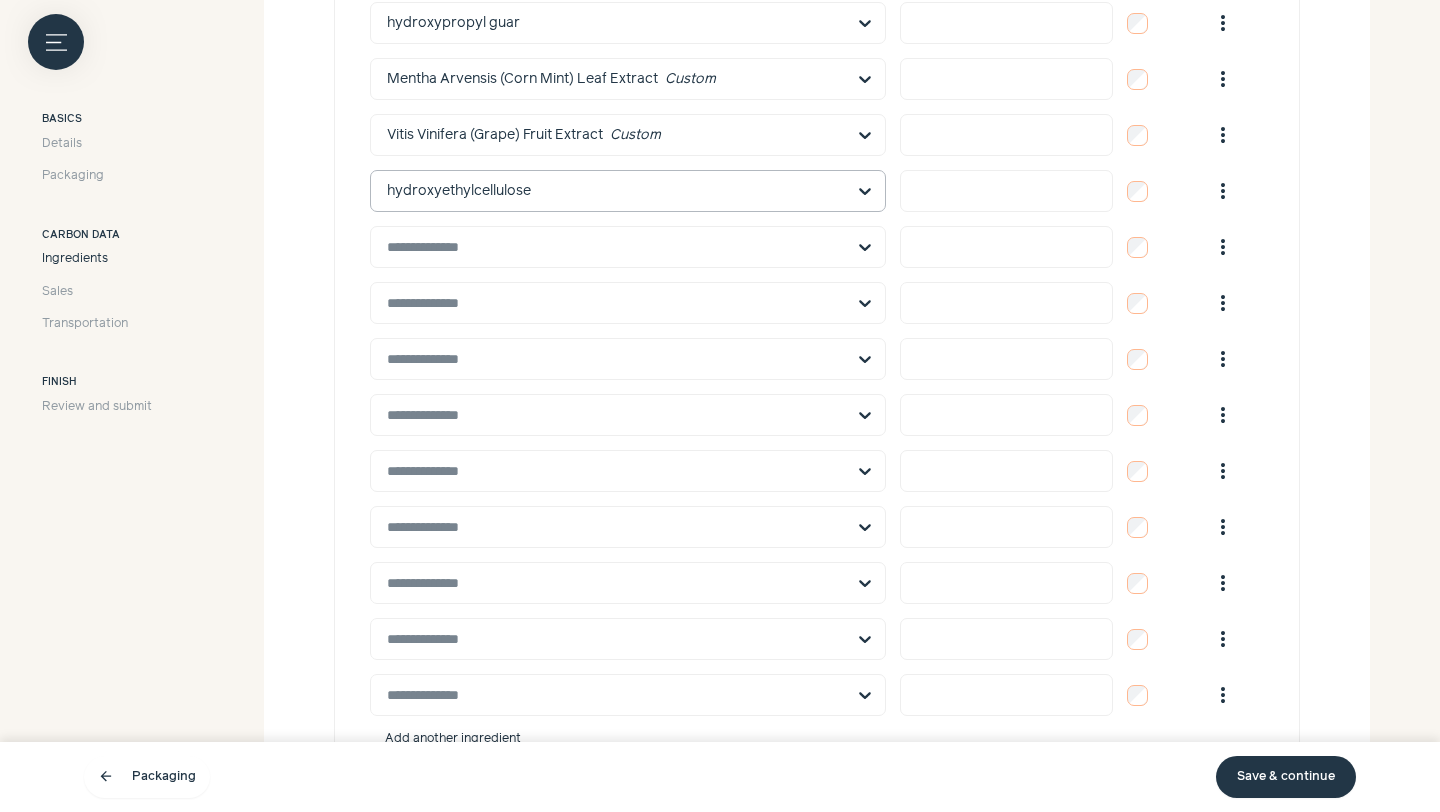 scroll, scrollTop: 2040, scrollLeft: 0, axis: vertical 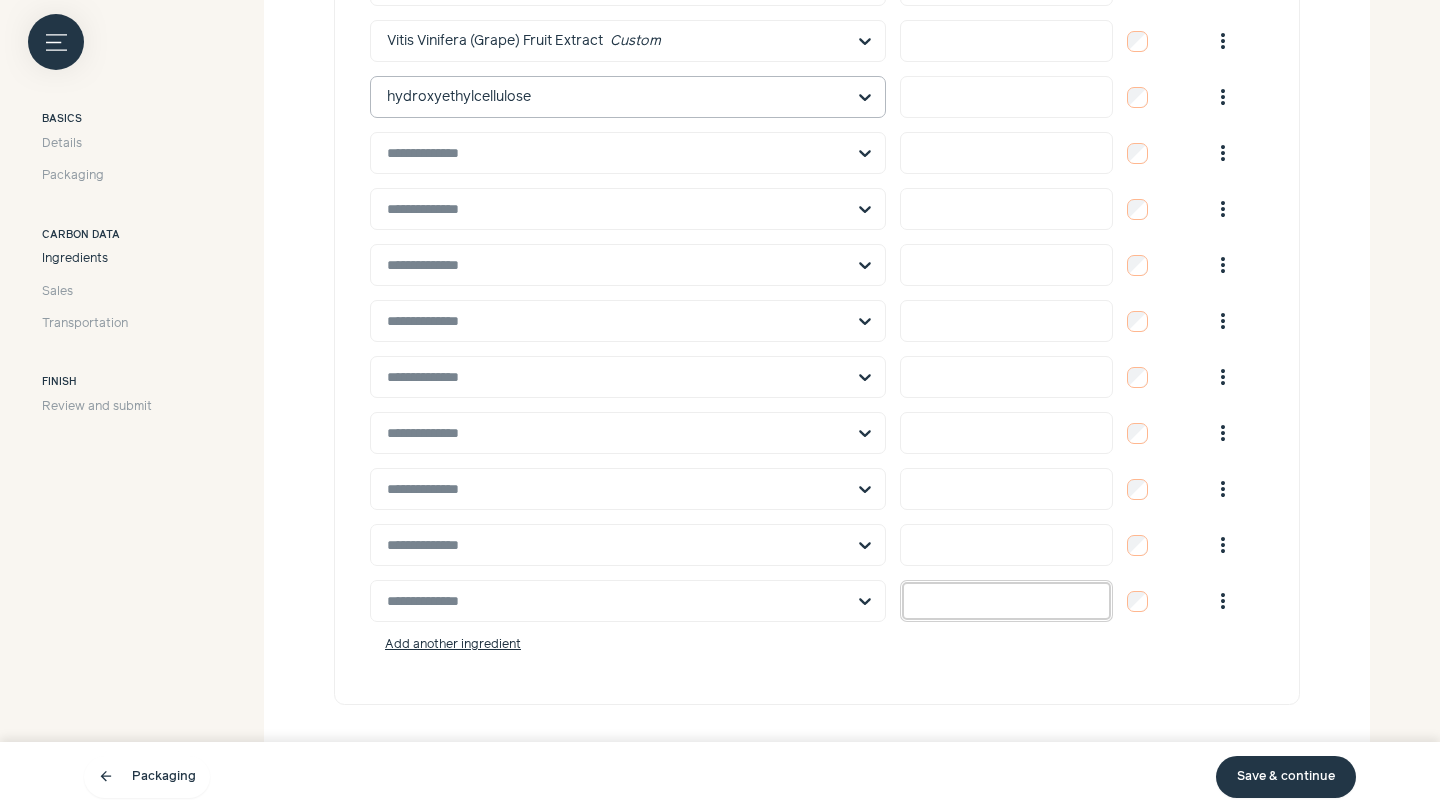 click at bounding box center [1006, 601] 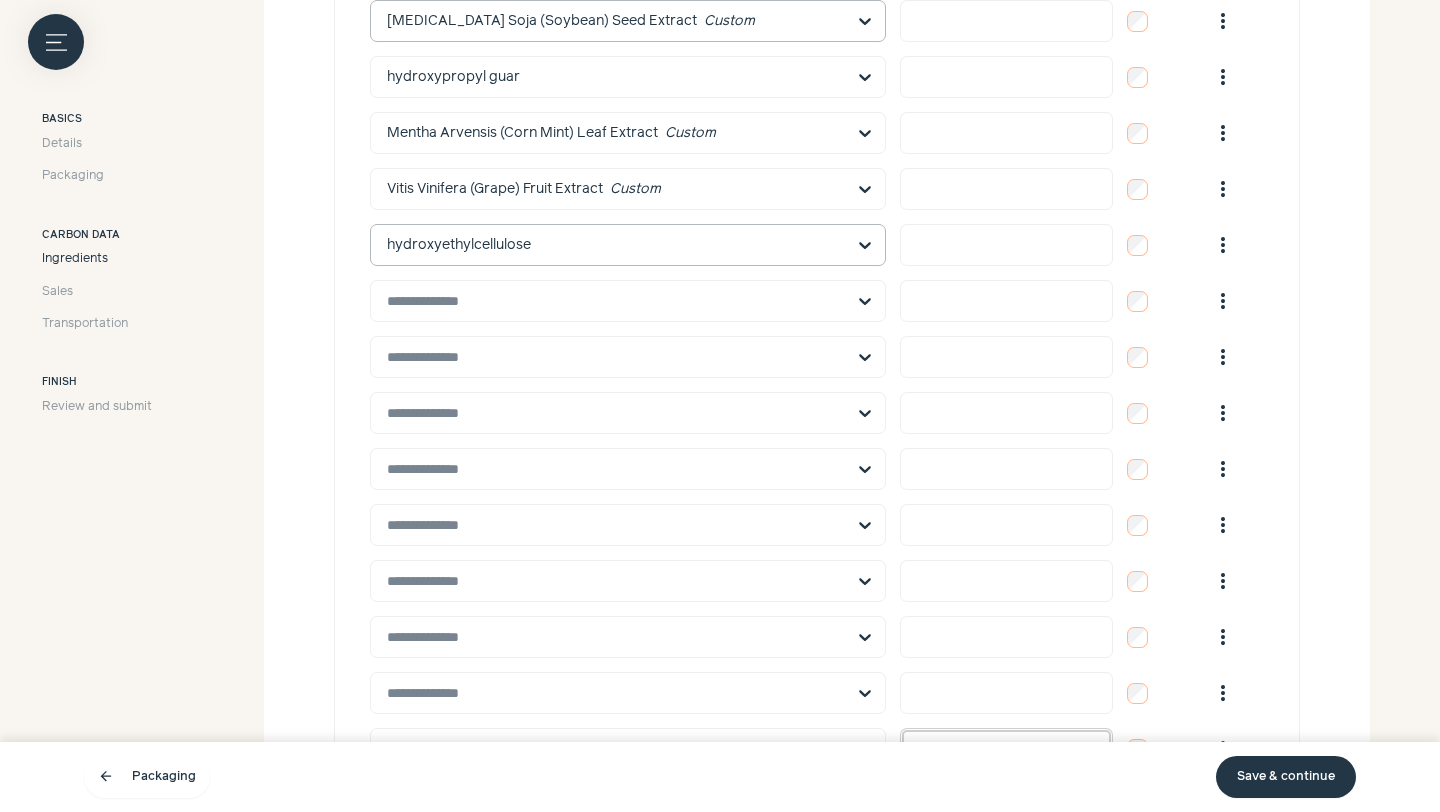scroll, scrollTop: 1879, scrollLeft: 0, axis: vertical 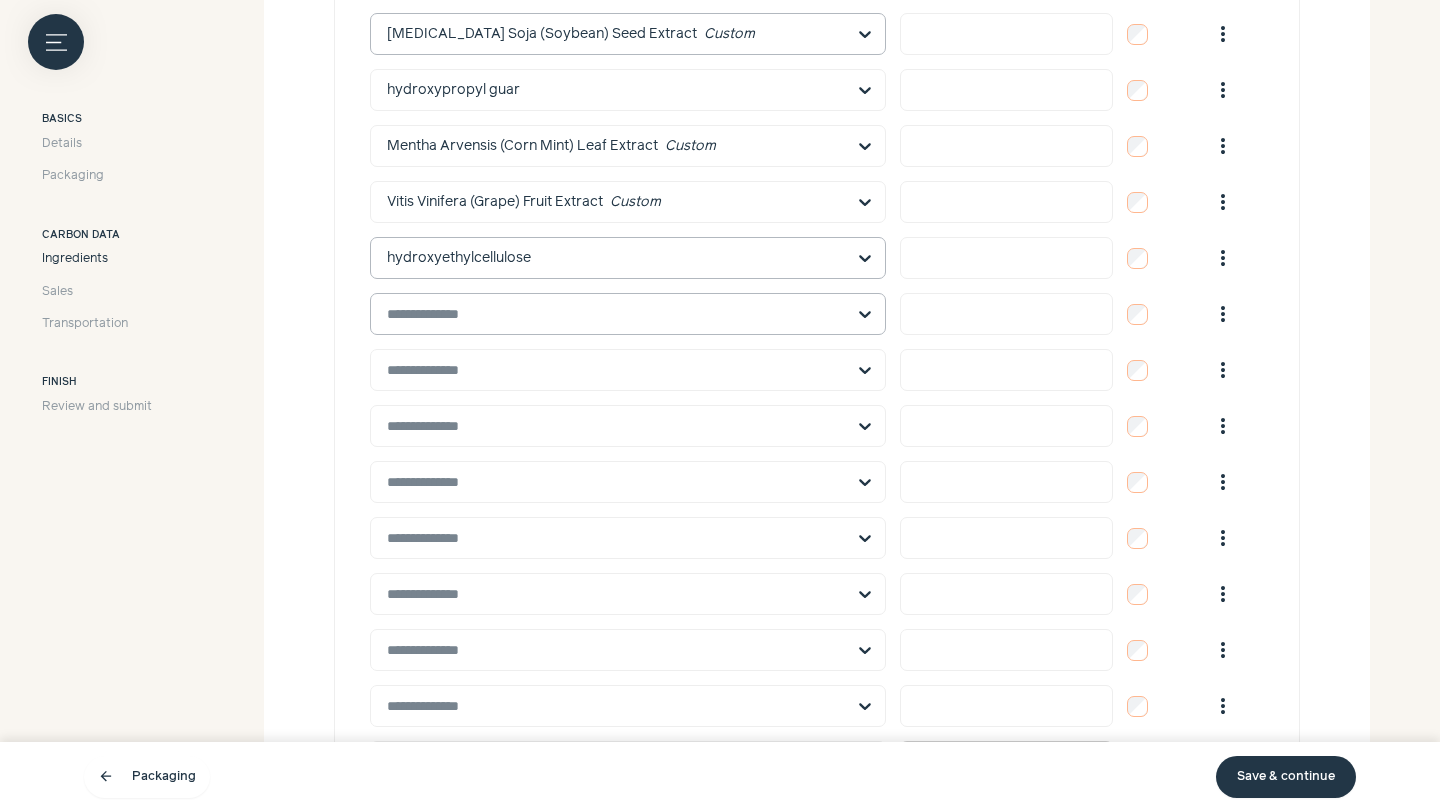 type on "**********" 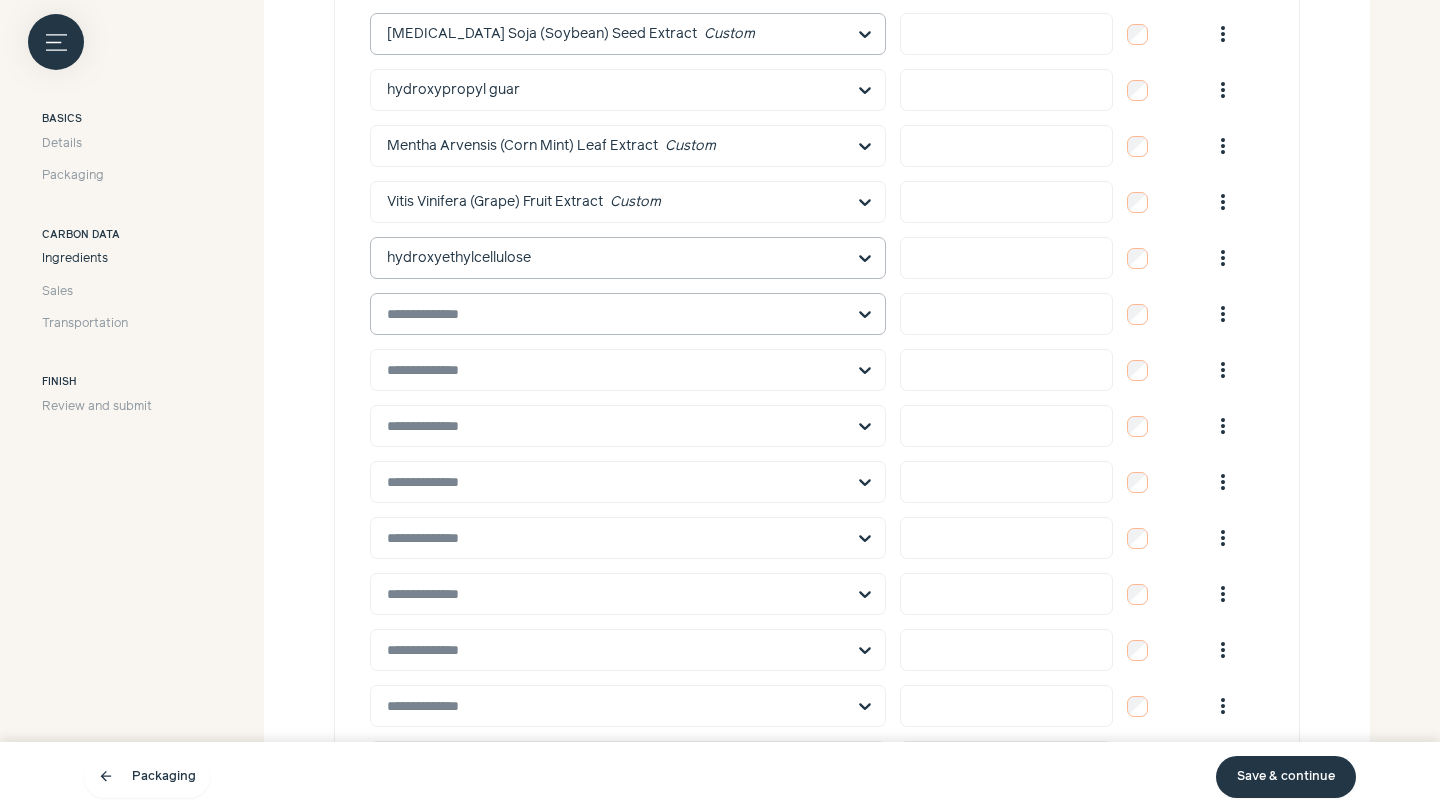 click at bounding box center (616, 314) 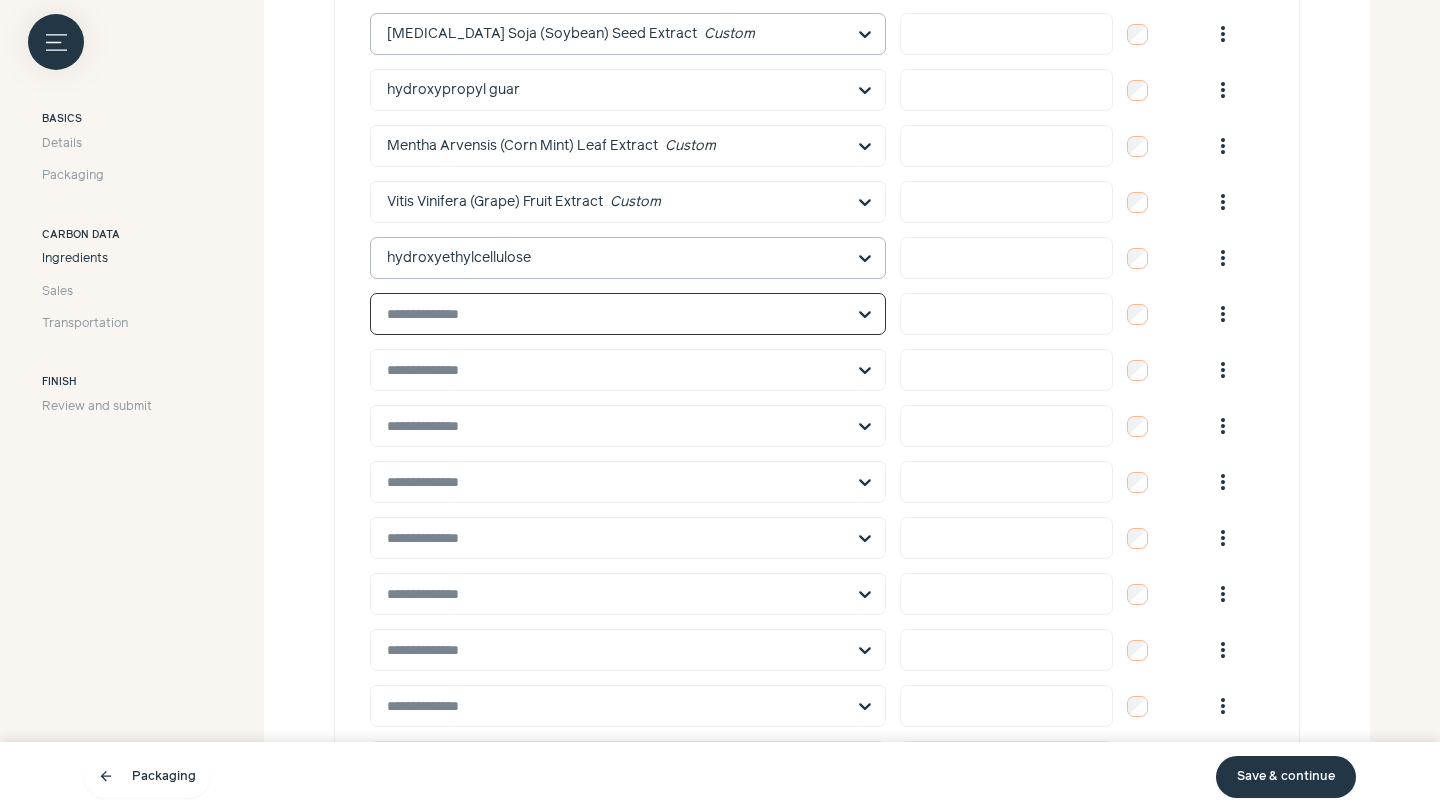 click at bounding box center (616, 314) 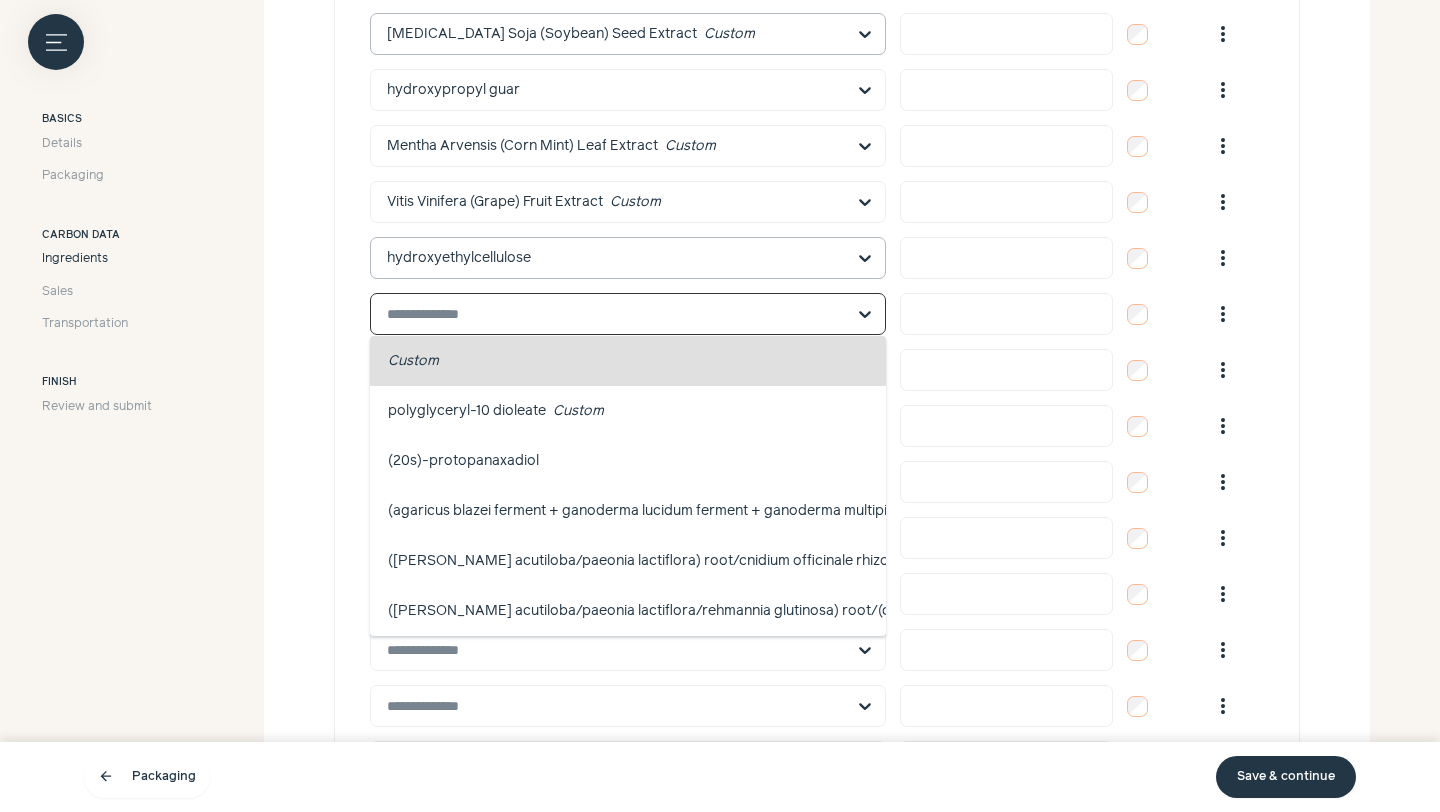 paste on "********" 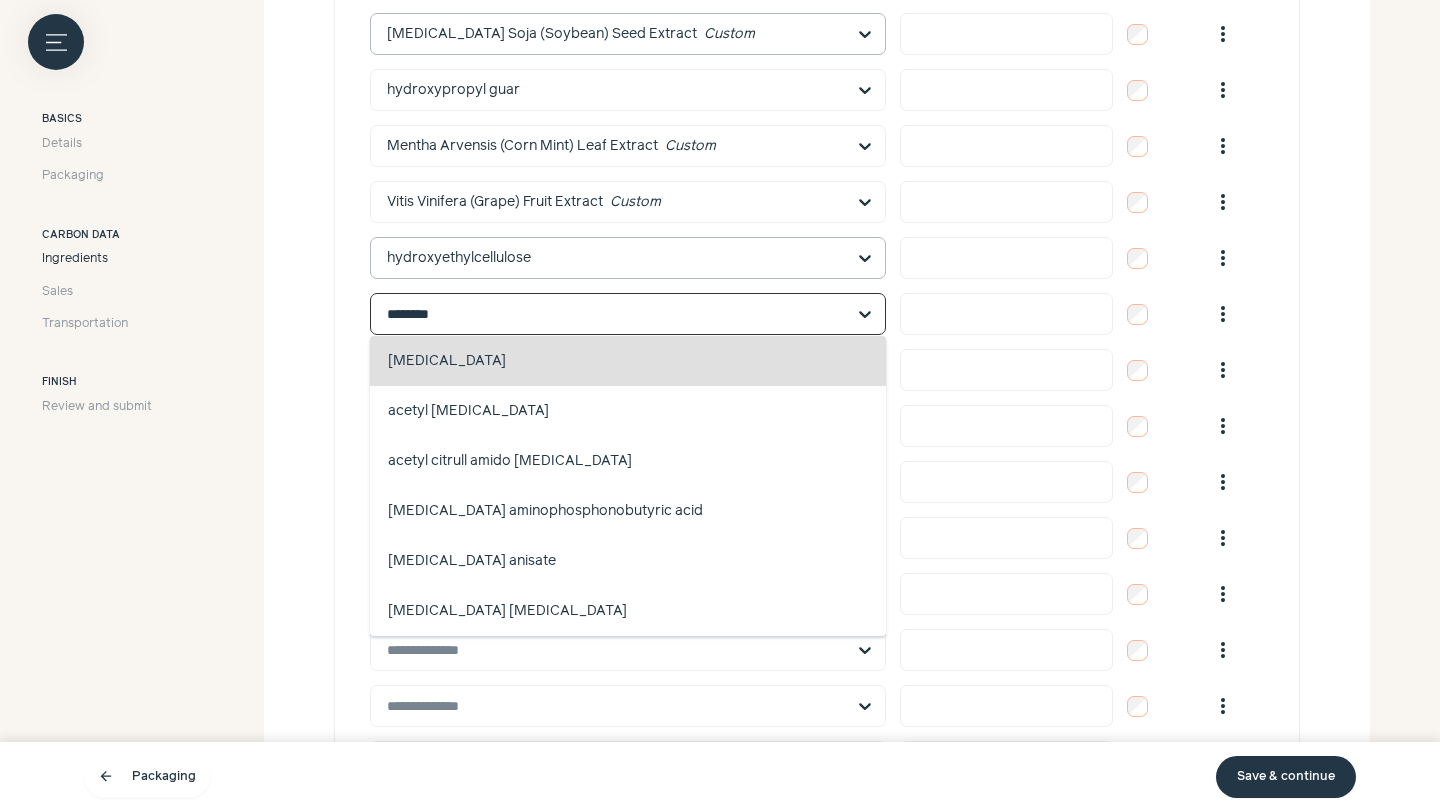 click on "[MEDICAL_DATA]   skin conditioning, hair conditioning, antistatic, fragrance" 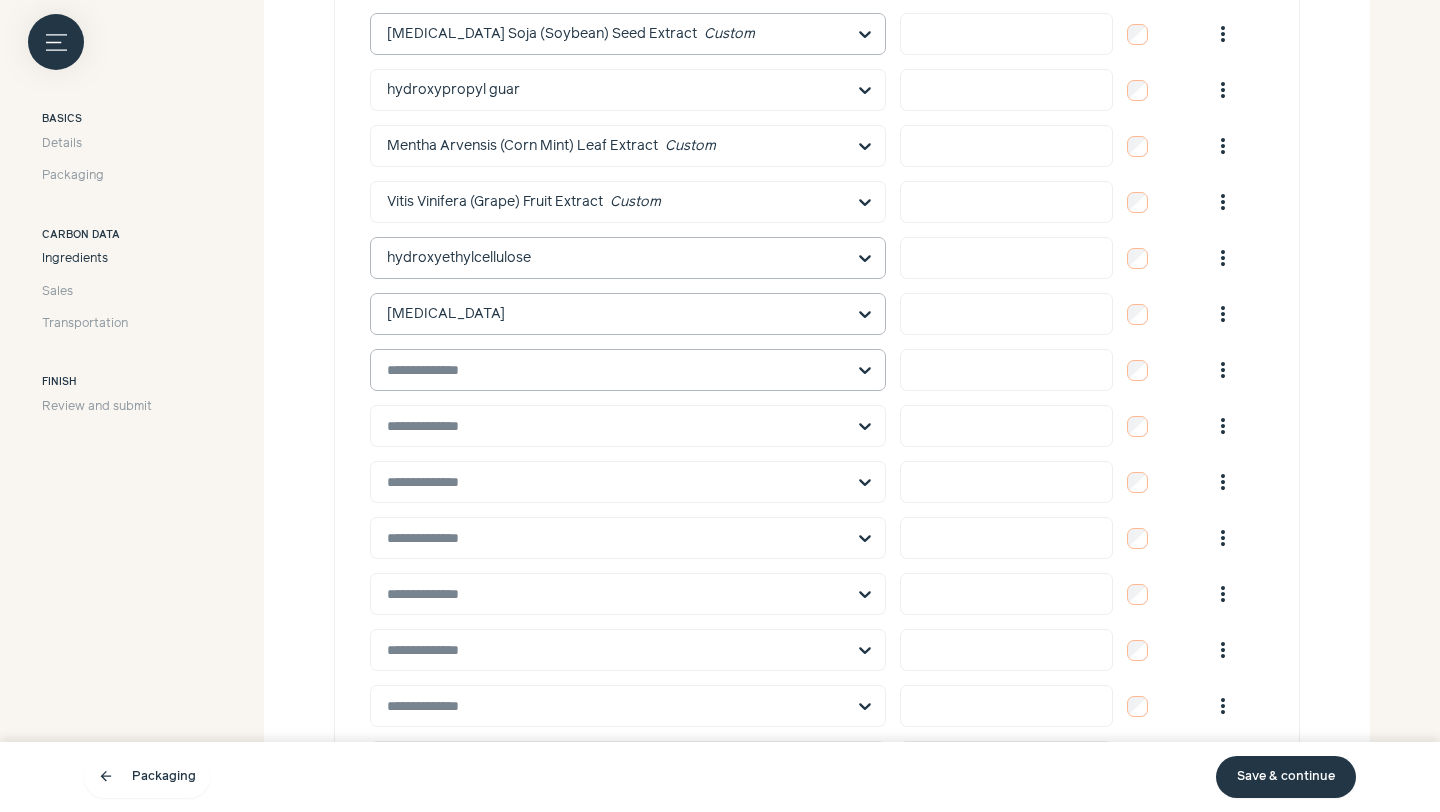 click at bounding box center [616, 370] 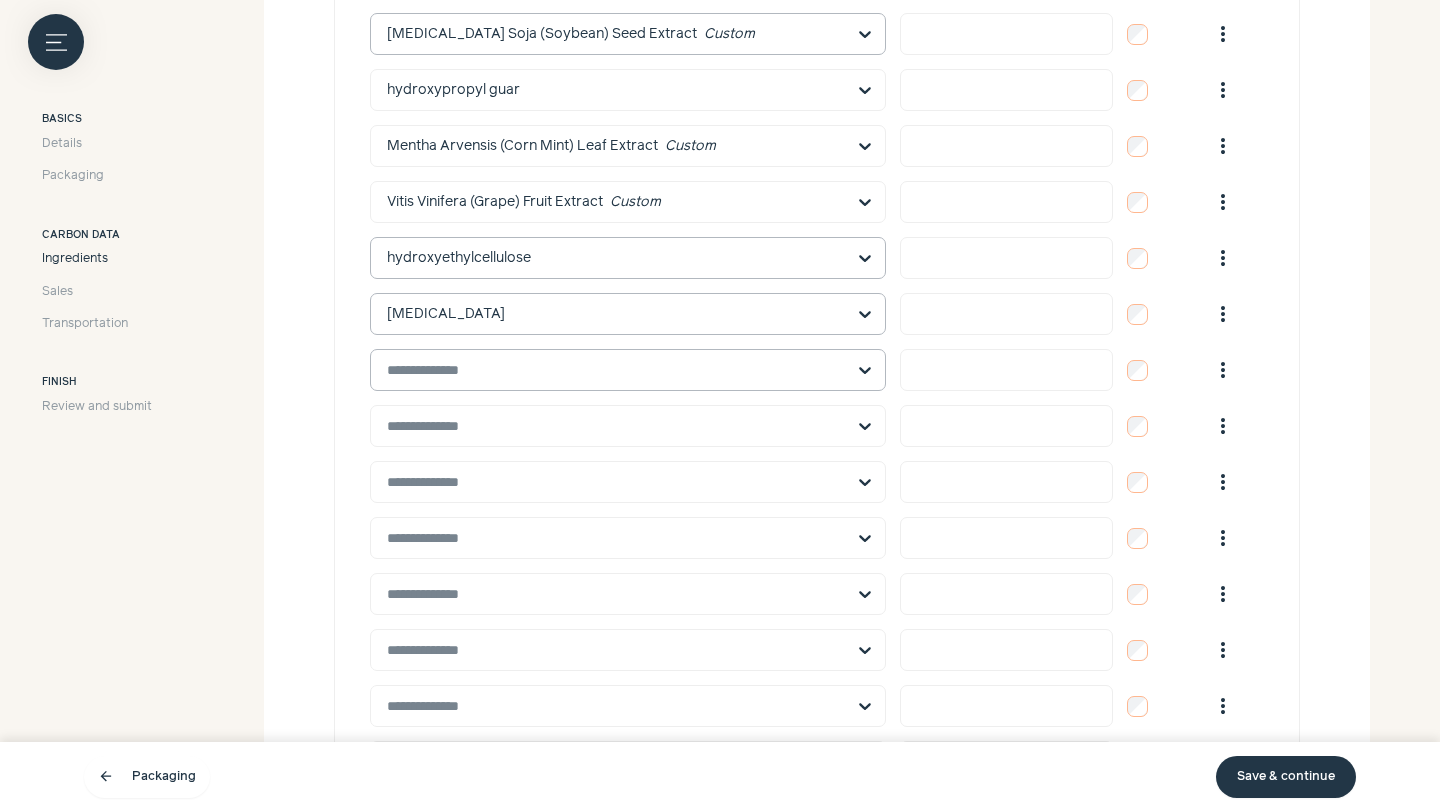 click at bounding box center [616, 370] 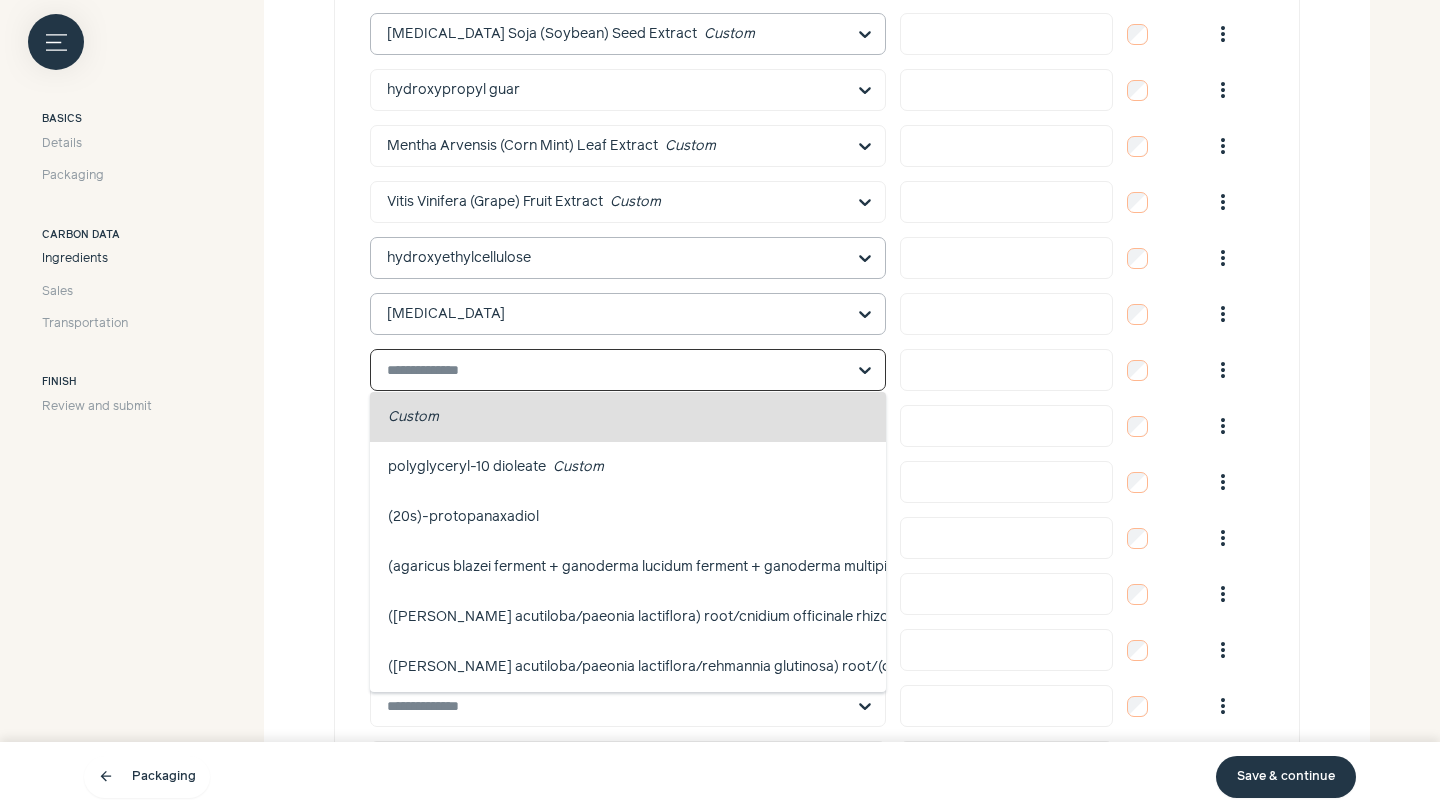 paste on "**********" 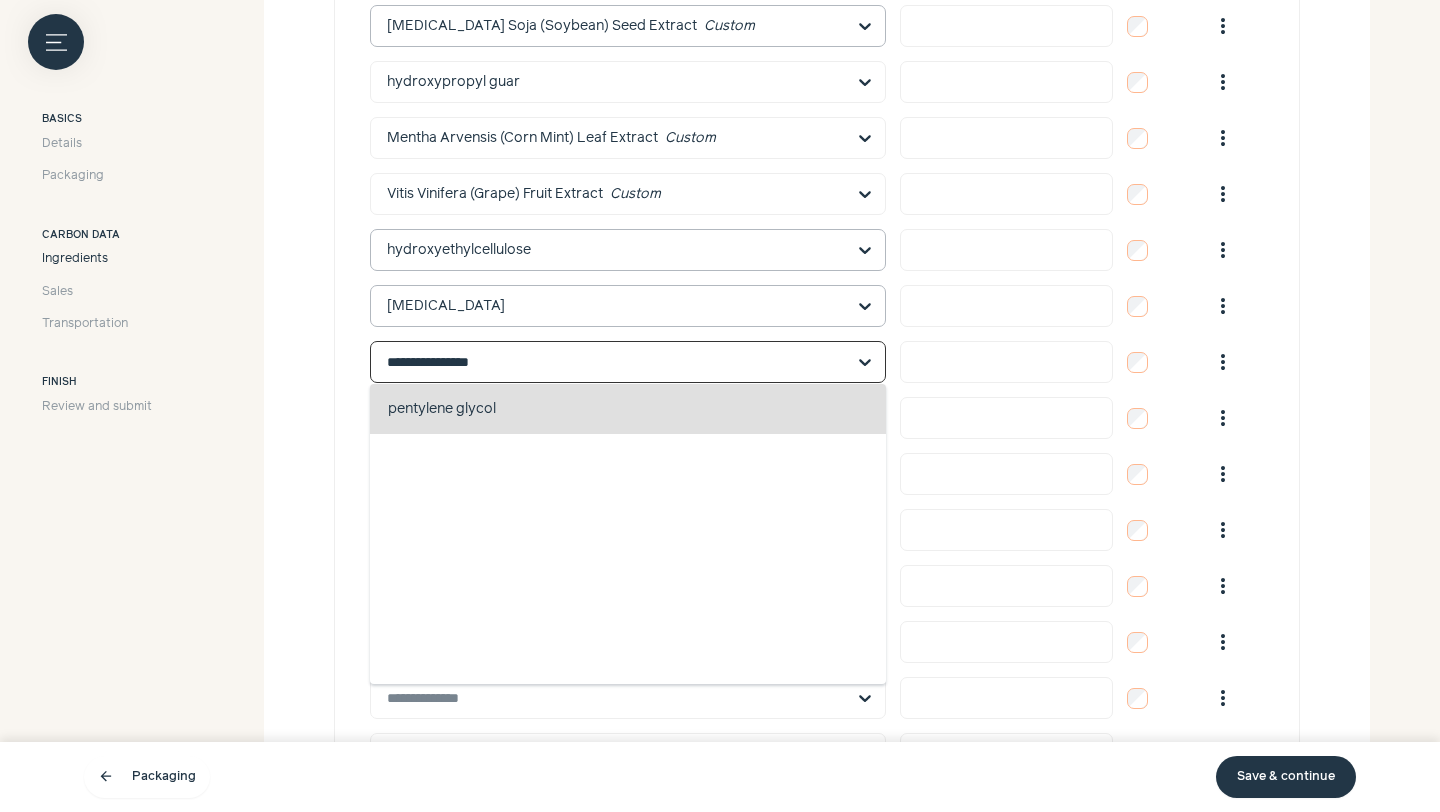 click on "pentylene glycol   skin conditioning, solvent" 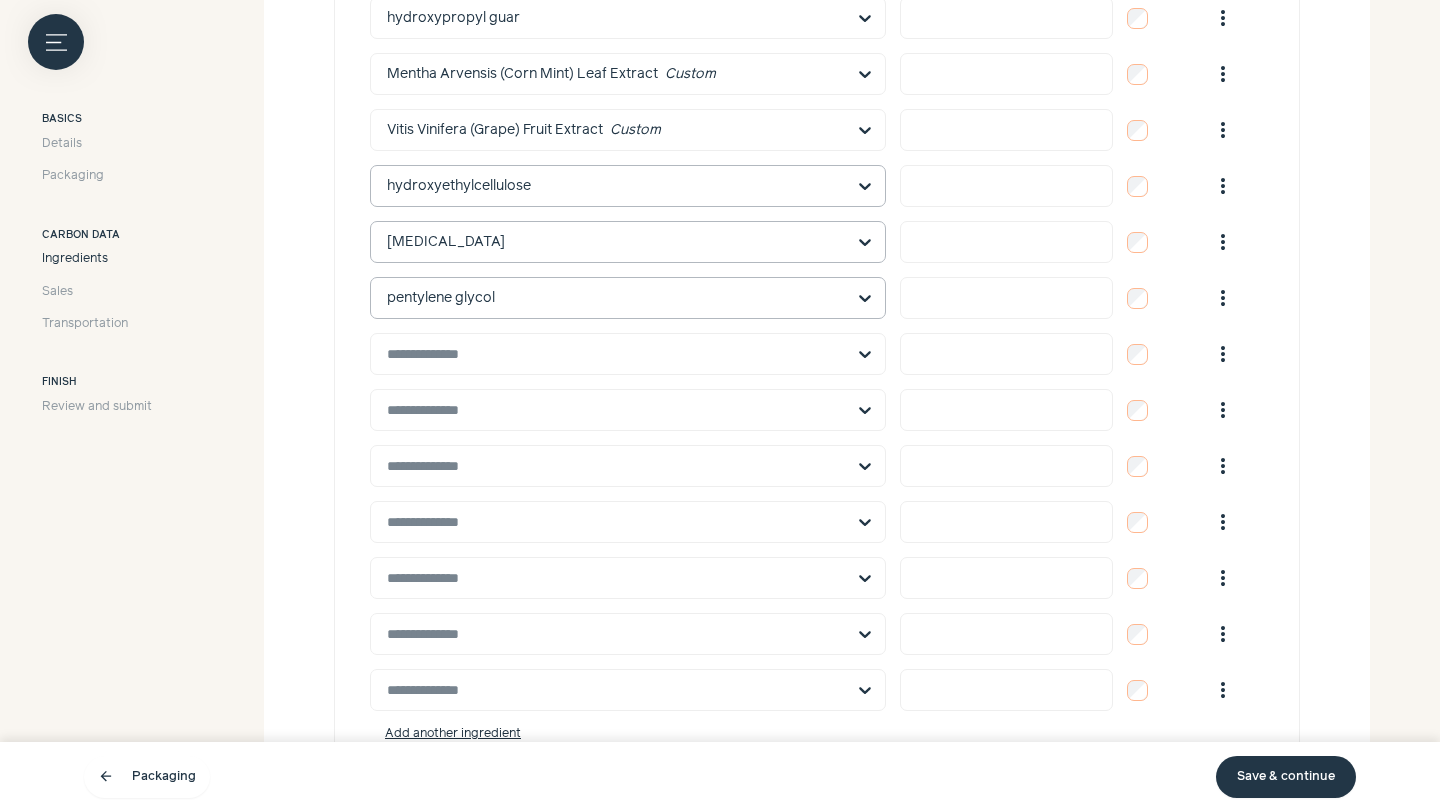 scroll, scrollTop: 1964, scrollLeft: 0, axis: vertical 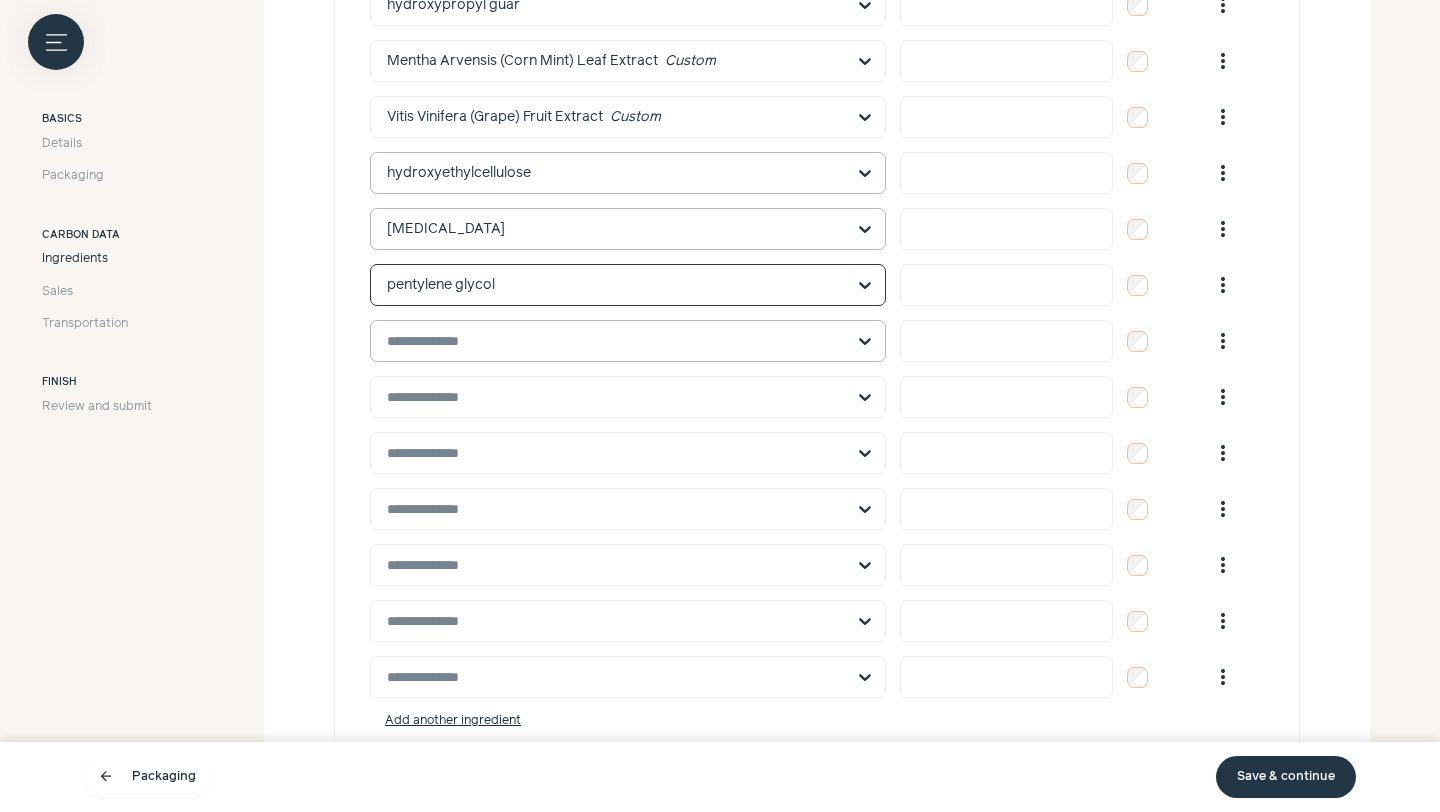 click at bounding box center (616, 341) 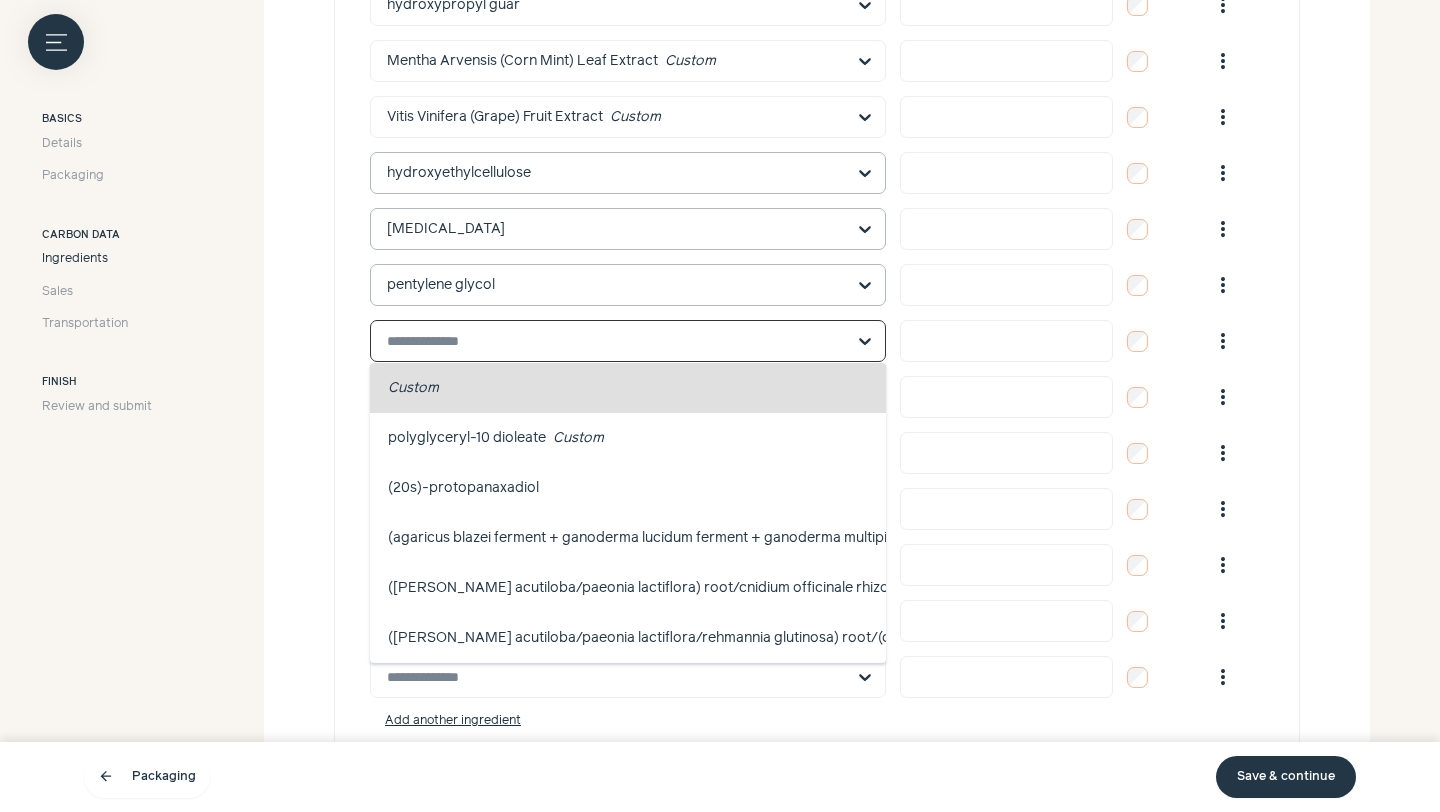 paste on "**********" 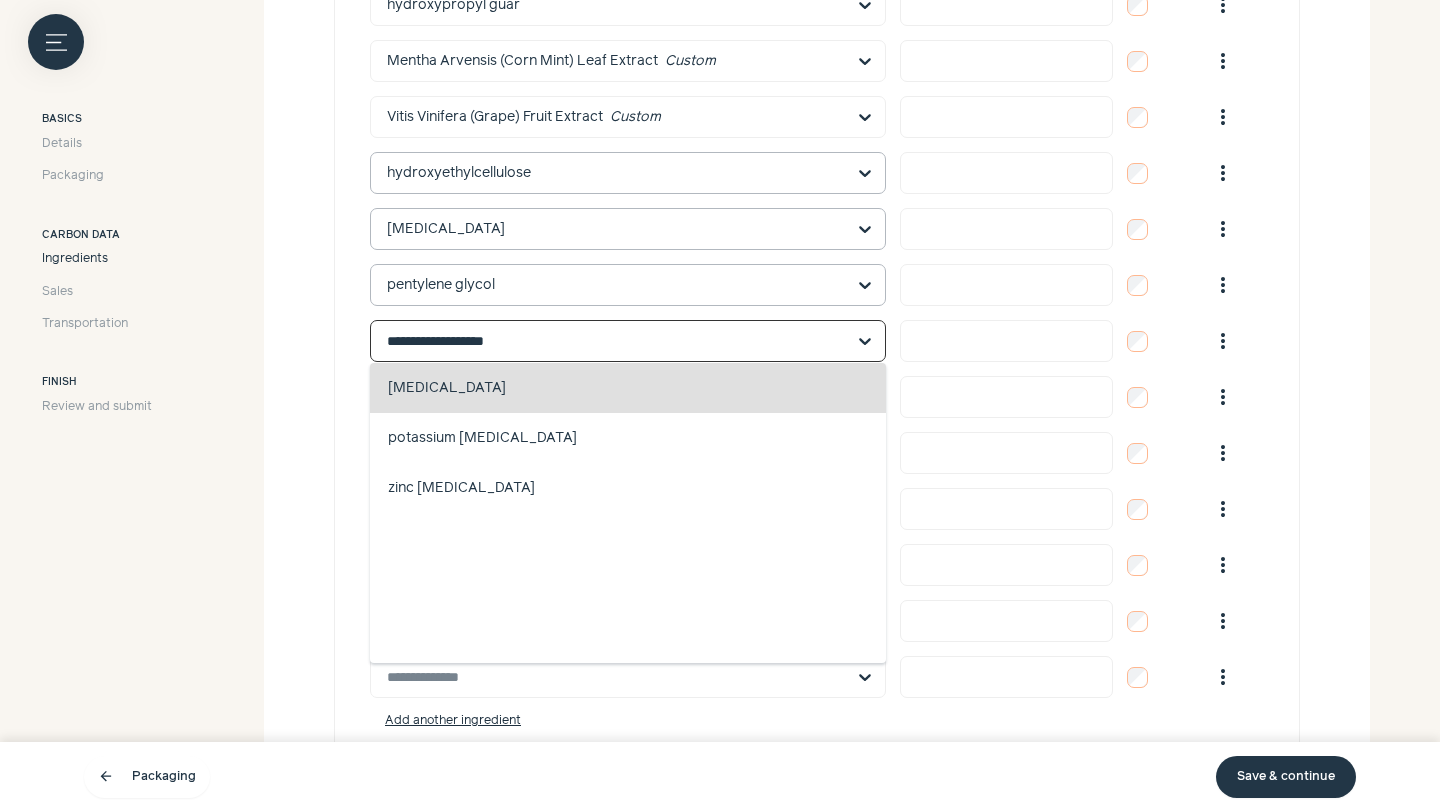 click on "[MEDICAL_DATA]" at bounding box center (447, 388) 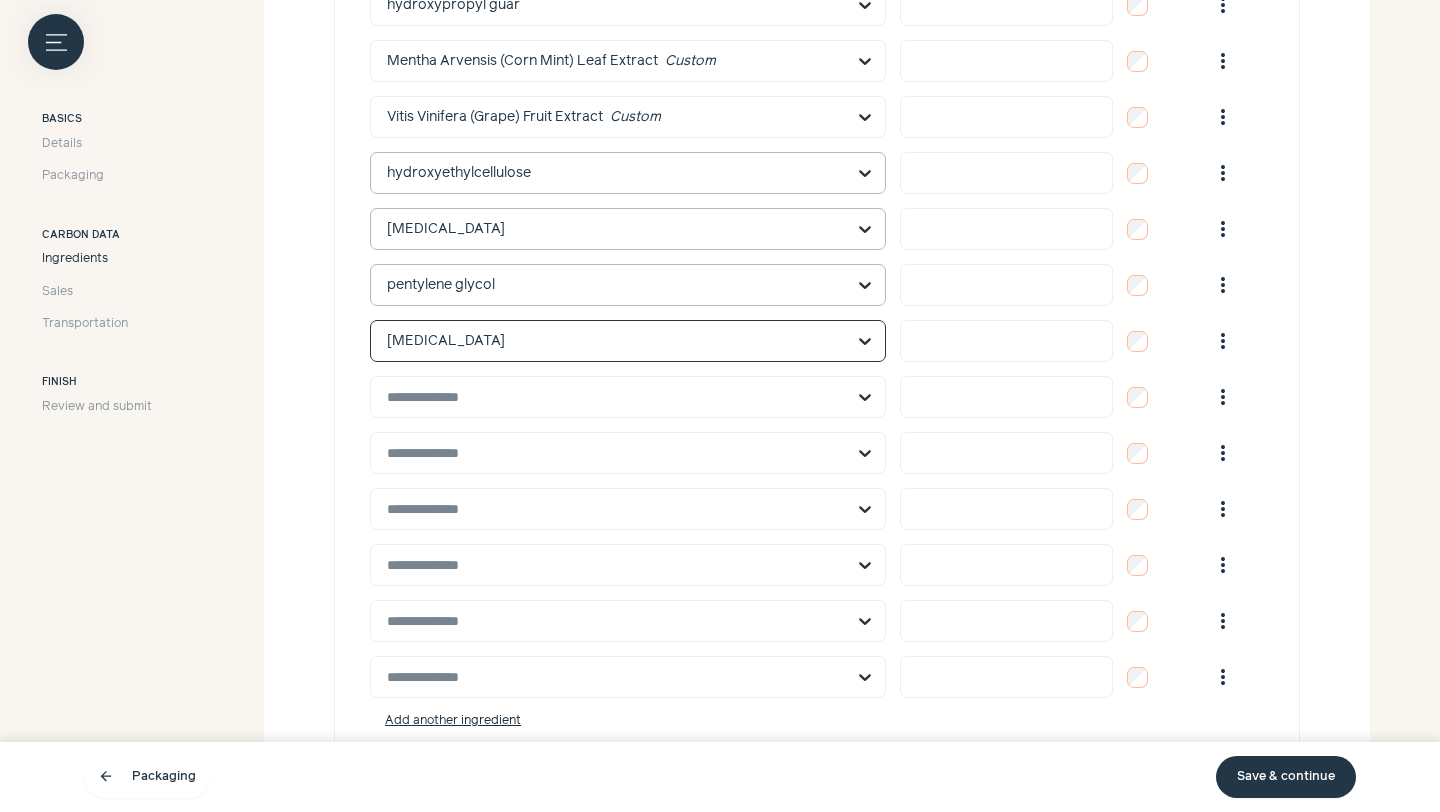 scroll, scrollTop: 2065, scrollLeft: 0, axis: vertical 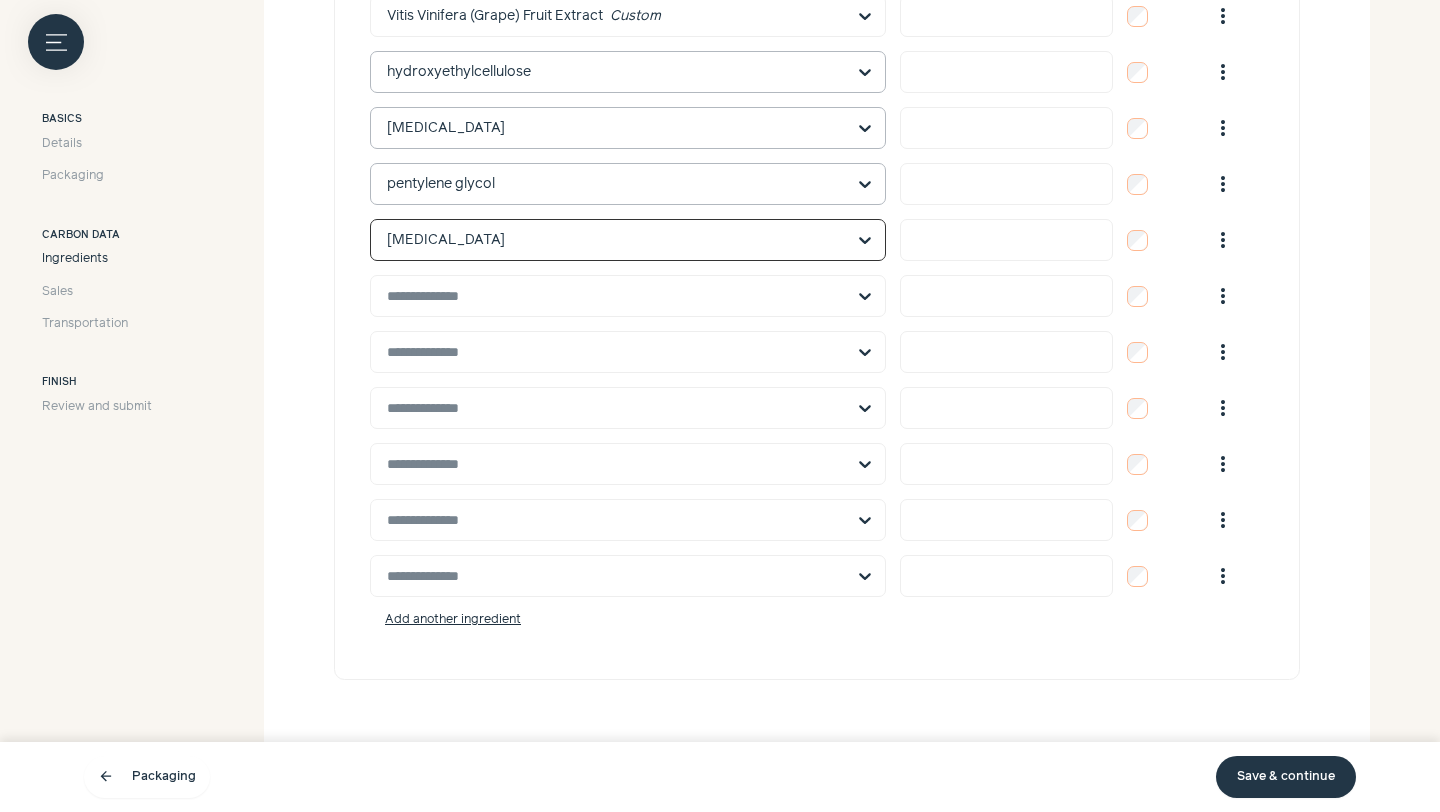 click at bounding box center (616, 296) 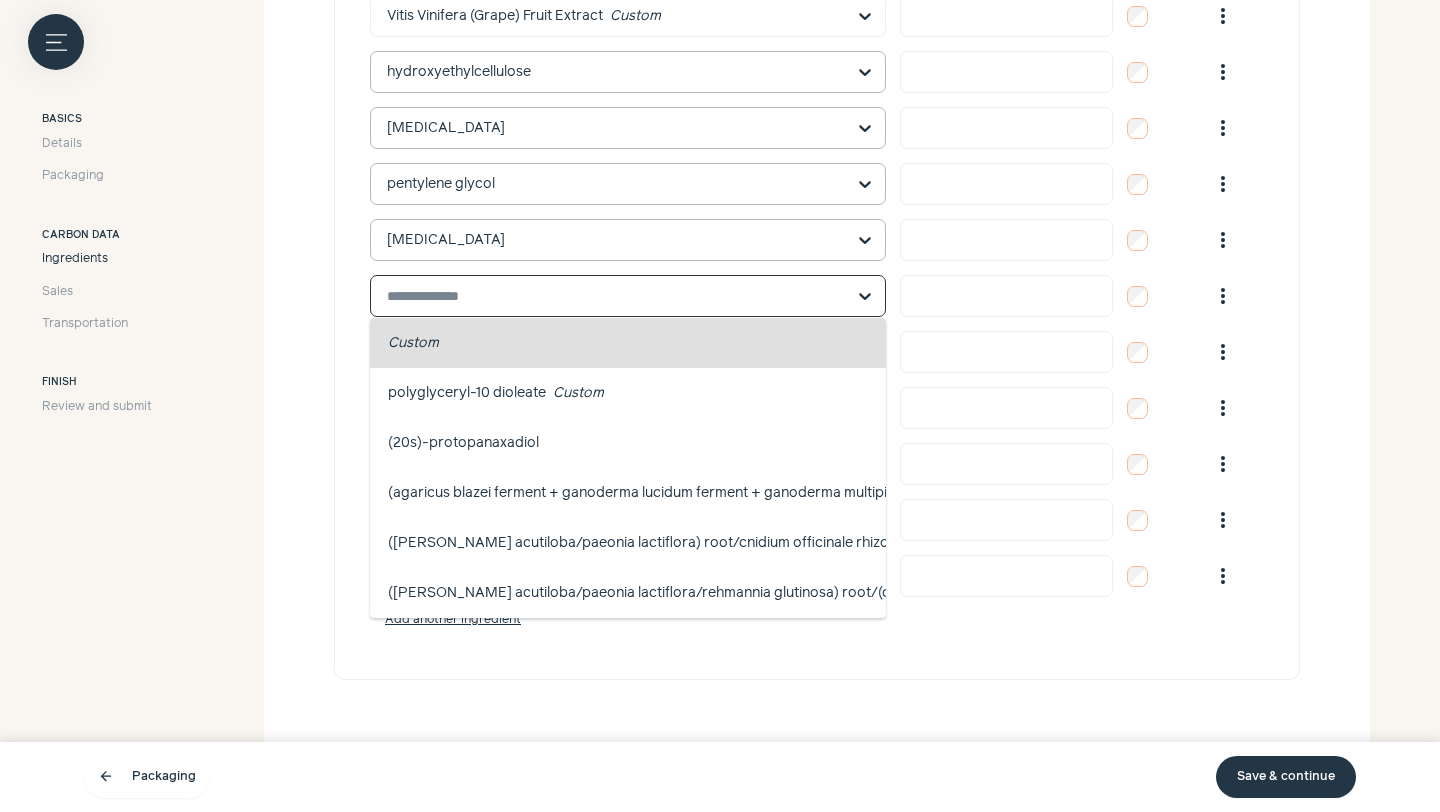paste on "**********" 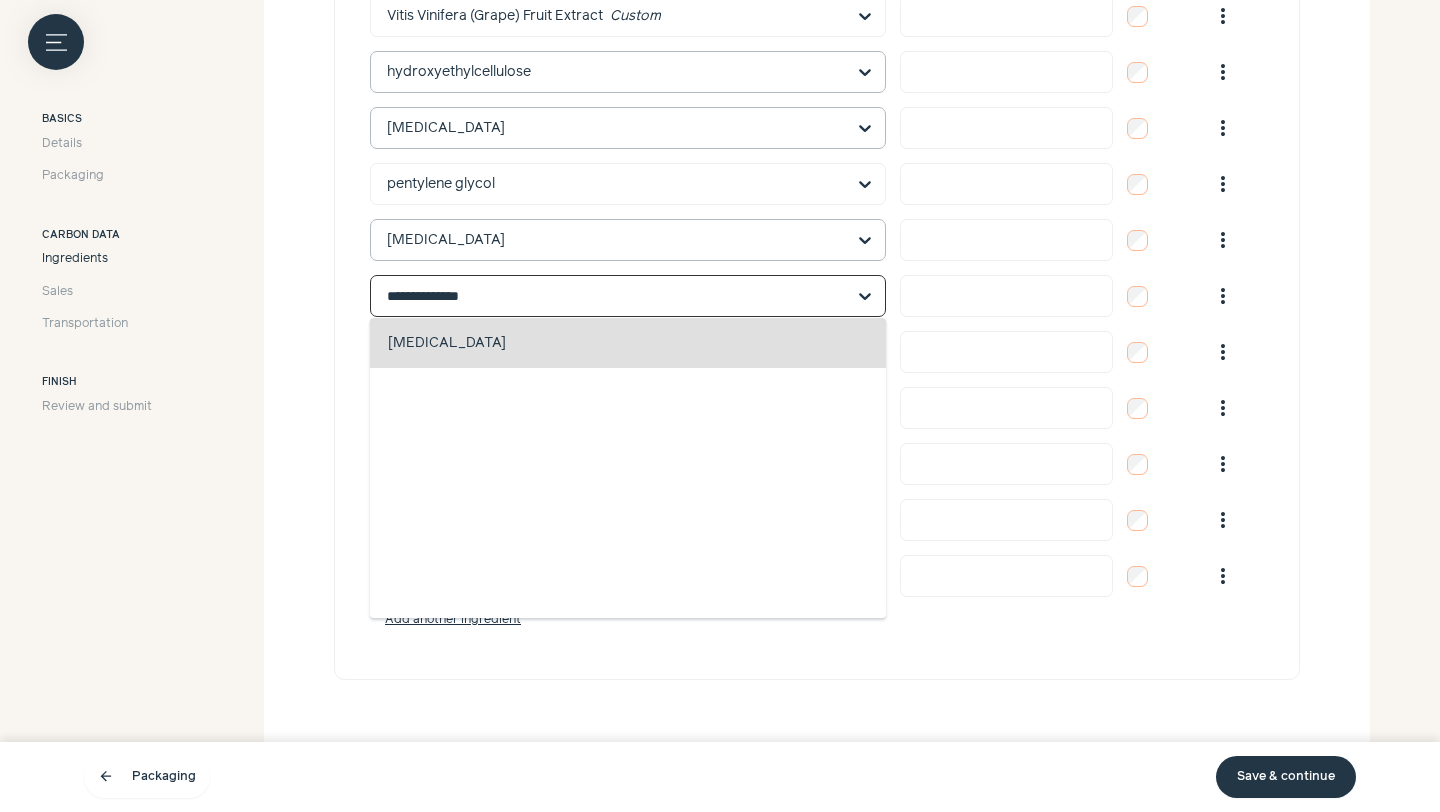 click on "[MEDICAL_DATA]   antimicrobial, oral care, deodorant, skin conditioning" 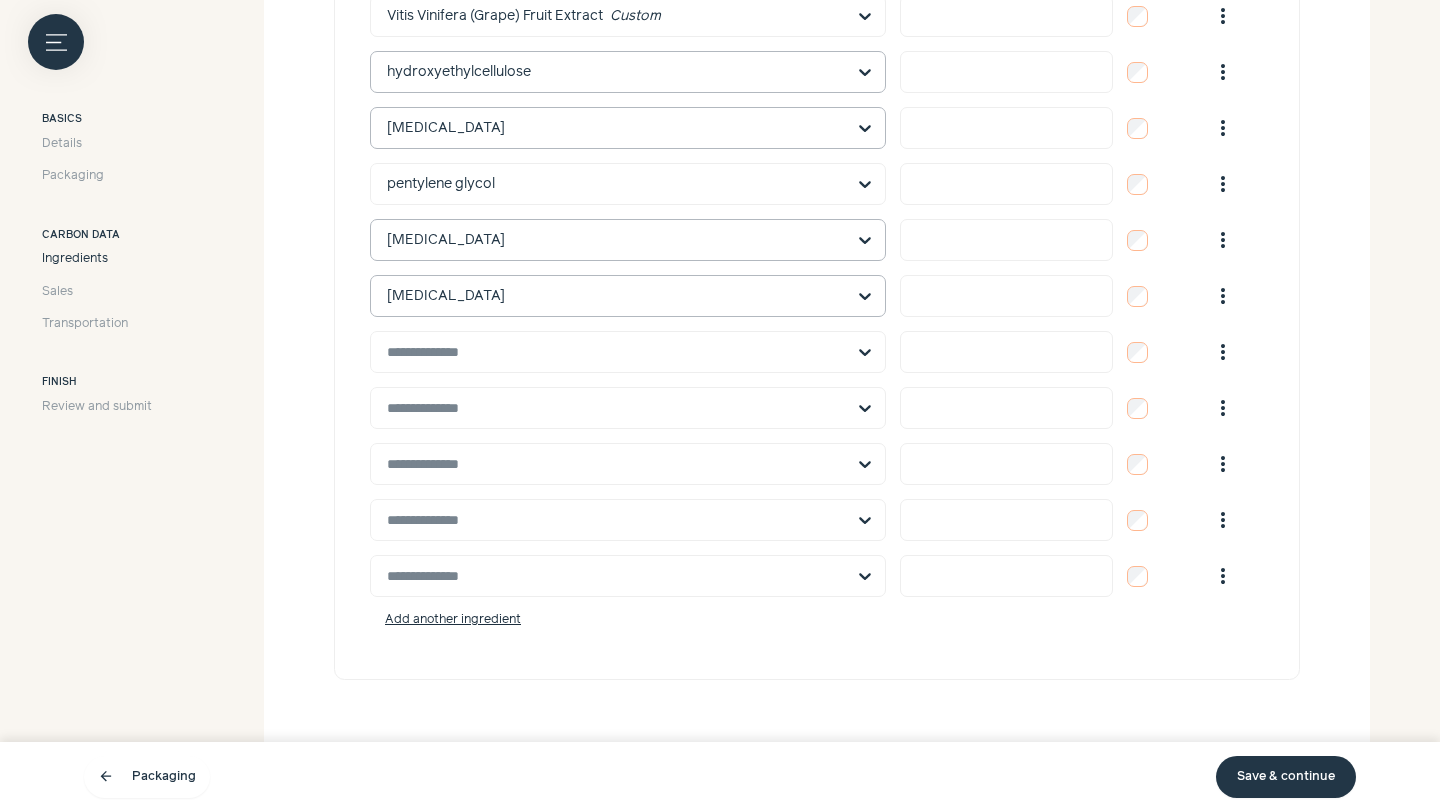 click at bounding box center [616, 352] 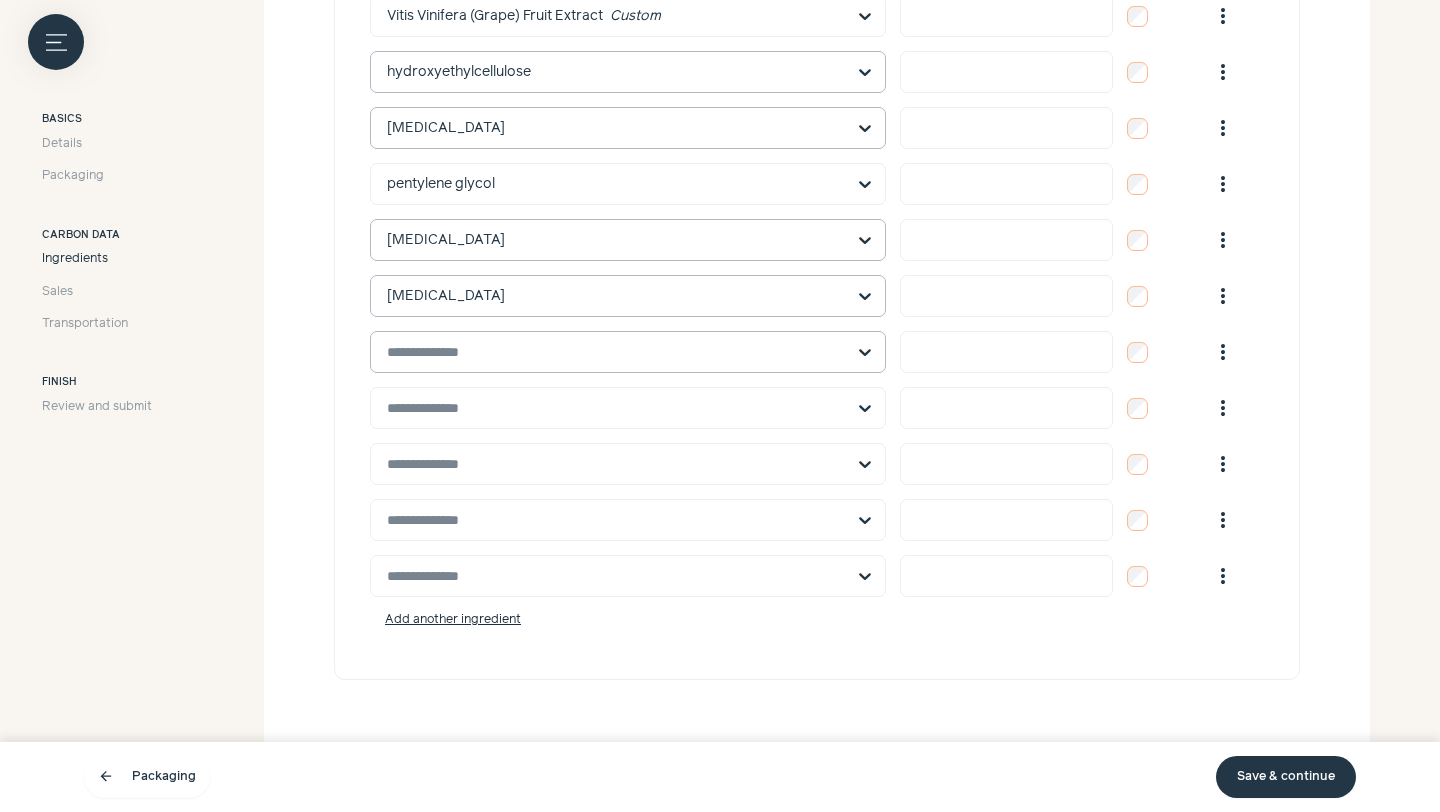 click at bounding box center (616, 352) 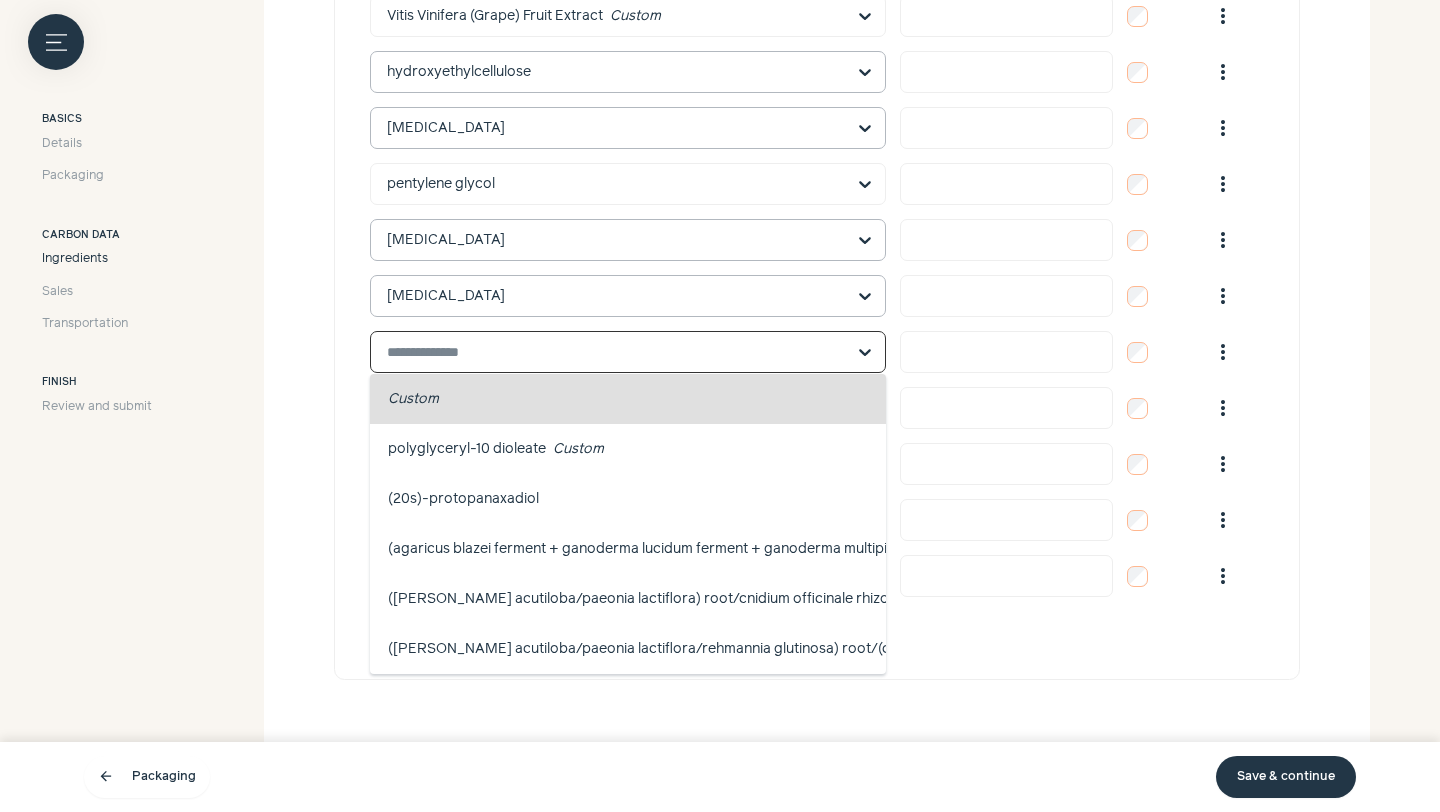 paste on "********" 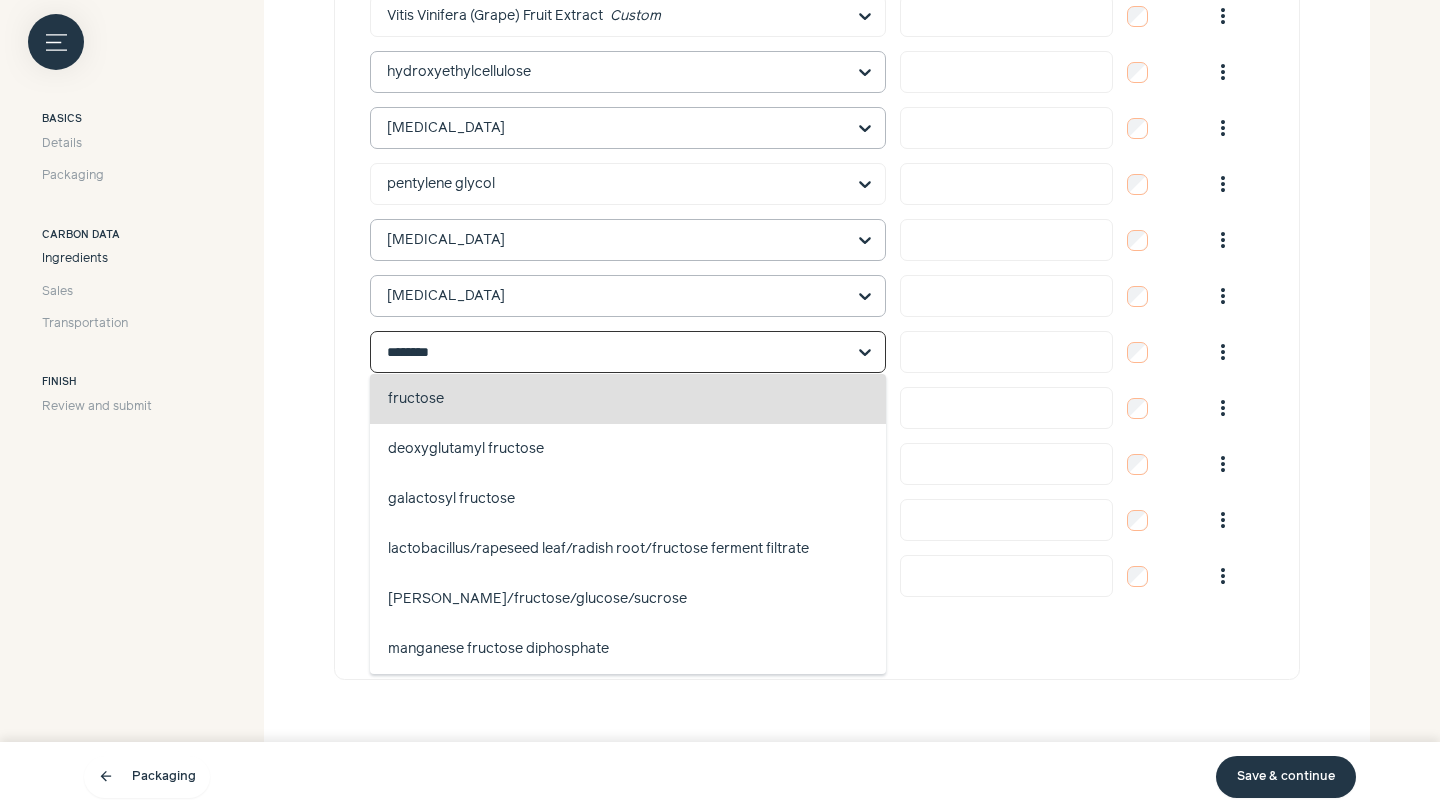 click on "fructose   humectant" 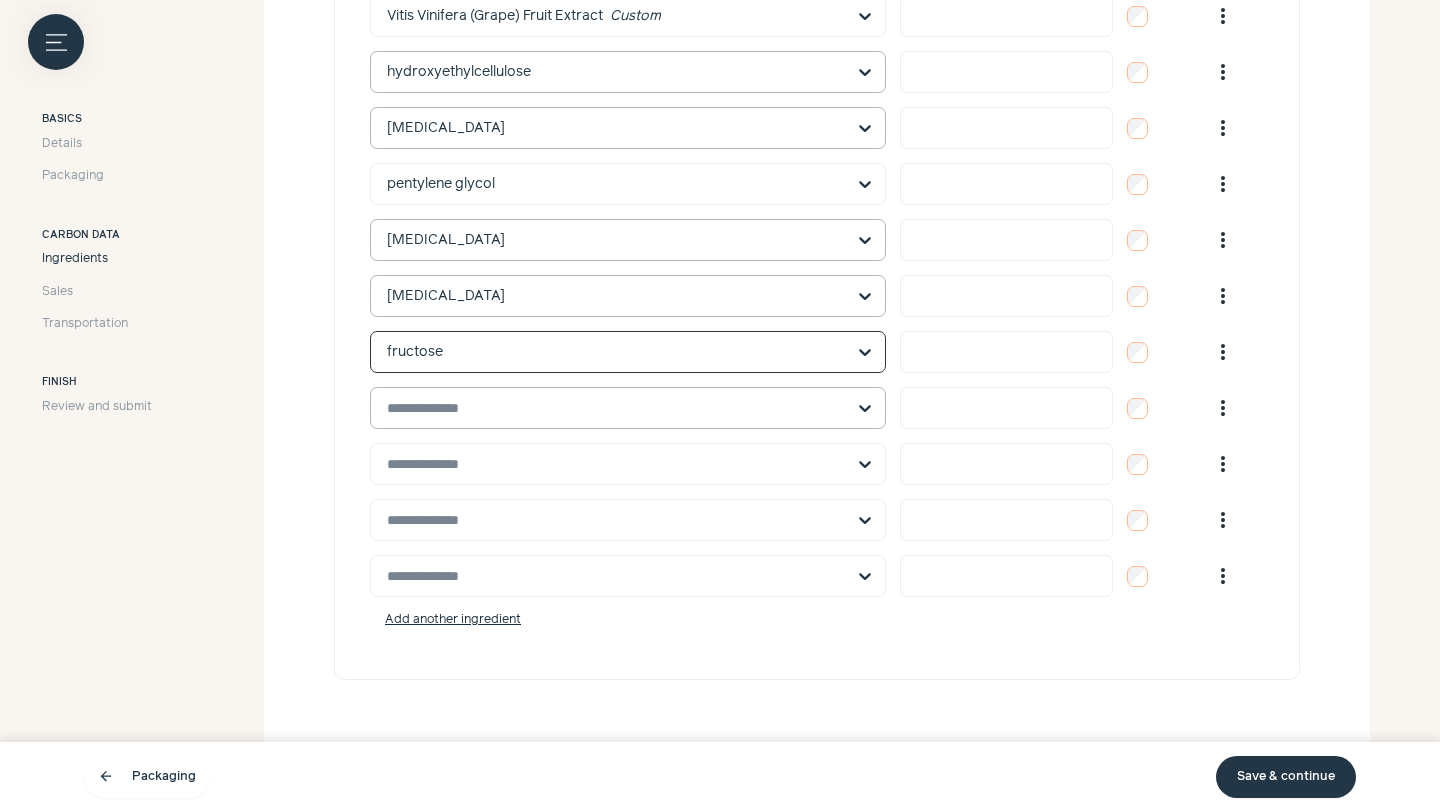 click at bounding box center (616, 408) 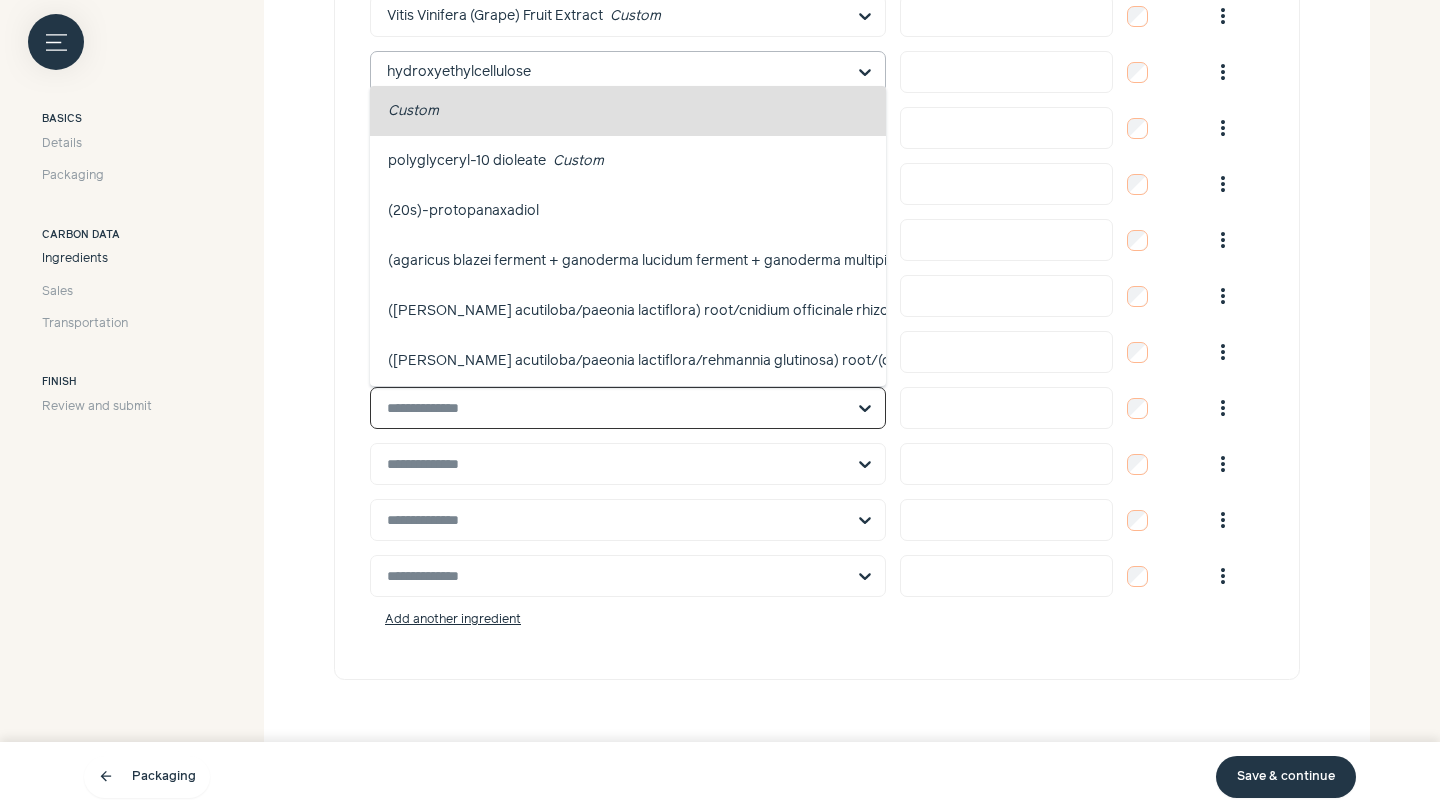 paste on "*******" 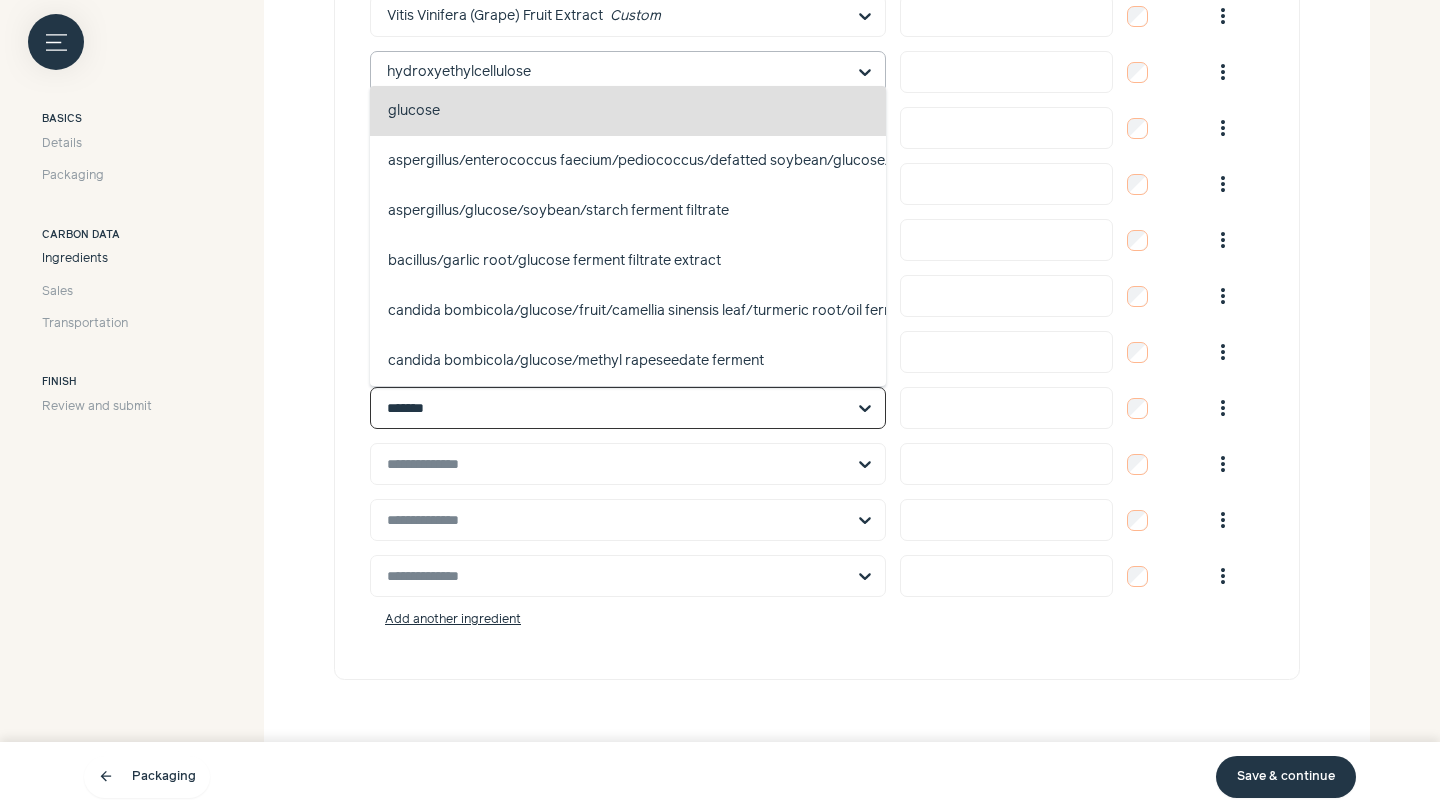 click on "glucose   humectant" 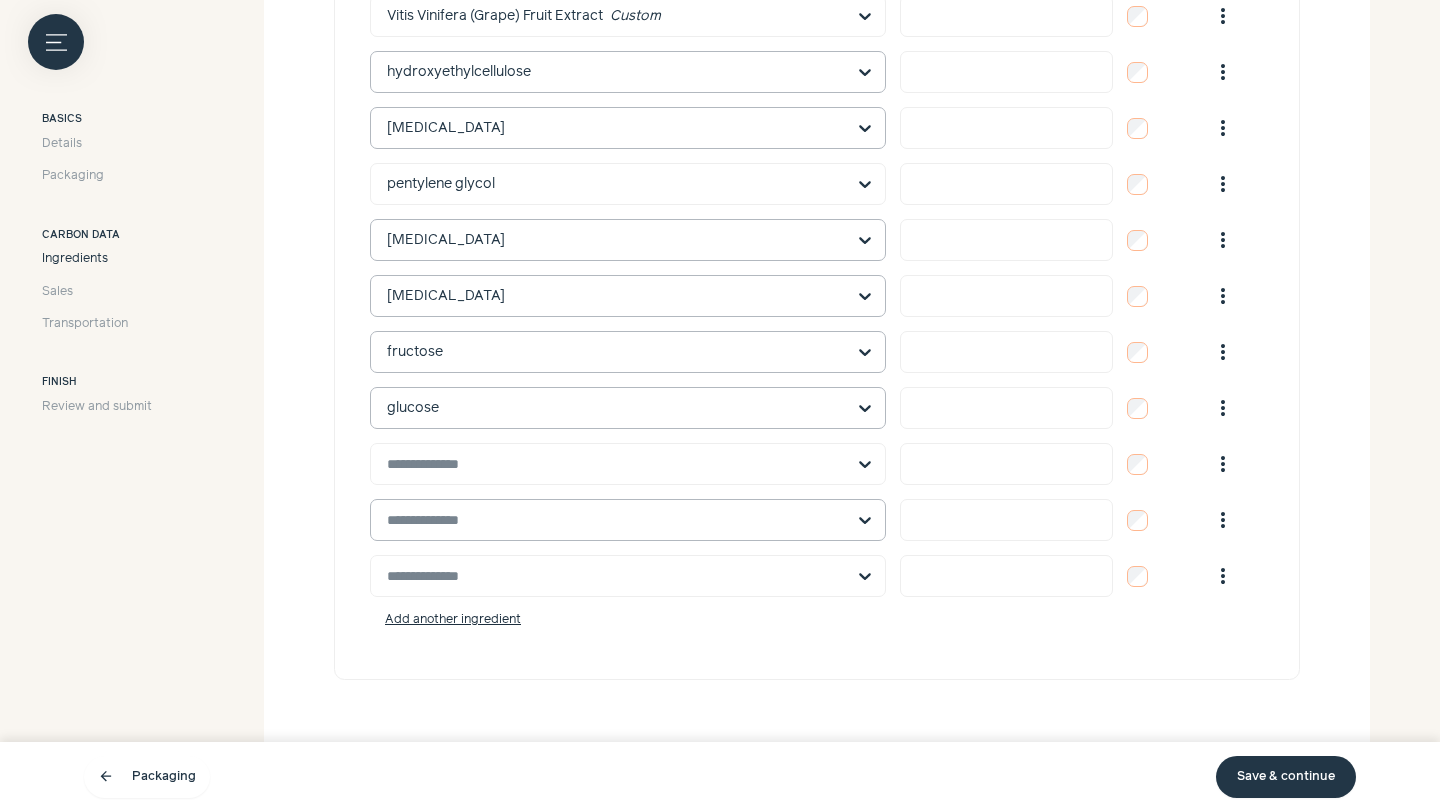scroll, scrollTop: 2129, scrollLeft: 0, axis: vertical 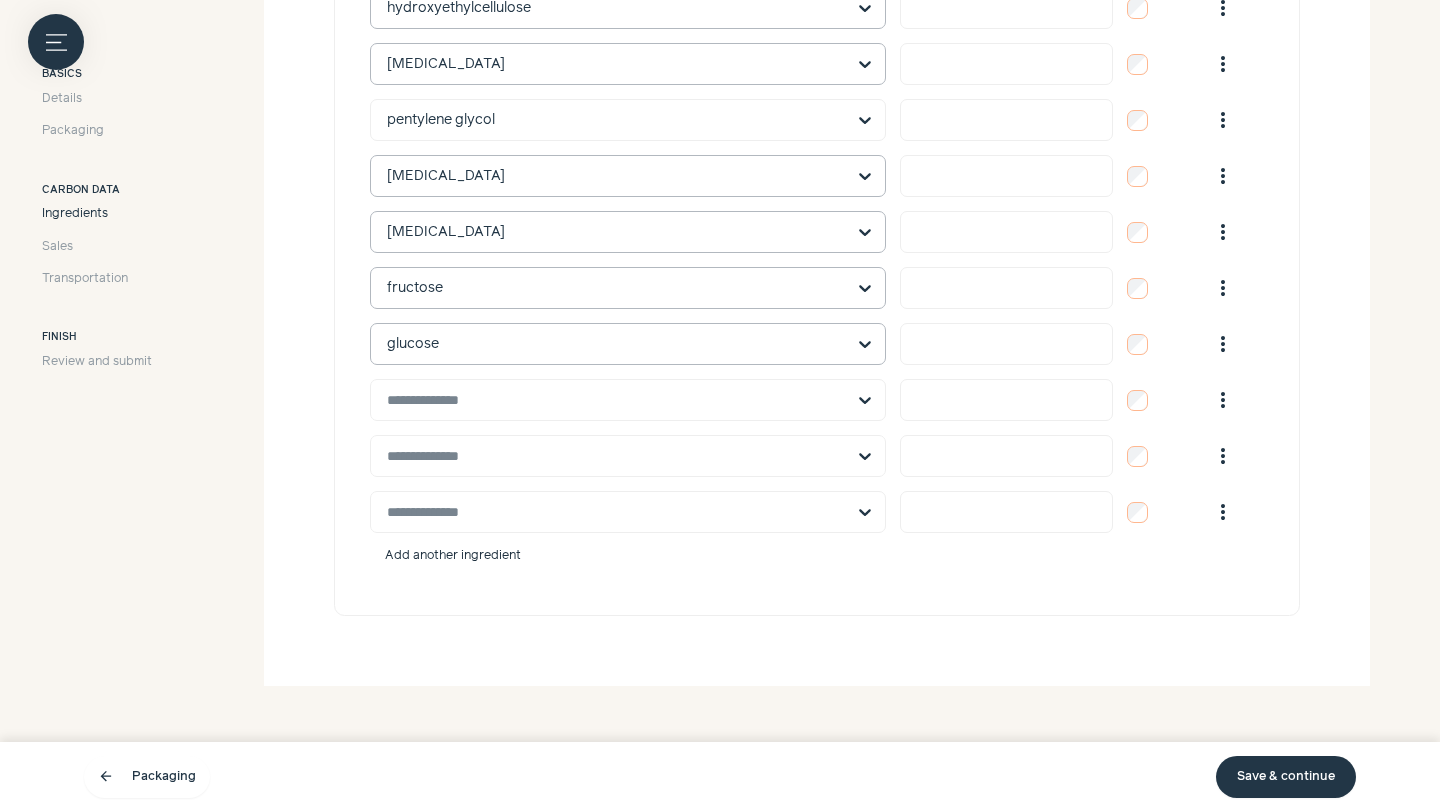 click on "Add another ingredient" at bounding box center (453, 556) 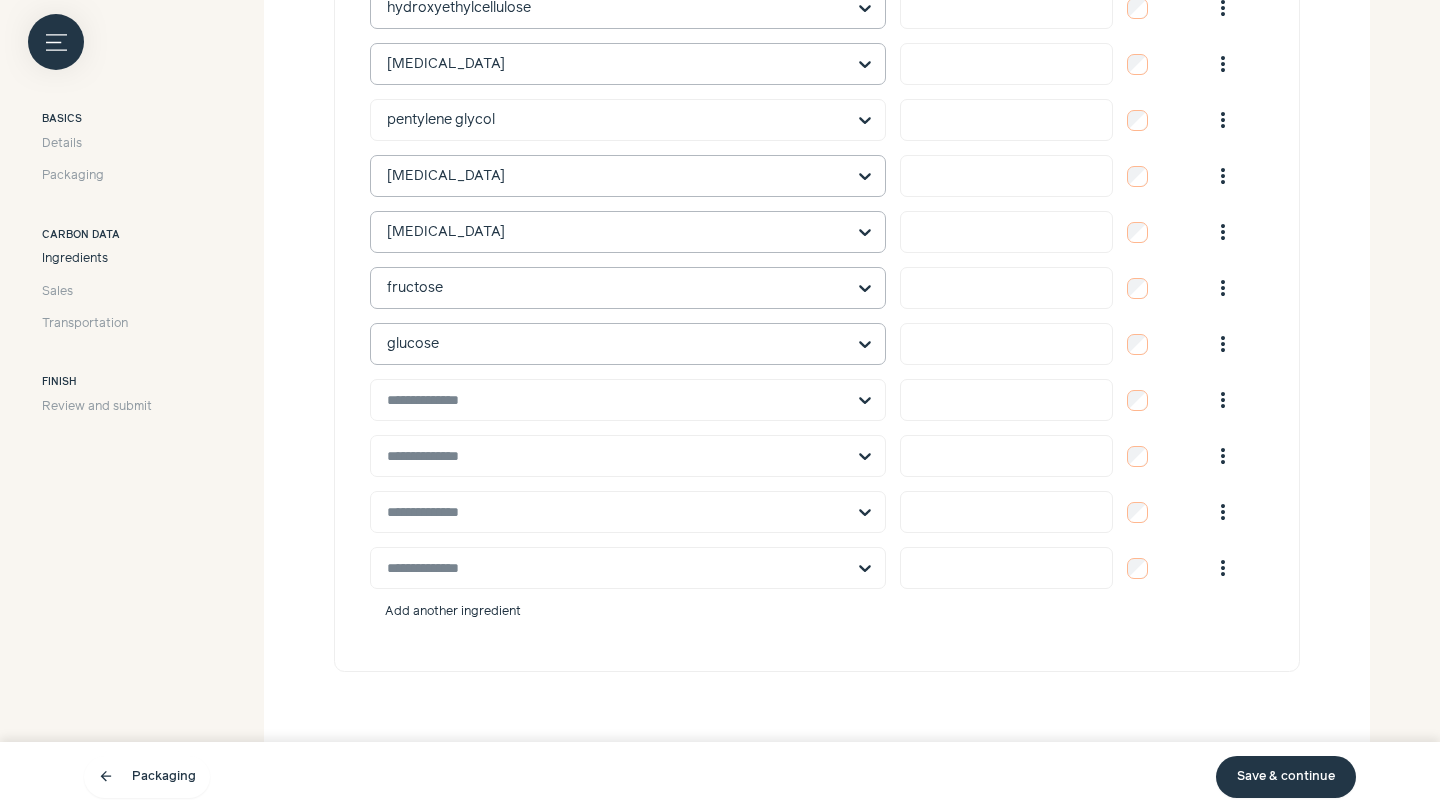 click on "Add another ingredient" at bounding box center (453, 612) 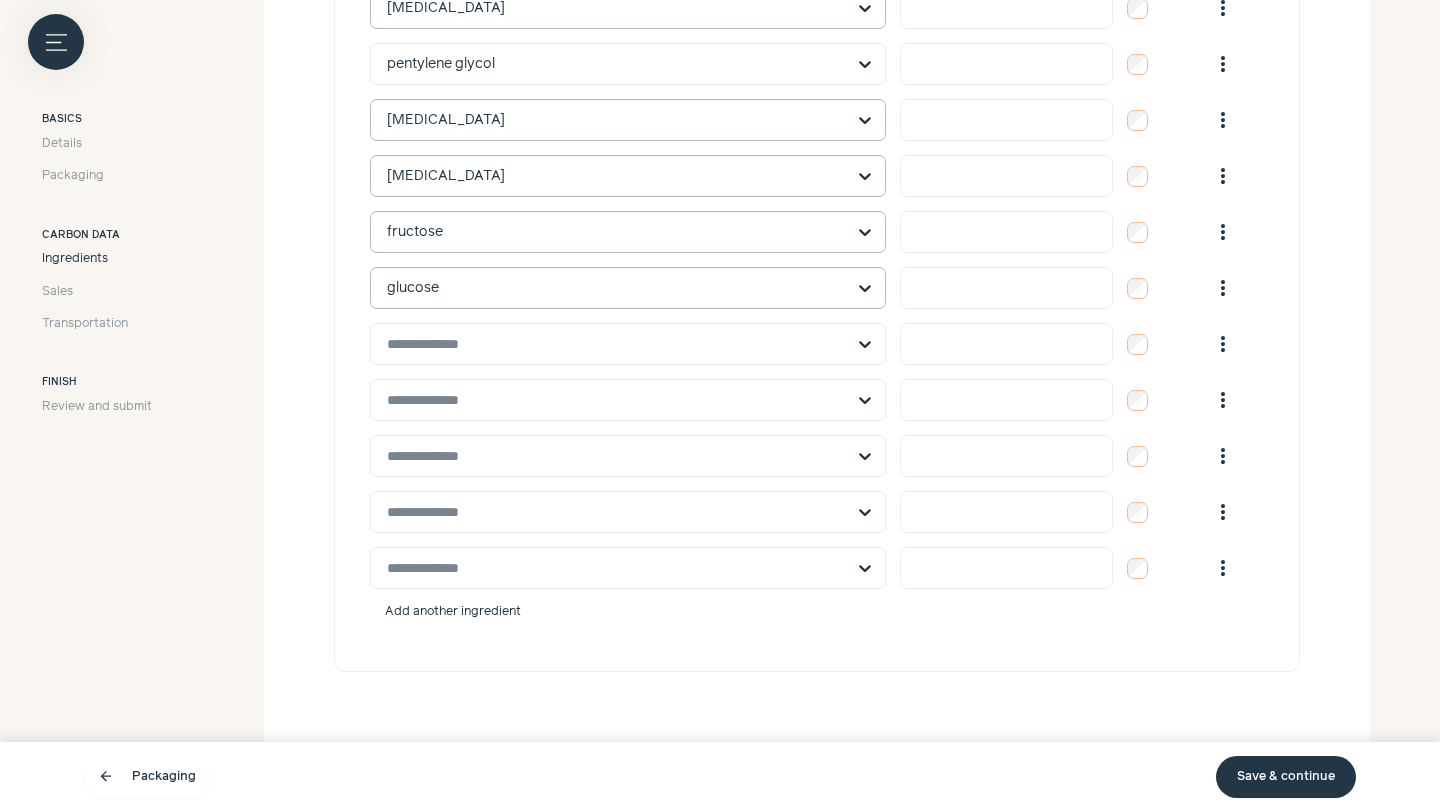 scroll, scrollTop: 2189, scrollLeft: 0, axis: vertical 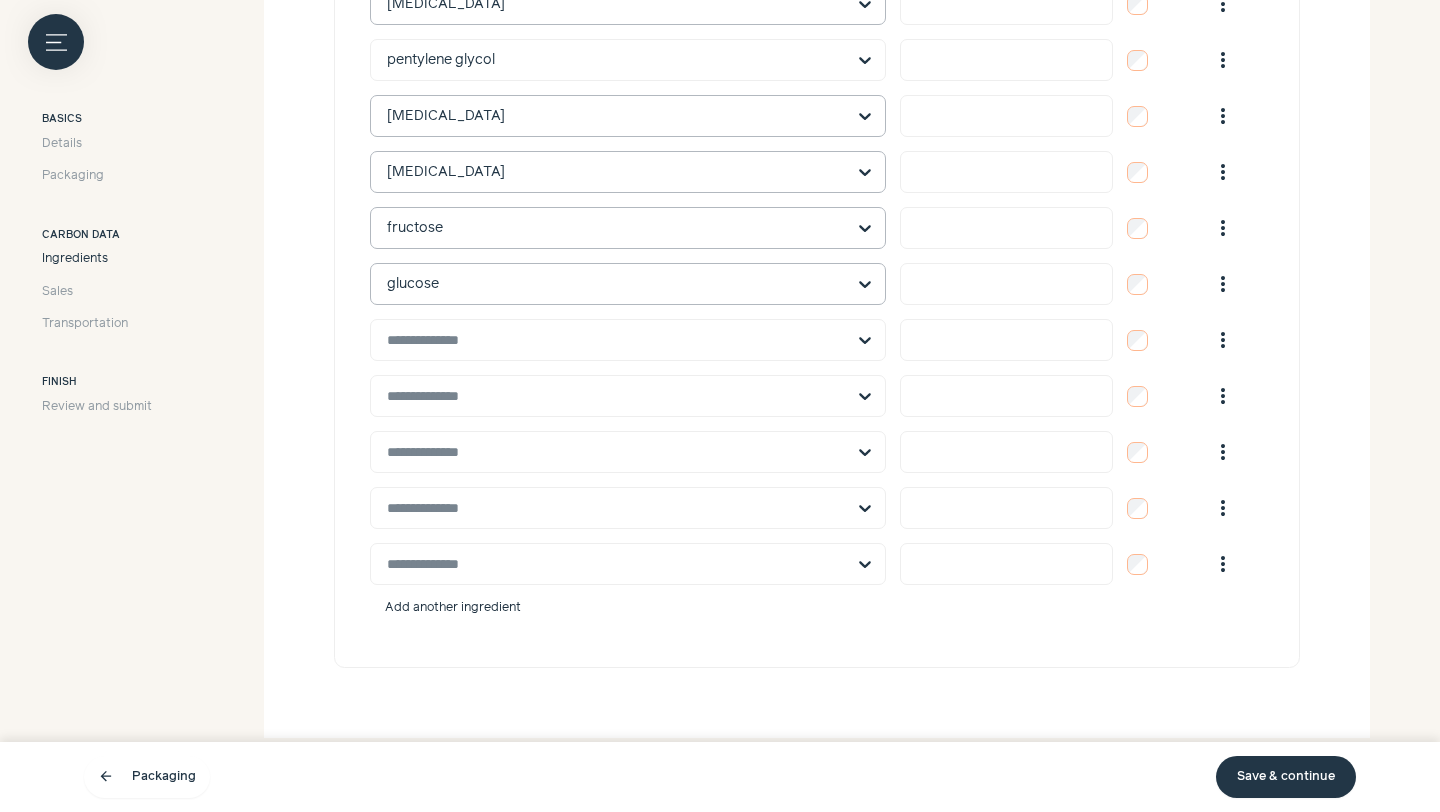 click on "Add another ingredient" at bounding box center [453, 608] 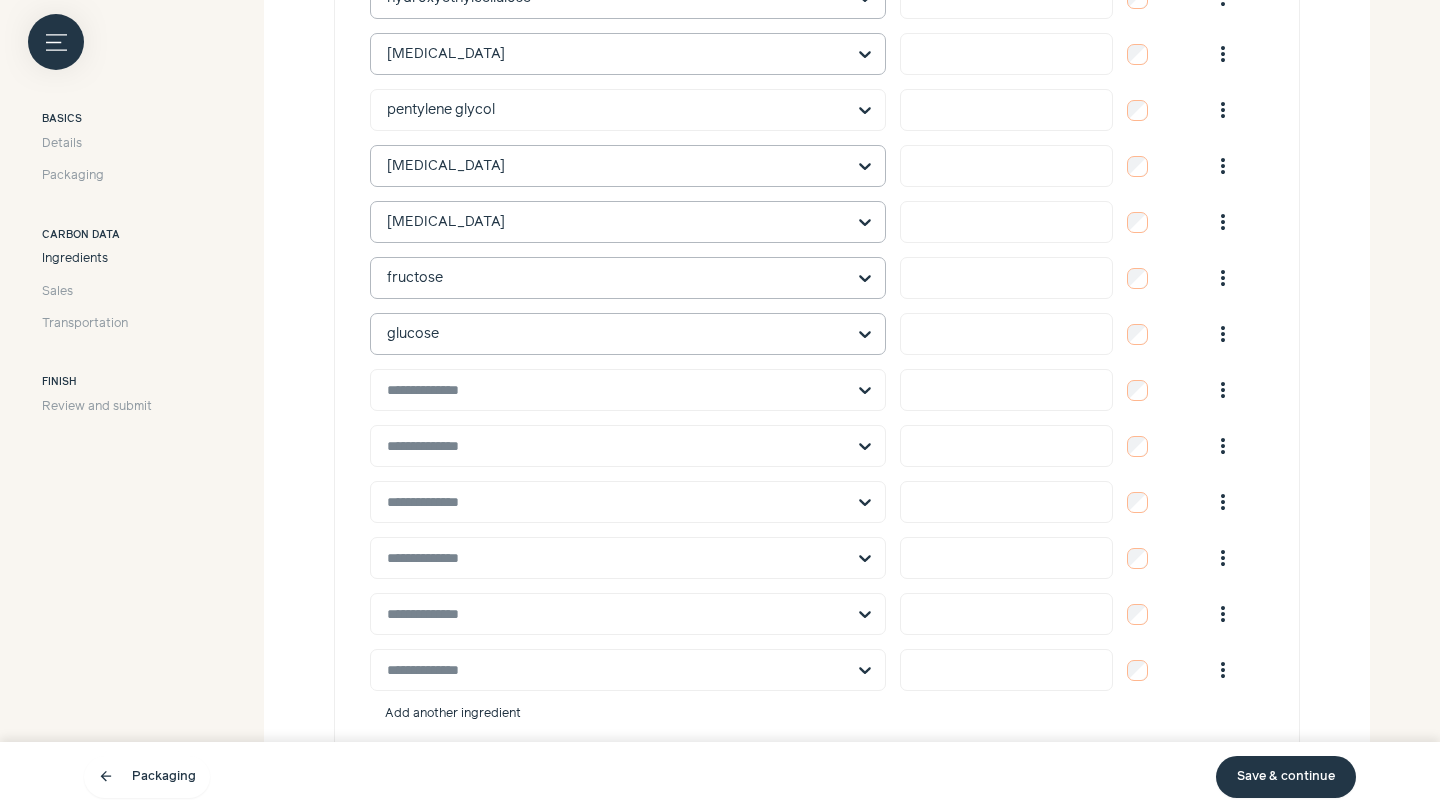 scroll, scrollTop: 2136, scrollLeft: 0, axis: vertical 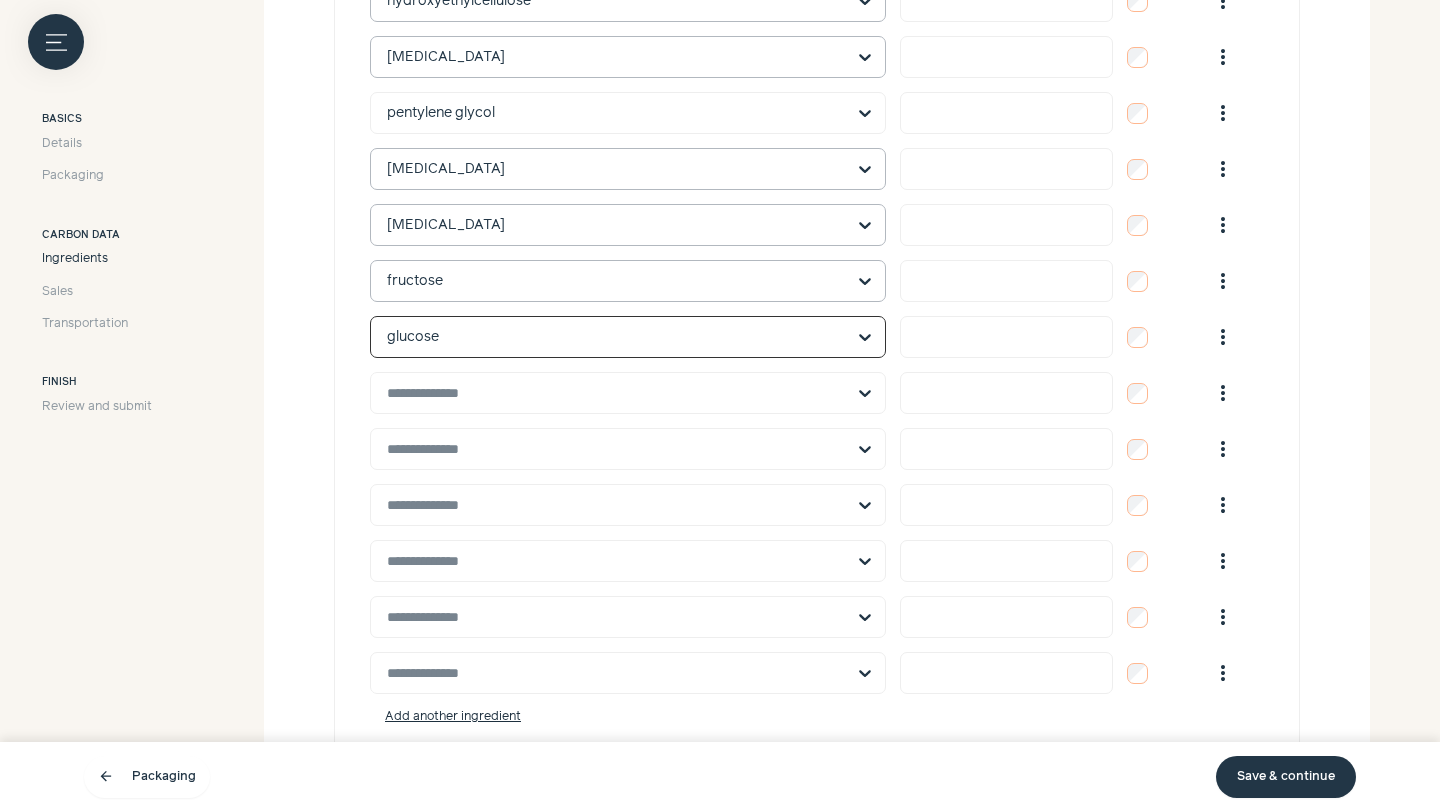 click 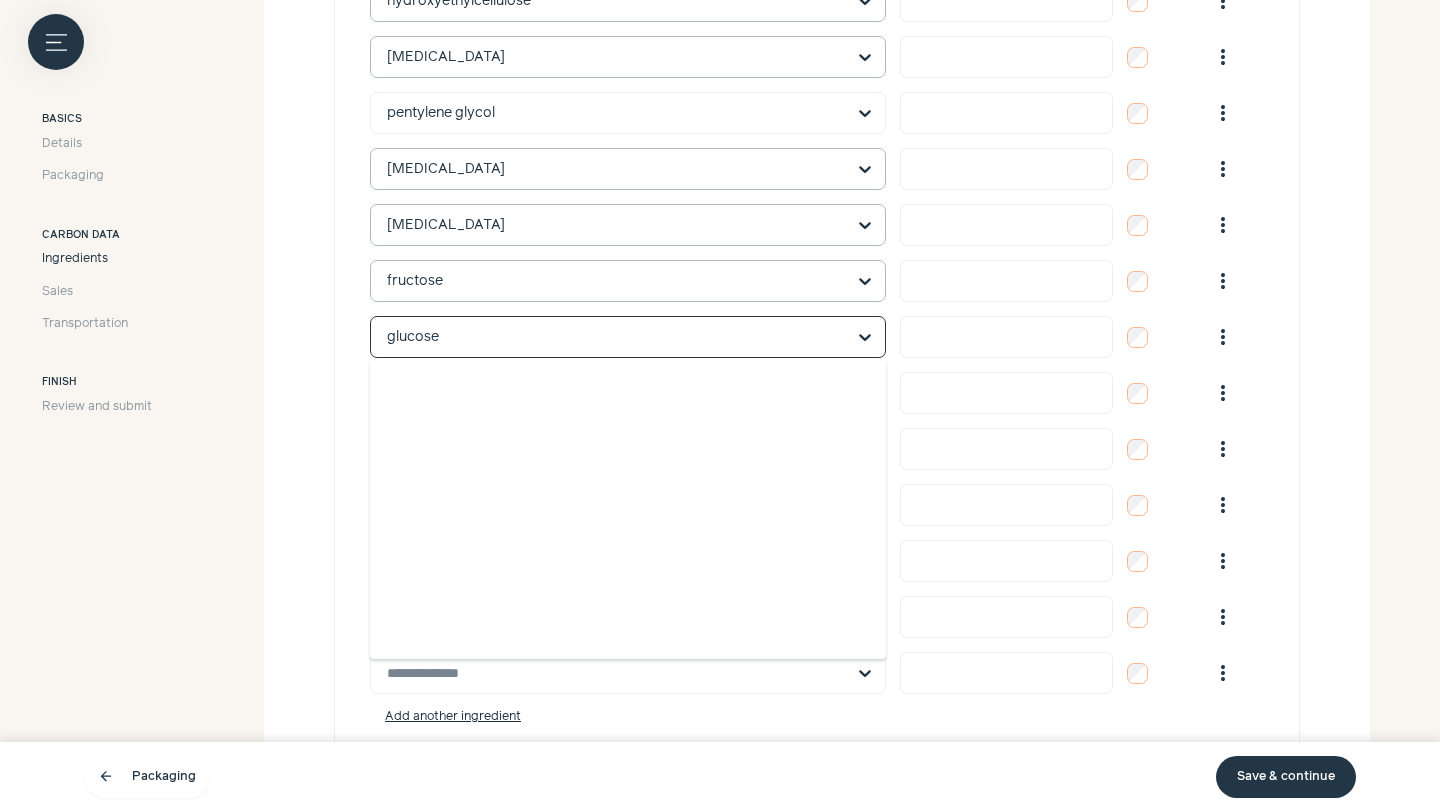 scroll, scrollTop: 552000, scrollLeft: 0, axis: vertical 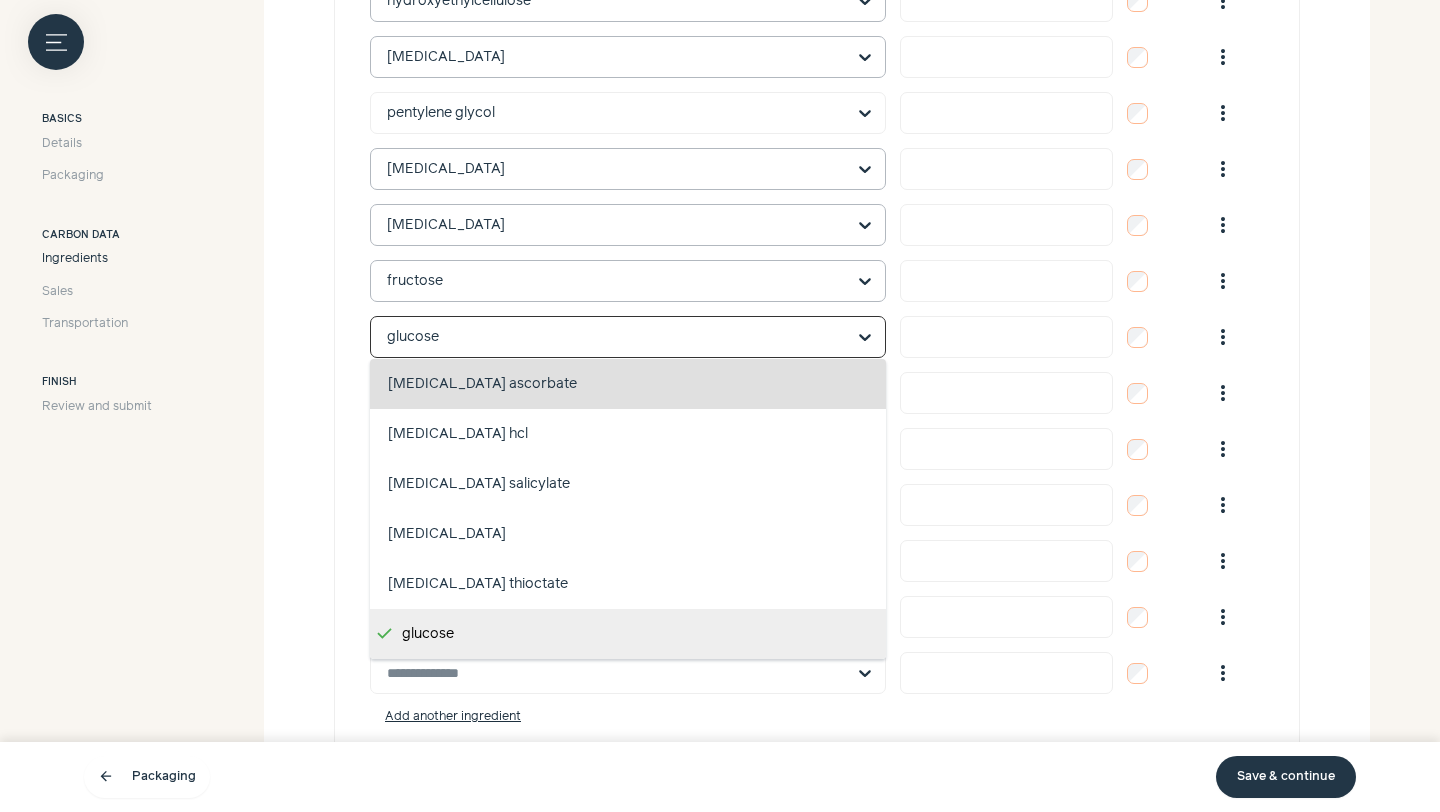 click 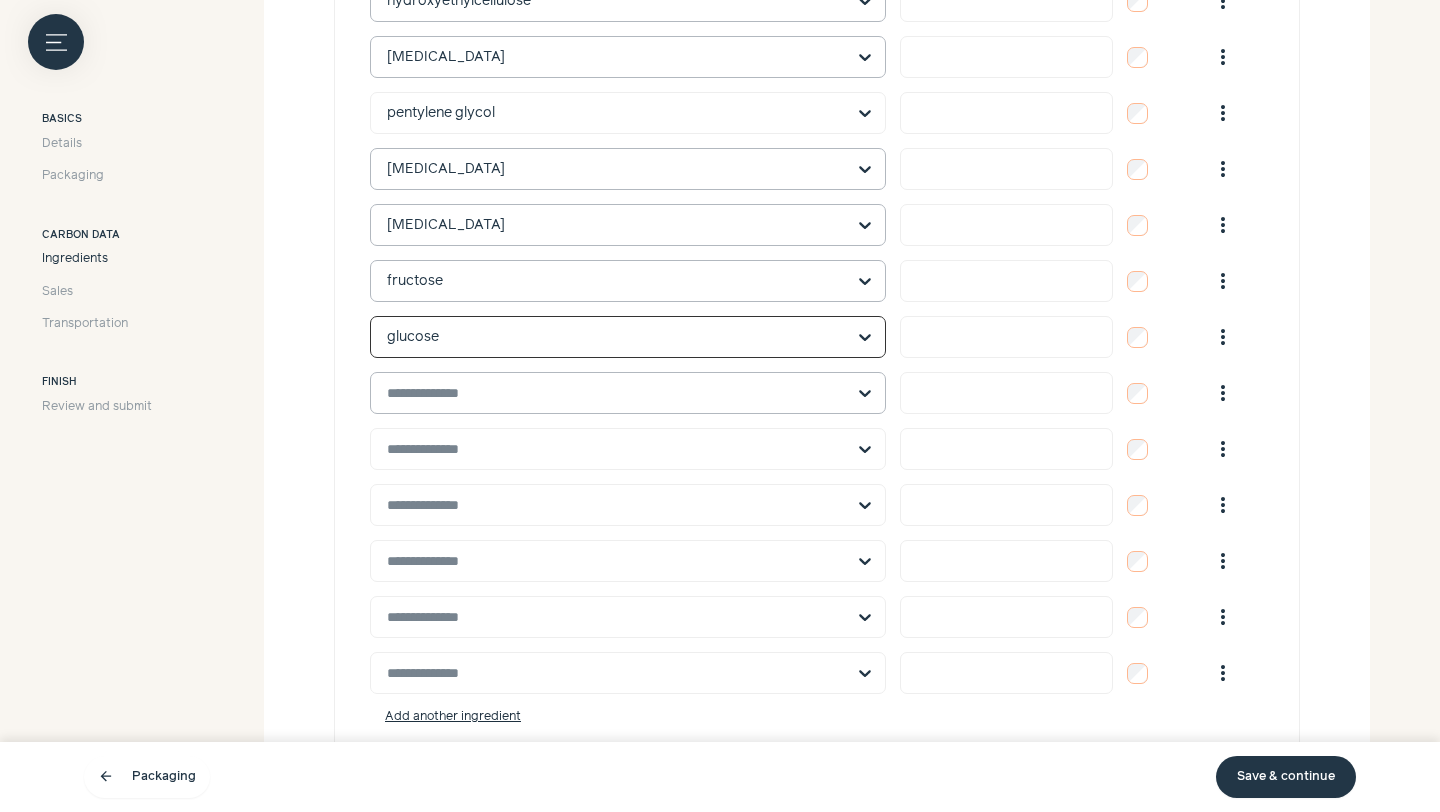 click at bounding box center (616, 393) 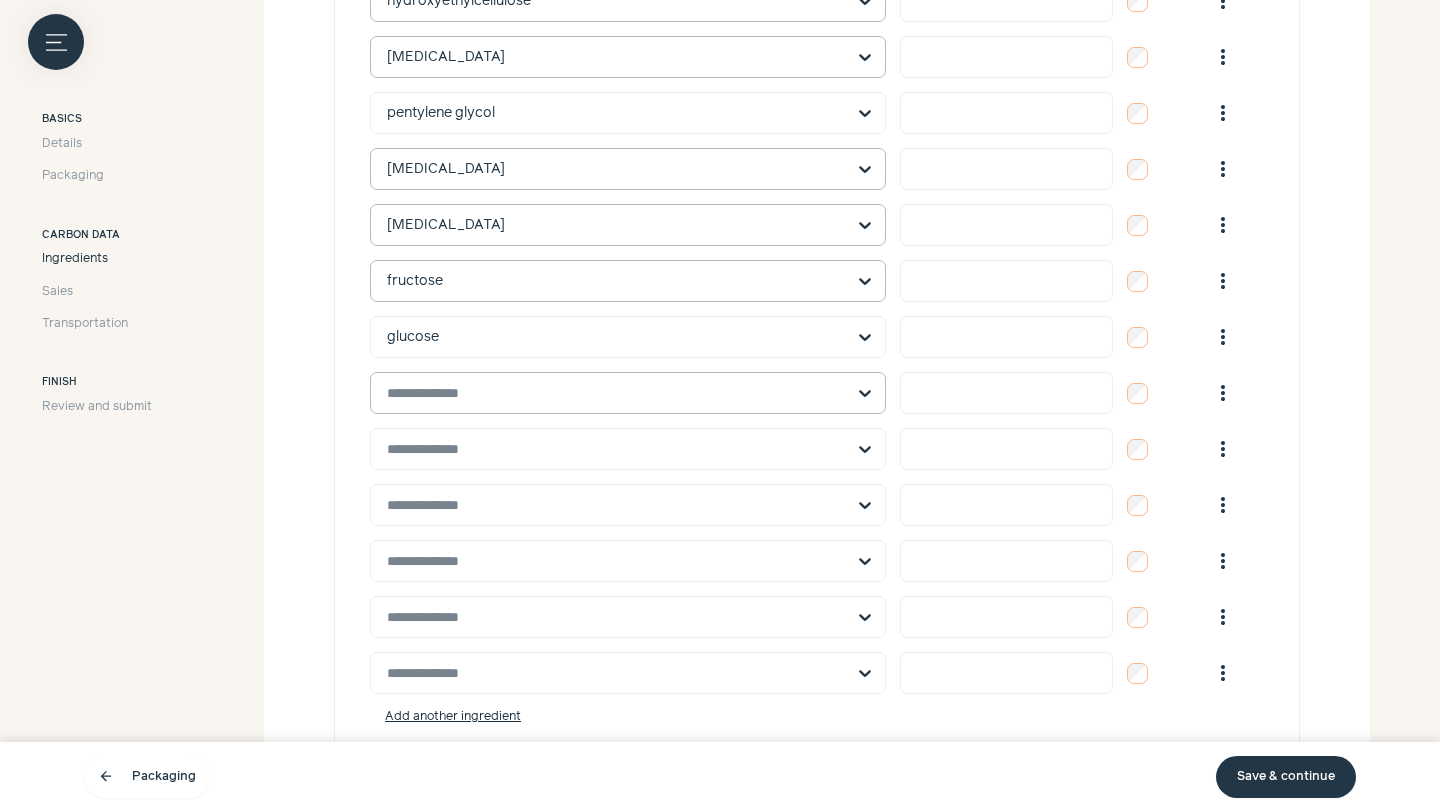 click at bounding box center [616, 393] 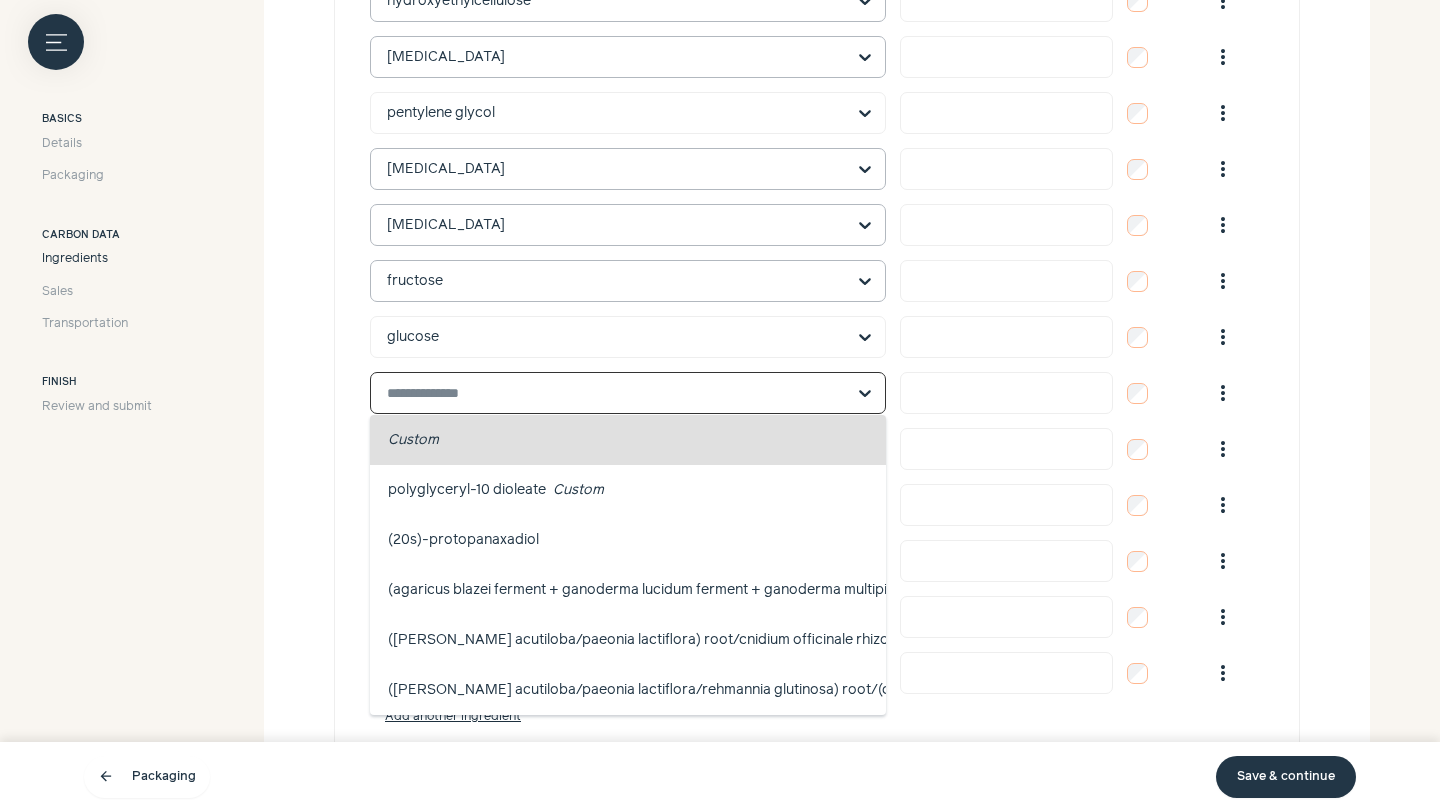 paste on "**********" 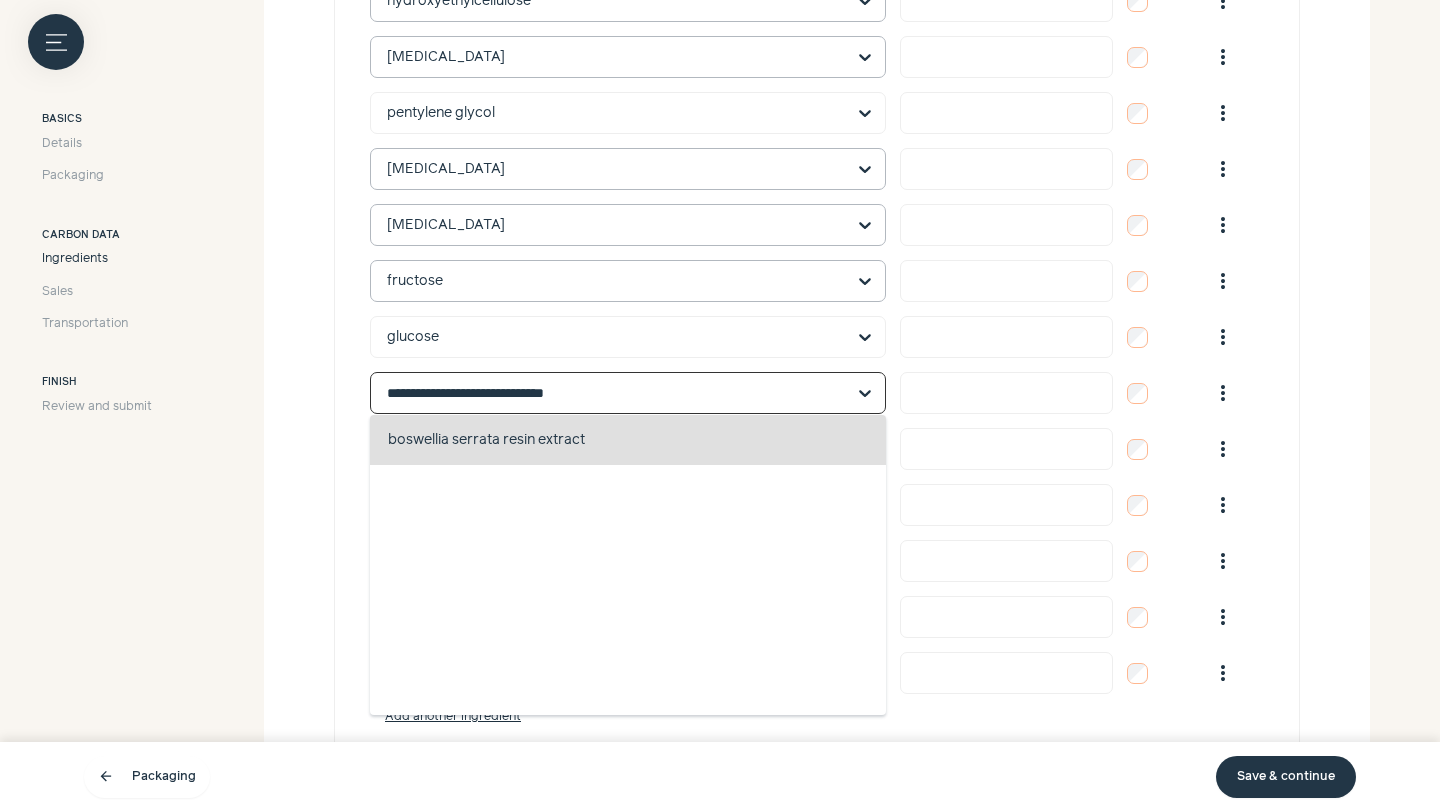 click on "boswellia serrata resin extract" at bounding box center (486, 440) 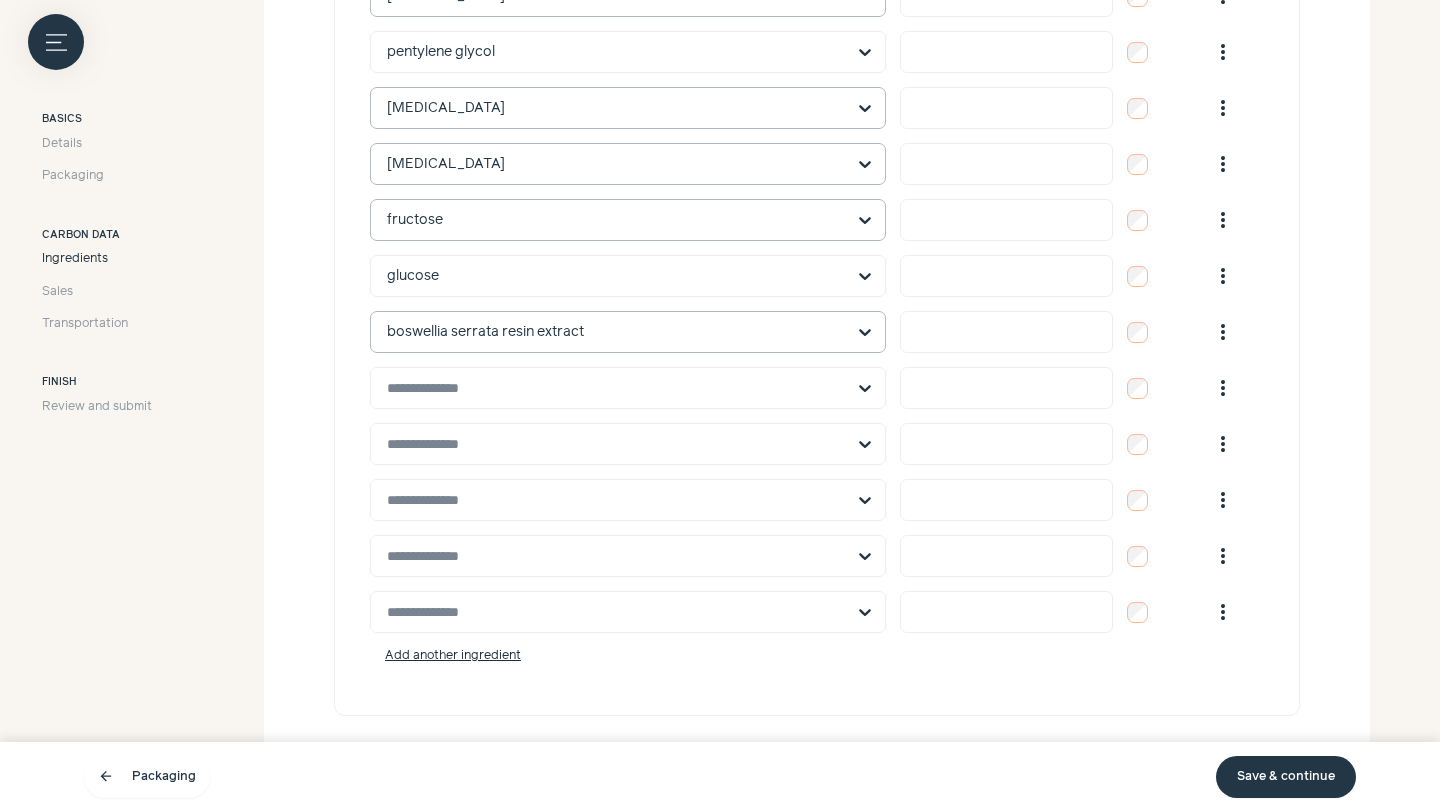 scroll, scrollTop: 2198, scrollLeft: 0, axis: vertical 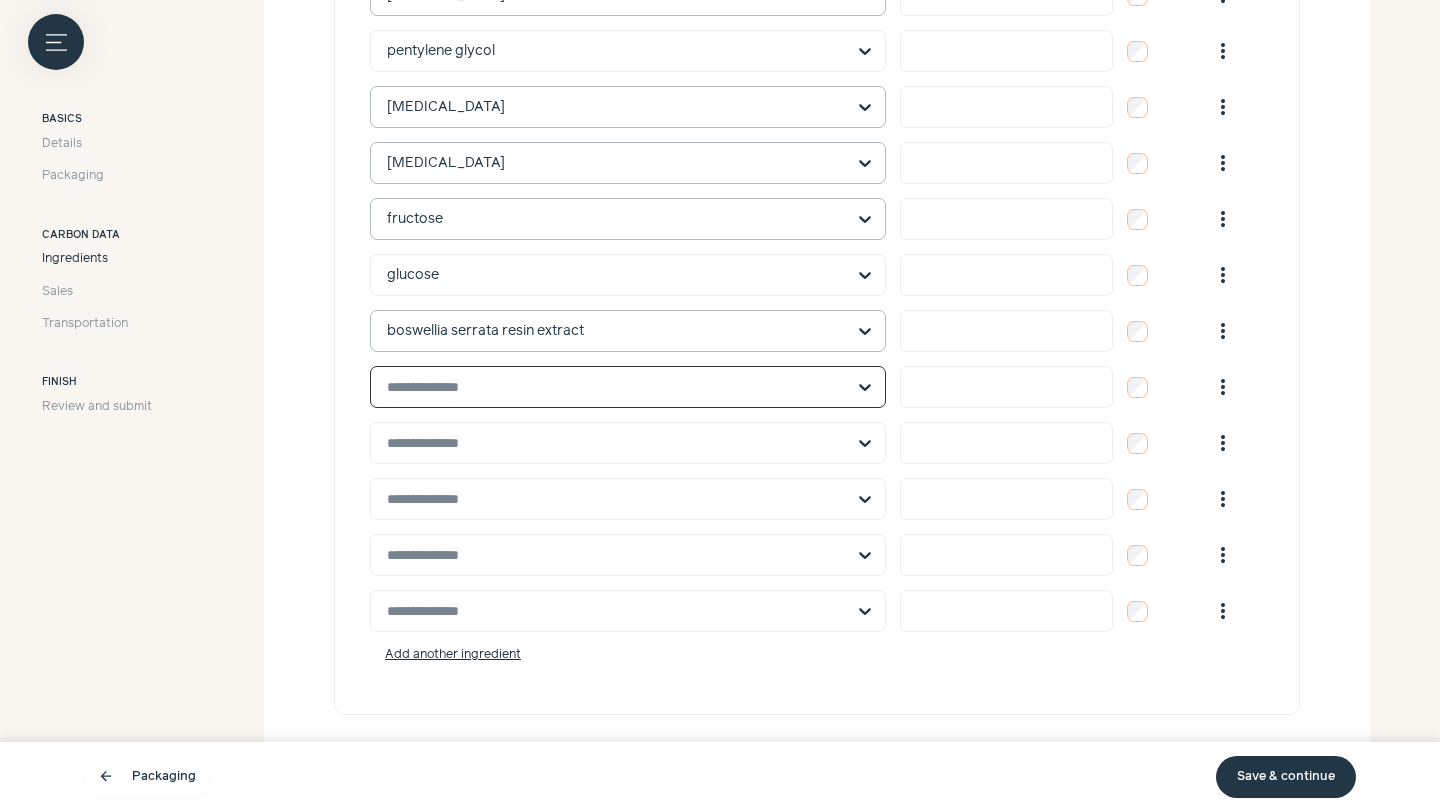click at bounding box center [616, 387] 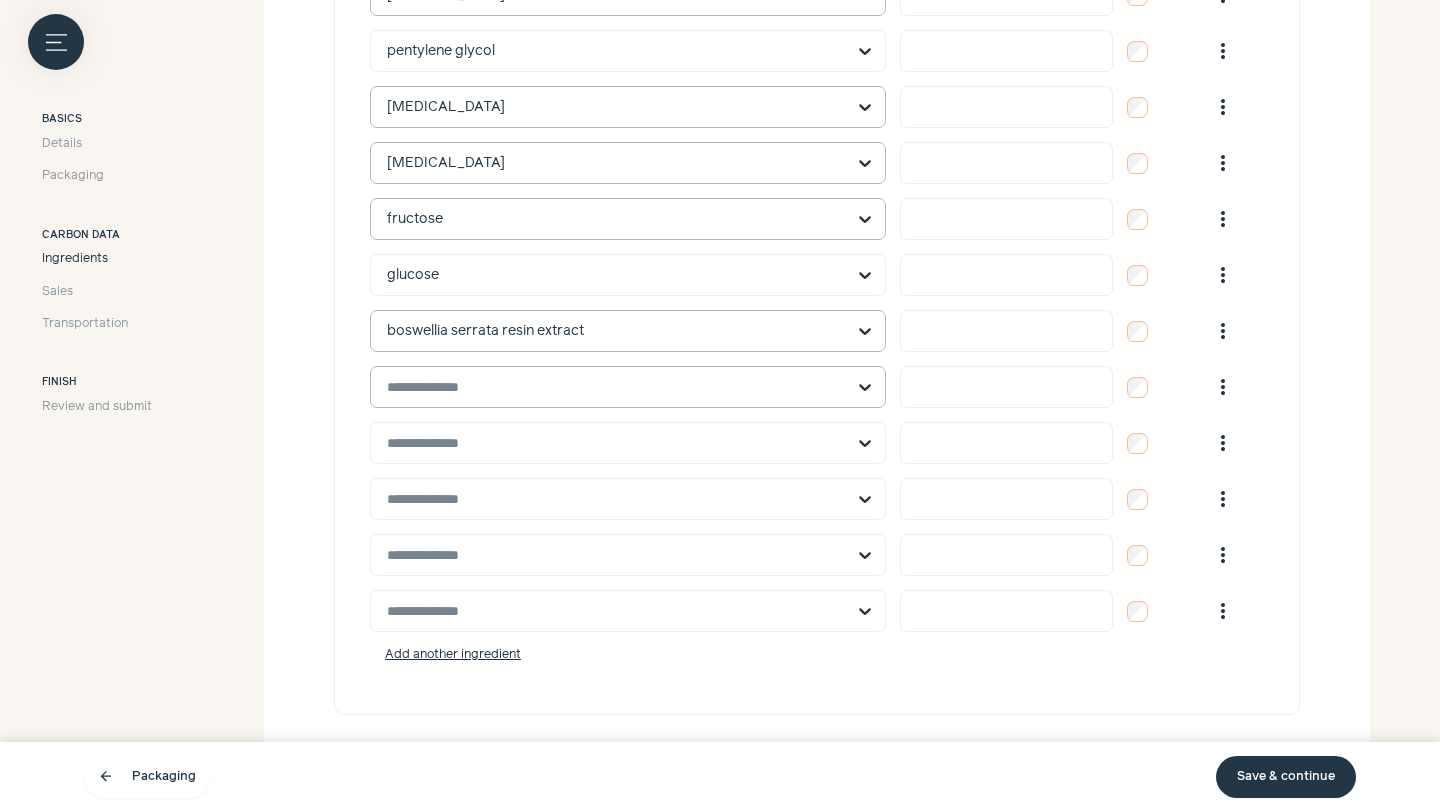 click at bounding box center (616, 387) 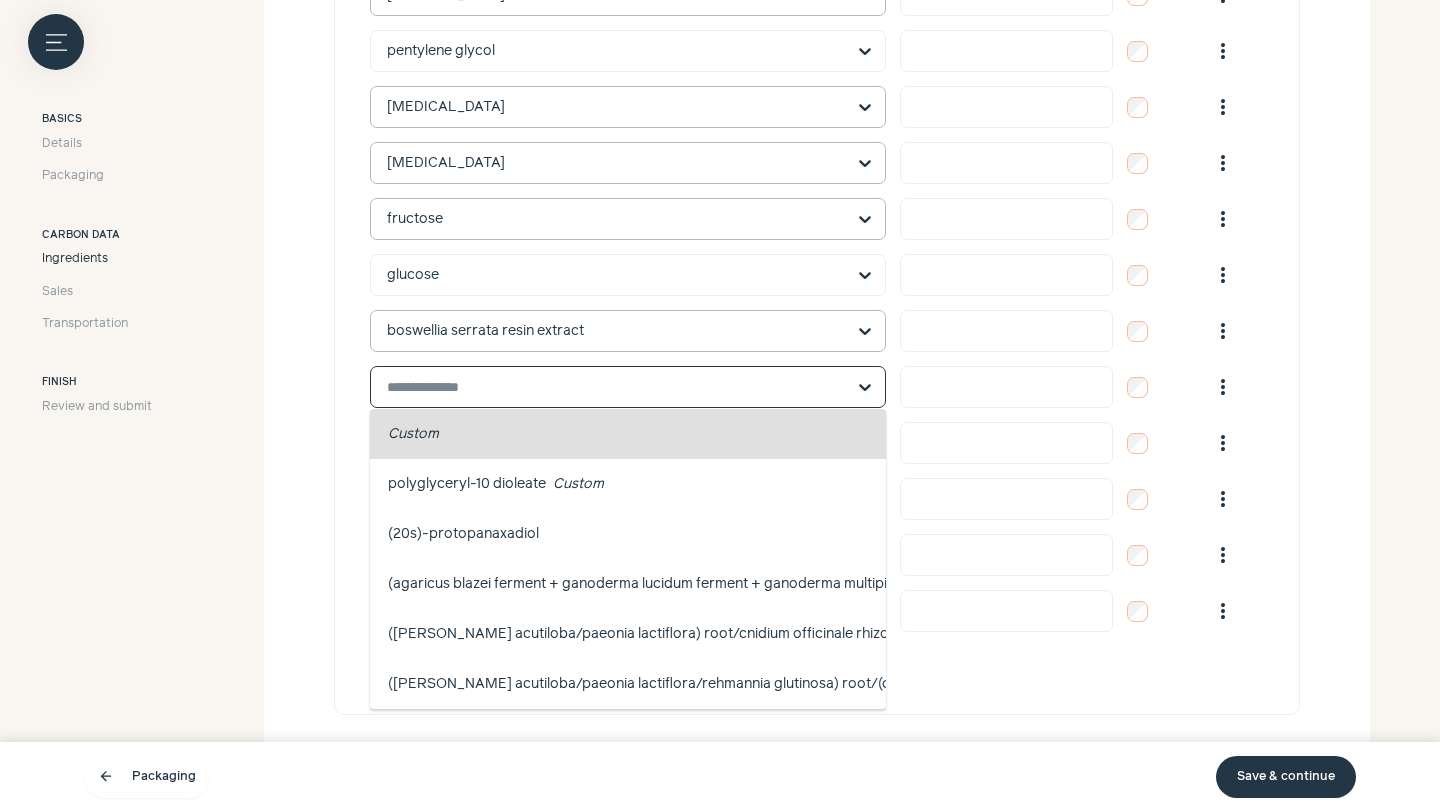 paste on "**********" 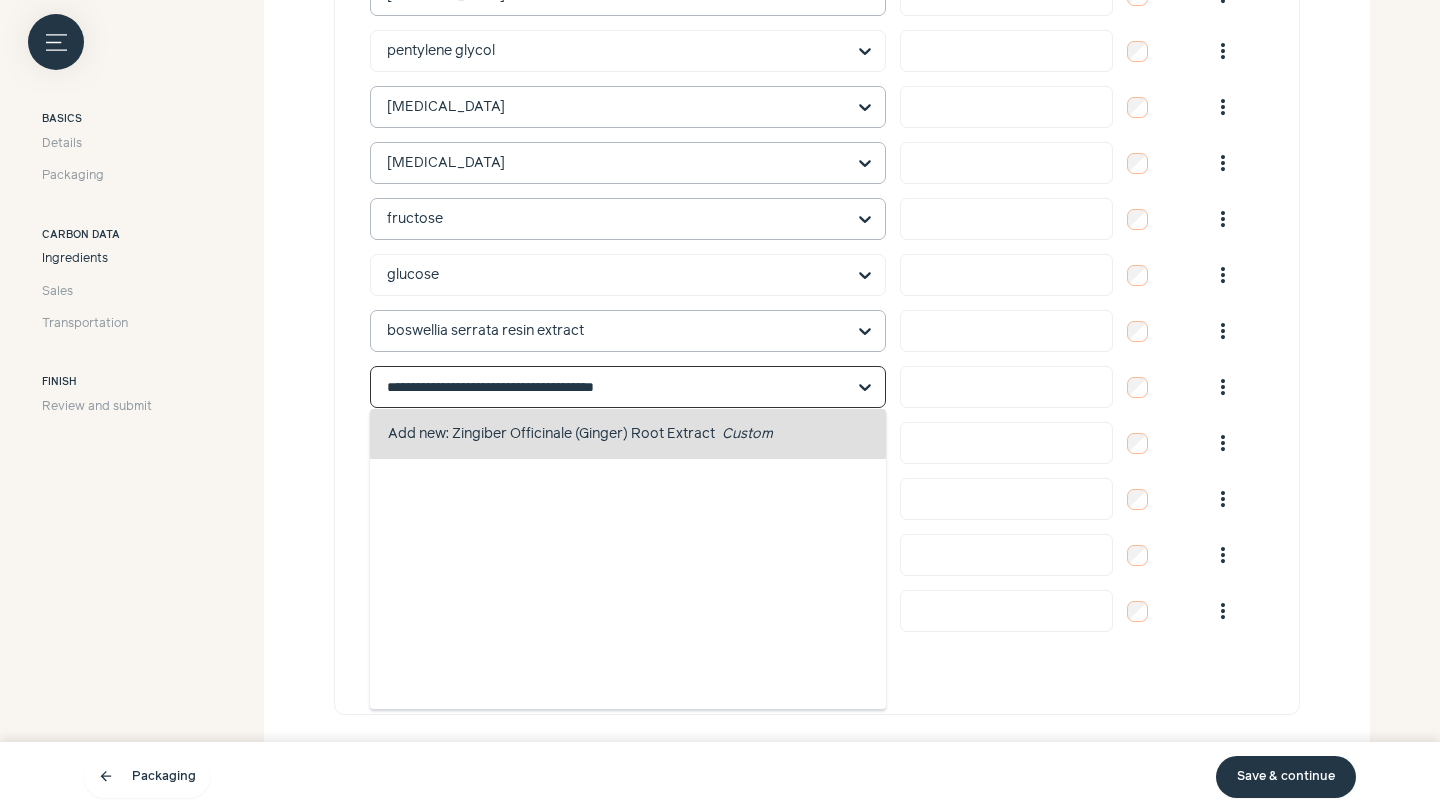 click on "Zingiber Officinale (Ginger) Root Extract Custom" at bounding box center [612, 434] 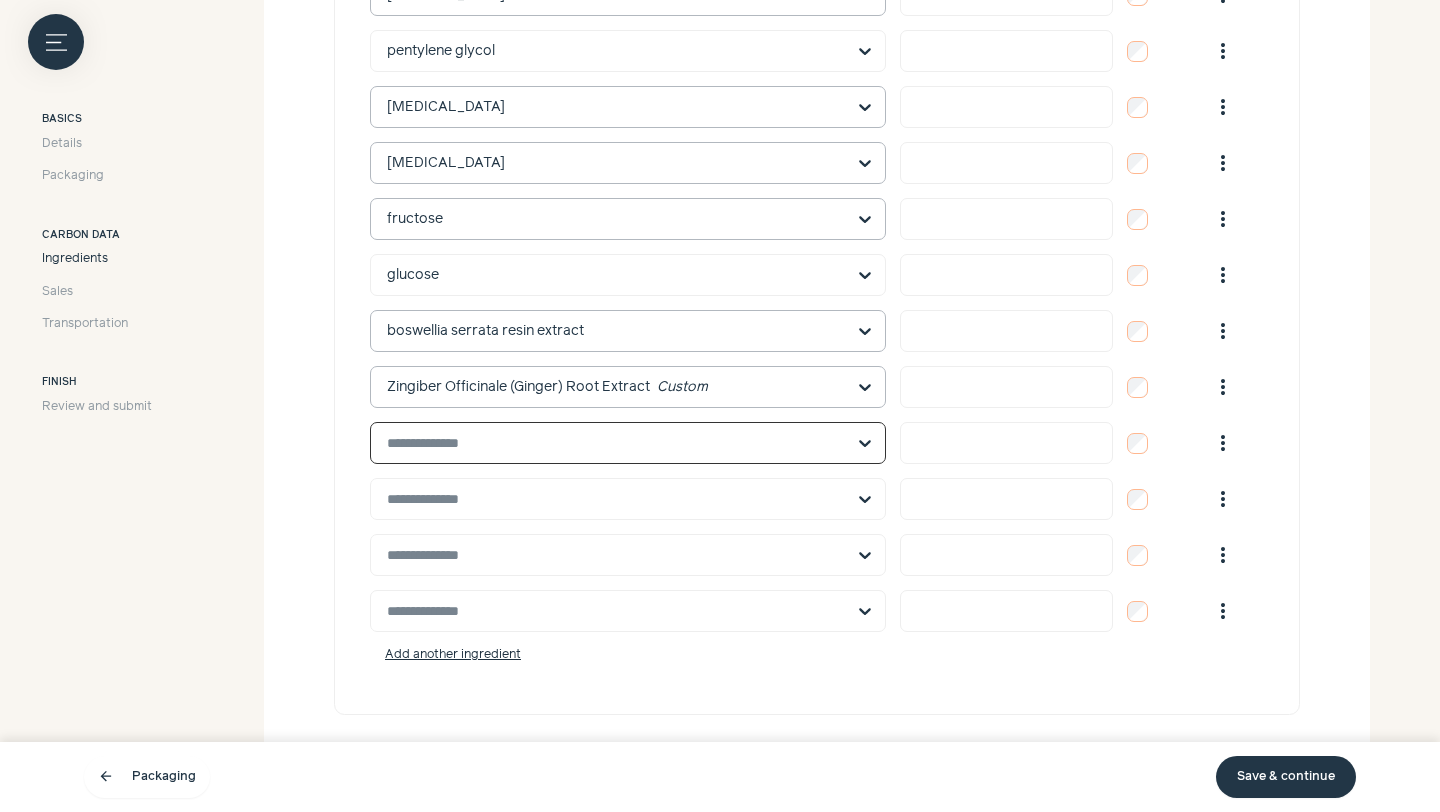 click at bounding box center (616, 443) 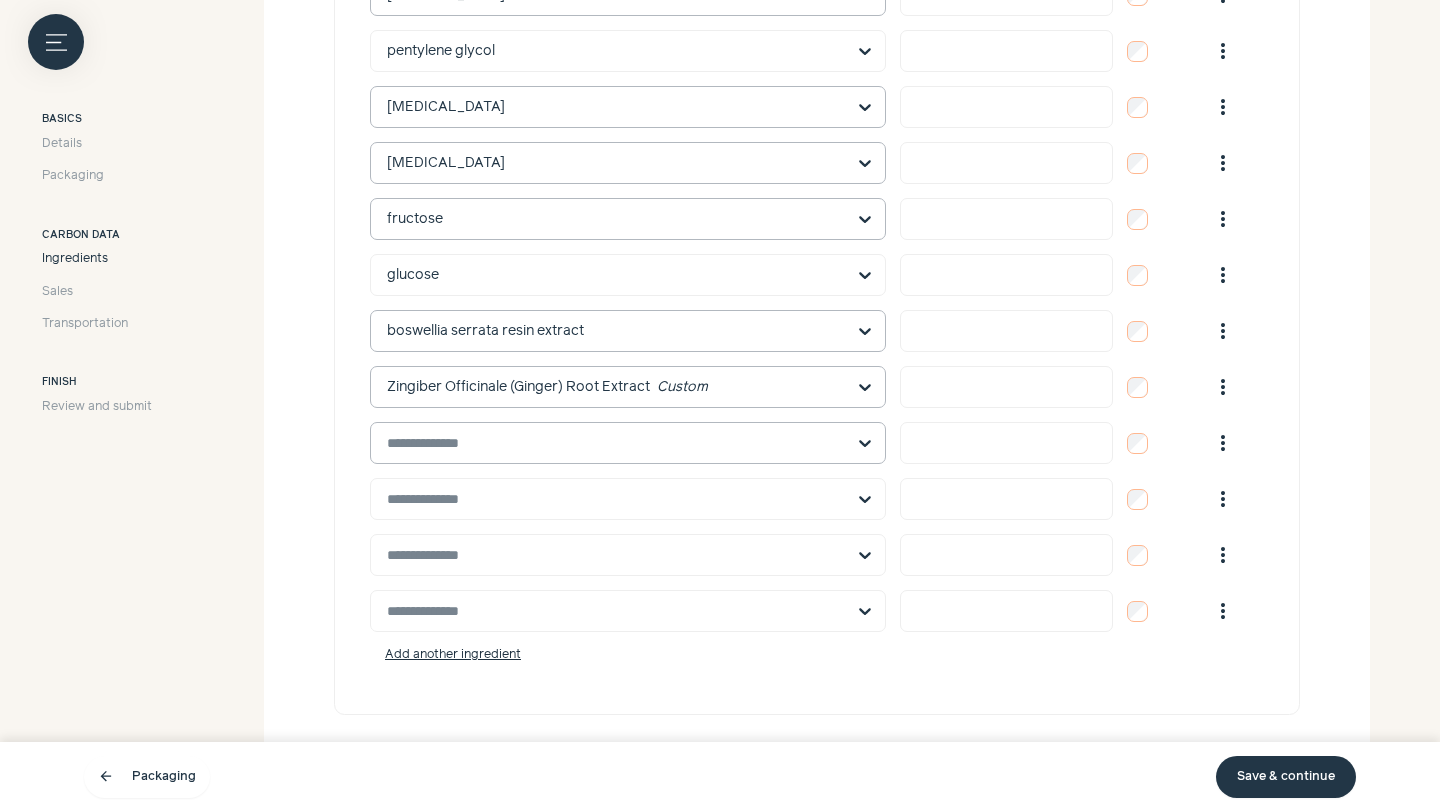 click at bounding box center (616, 443) 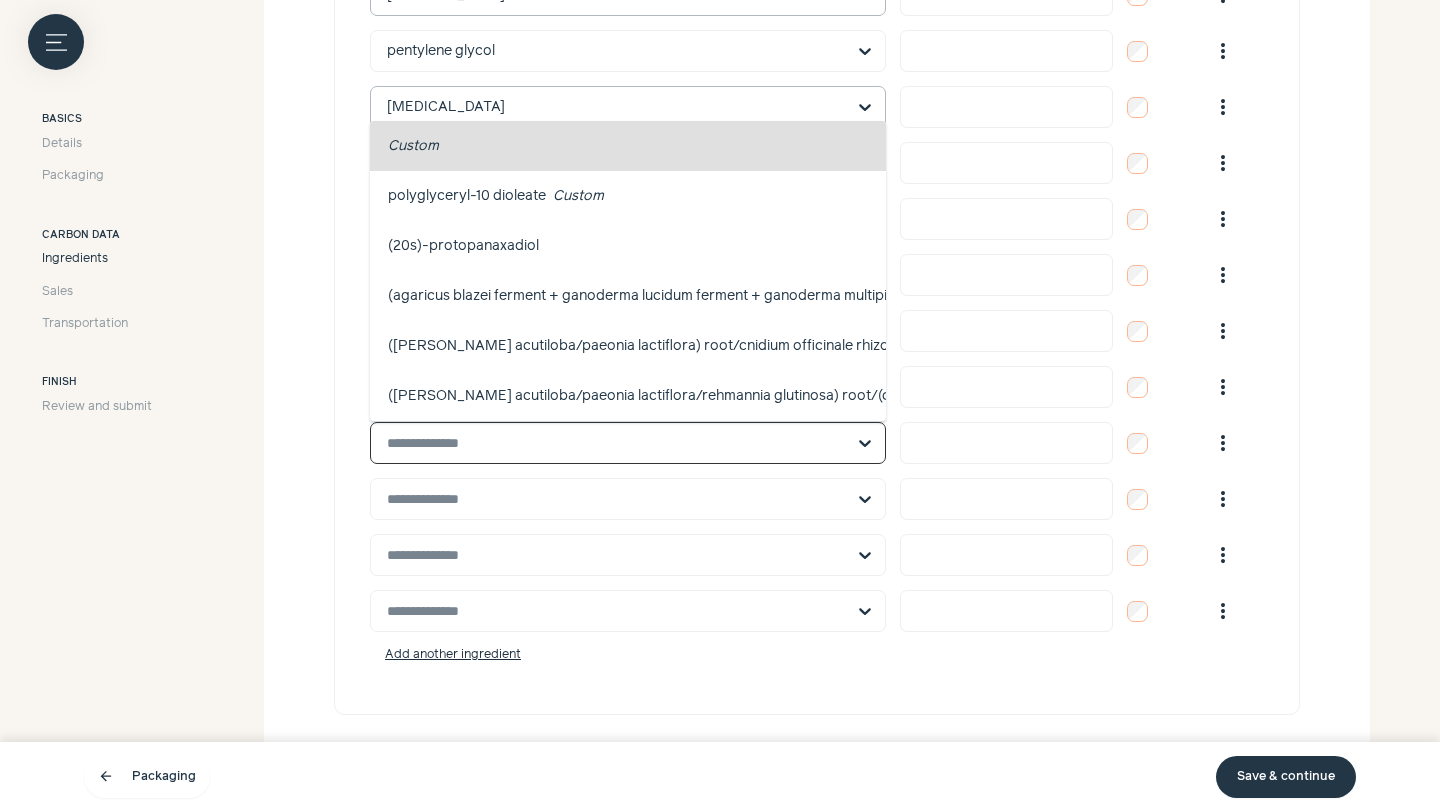 paste on "**********" 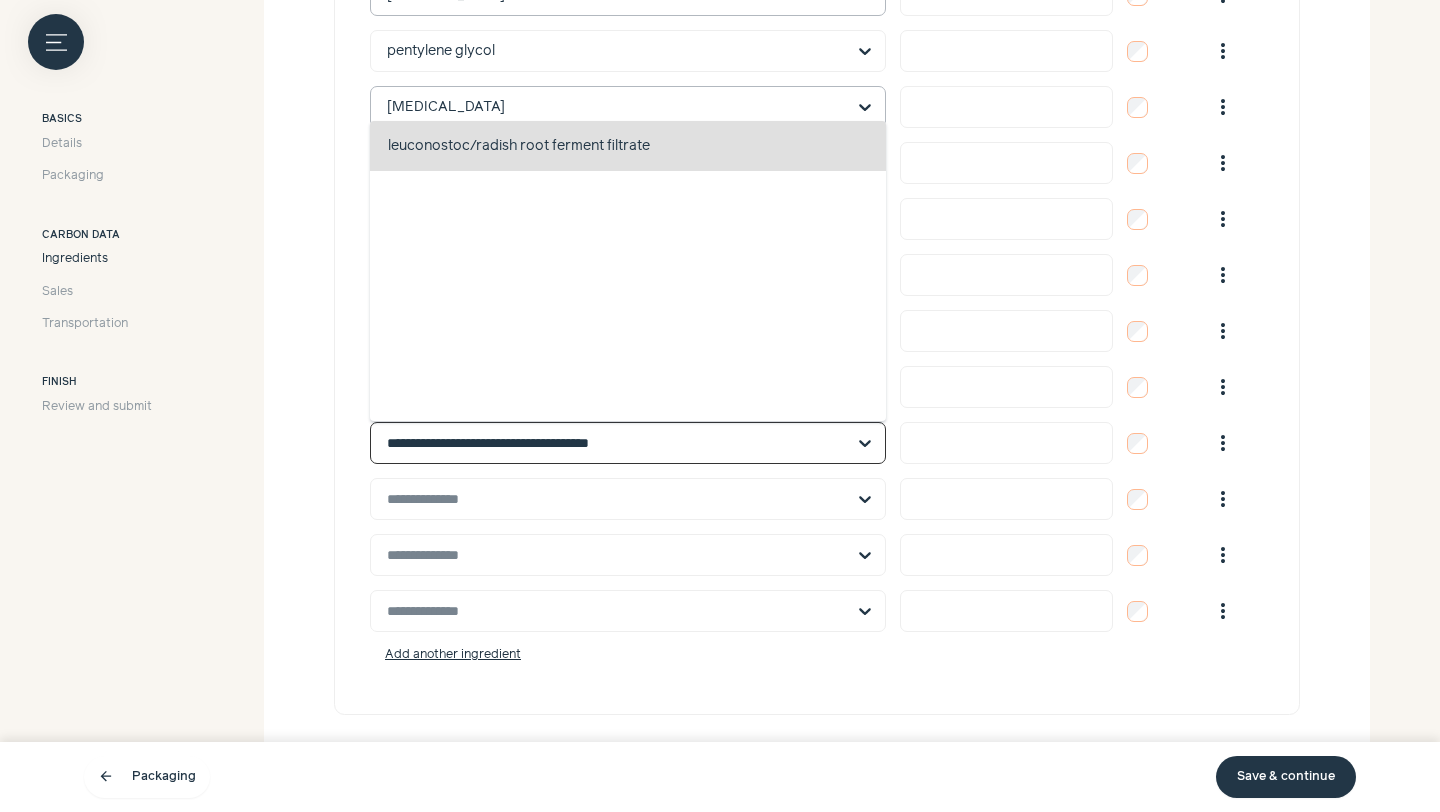 click on "leuconostoc/radish root ferment filtrate" at bounding box center [519, 146] 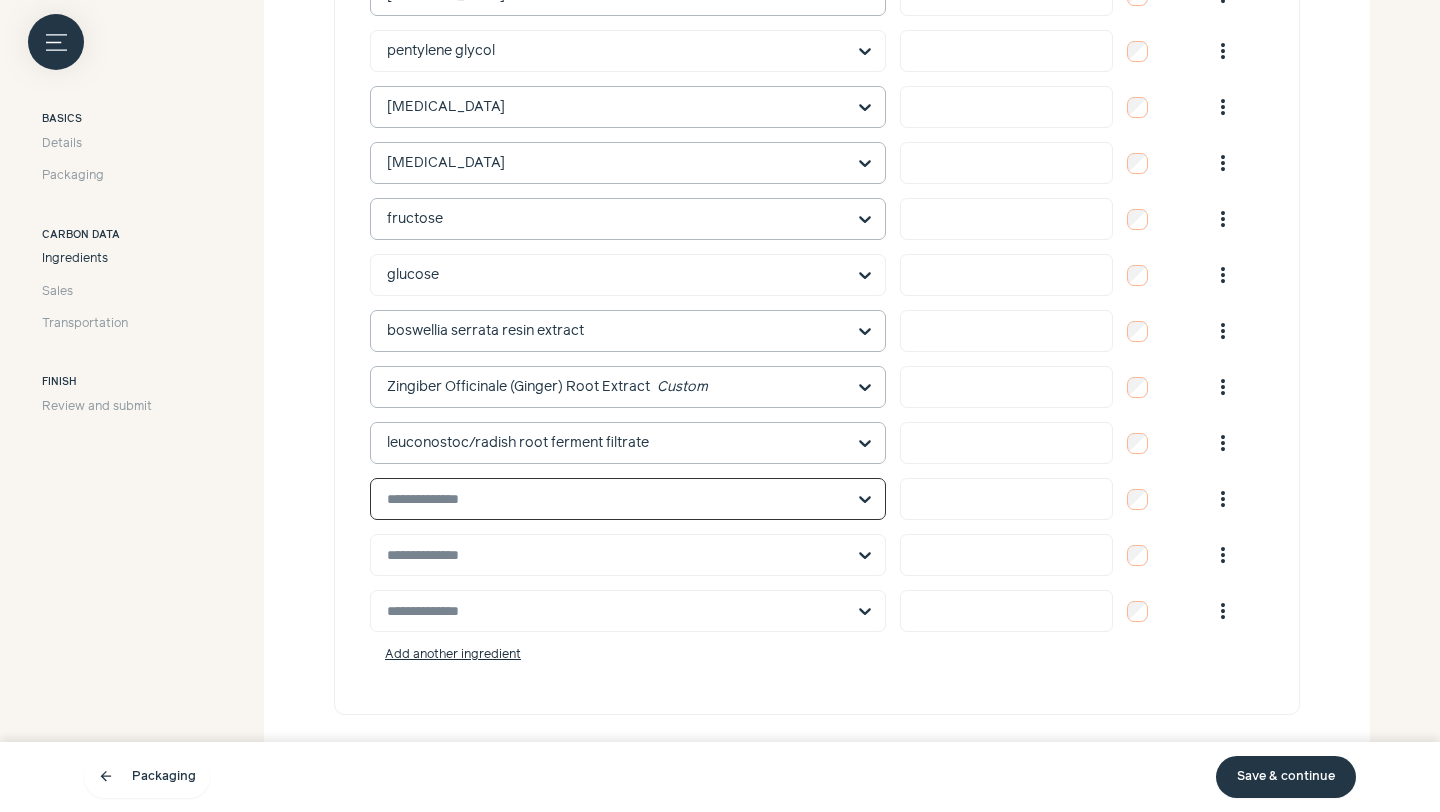 click at bounding box center (616, 499) 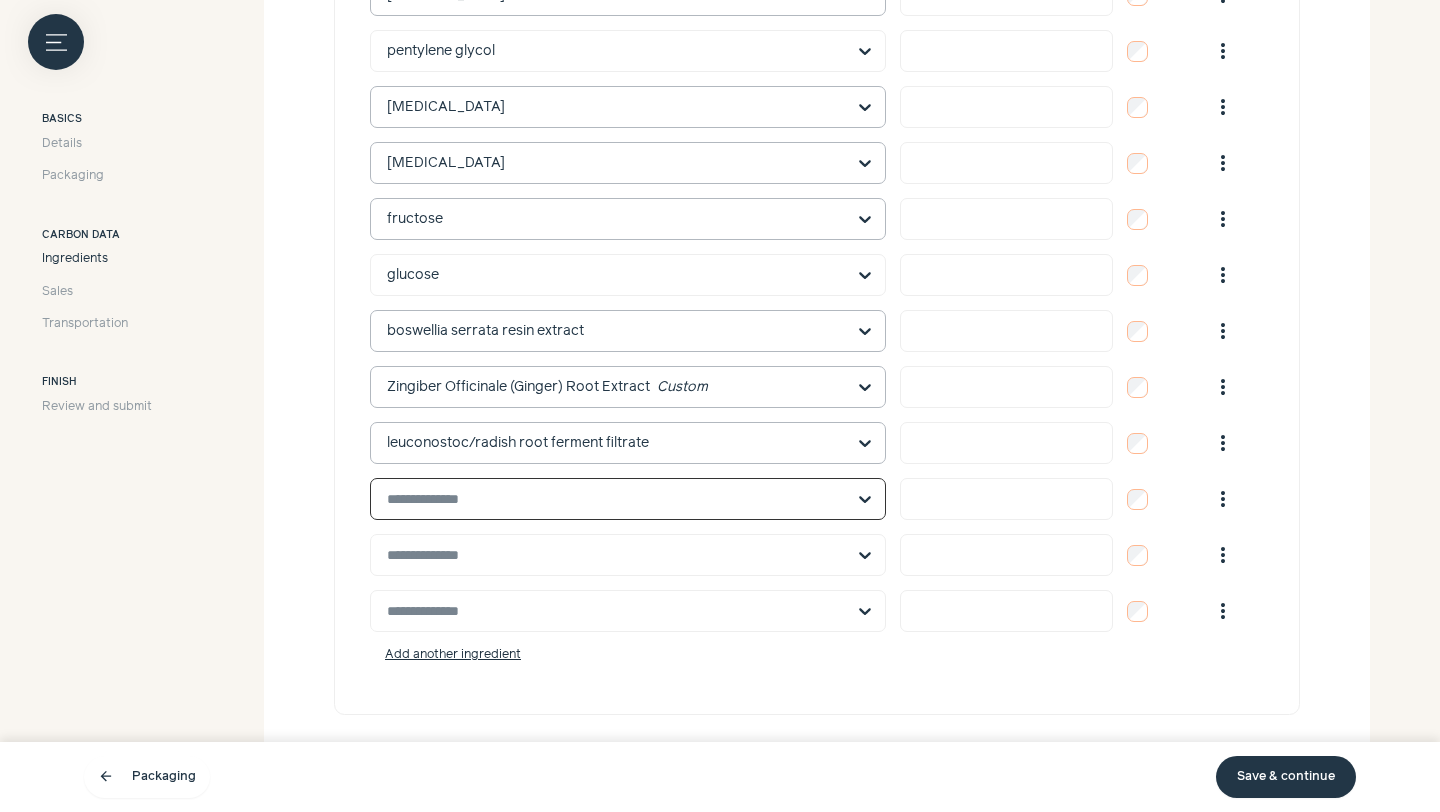 click at bounding box center (616, 499) 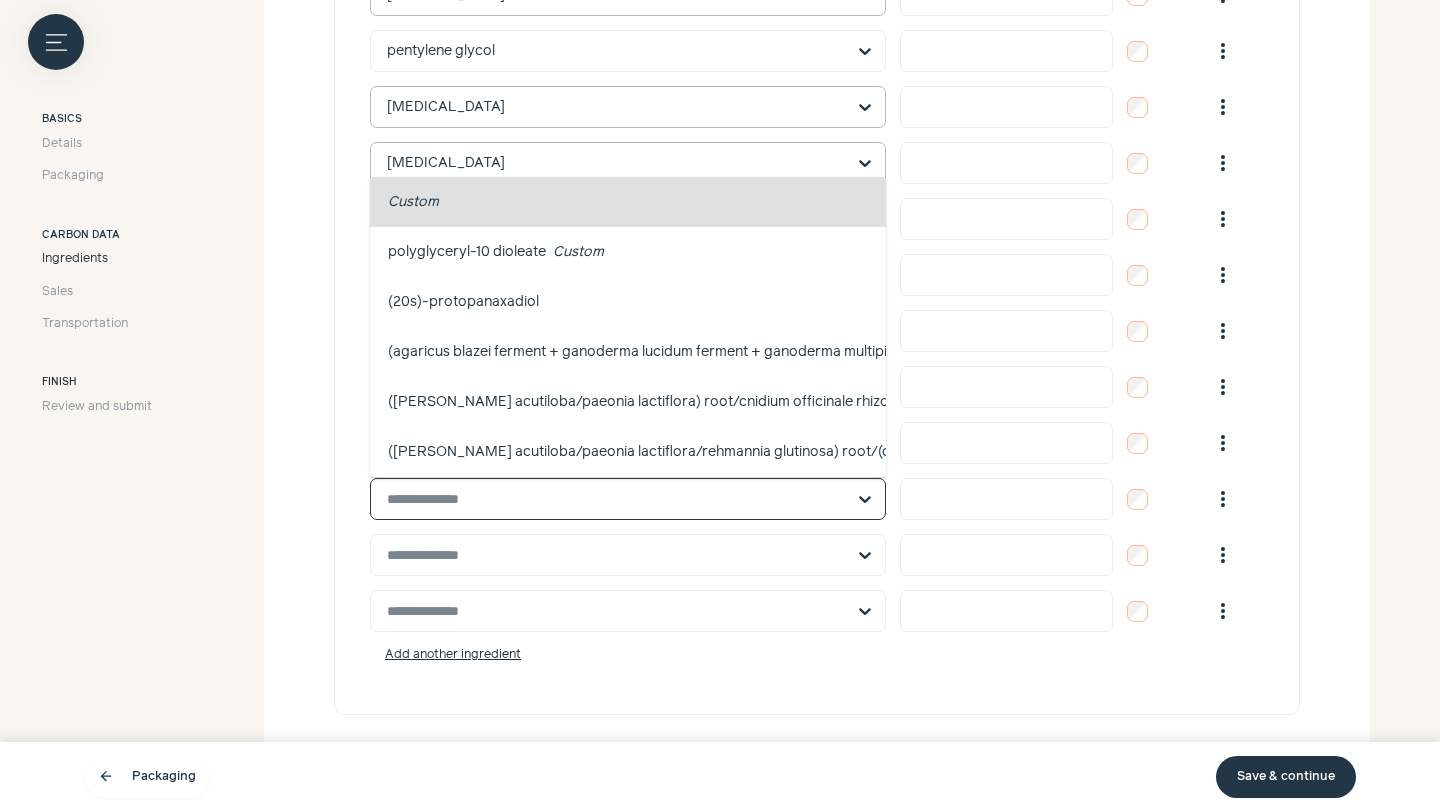 paste on "**********" 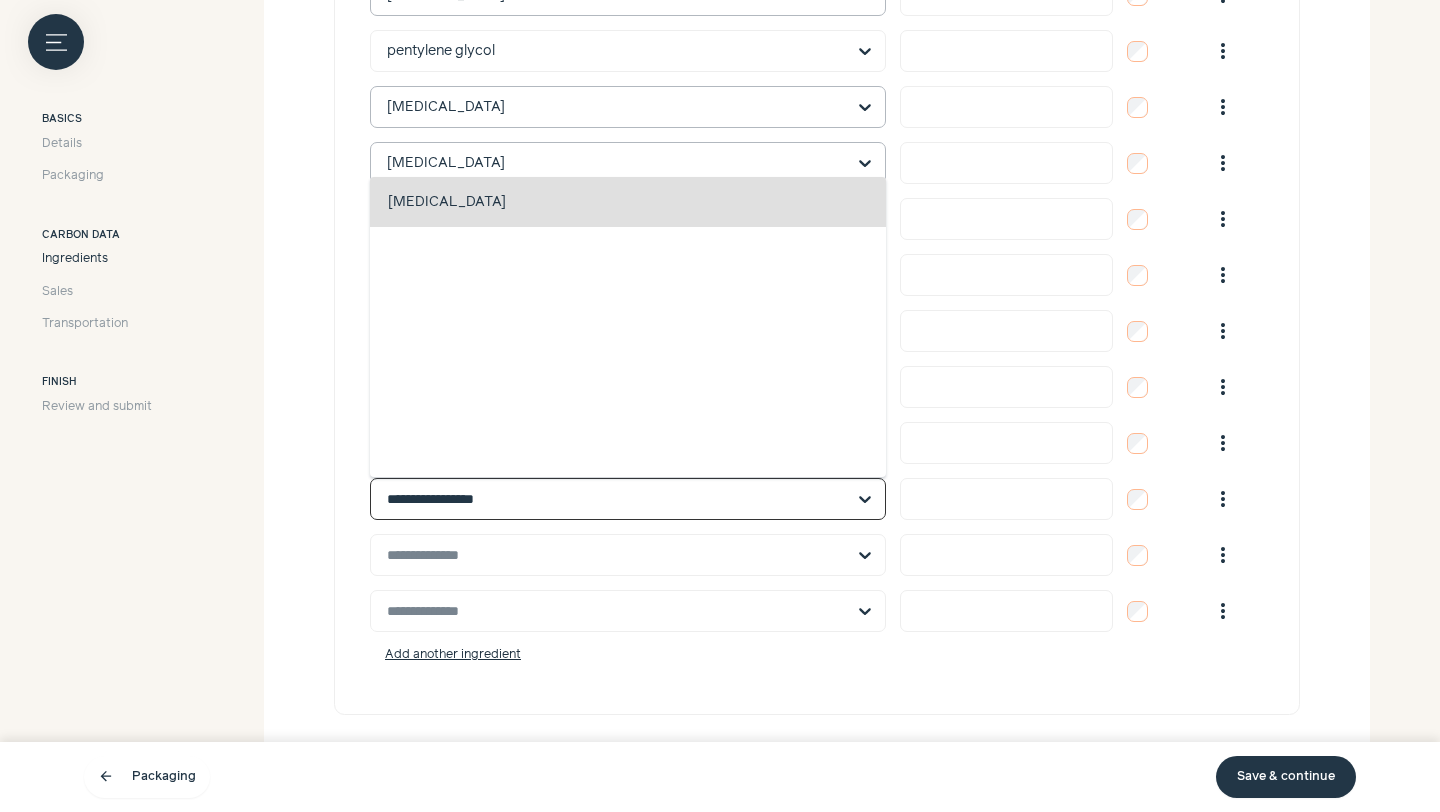 click on "[MEDICAL_DATA]   skin conditioning - miscellaneous, chelating" 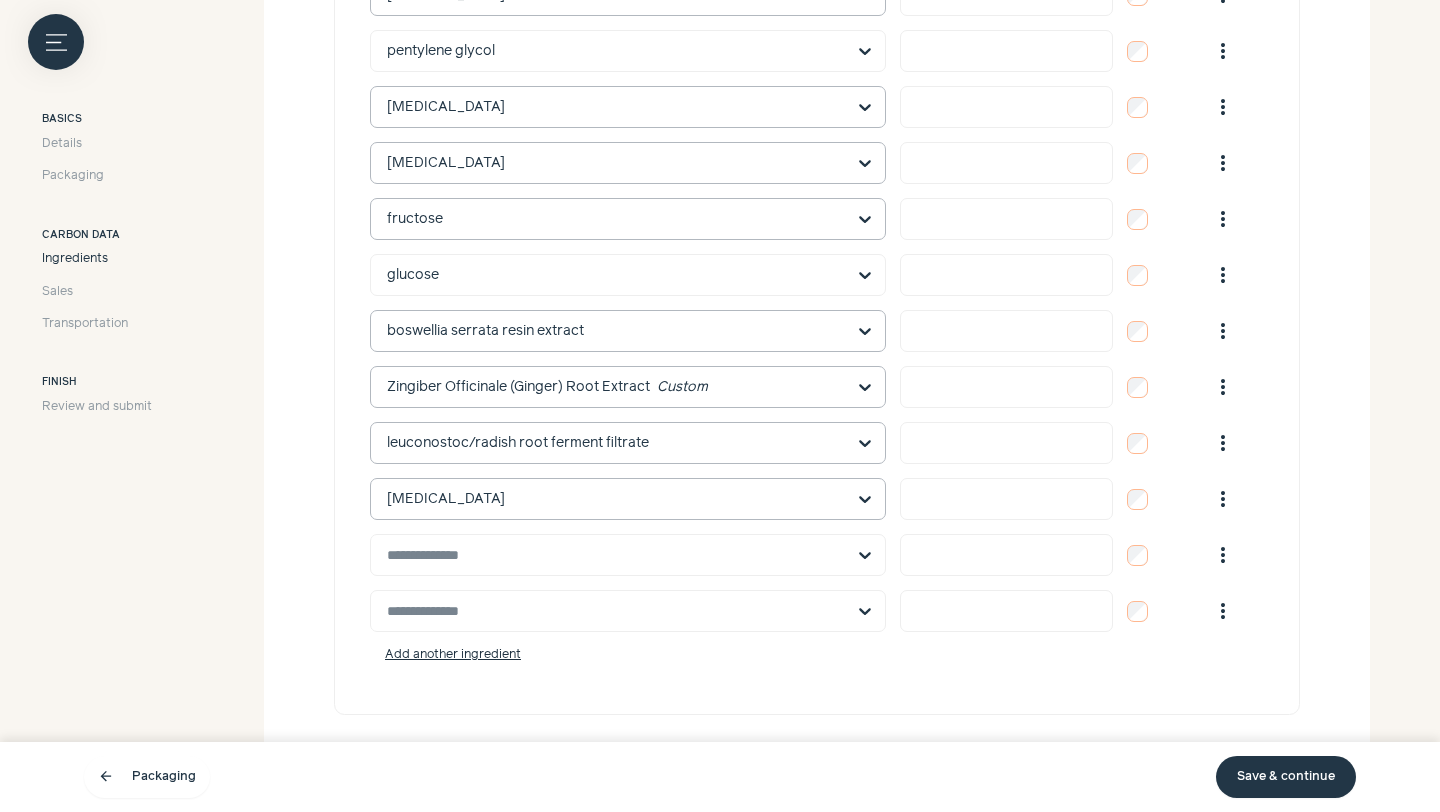 scroll, scrollTop: 2297, scrollLeft: 0, axis: vertical 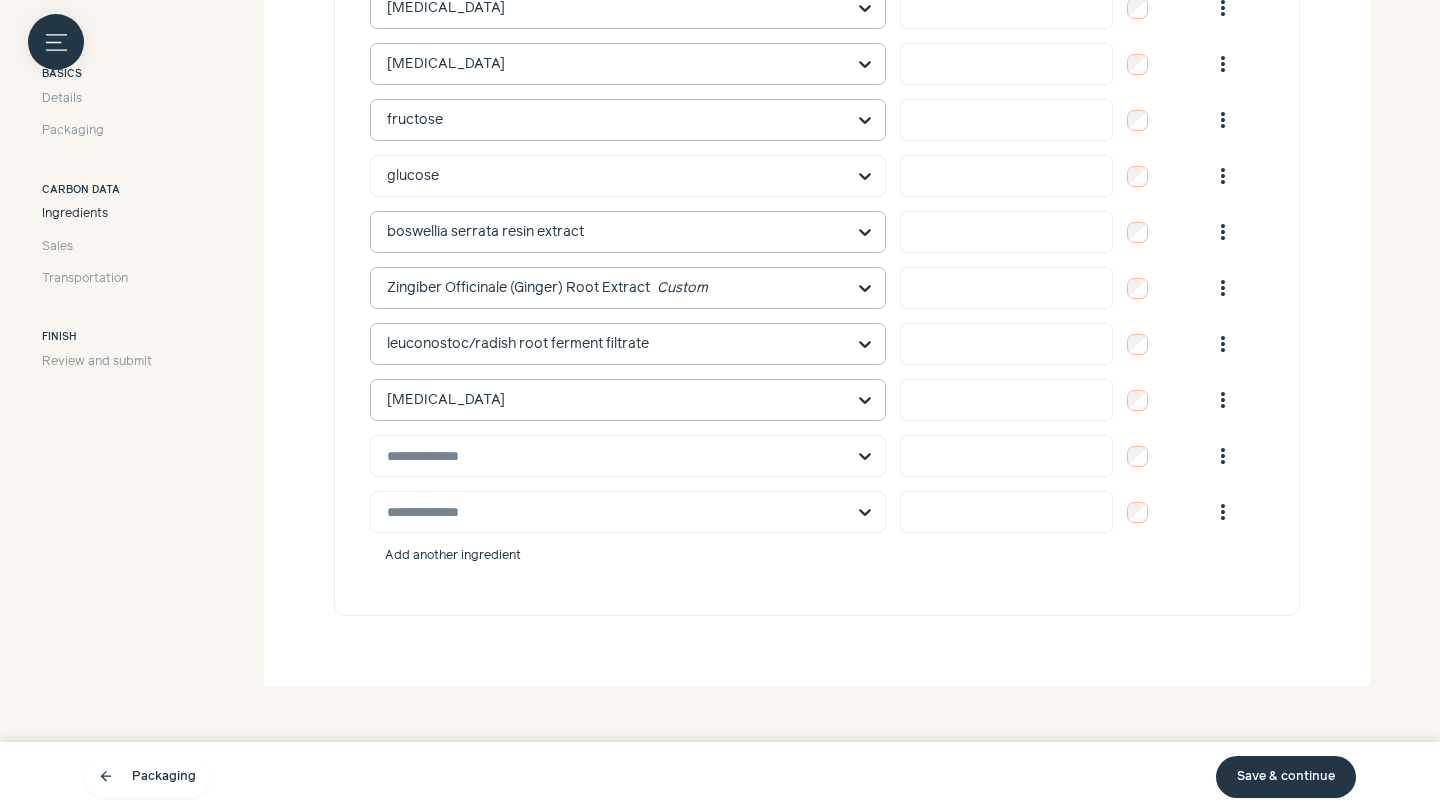 click on "Add another ingredient" at bounding box center (453, 556) 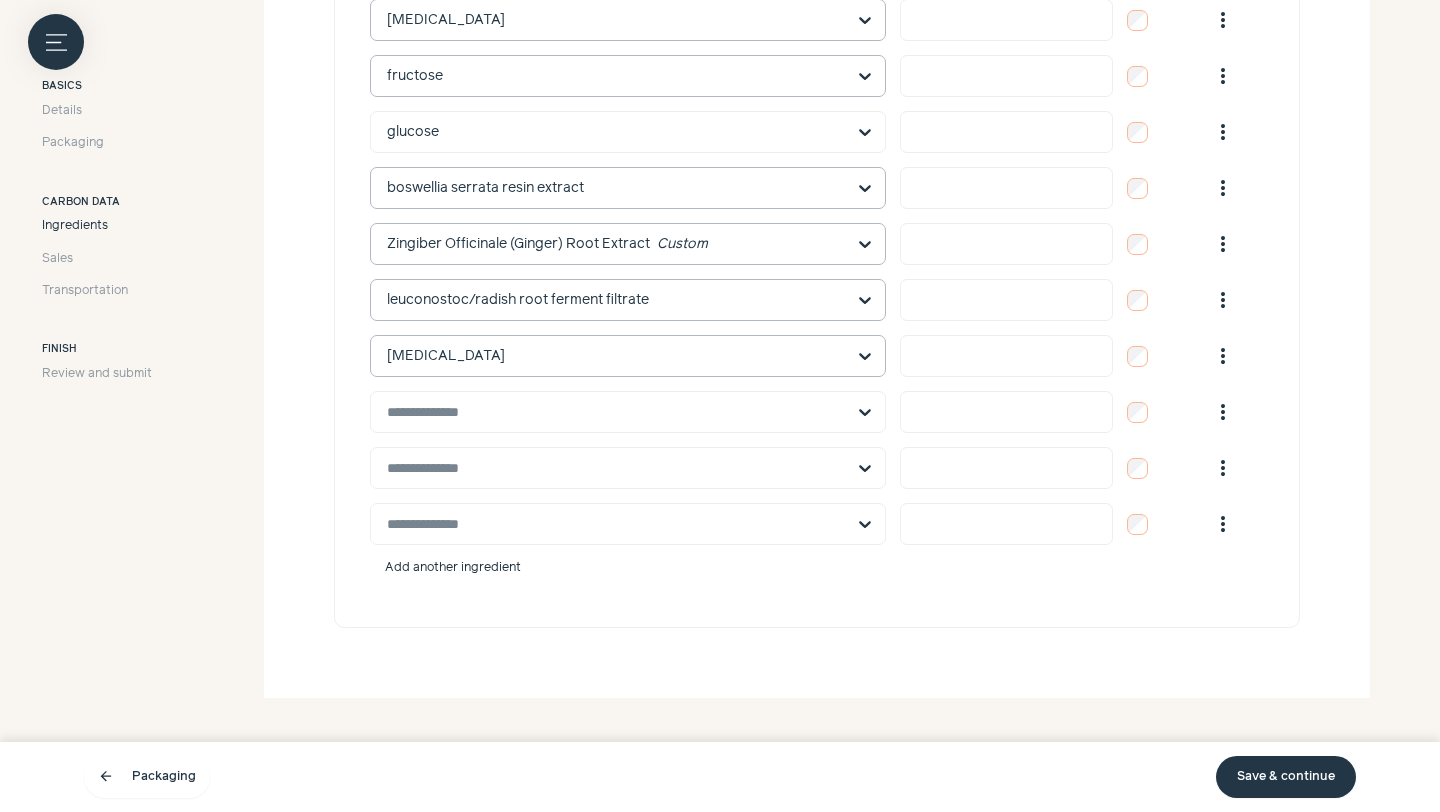 scroll, scrollTop: 2353, scrollLeft: 0, axis: vertical 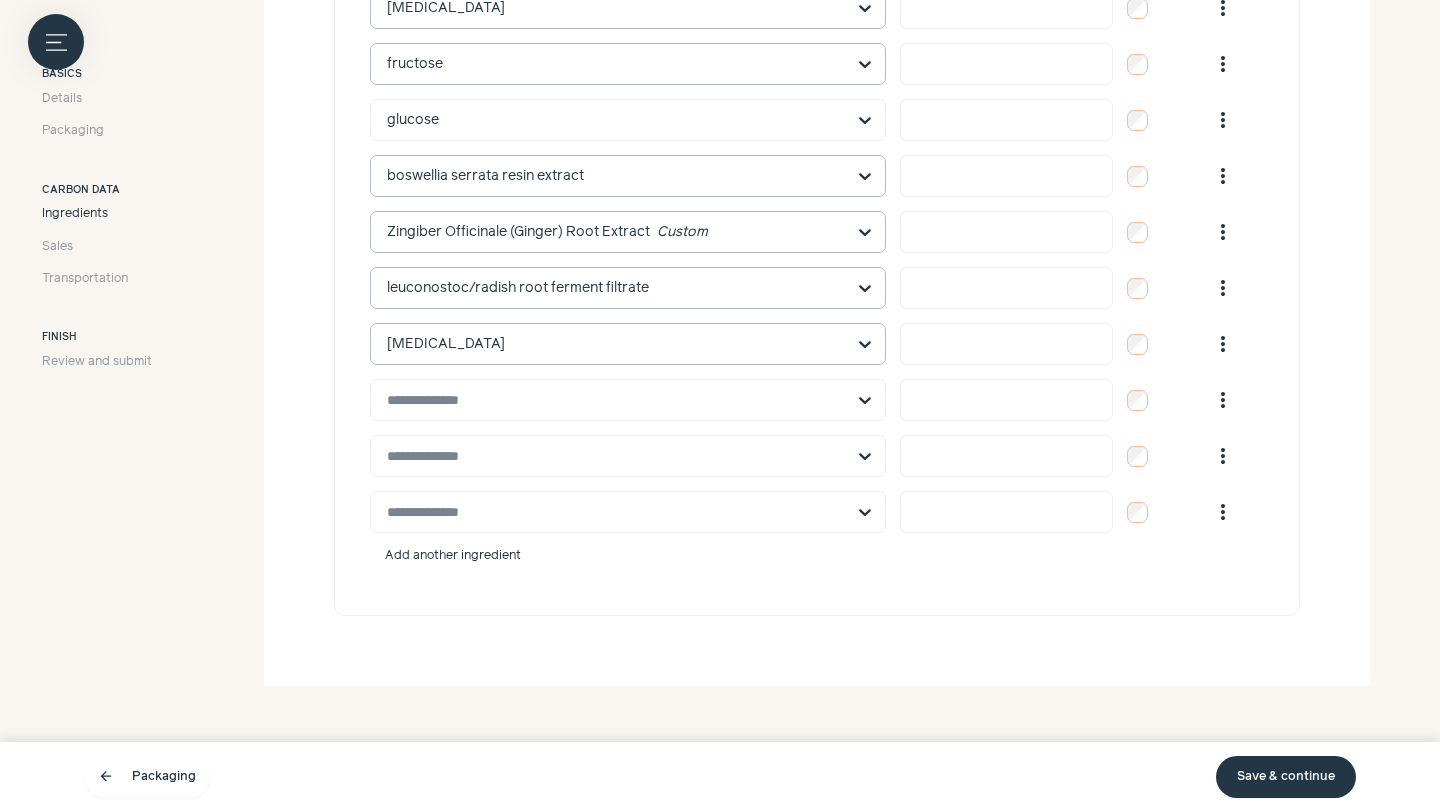 click on "Add another ingredient" at bounding box center [453, 556] 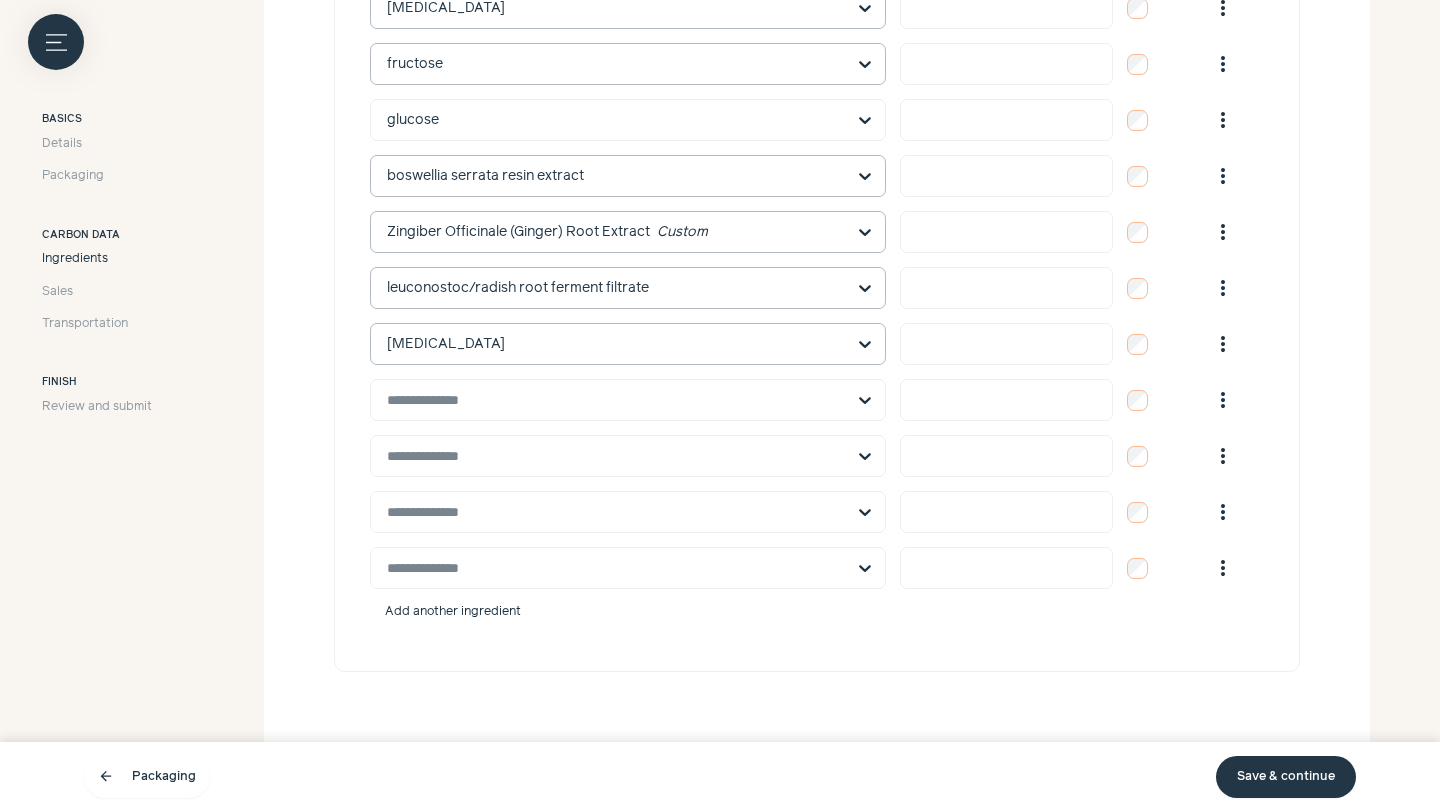 scroll, scrollTop: 2379, scrollLeft: 0, axis: vertical 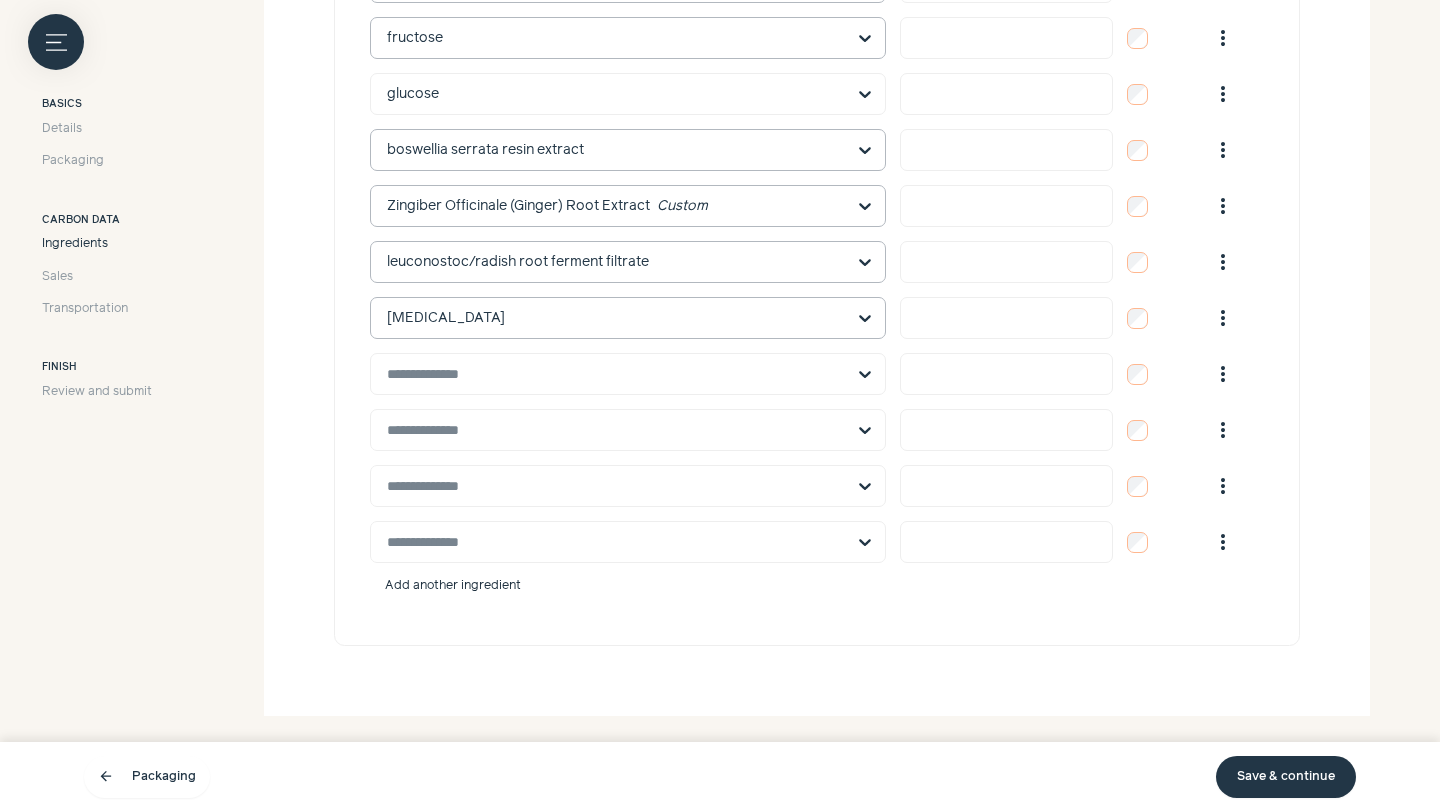 click on "Add another ingredient" at bounding box center (453, 586) 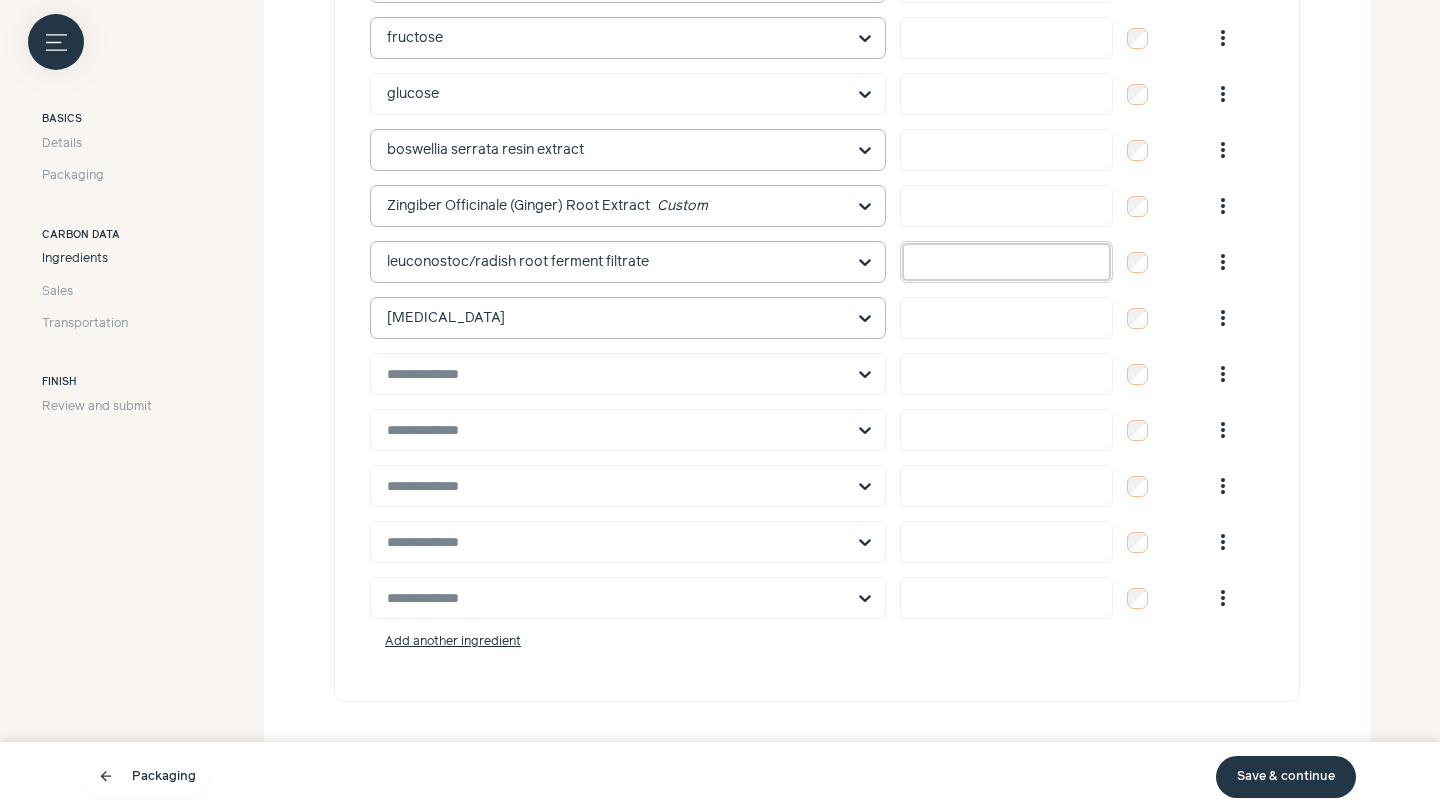 drag, startPoint x: 1016, startPoint y: 263, endPoint x: 896, endPoint y: 263, distance: 120 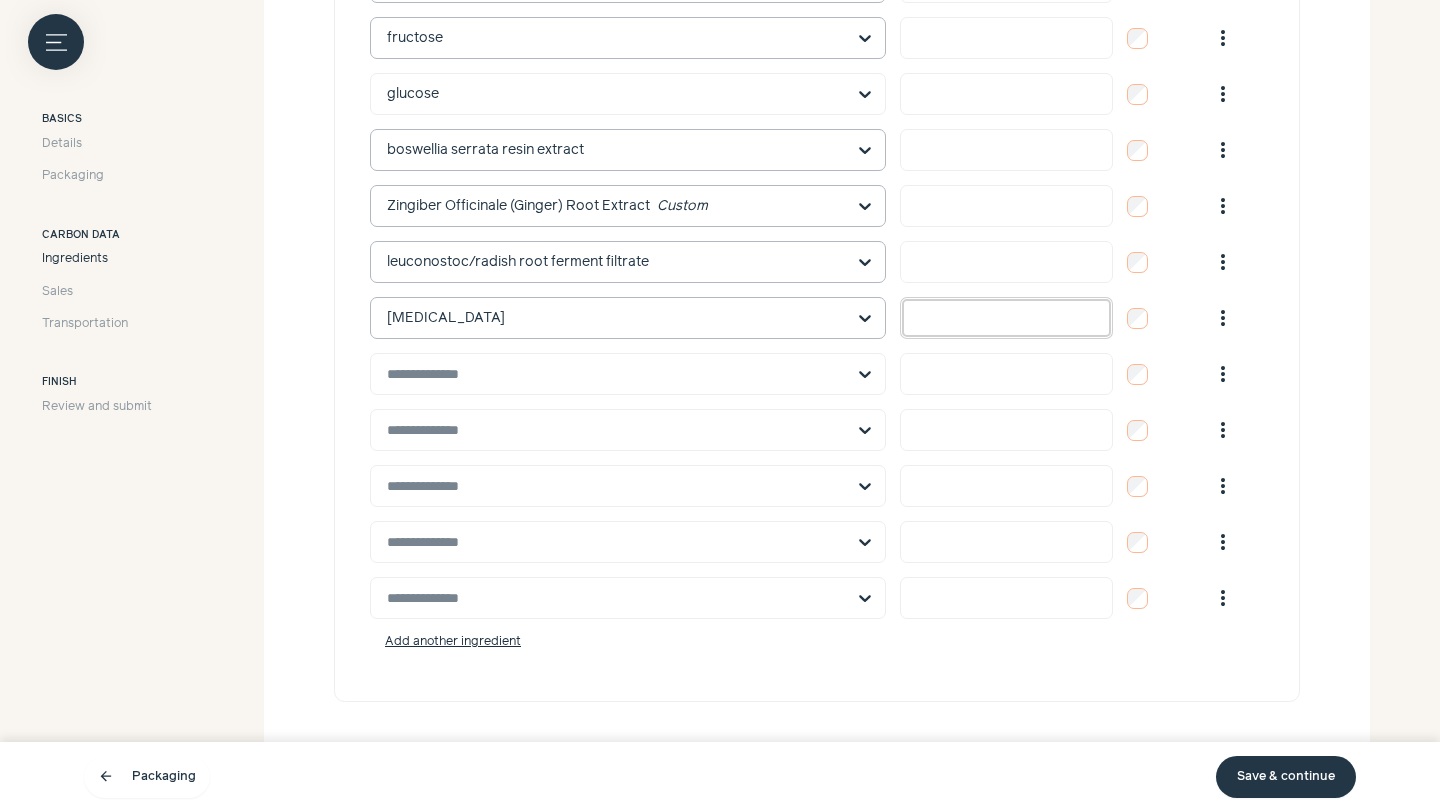 click at bounding box center [1006, 318] 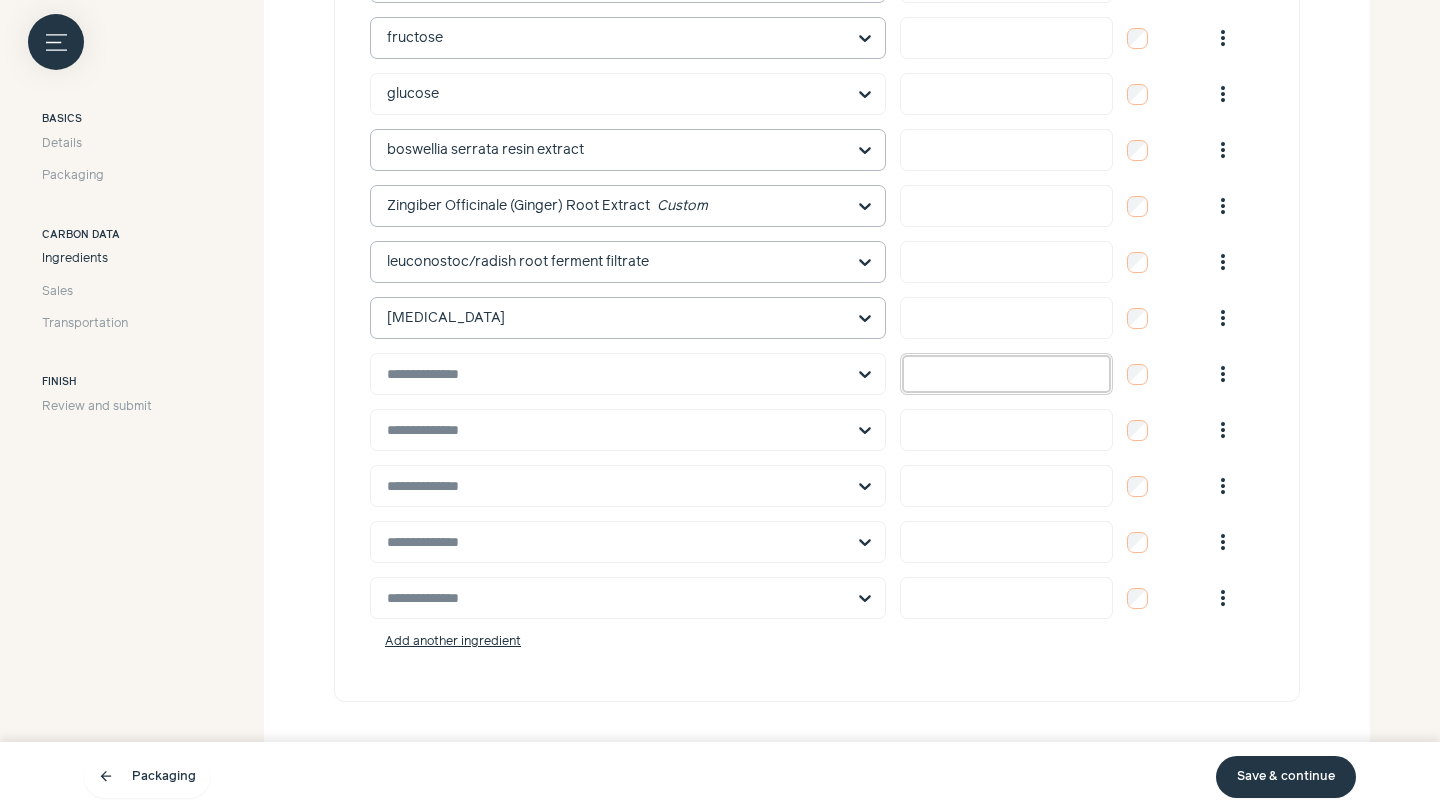 click at bounding box center (1006, 374) 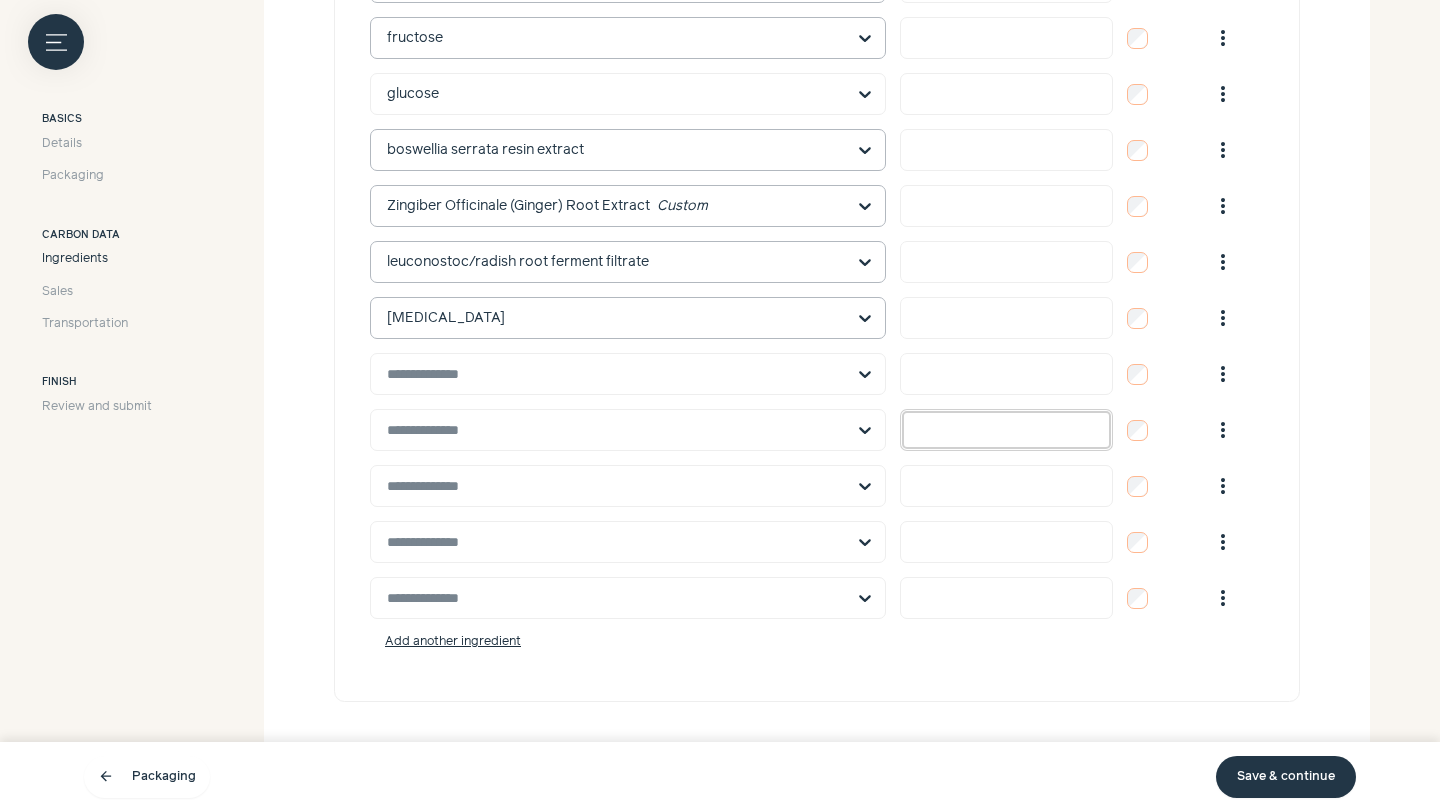 click at bounding box center [1006, 430] 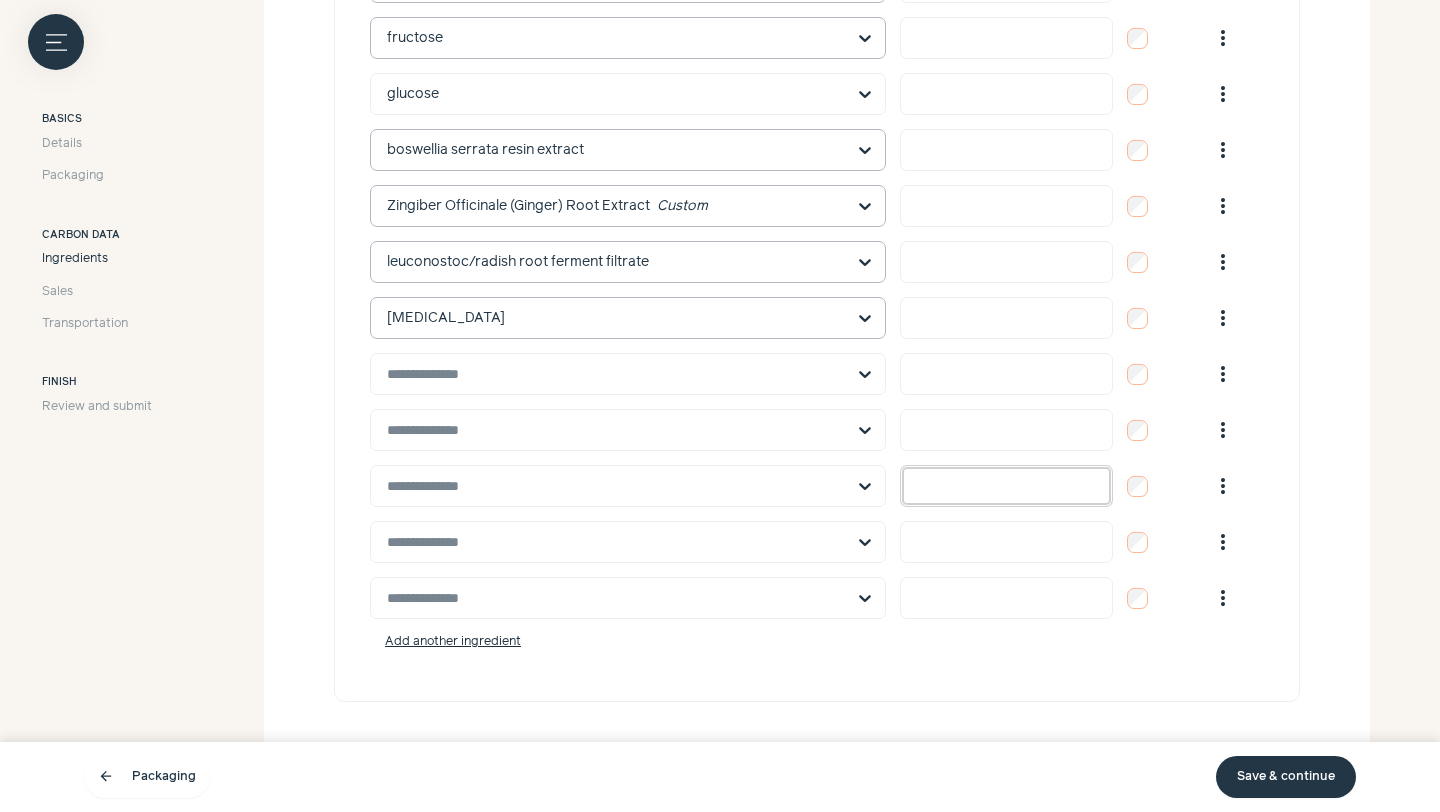 click at bounding box center (1006, 486) 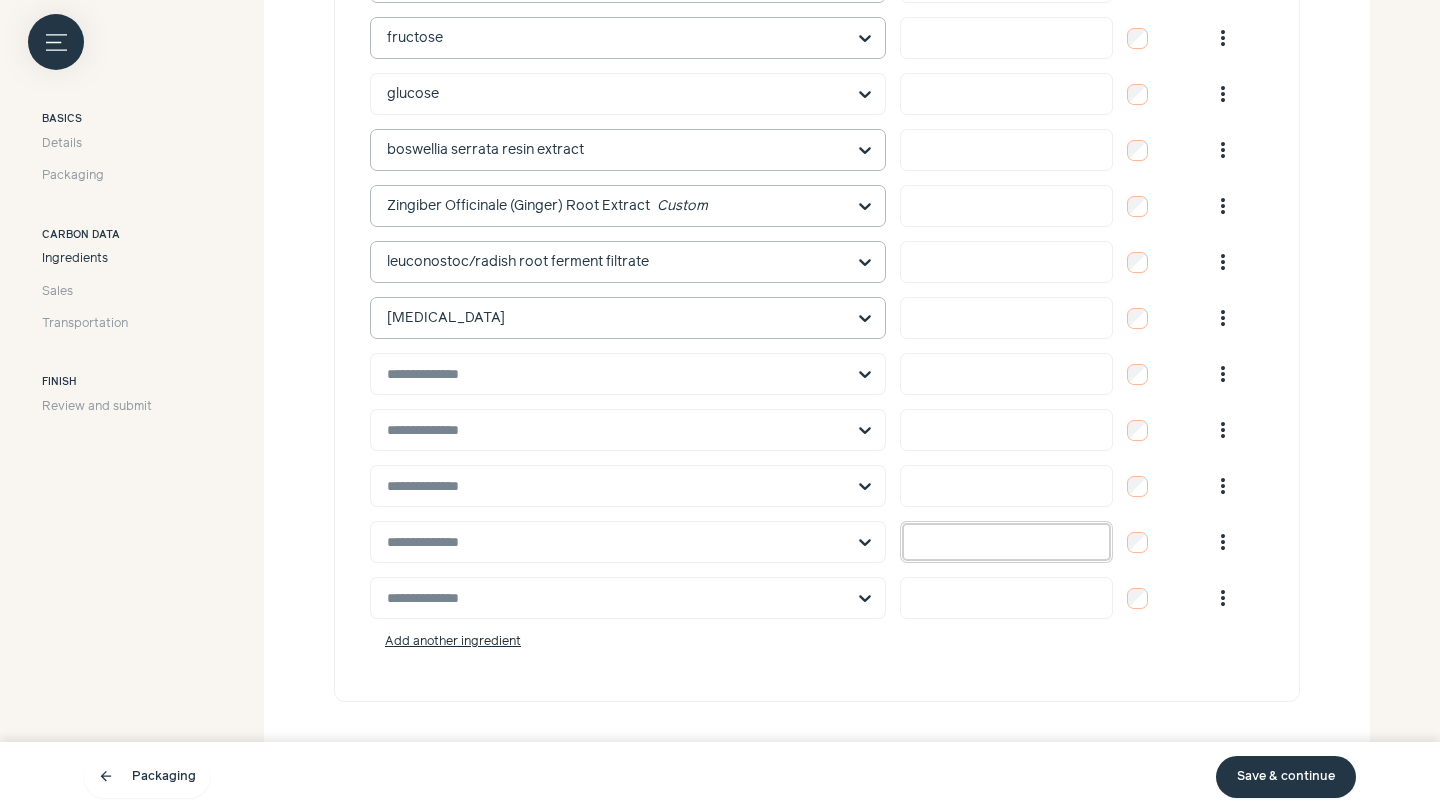click at bounding box center (1006, 542) 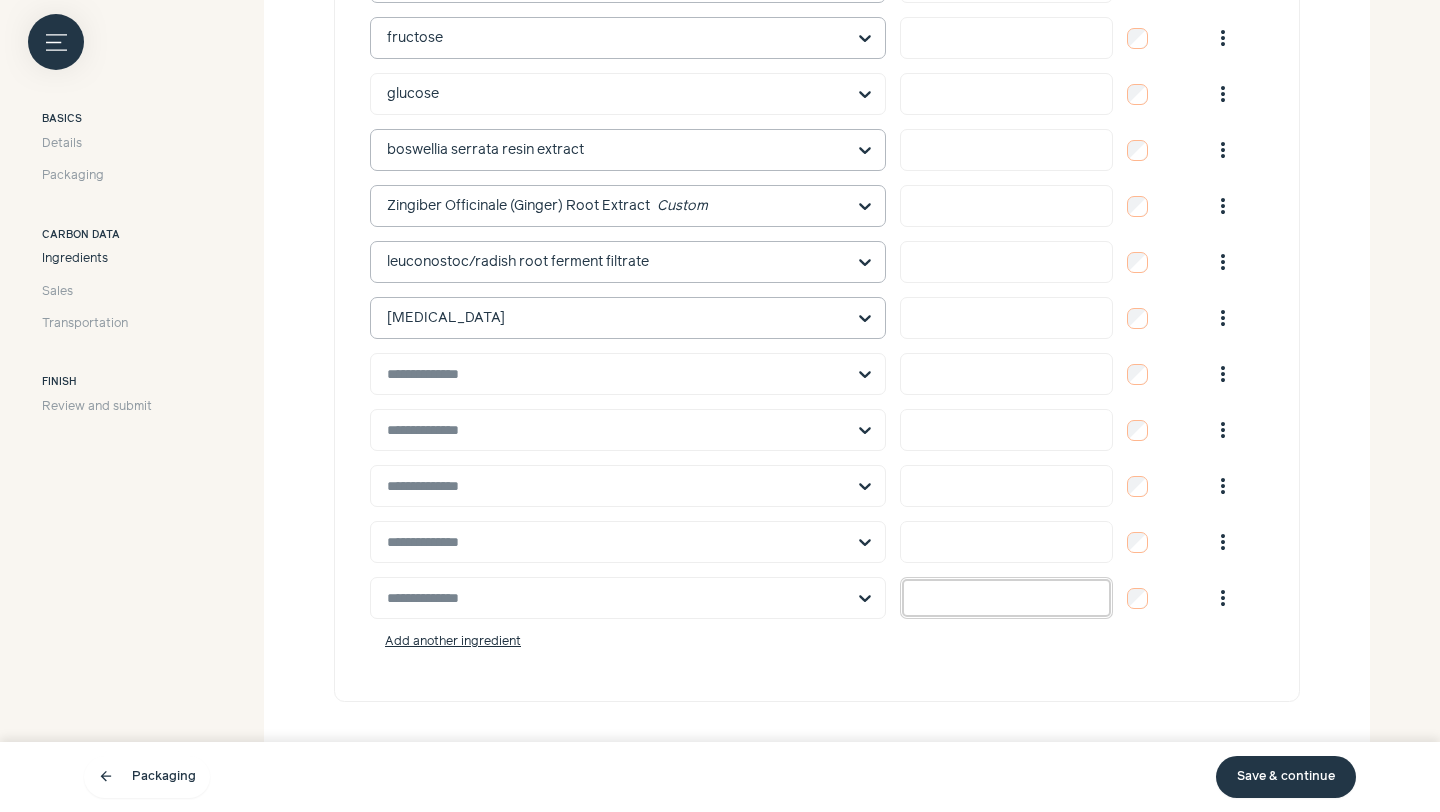 click at bounding box center (1006, 598) 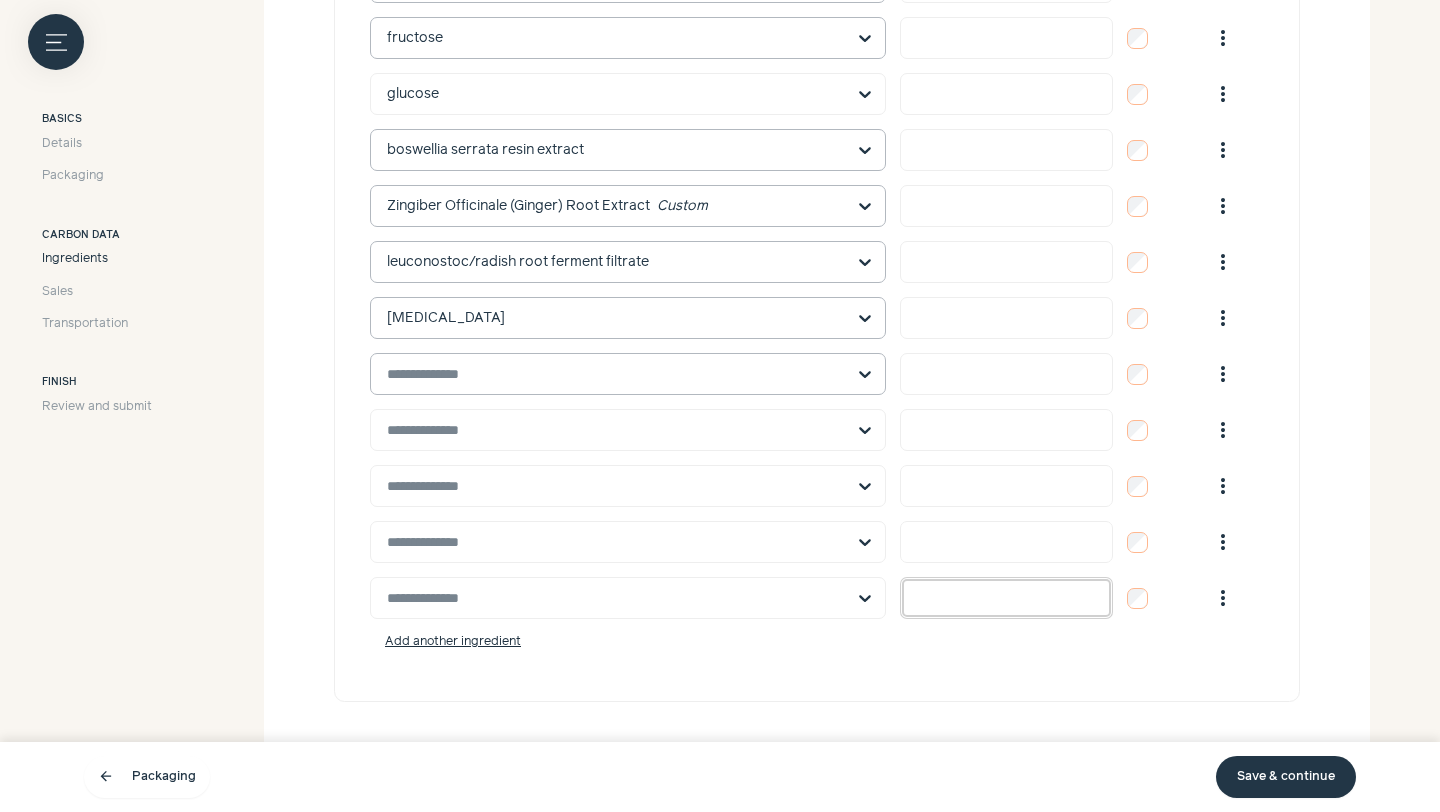 type on "**********" 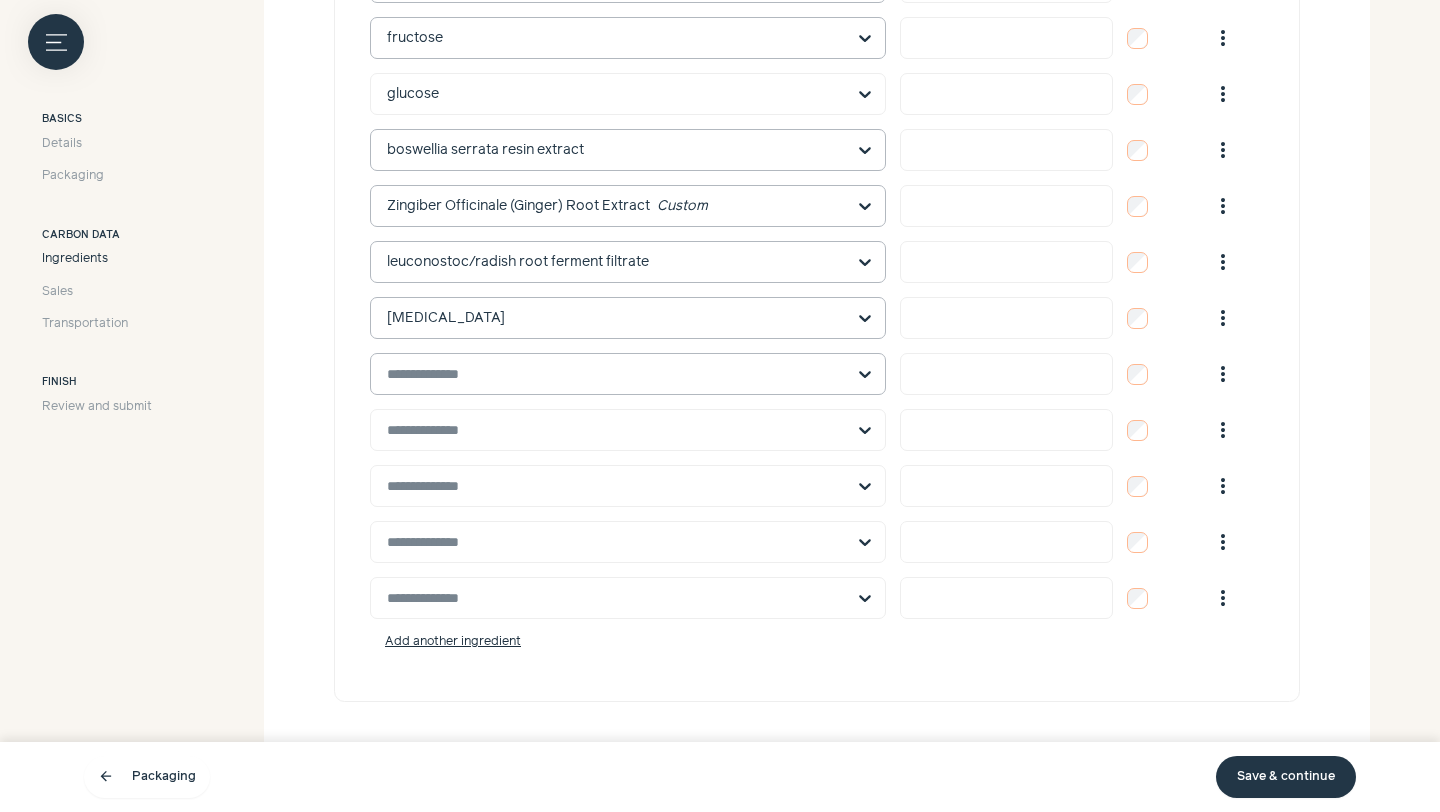 click at bounding box center (616, 374) 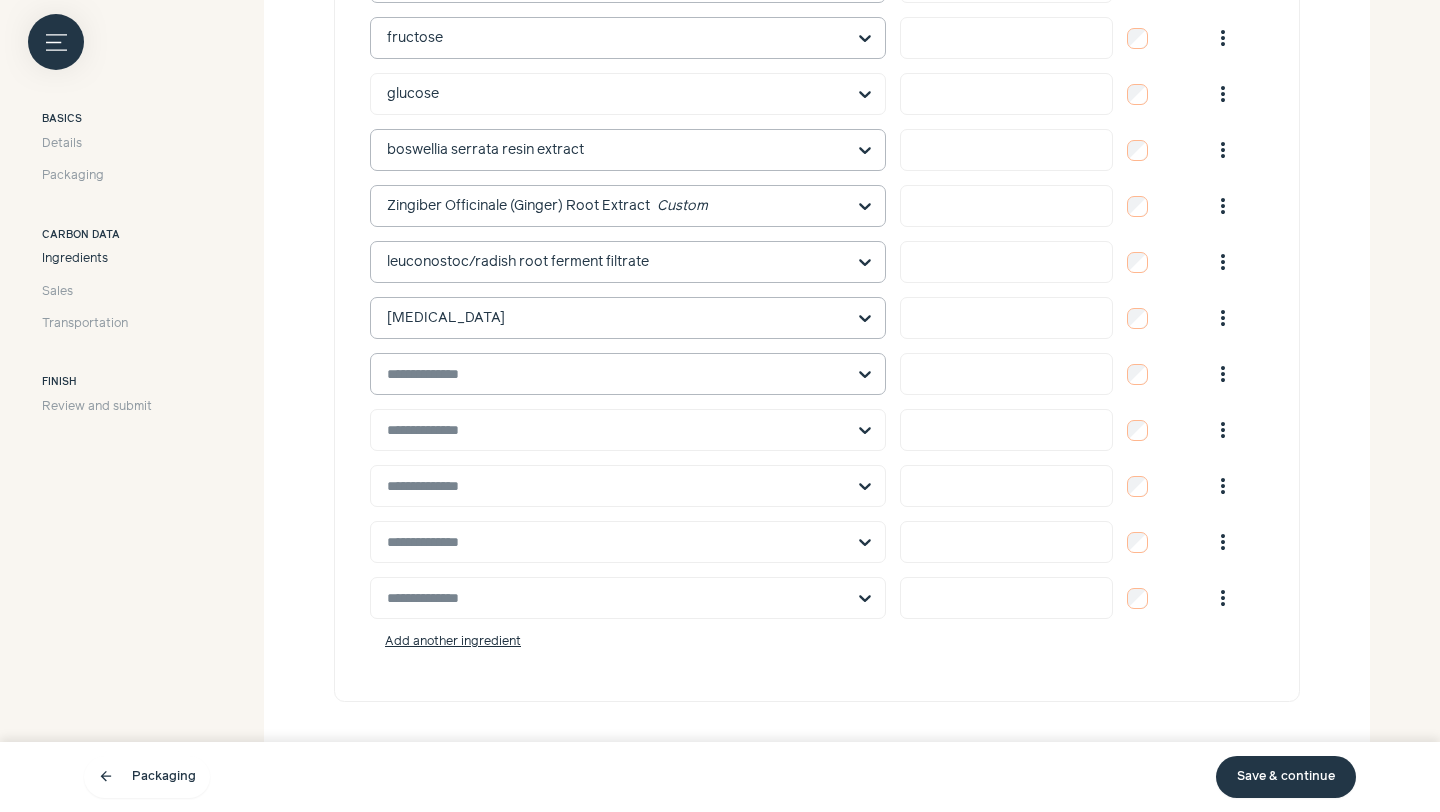 click at bounding box center (616, 374) 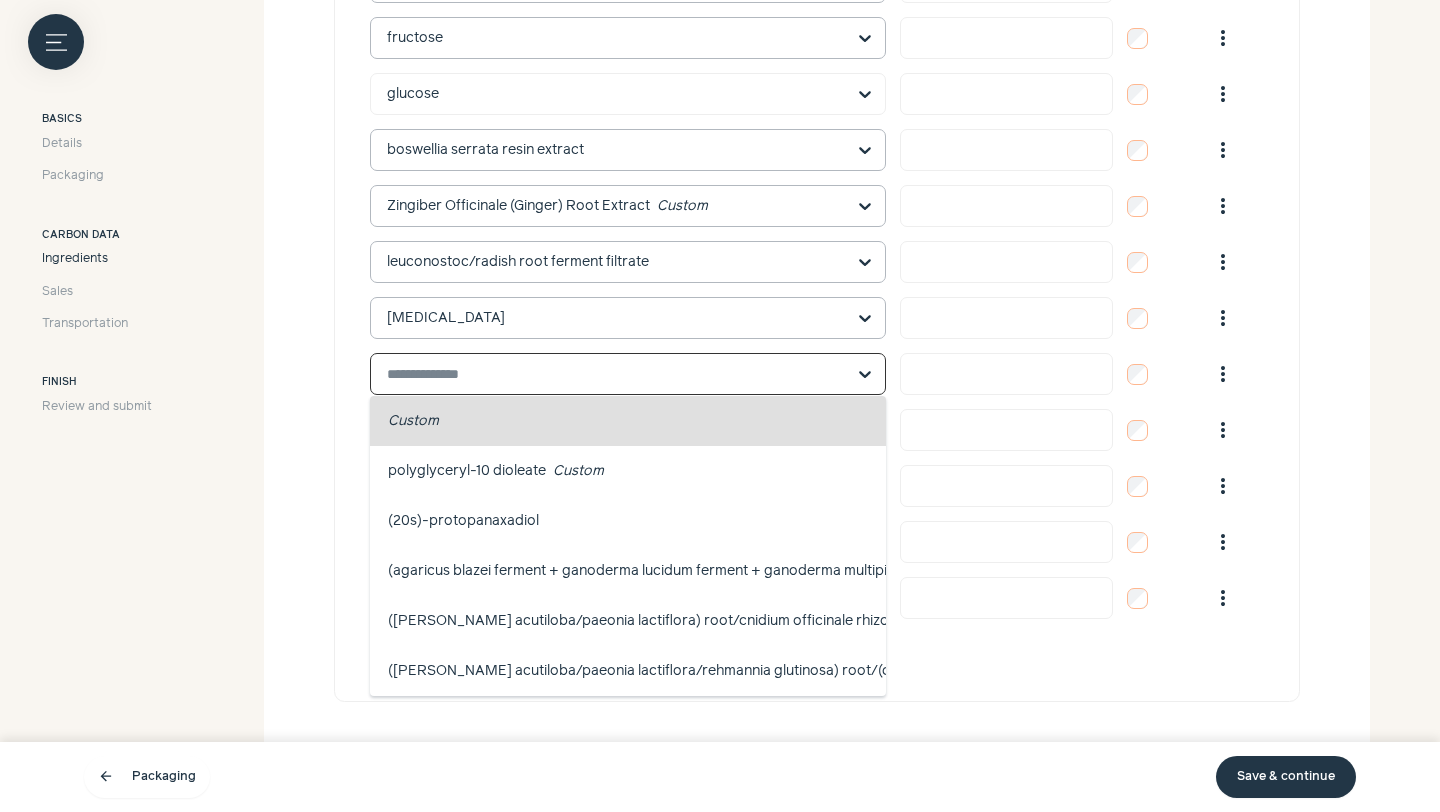 paste on "**********" 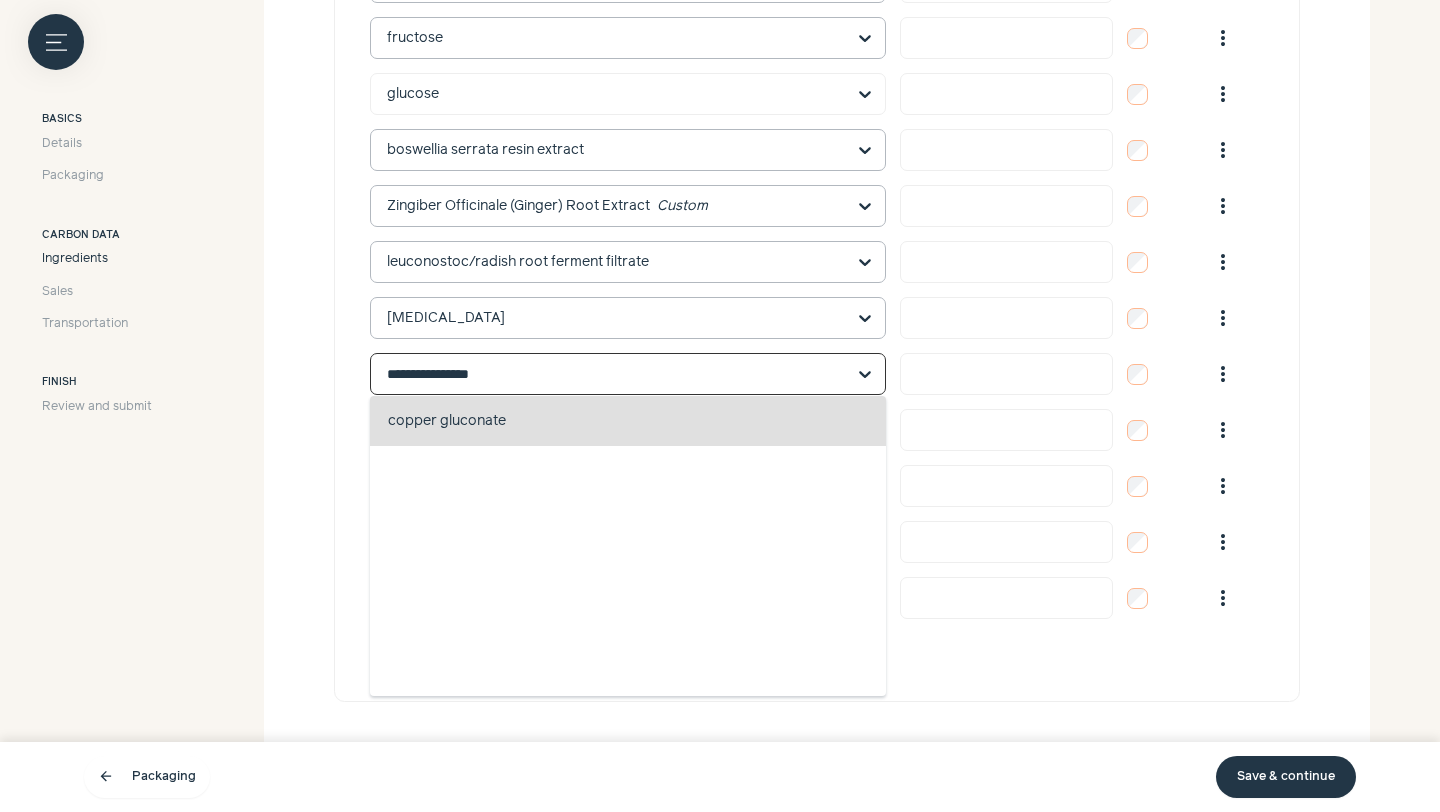 click on "copper gluconate   skin protecting, skin conditioning" 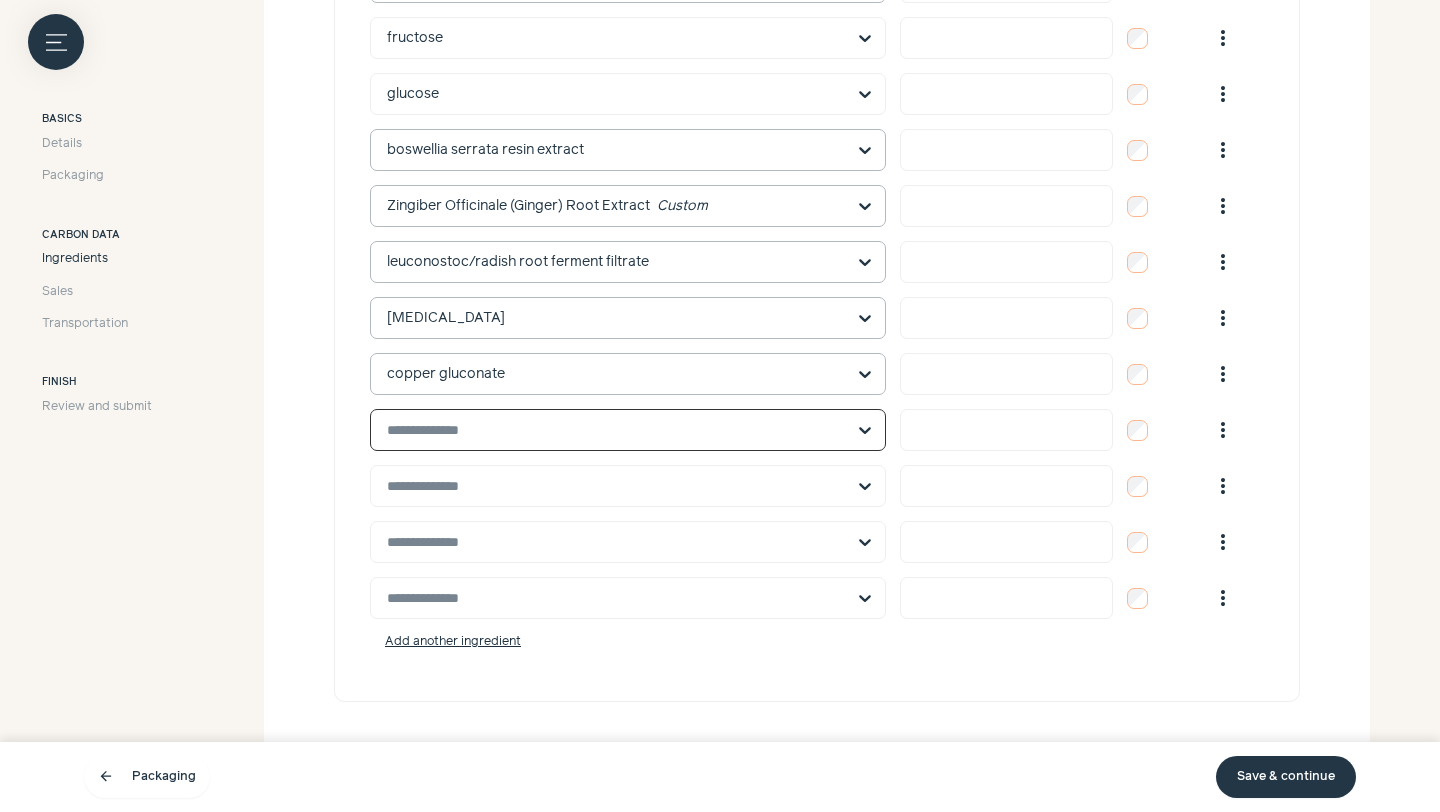 click at bounding box center (616, 430) 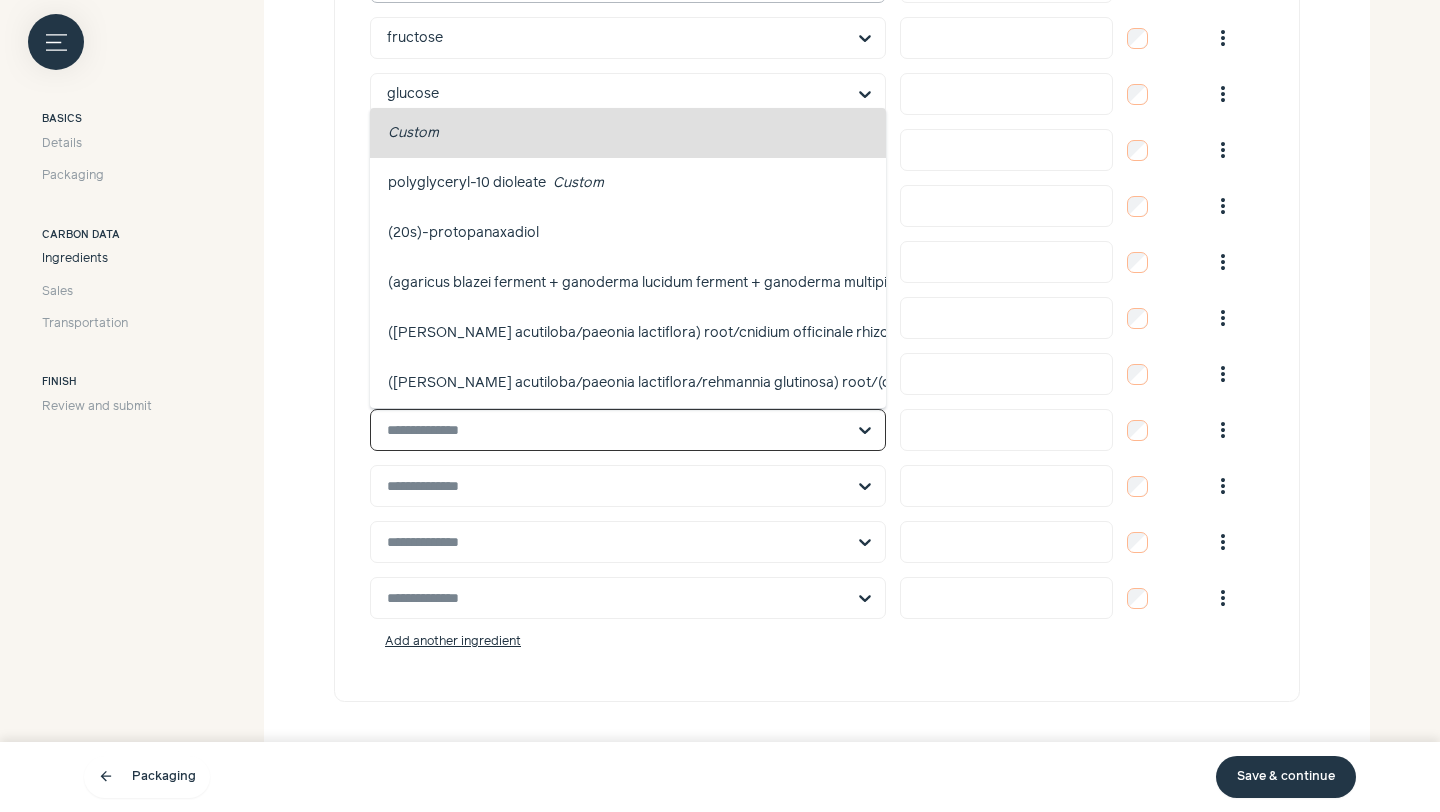 paste on "****" 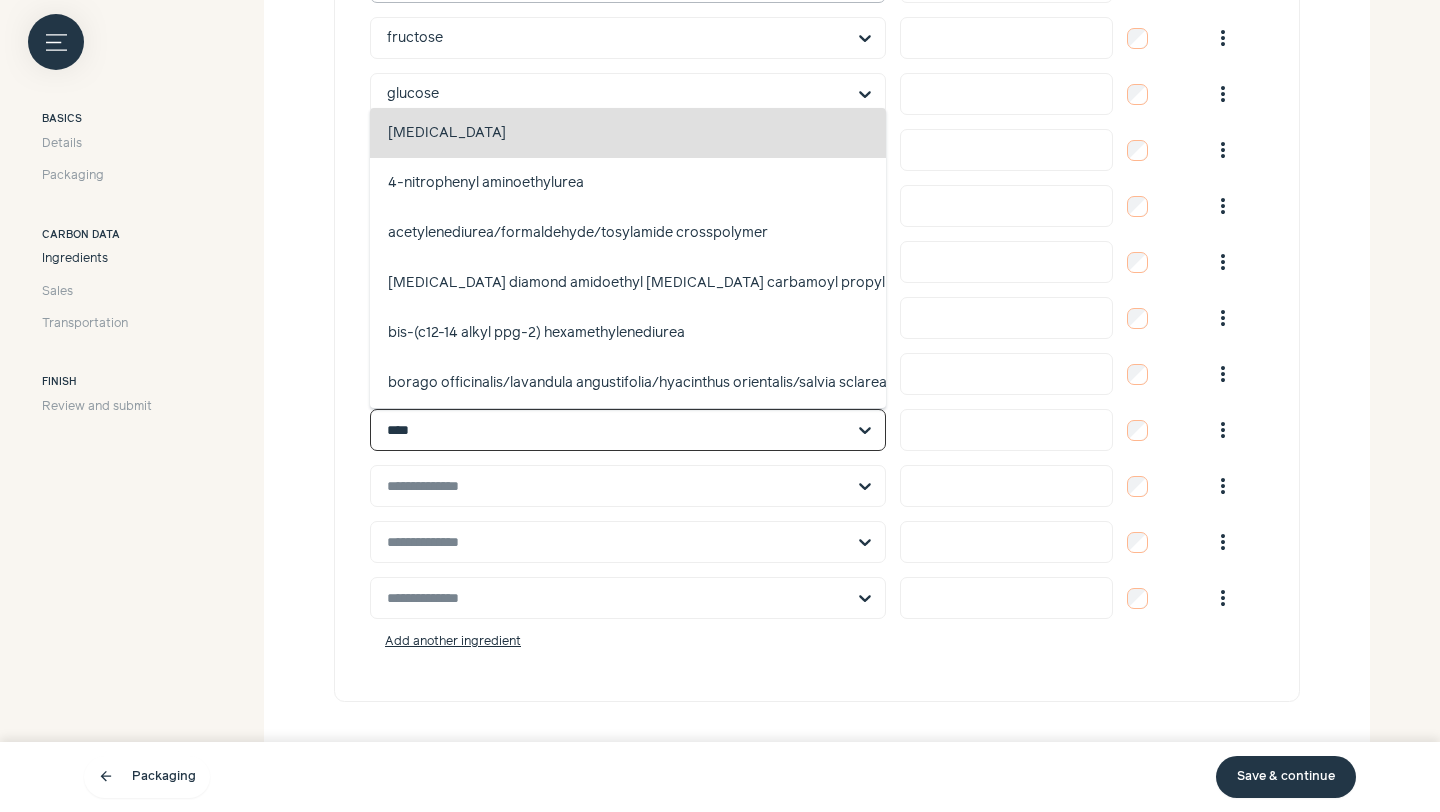 click on "[MEDICAL_DATA]   skin conditioning, humectant, antistatic, buffering" 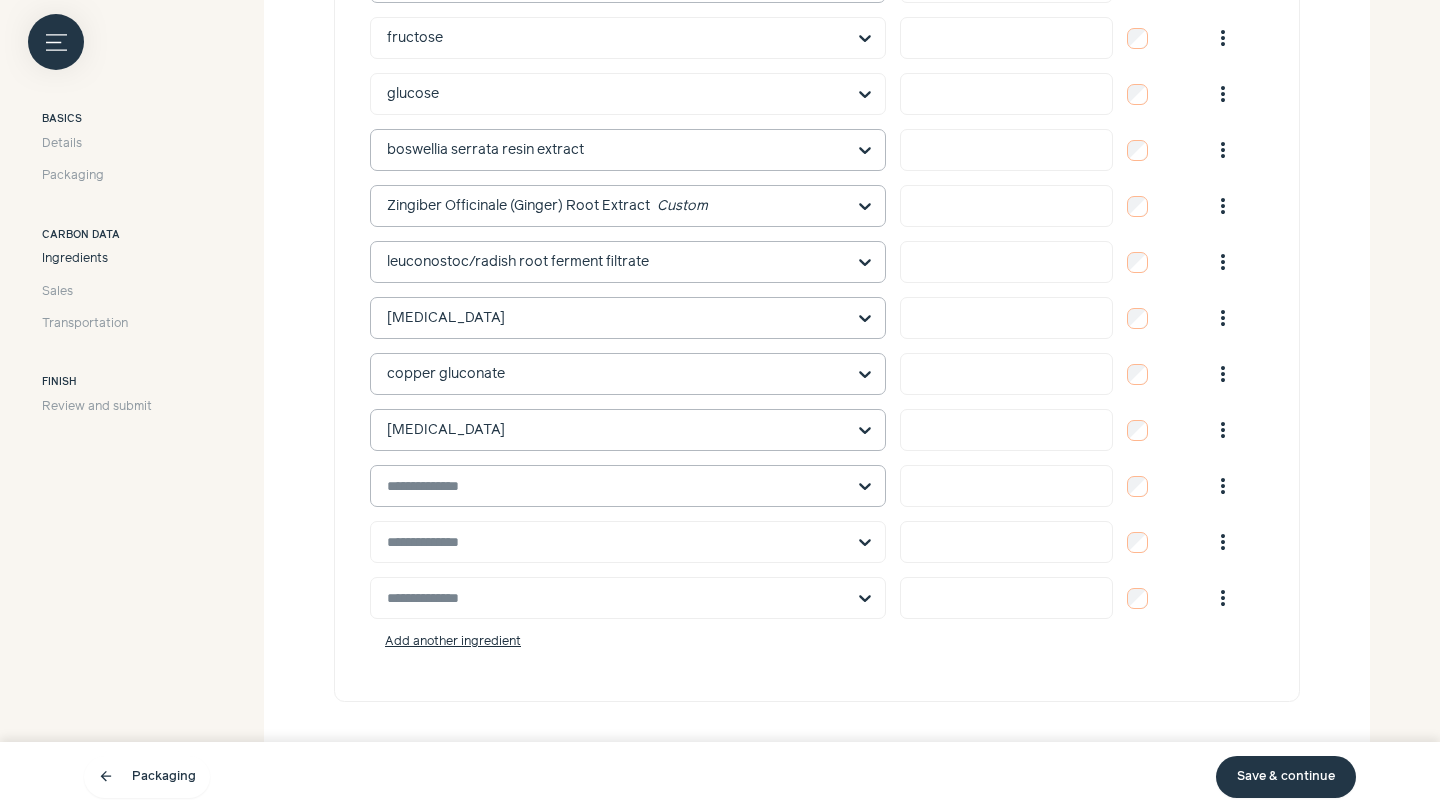 click at bounding box center [616, 486] 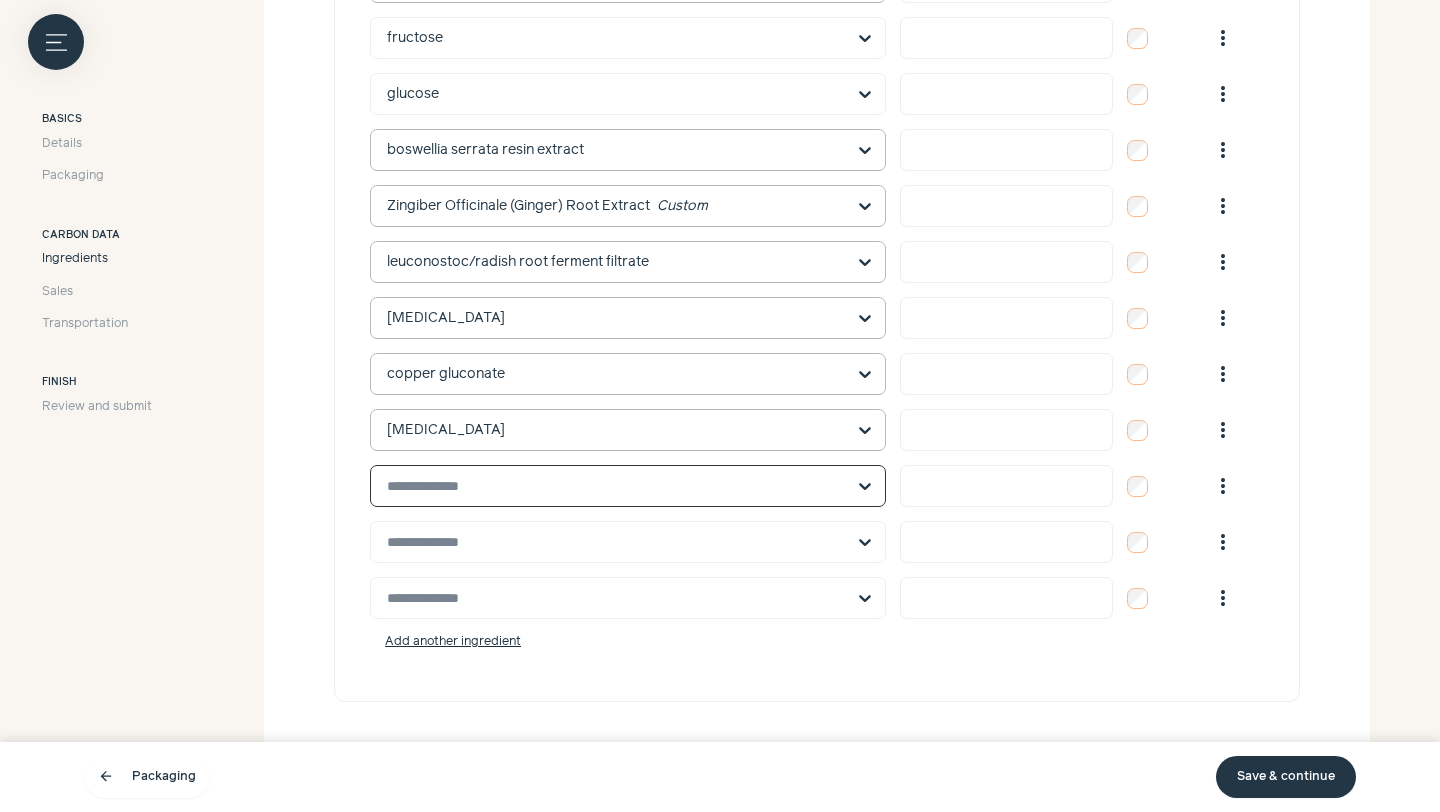 click at bounding box center [616, 486] 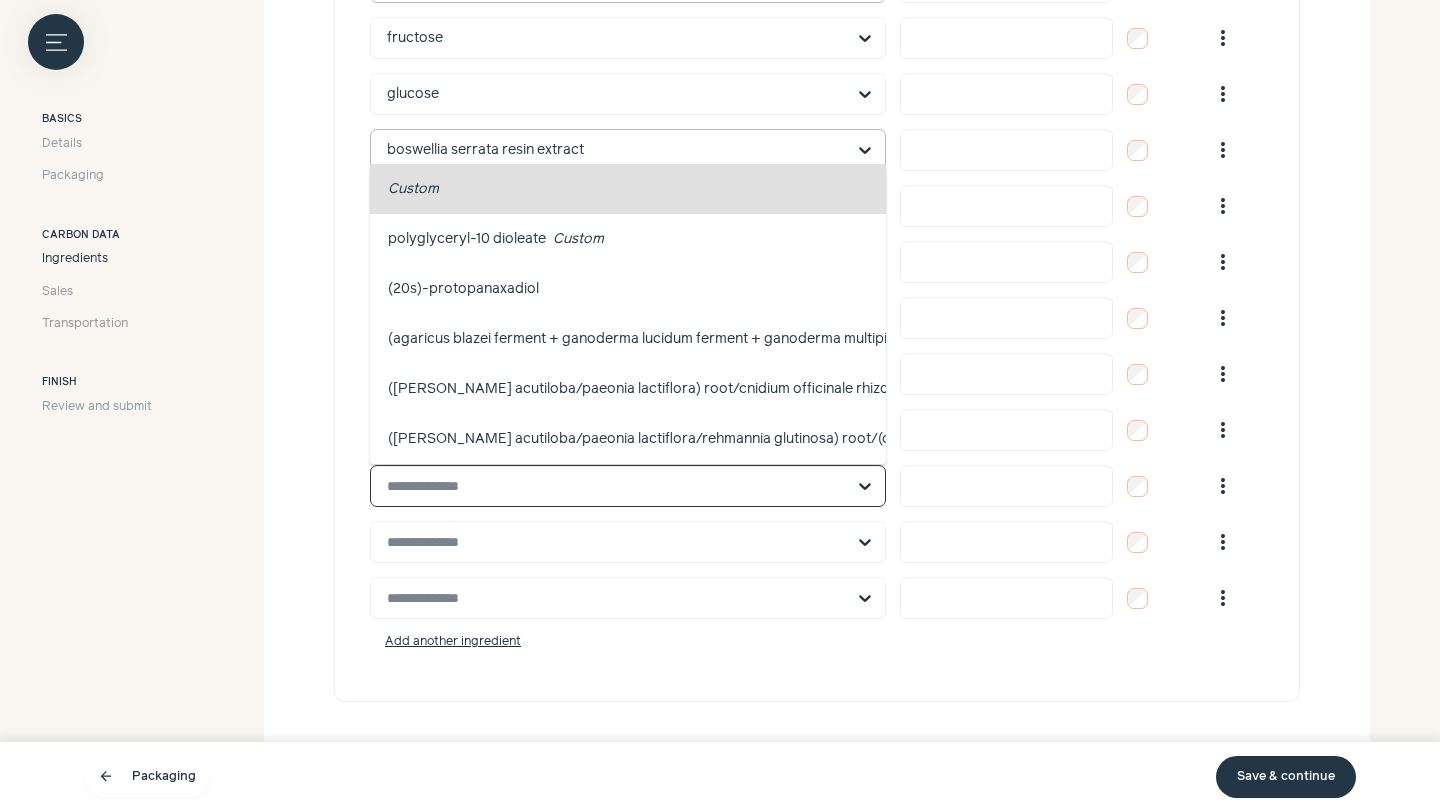 paste on "**********" 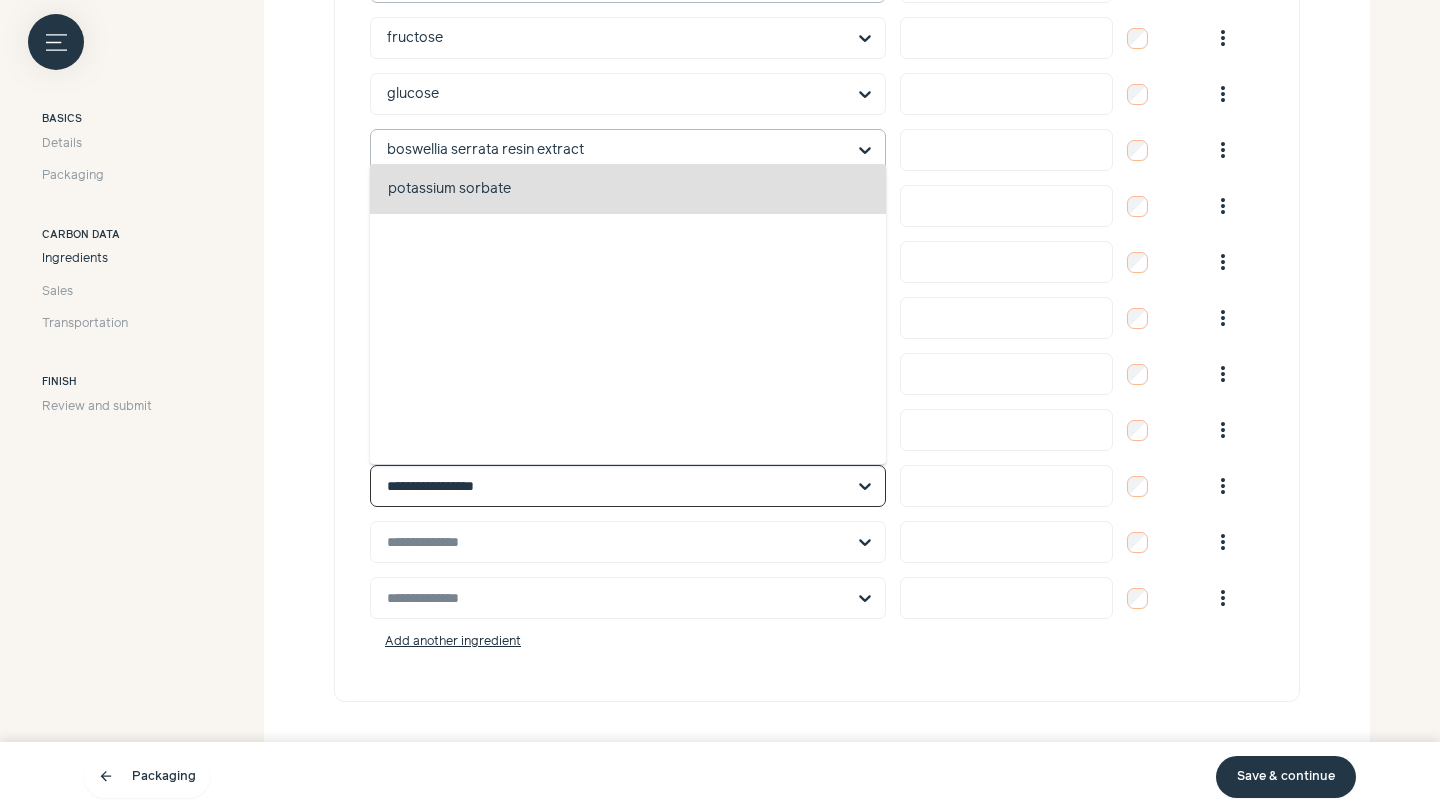 click on "potassium sorbate" at bounding box center [449, 189] 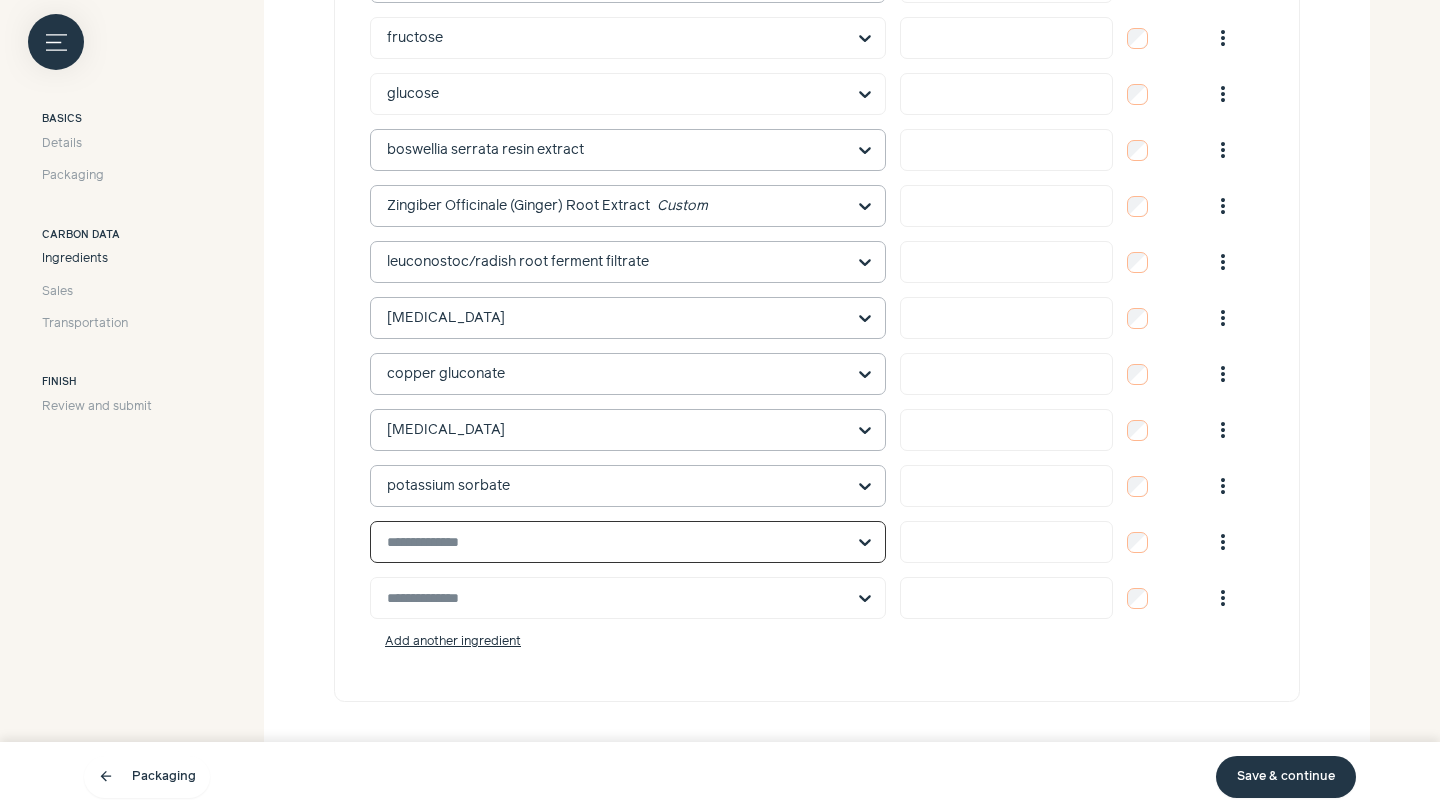 click at bounding box center [616, 542] 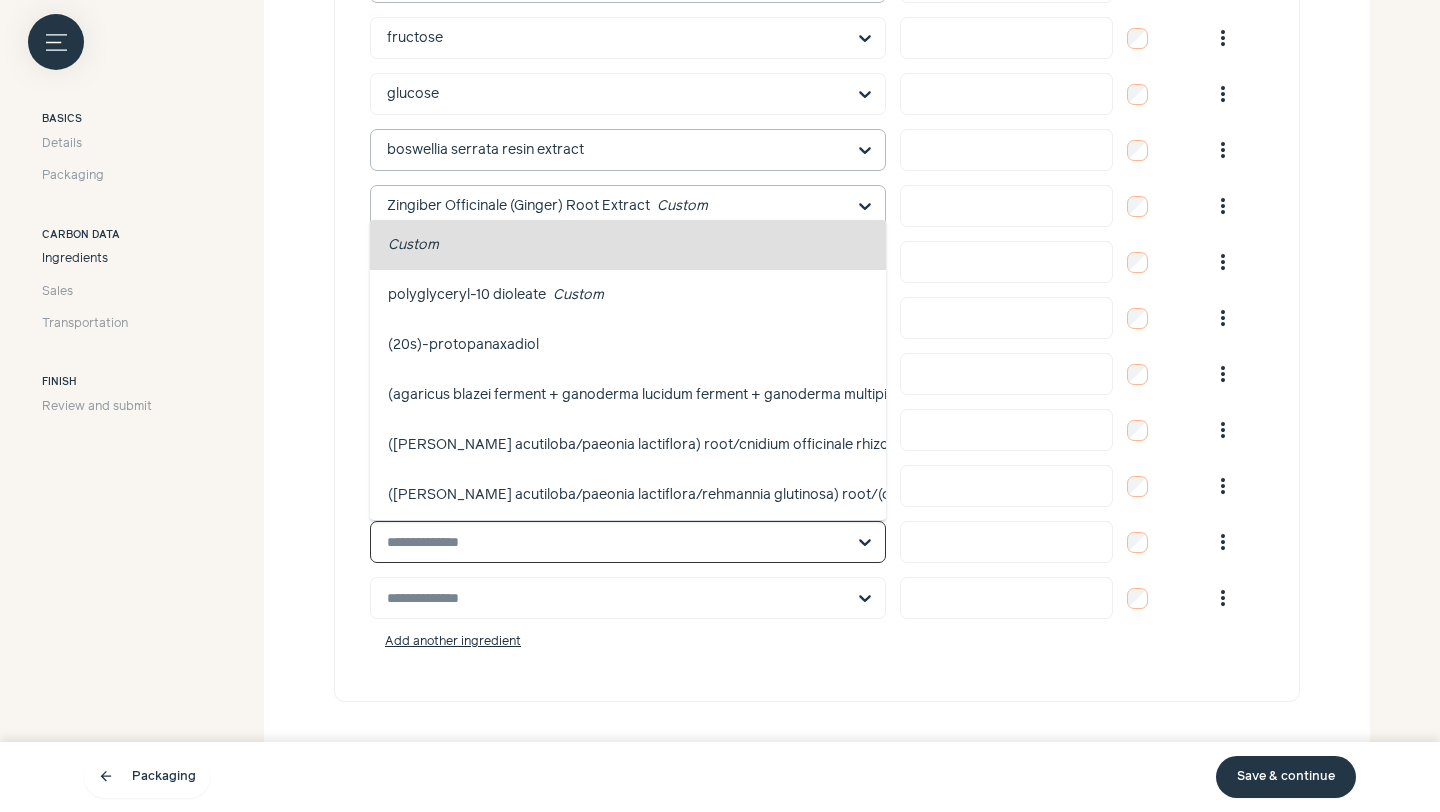 paste on "*******" 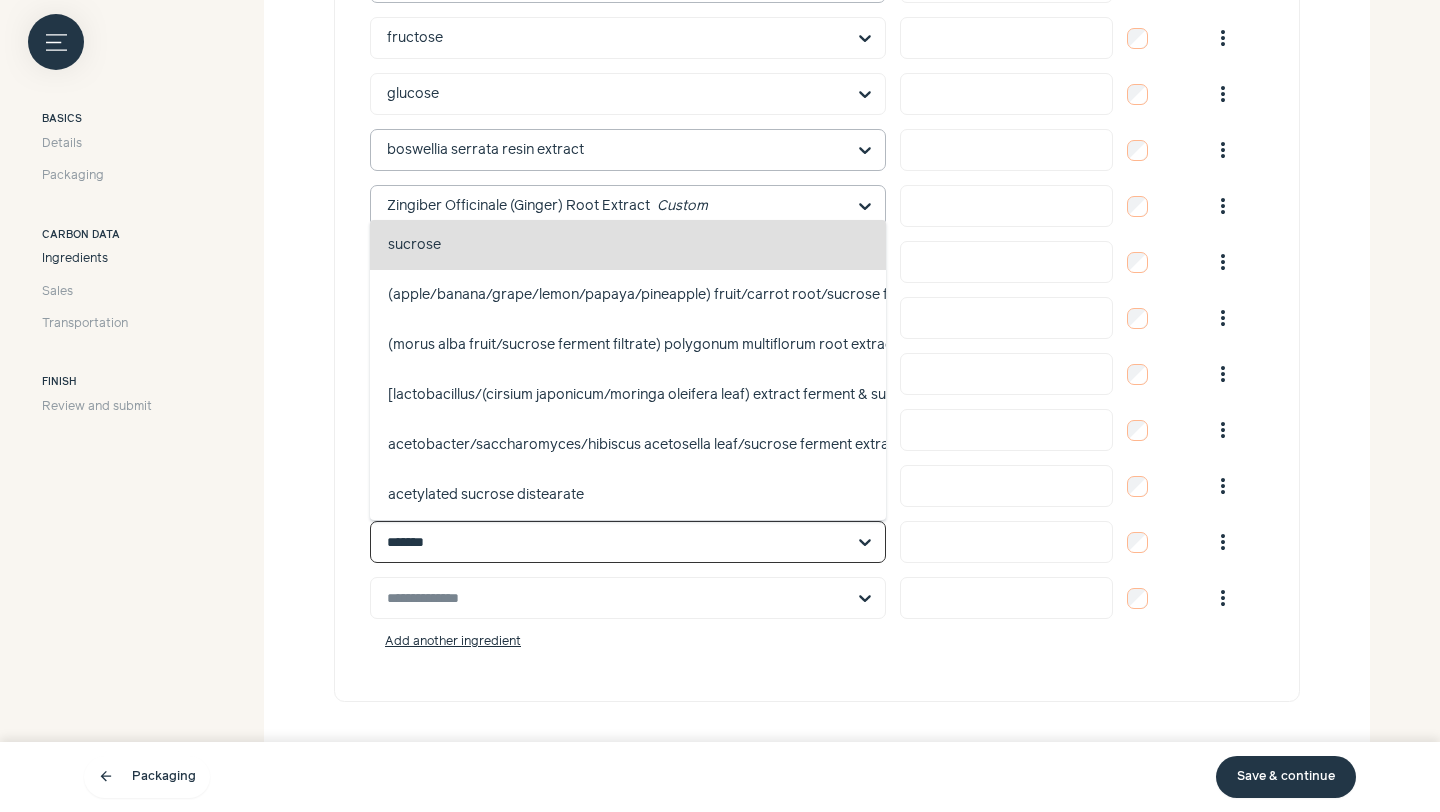 click on "sucrose   skin conditioning, soothing, humectant" 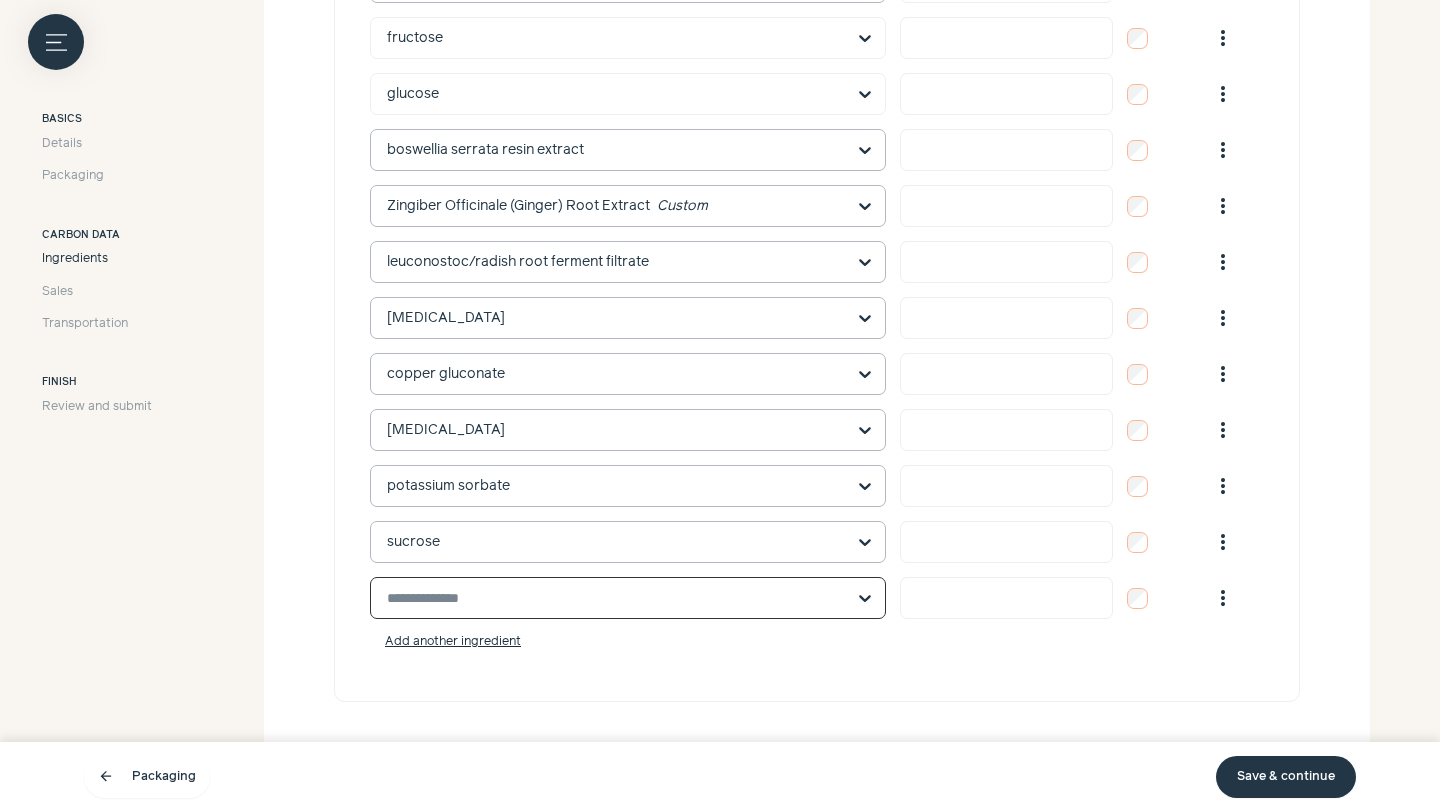 click at bounding box center [616, 598] 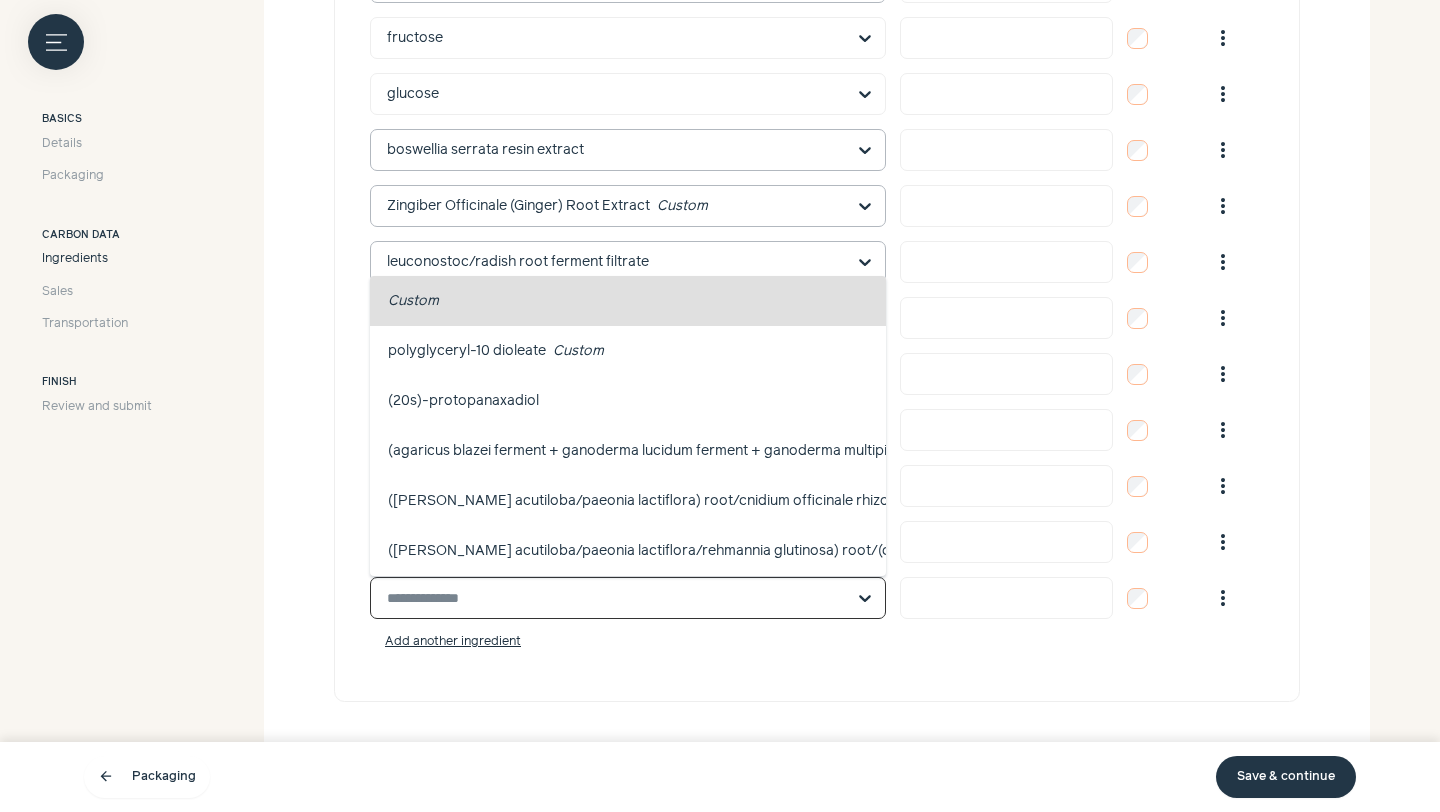 paste on "*******" 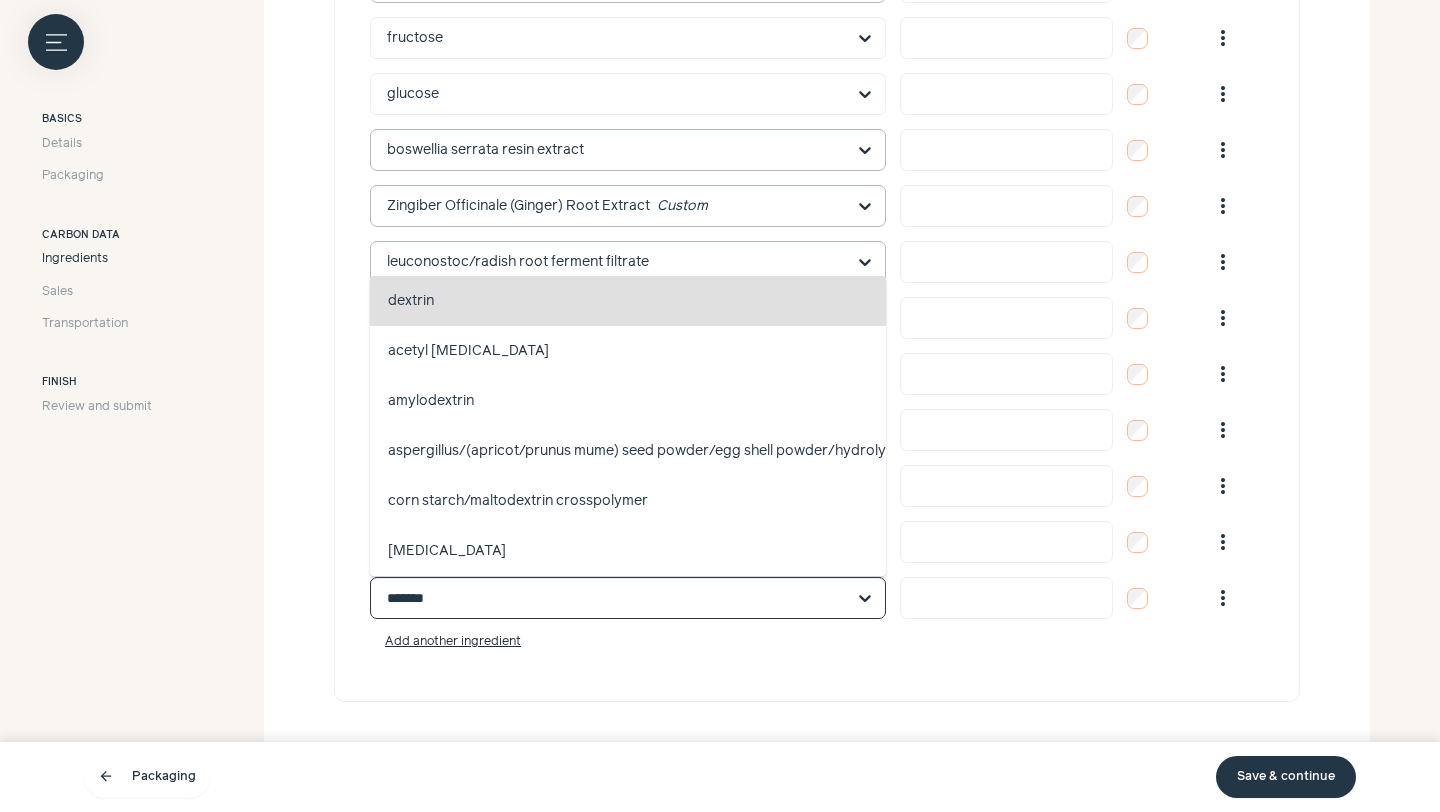 click on "dextrin" at bounding box center [411, 301] 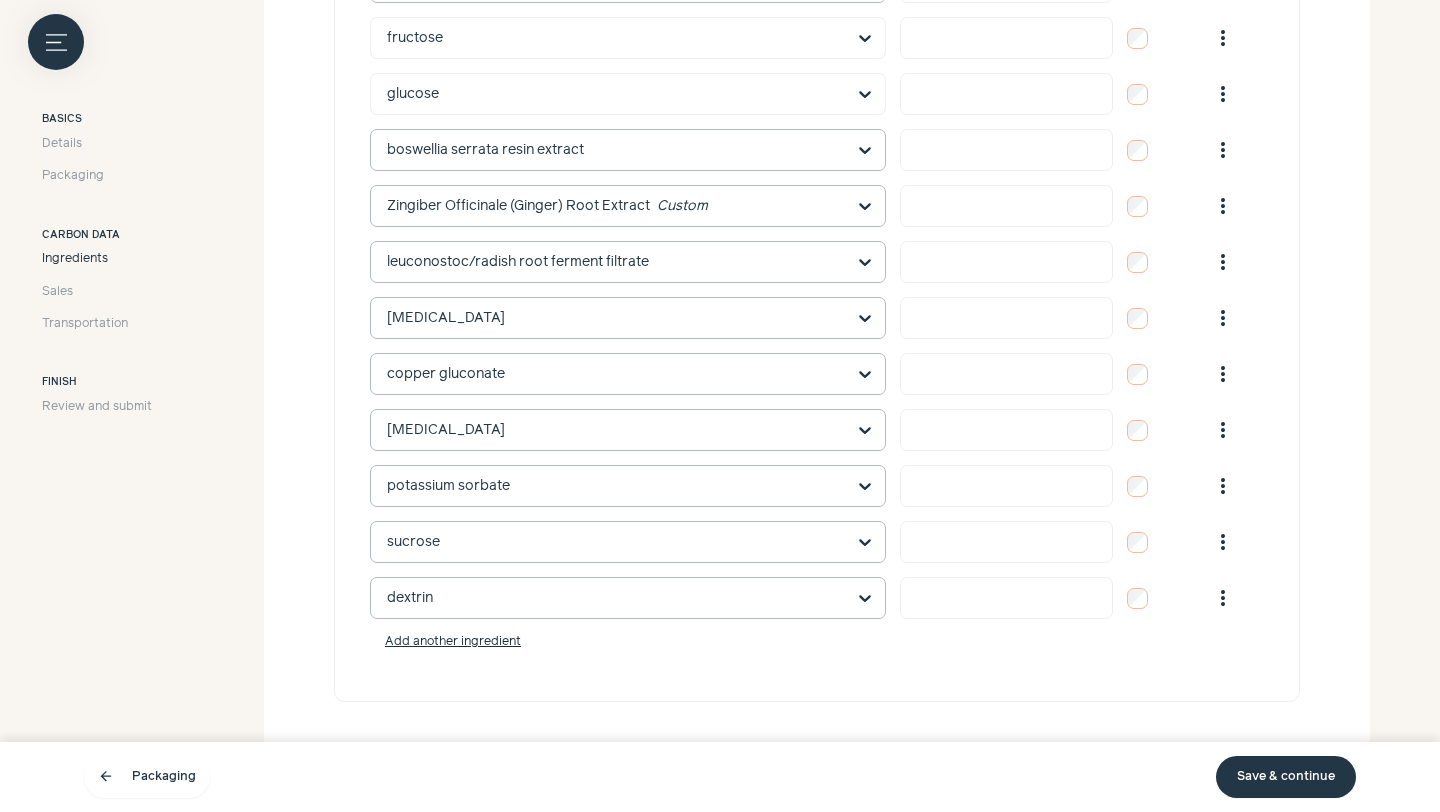 scroll, scrollTop: 2465, scrollLeft: 0, axis: vertical 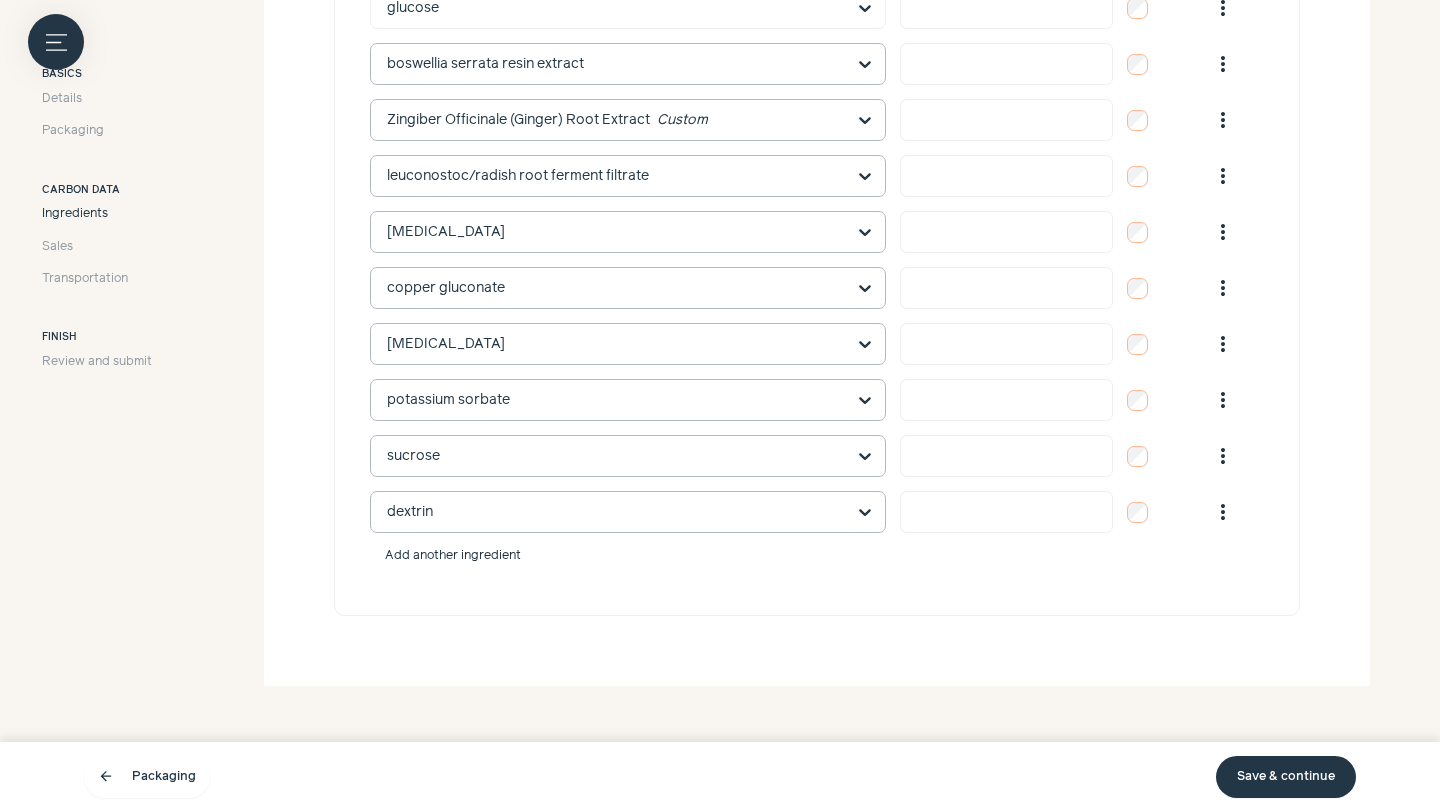 click on "Add another ingredient" at bounding box center [453, 556] 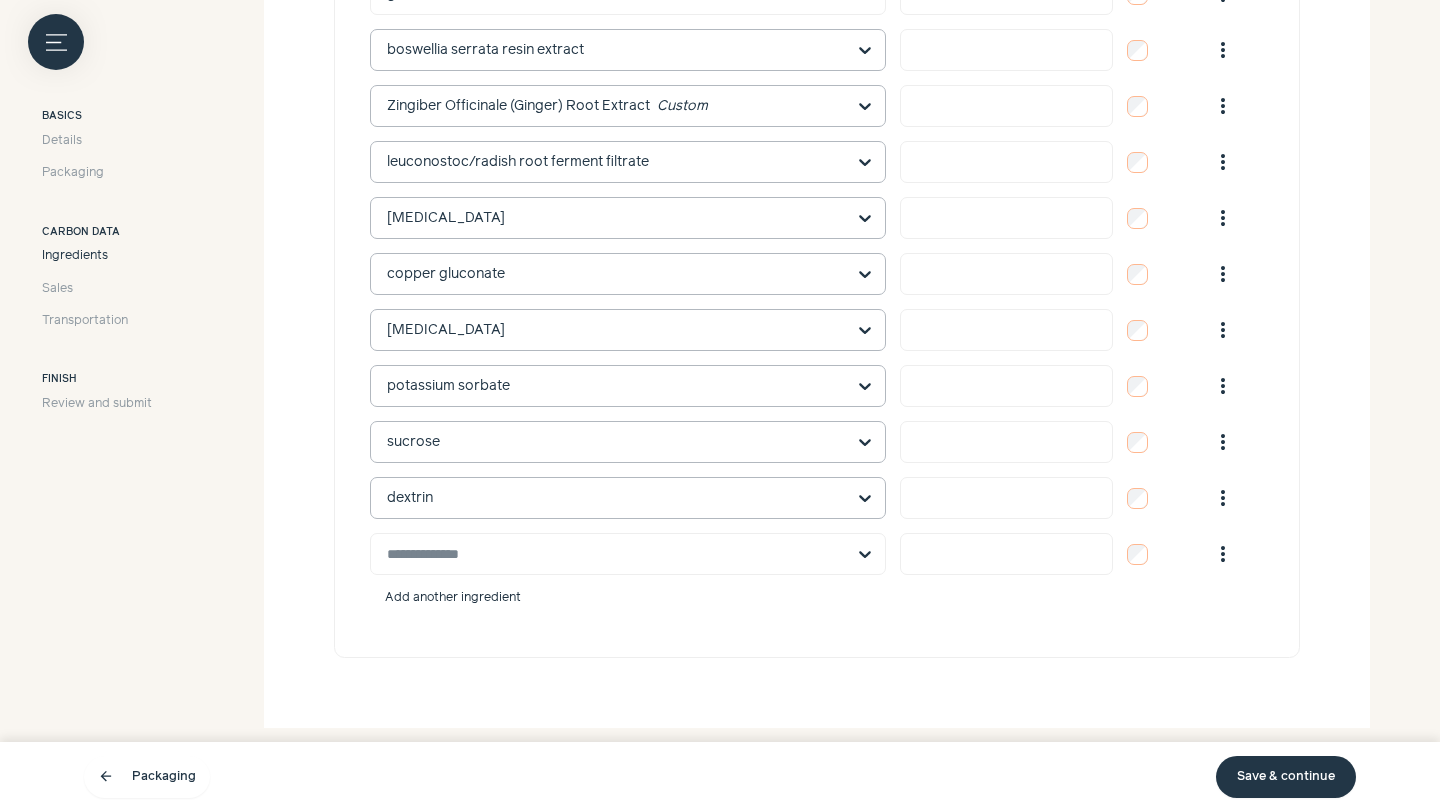 scroll, scrollTop: 2486, scrollLeft: 0, axis: vertical 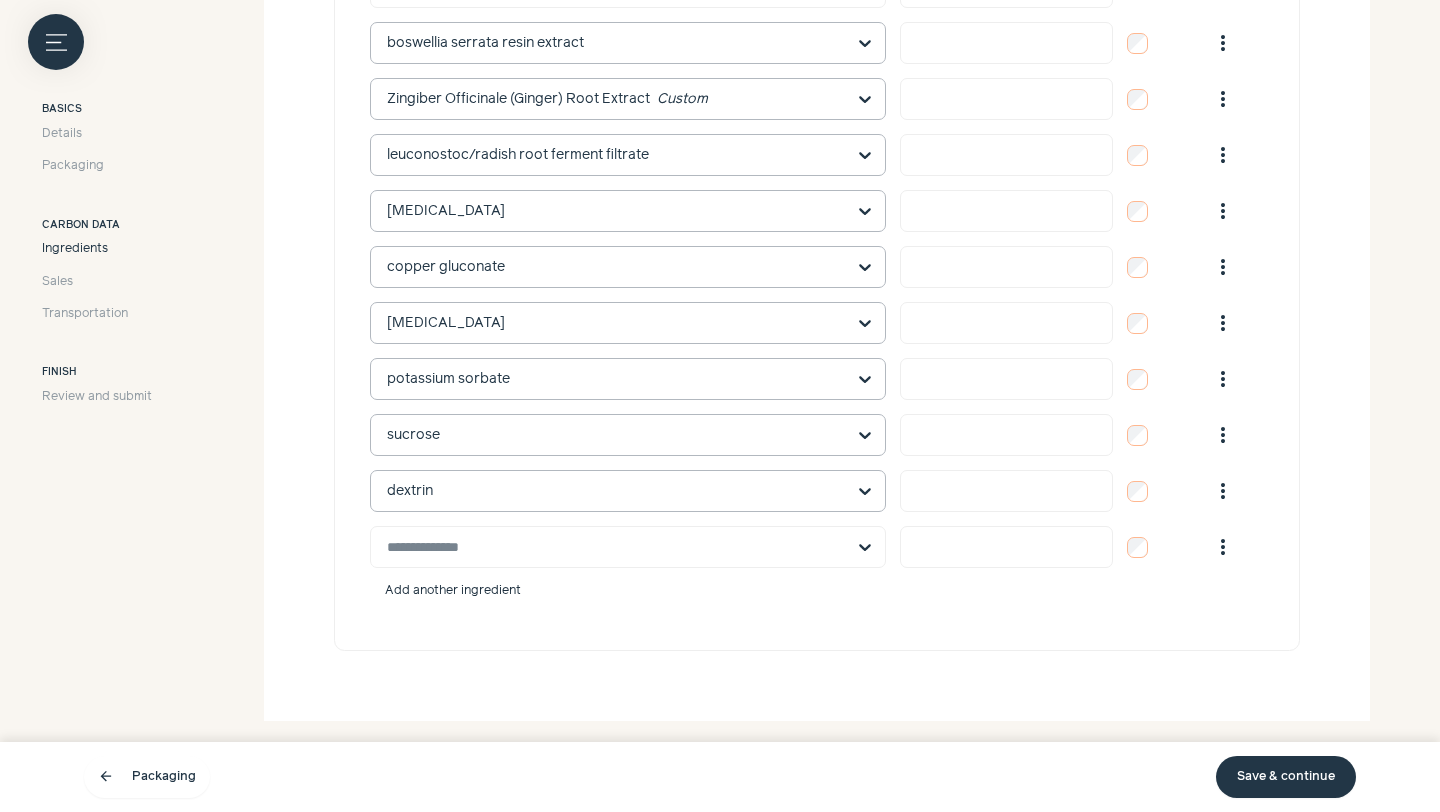 click on "Add another ingredient" at bounding box center (453, 591) 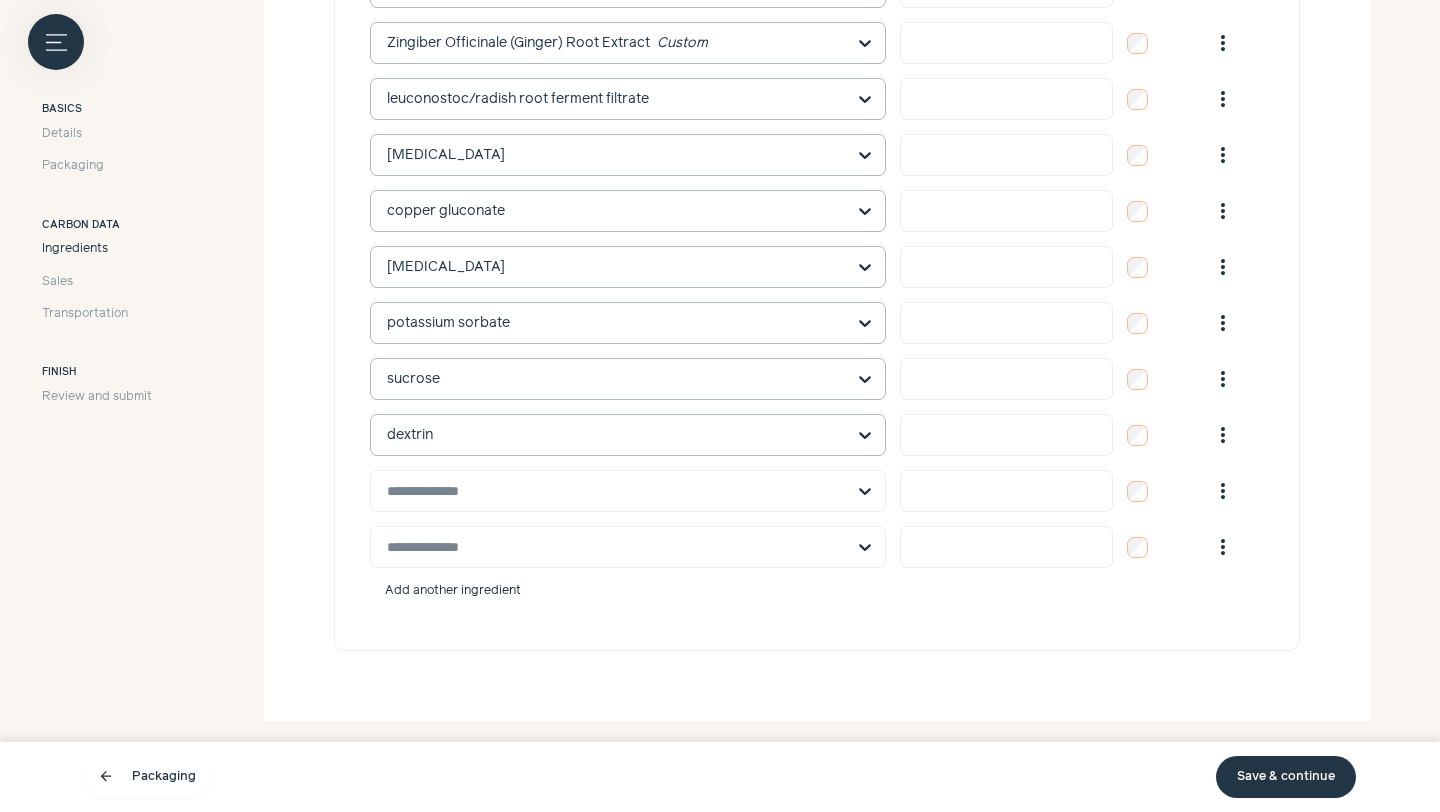 scroll, scrollTop: 2577, scrollLeft: 0, axis: vertical 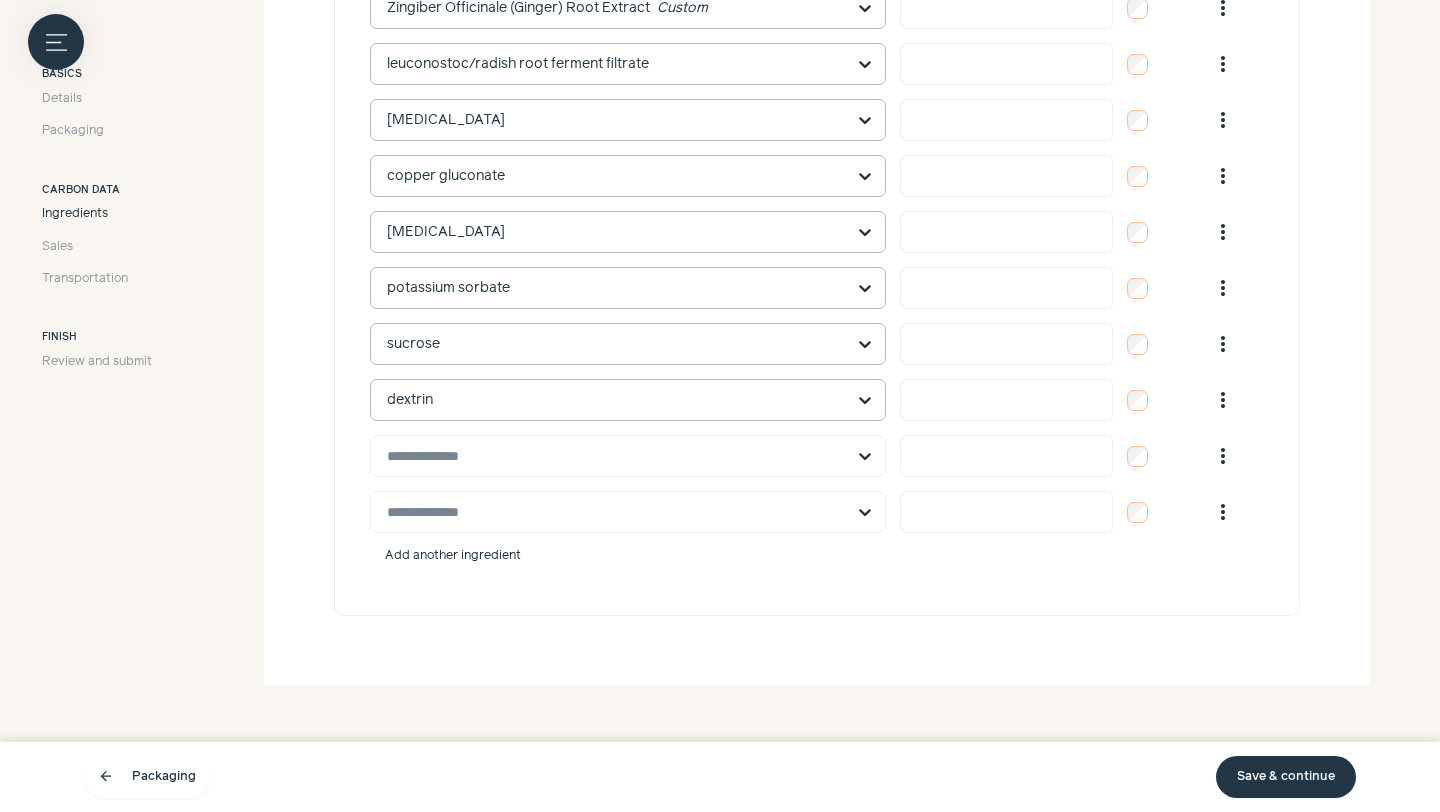 click on "Add another ingredient" at bounding box center (453, 556) 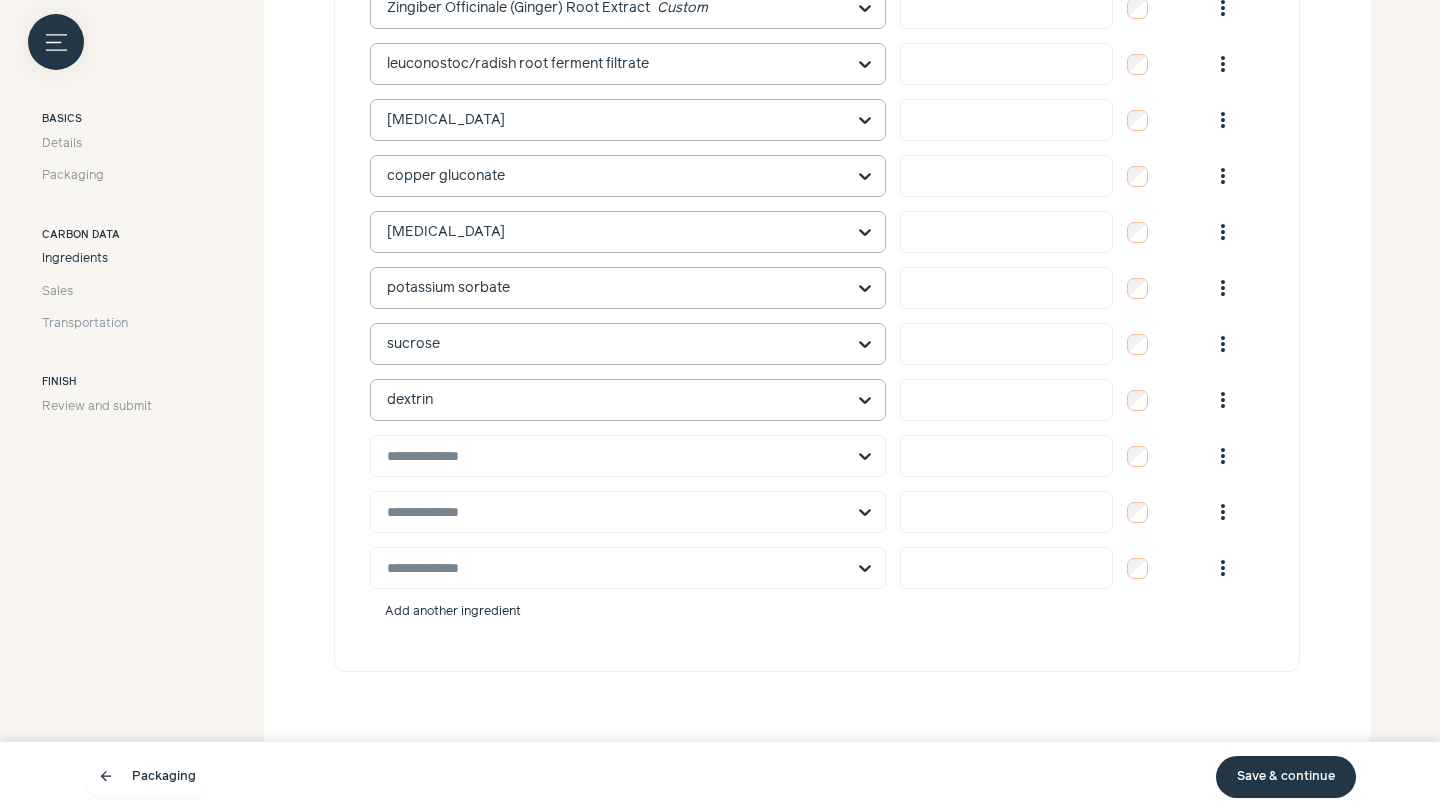 scroll, scrollTop: 2633, scrollLeft: 0, axis: vertical 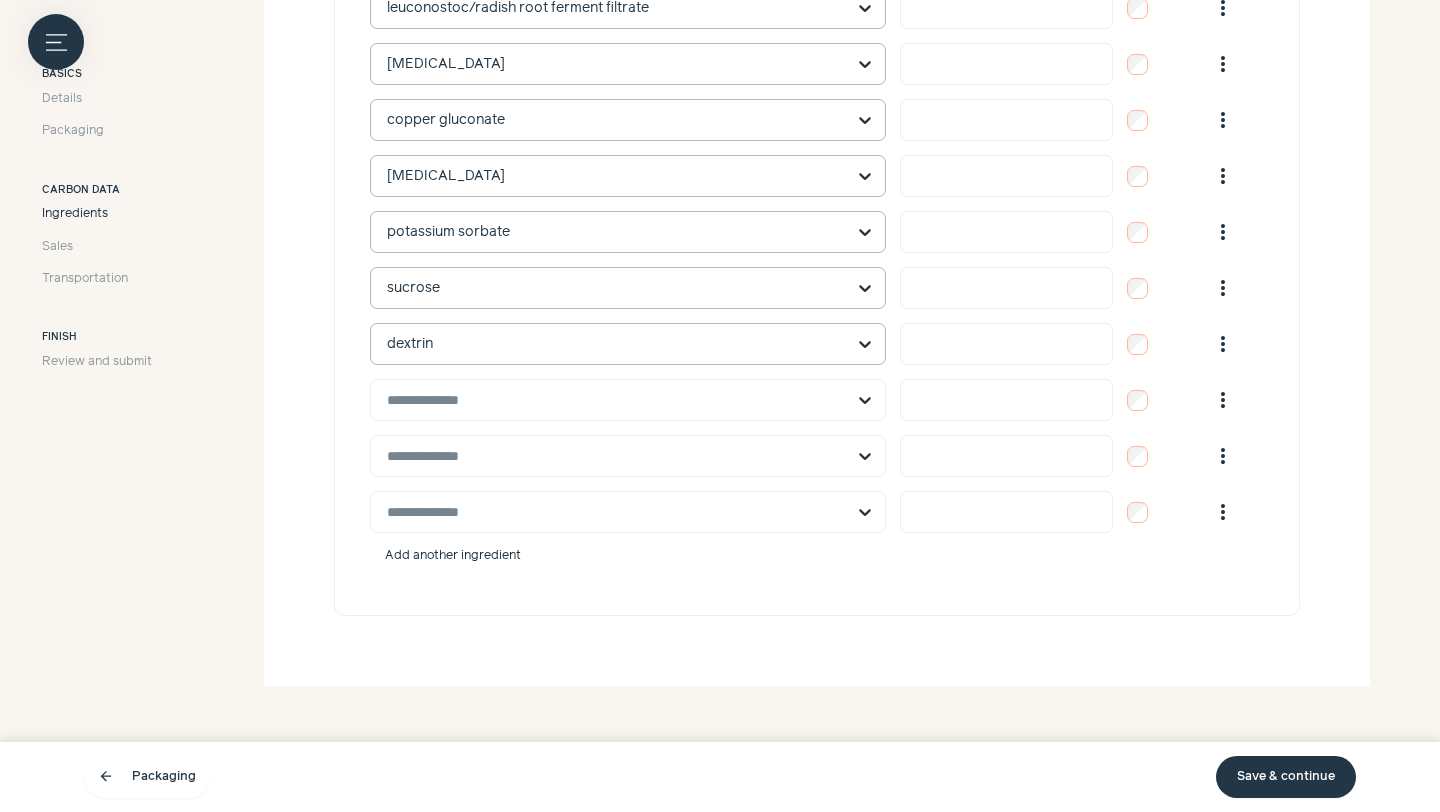 click on "Add another ingredient" at bounding box center (453, 556) 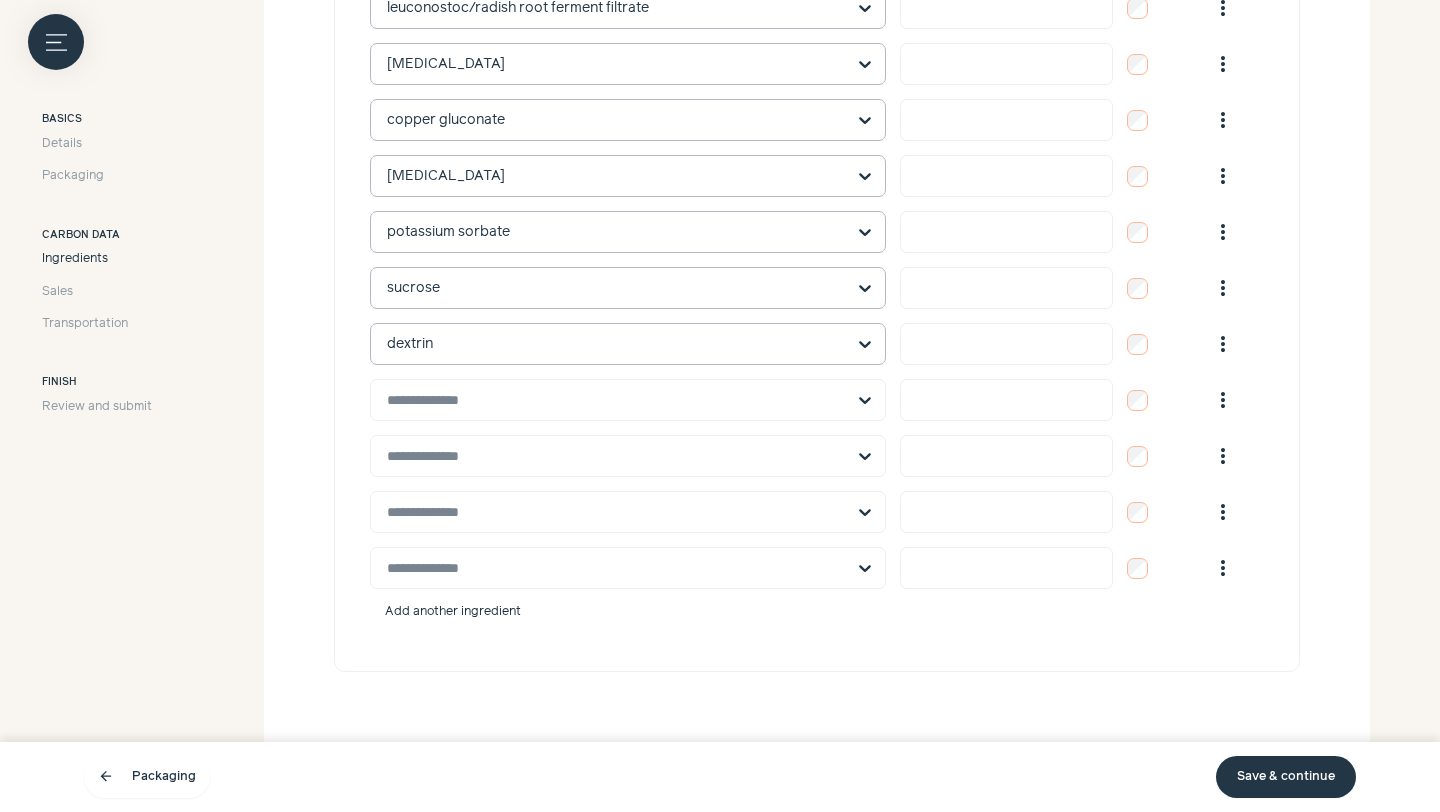 scroll, scrollTop: 2675, scrollLeft: 0, axis: vertical 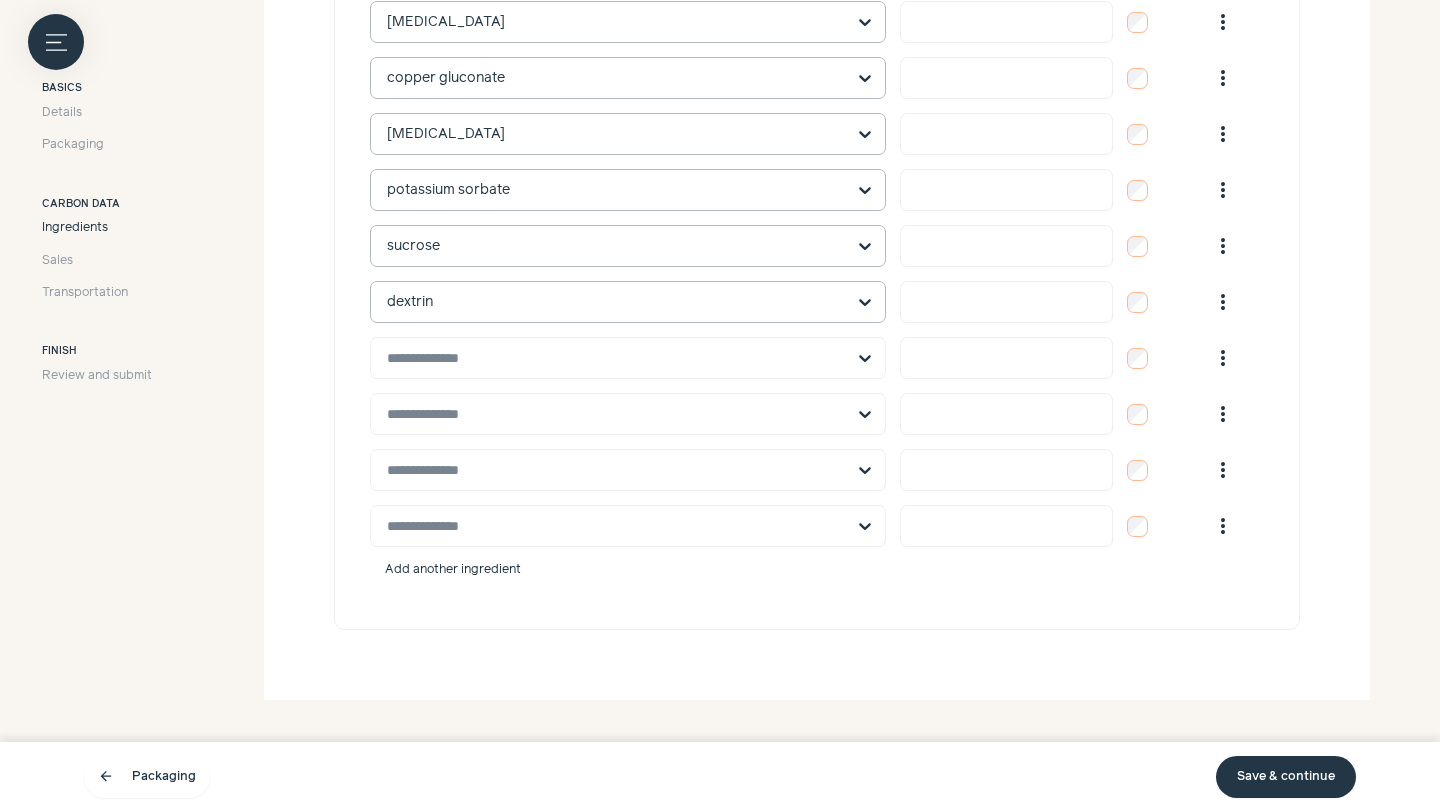 click on "Add another ingredient" at bounding box center [453, 570] 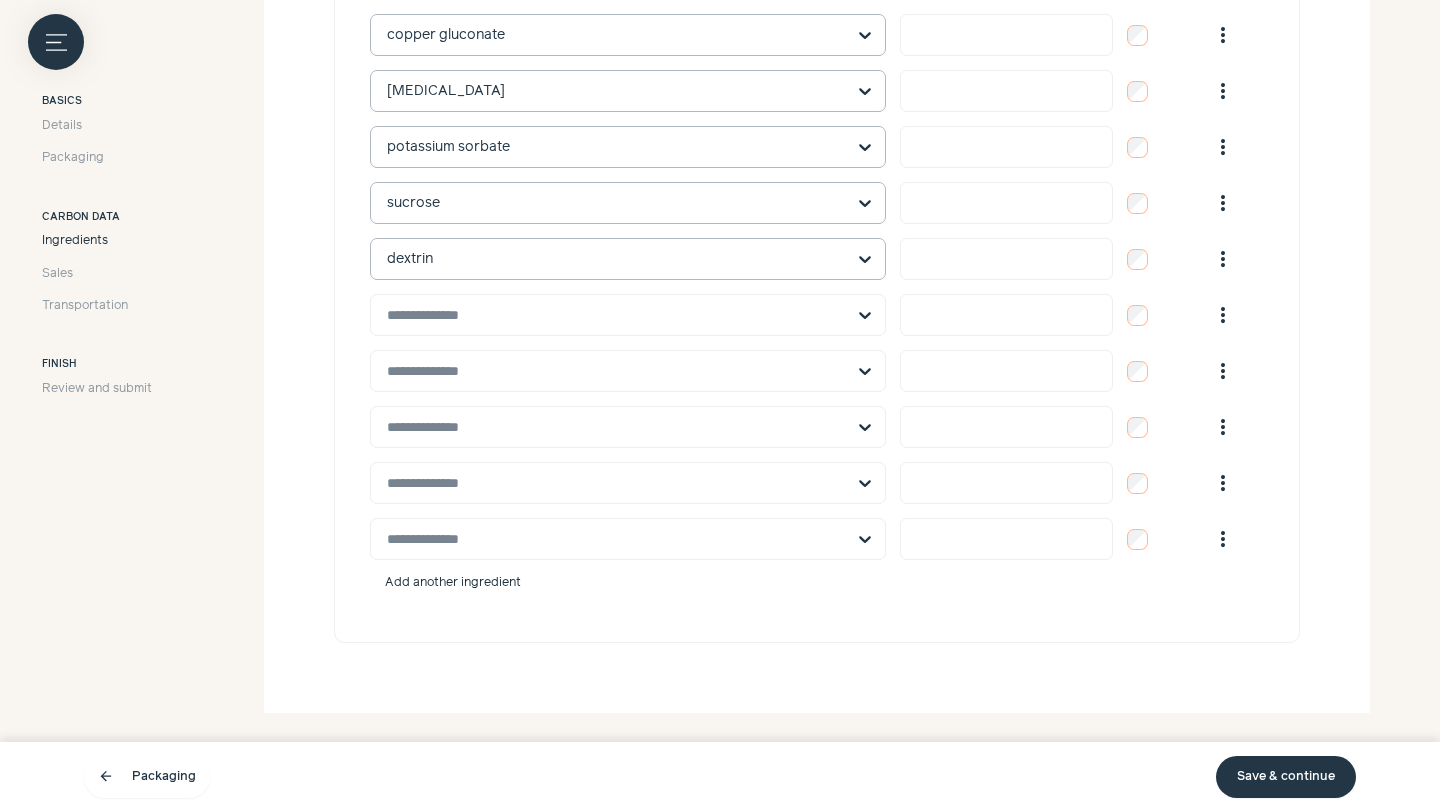 scroll, scrollTop: 2728, scrollLeft: 0, axis: vertical 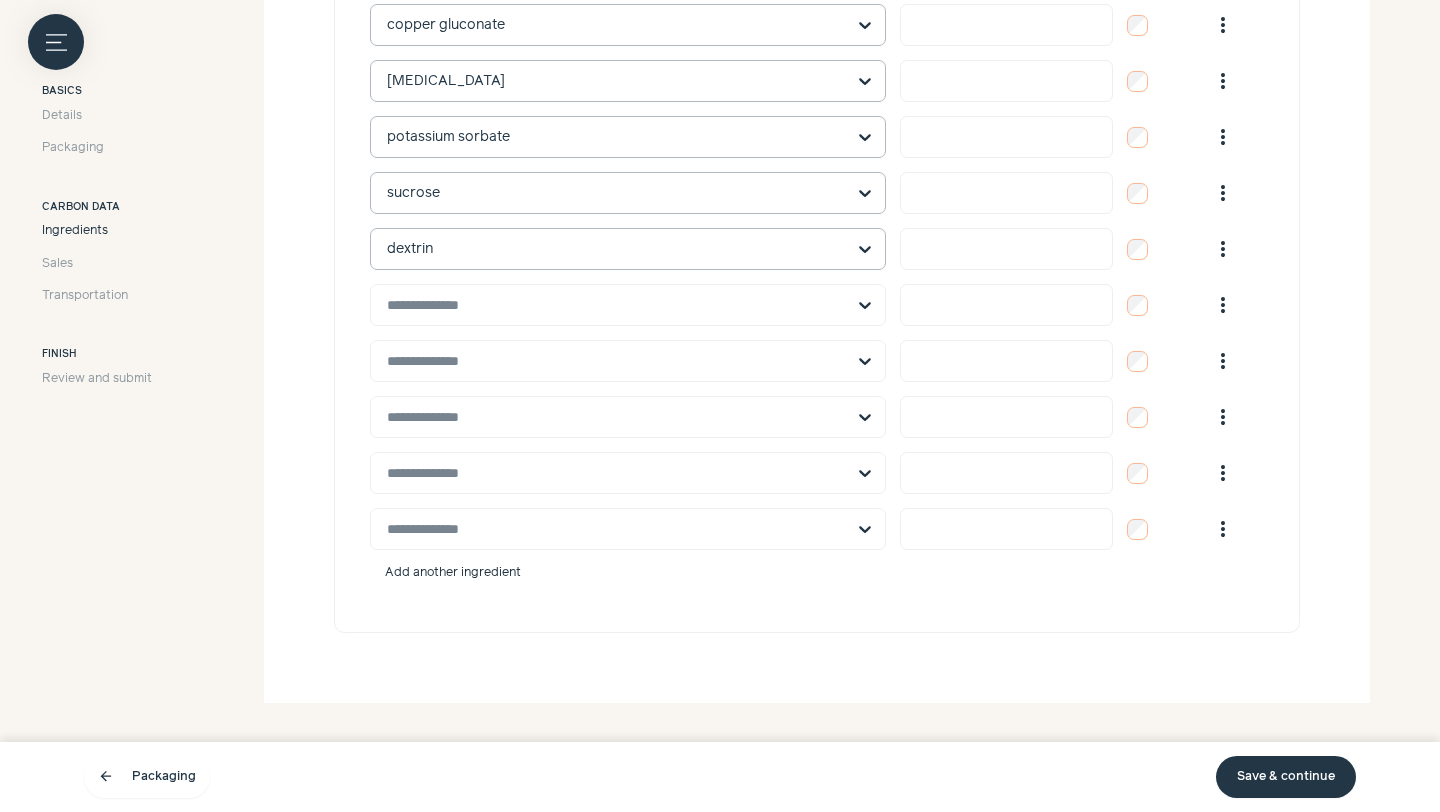 click on "Add another ingredient" at bounding box center (453, 573) 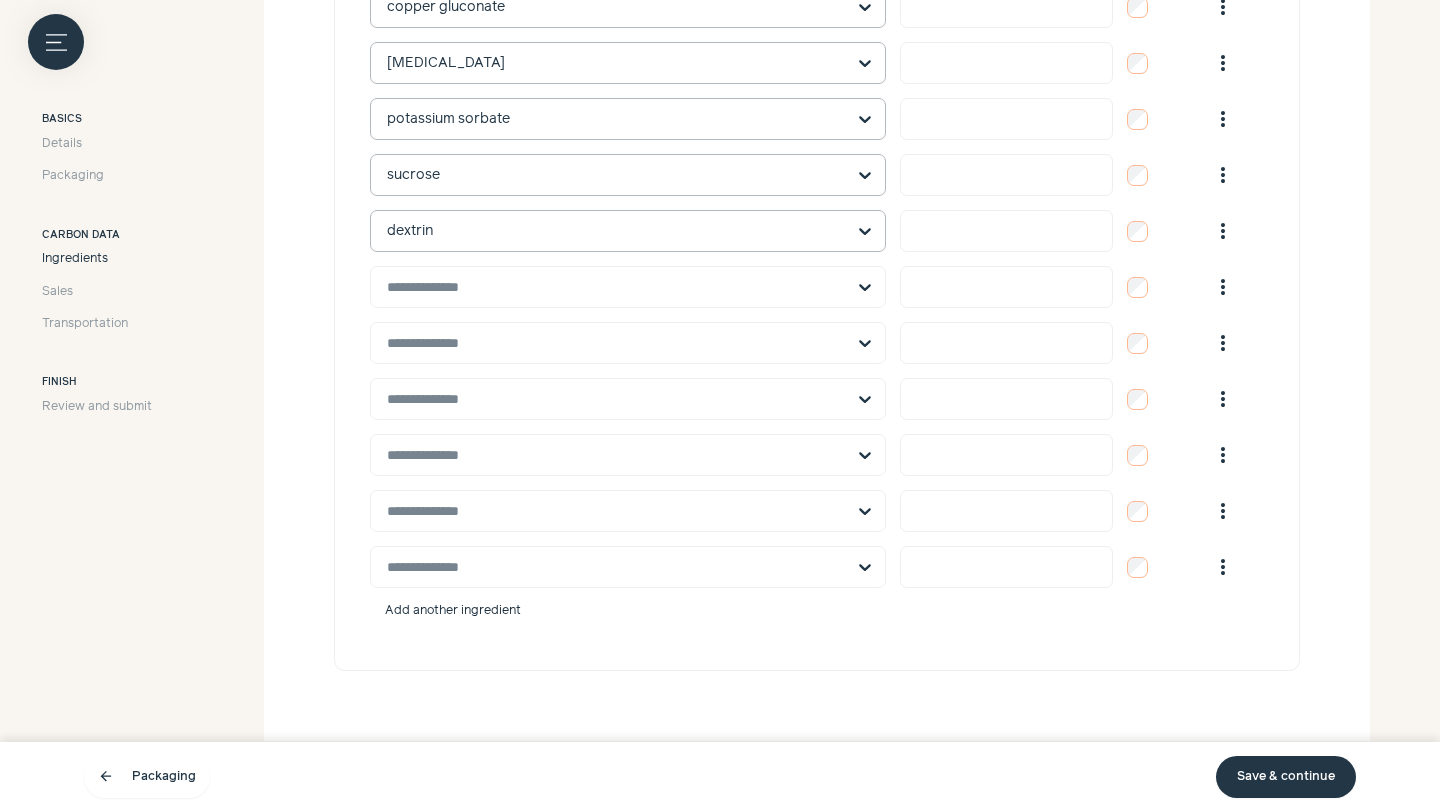 scroll, scrollTop: 2801, scrollLeft: 0, axis: vertical 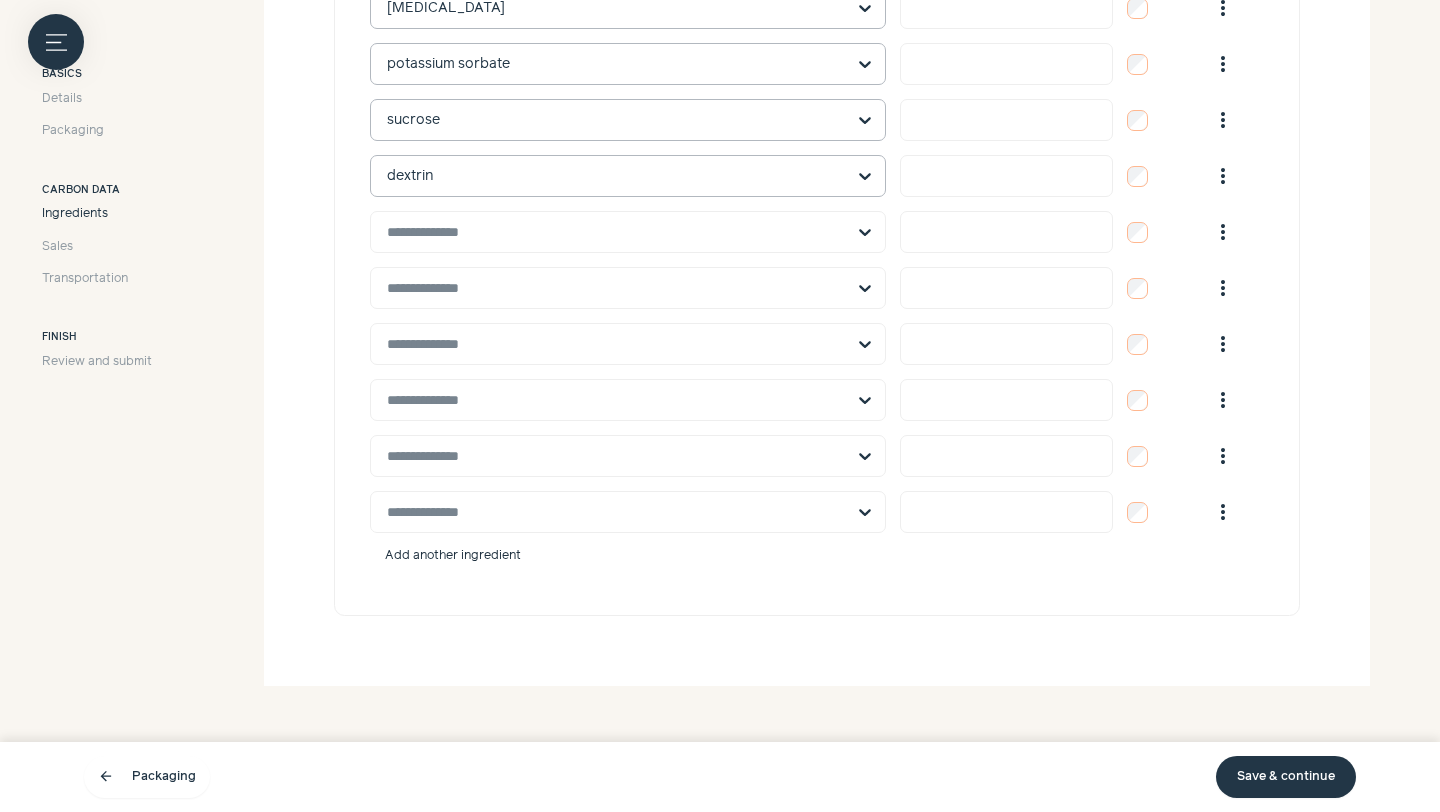click on "Add another ingredient" at bounding box center (453, 556) 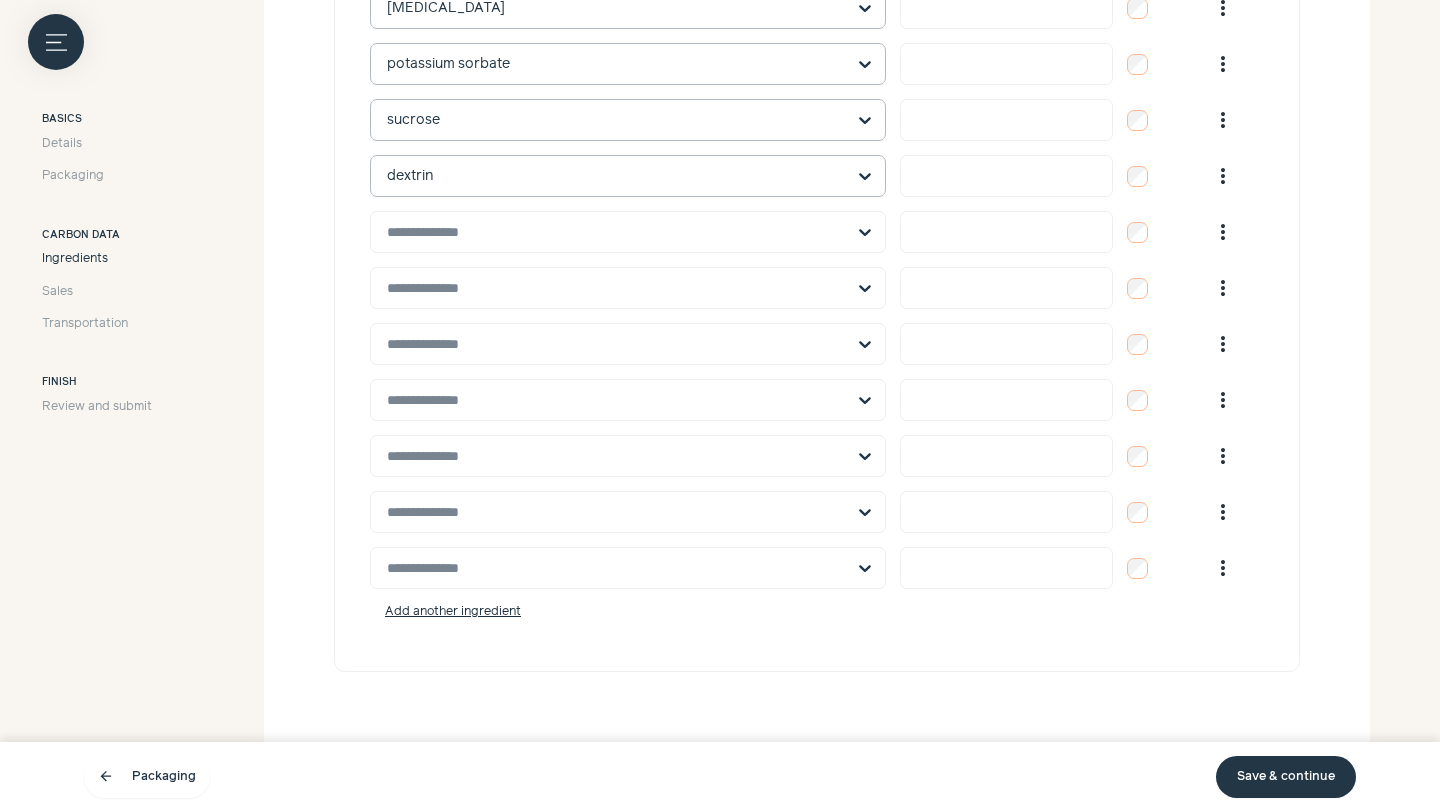 scroll, scrollTop: 2746, scrollLeft: 0, axis: vertical 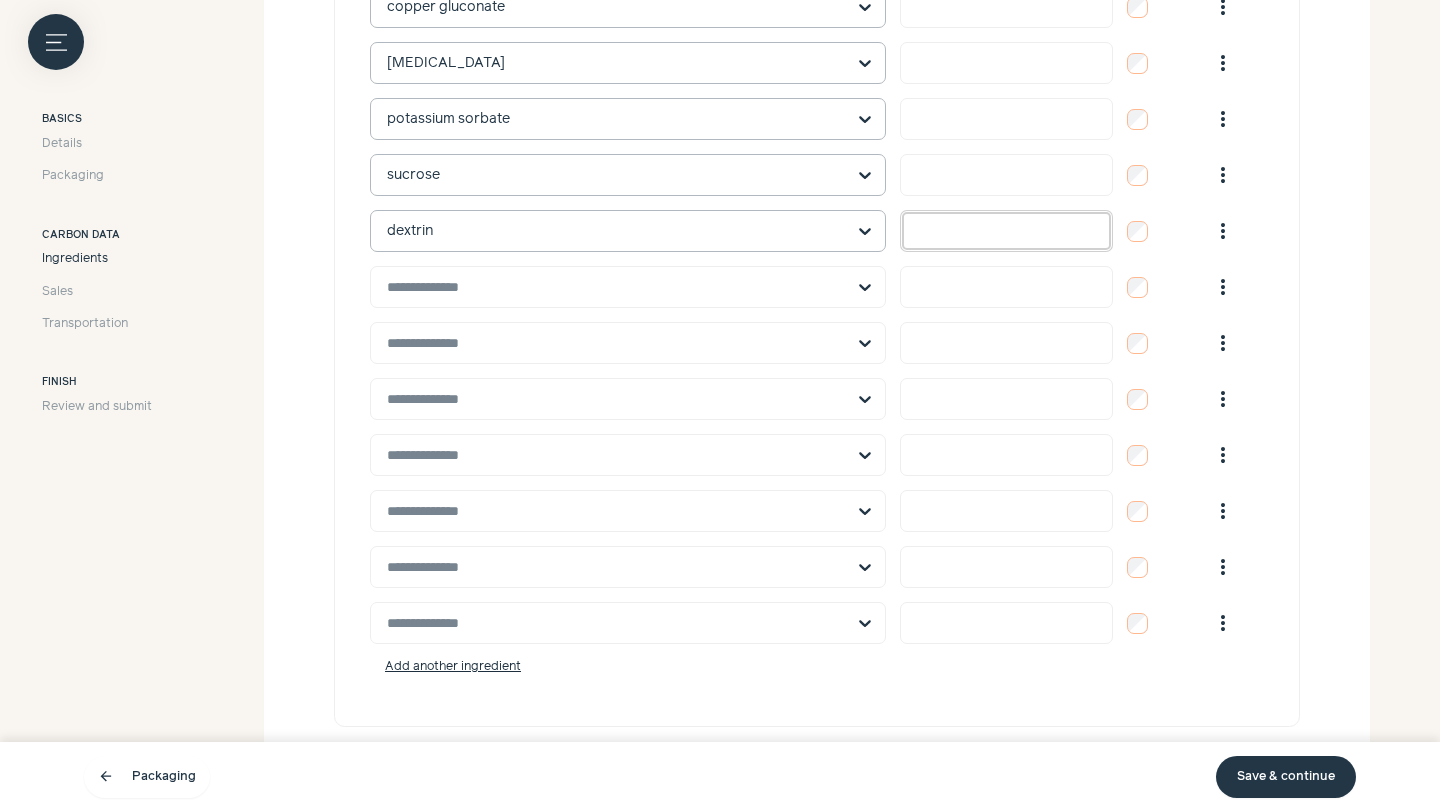 drag, startPoint x: 1024, startPoint y: 227, endPoint x: 893, endPoint y: 227, distance: 131 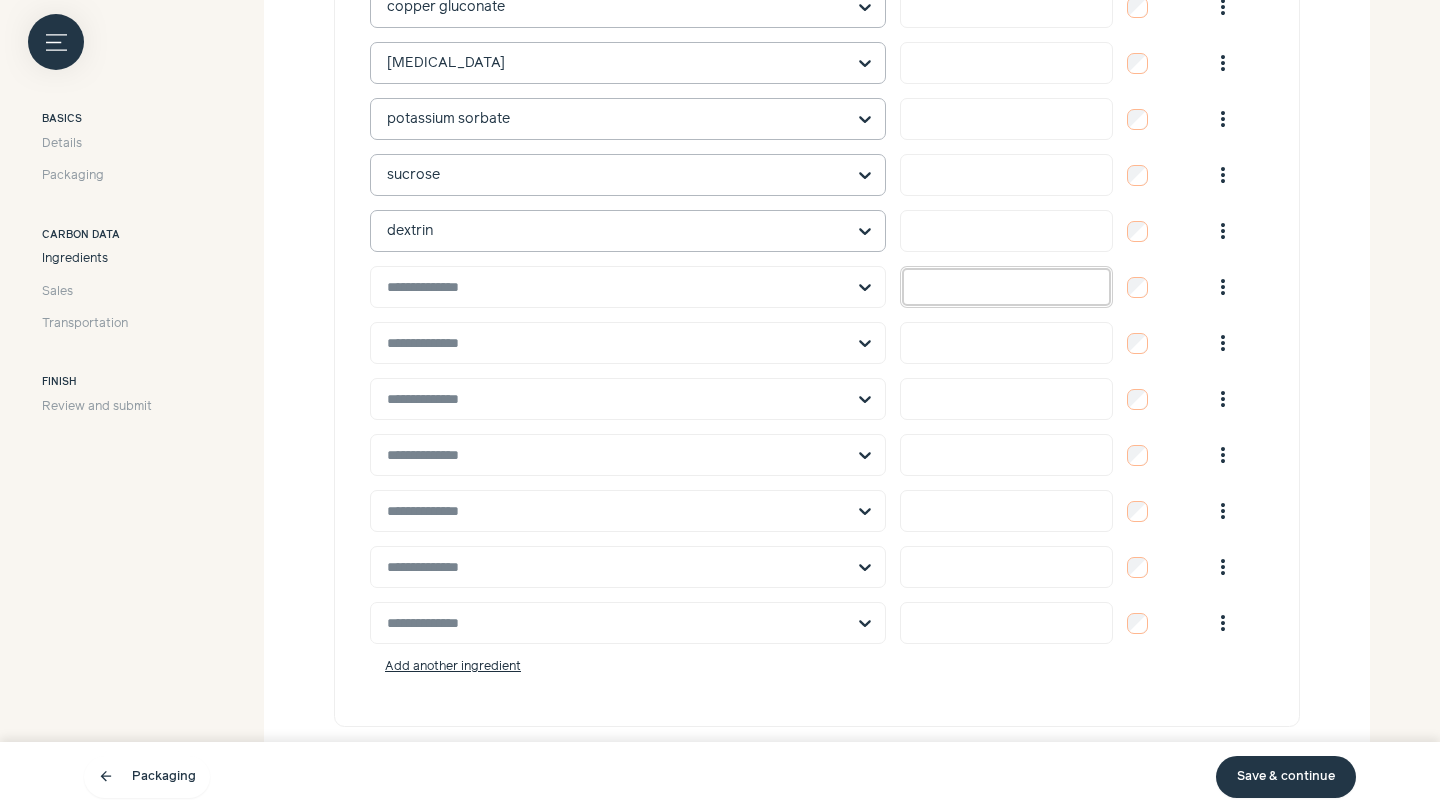 click at bounding box center [1006, 287] 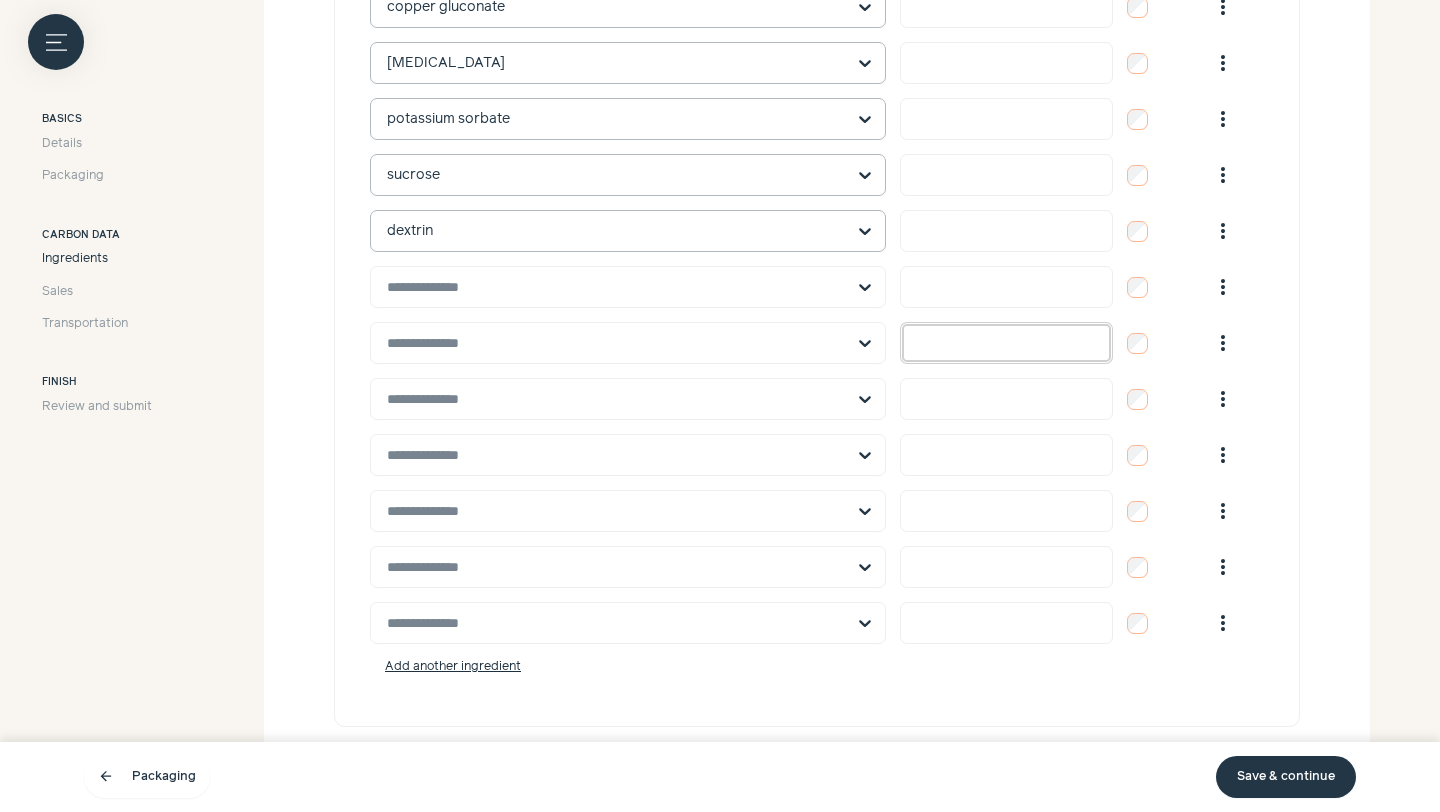 click at bounding box center [1006, 343] 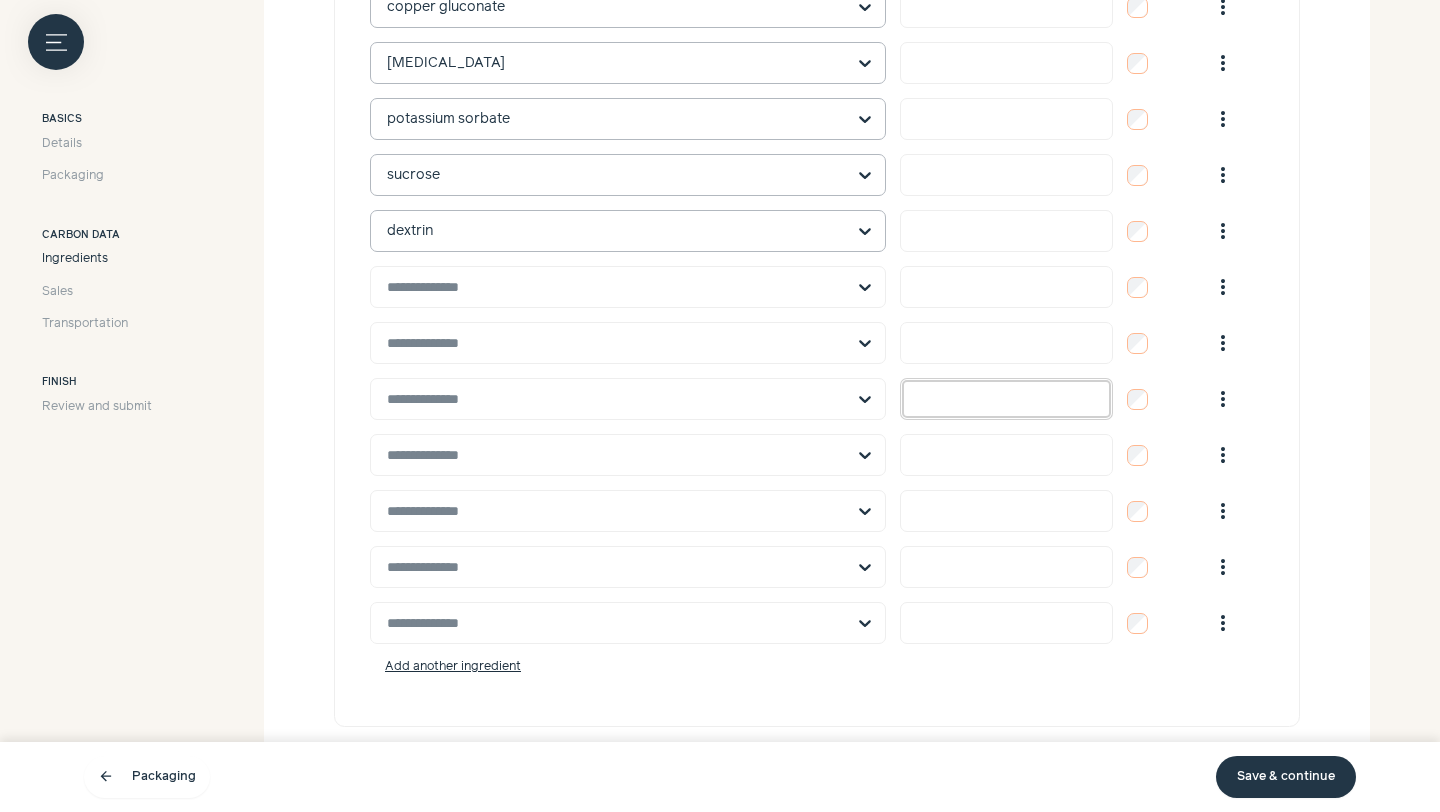 click at bounding box center (1006, 399) 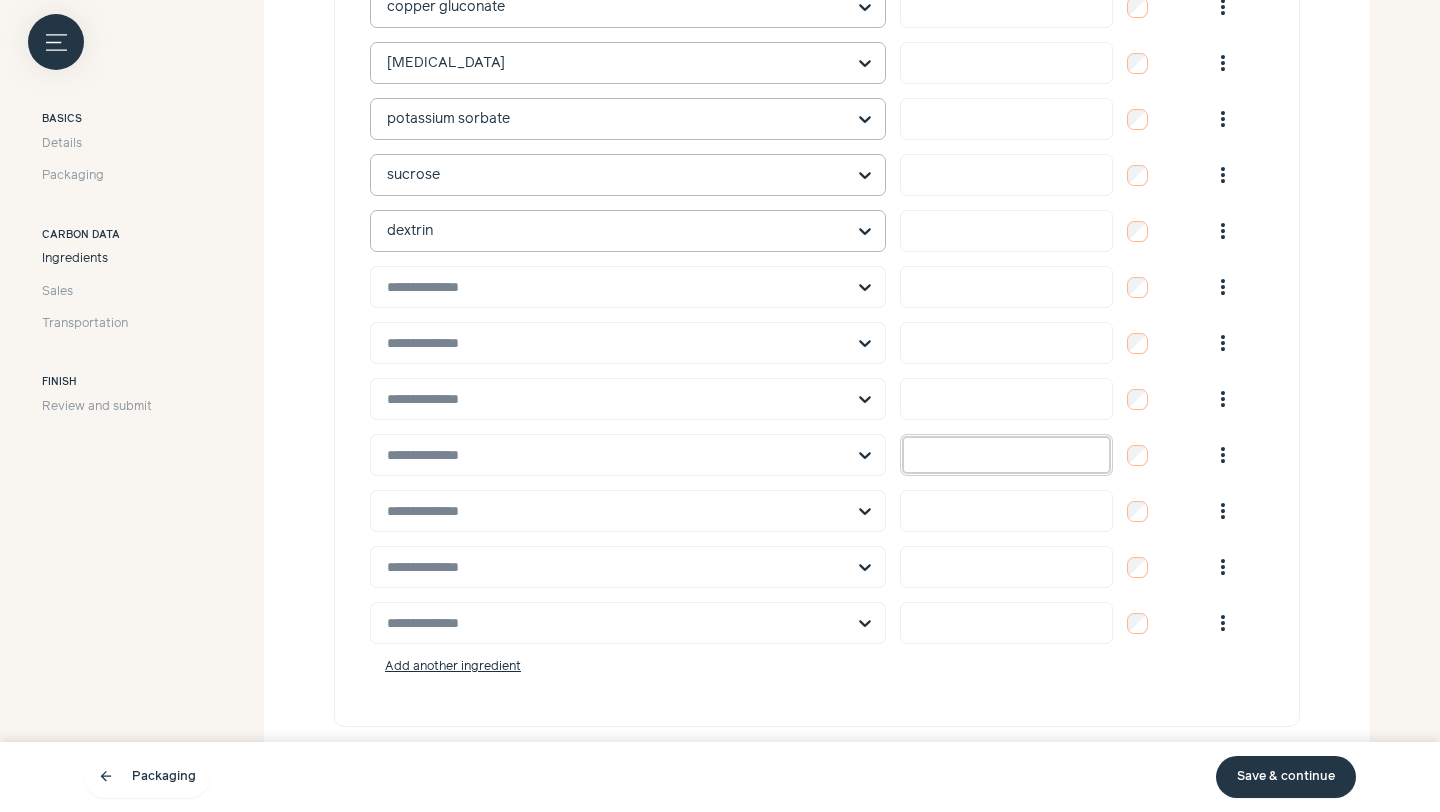 click at bounding box center [1006, 455] 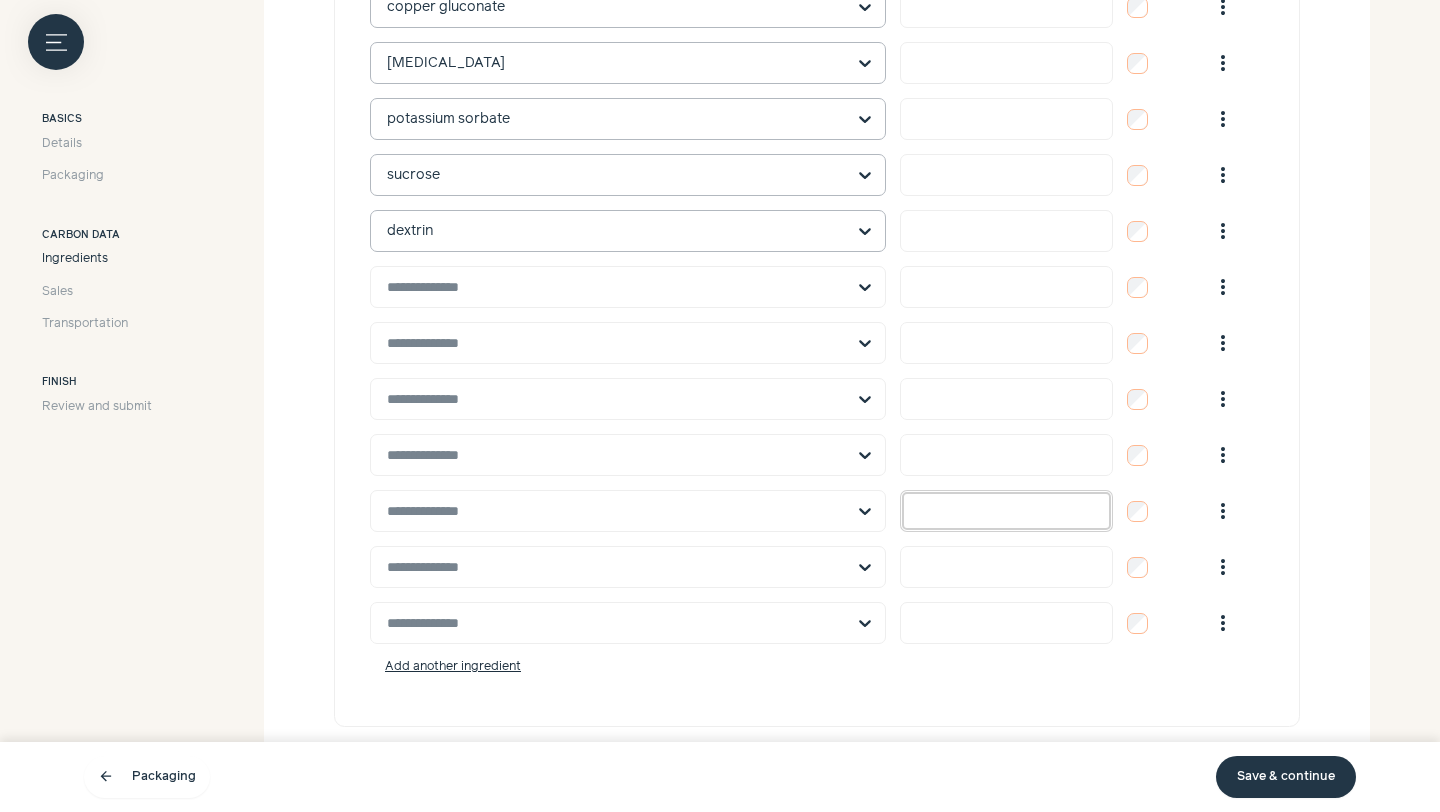 click at bounding box center (1006, 511) 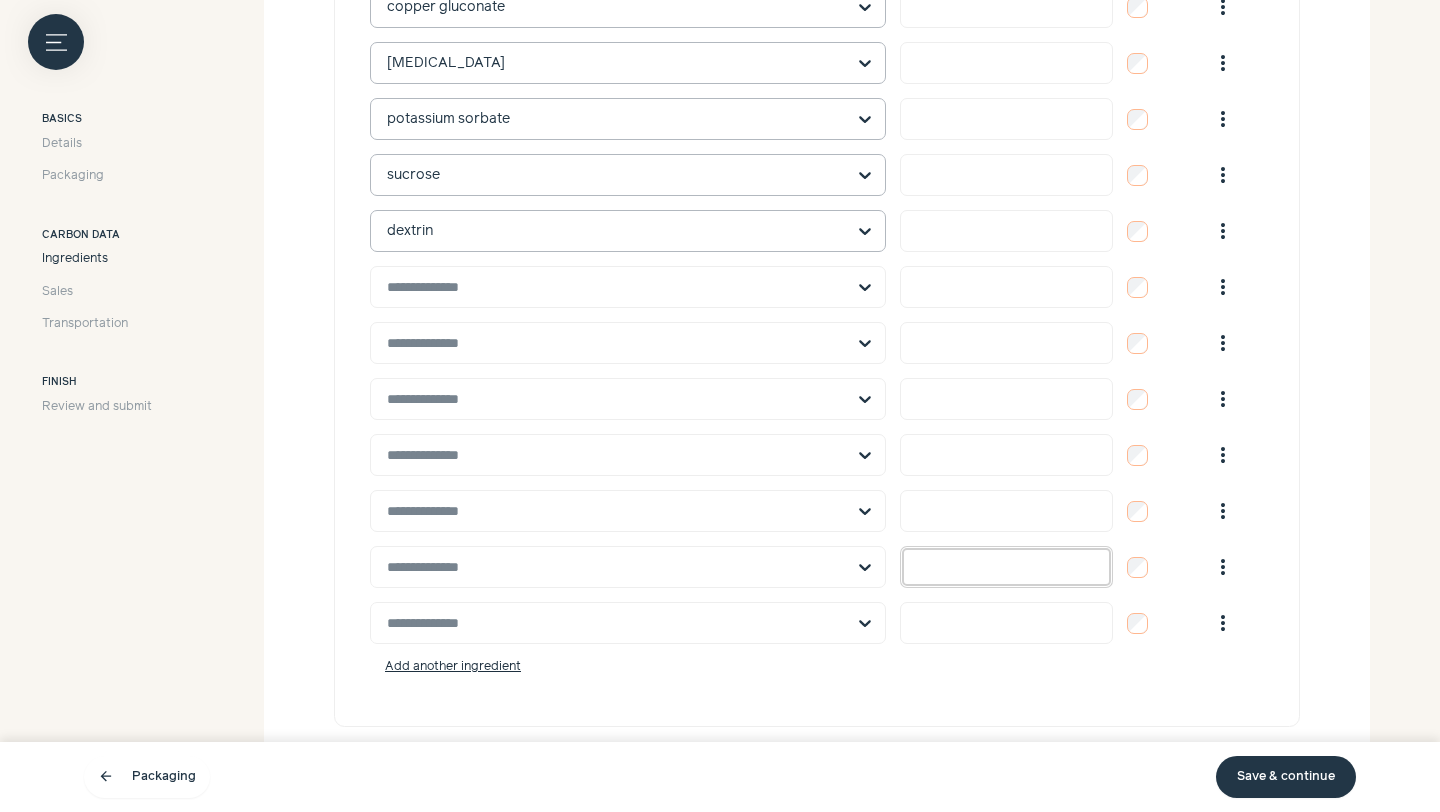 click at bounding box center [1006, 567] 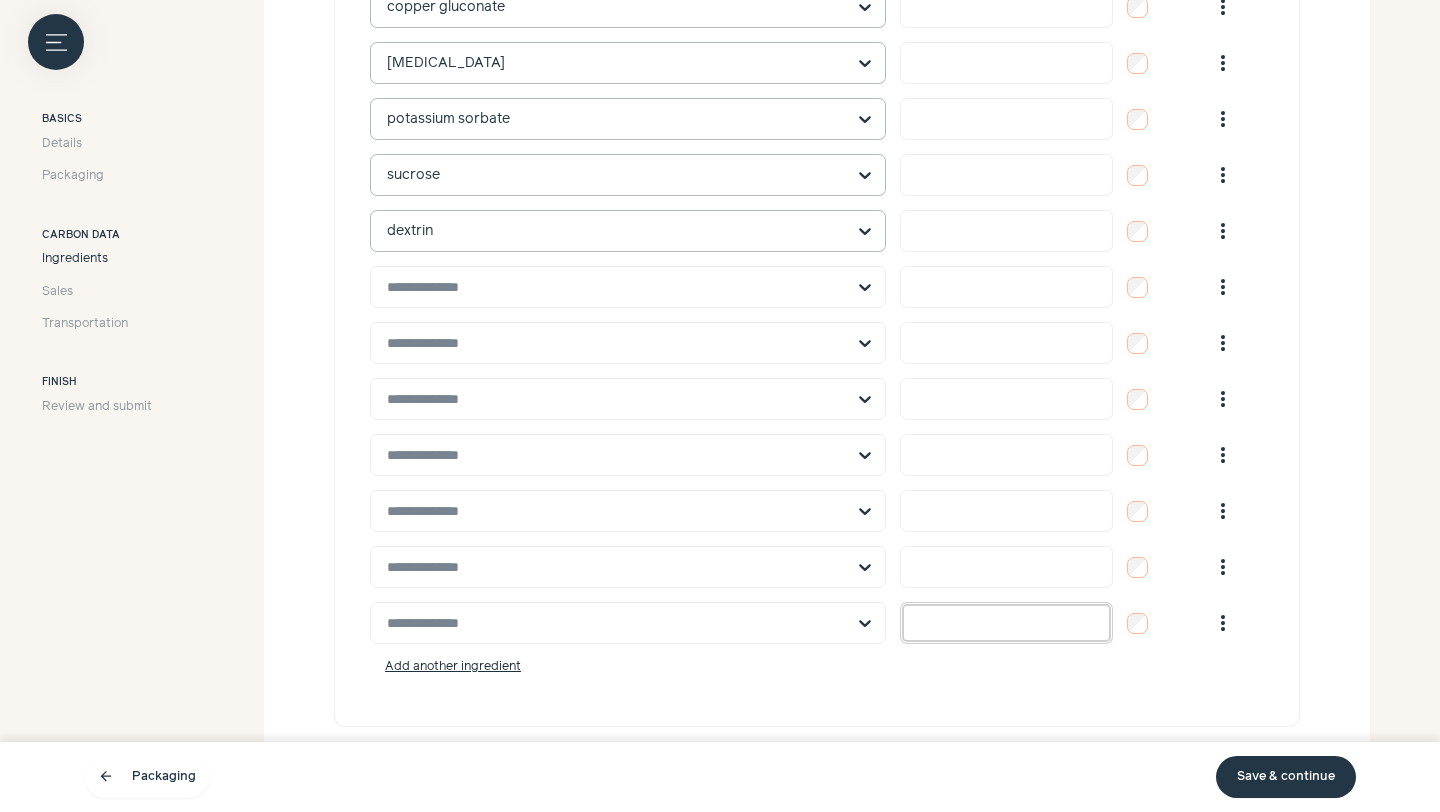 click at bounding box center (1006, 623) 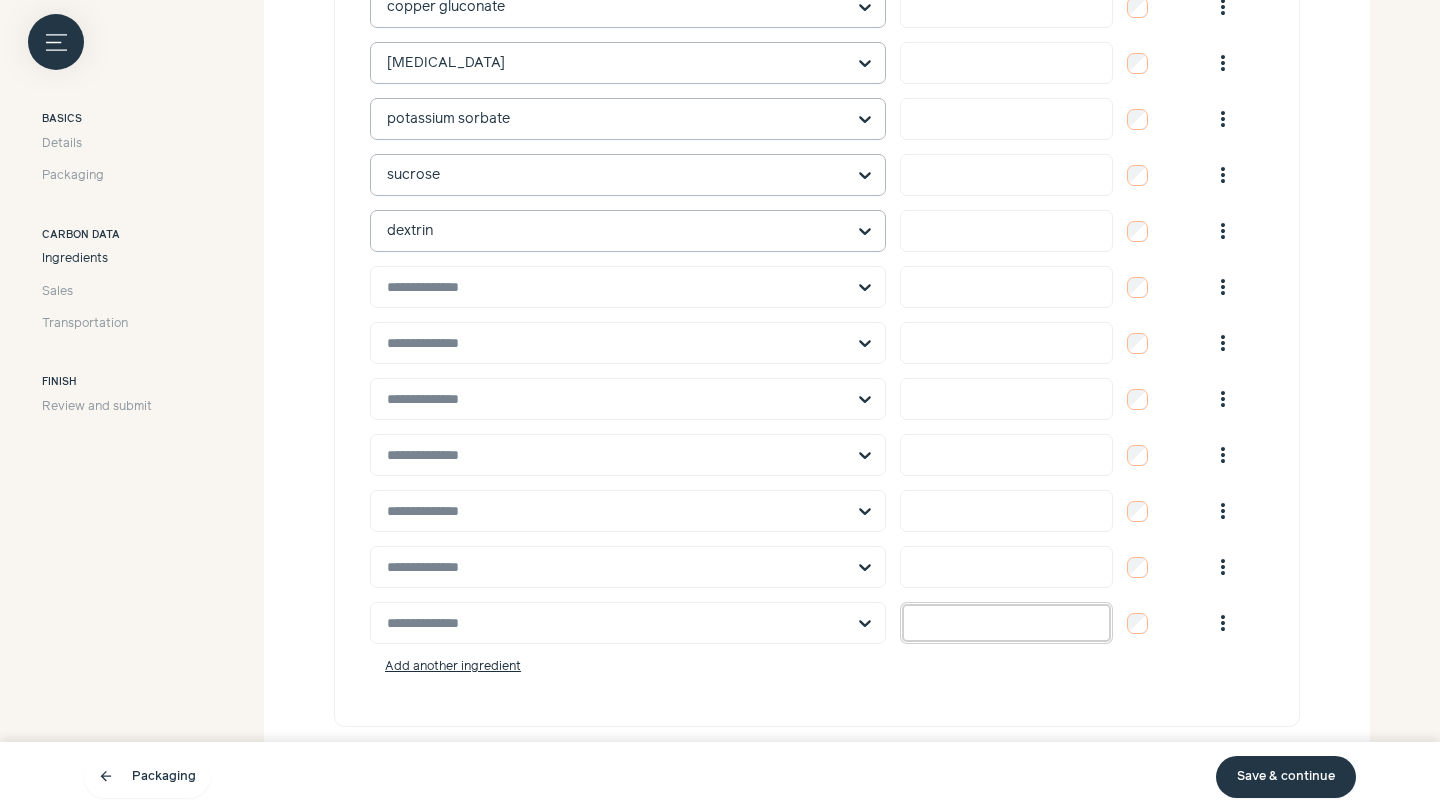 type on "**********" 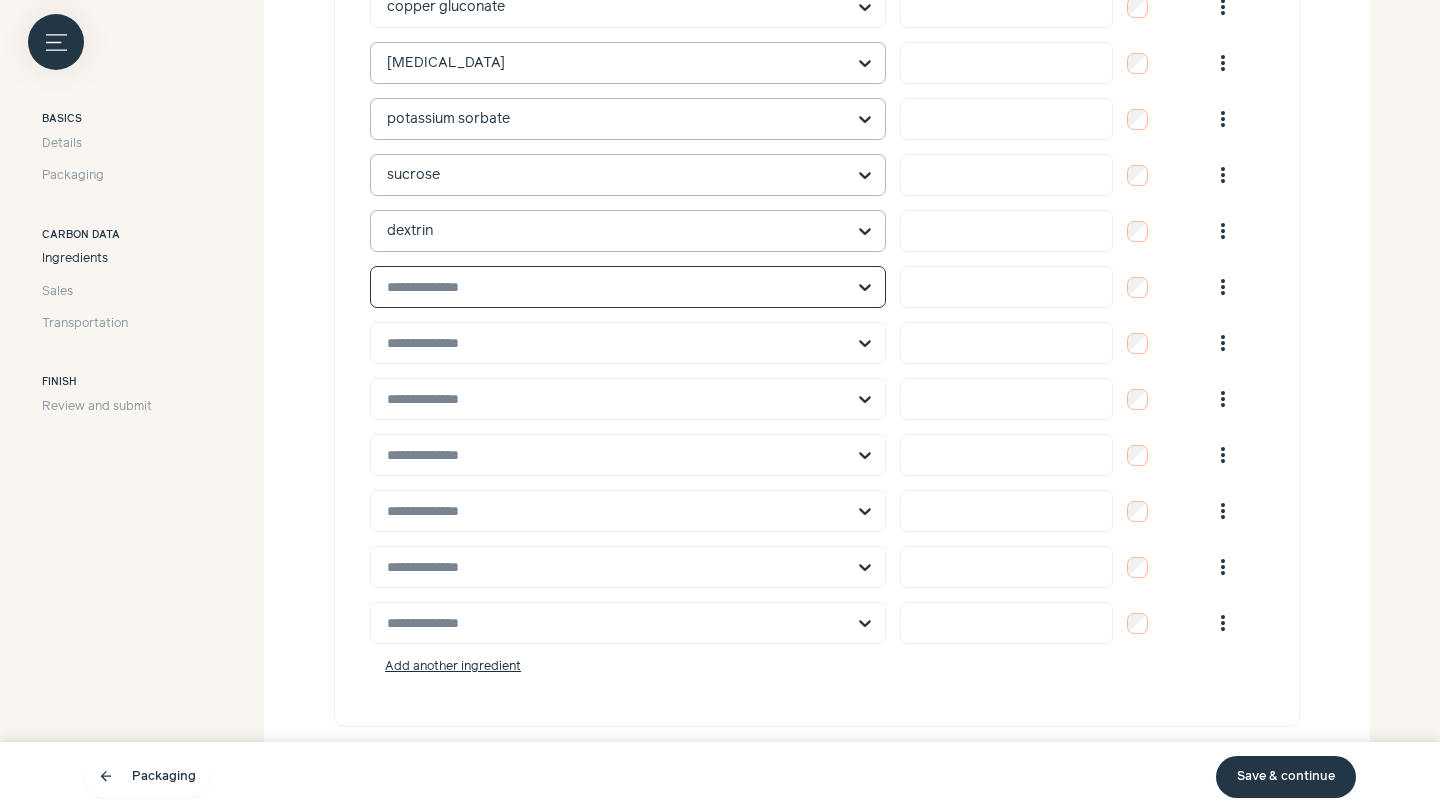 click at bounding box center [616, 287] 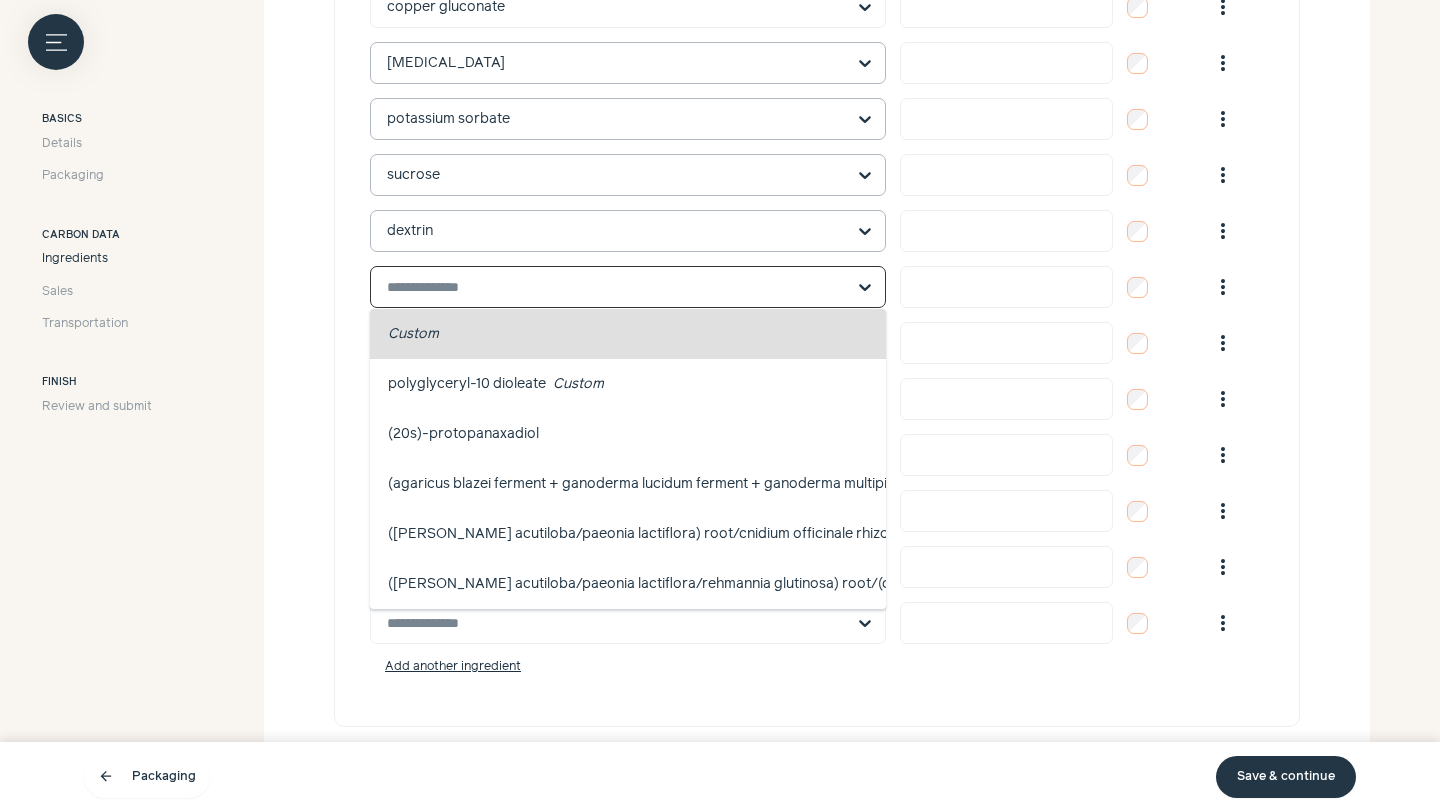 paste on "*******" 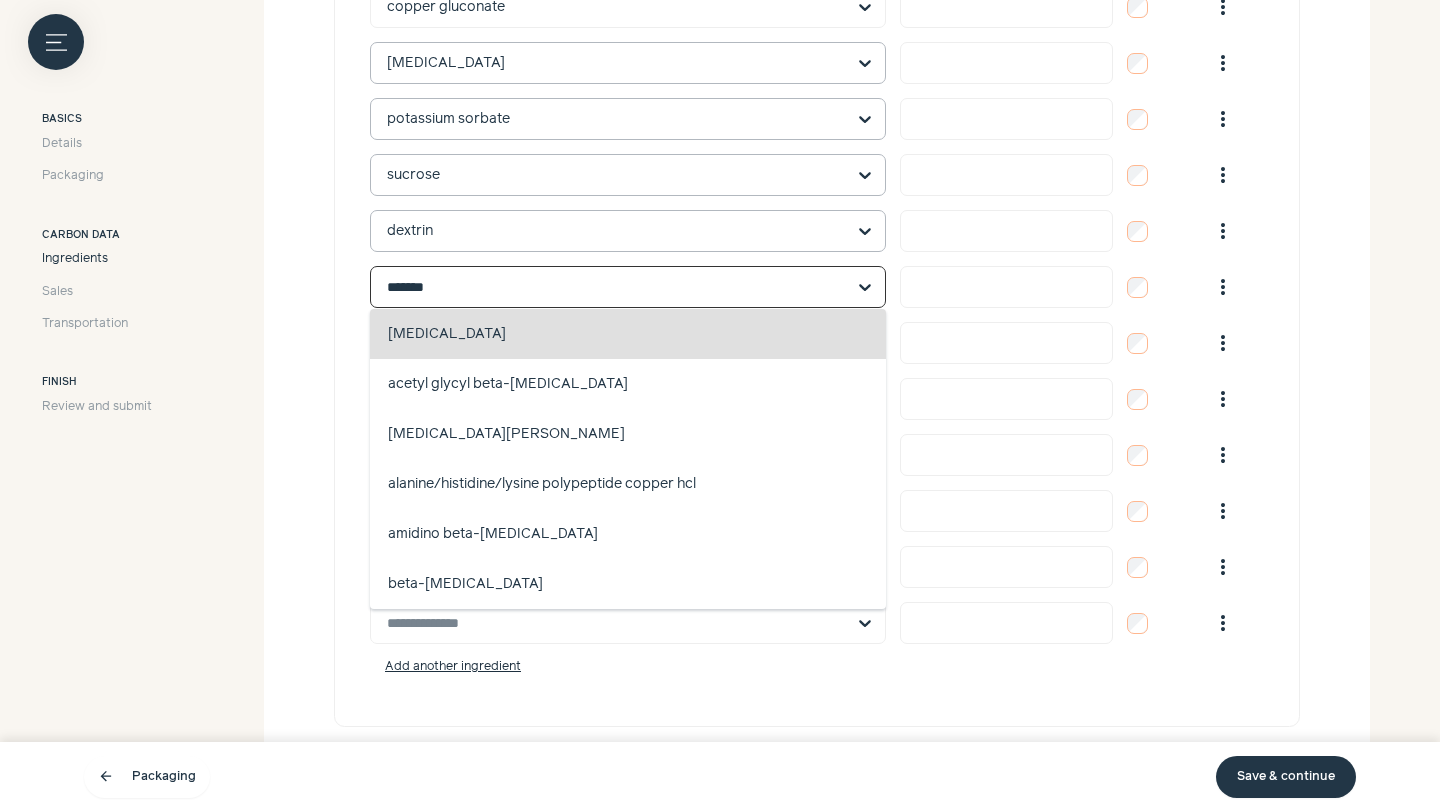 click on "[MEDICAL_DATA]   antistatic, hair conditioning, skin conditioning, fragrance" 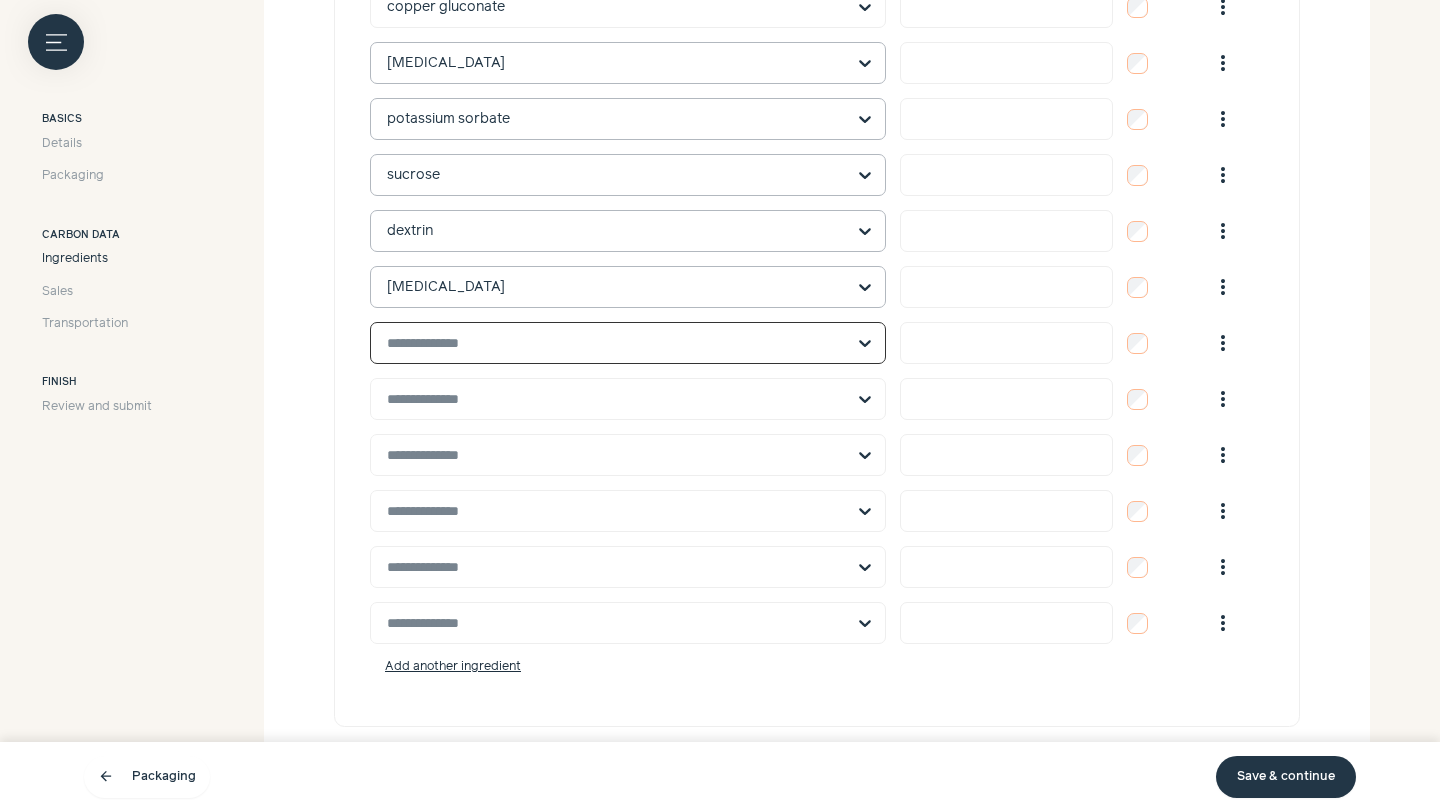 click at bounding box center (616, 343) 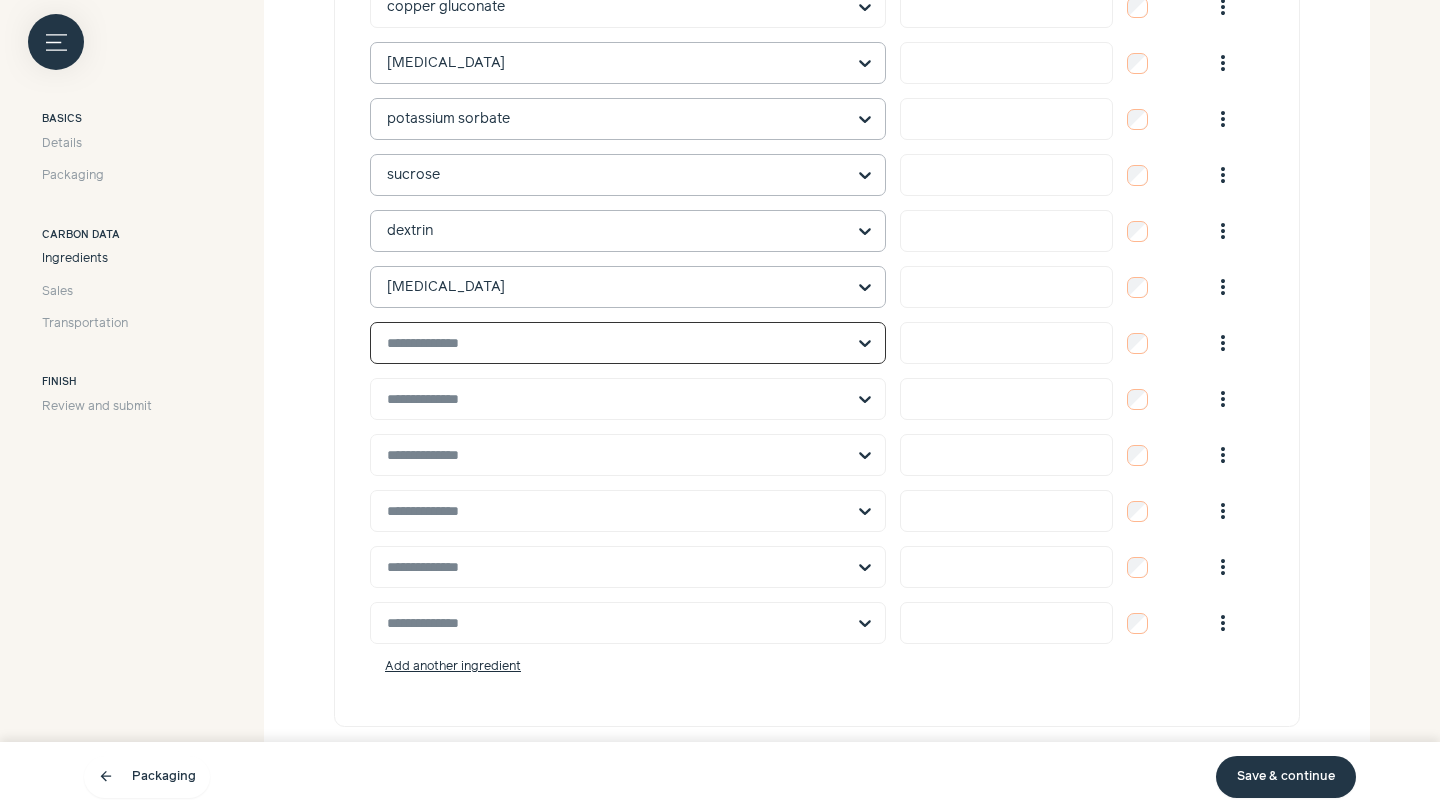 click at bounding box center [616, 343] 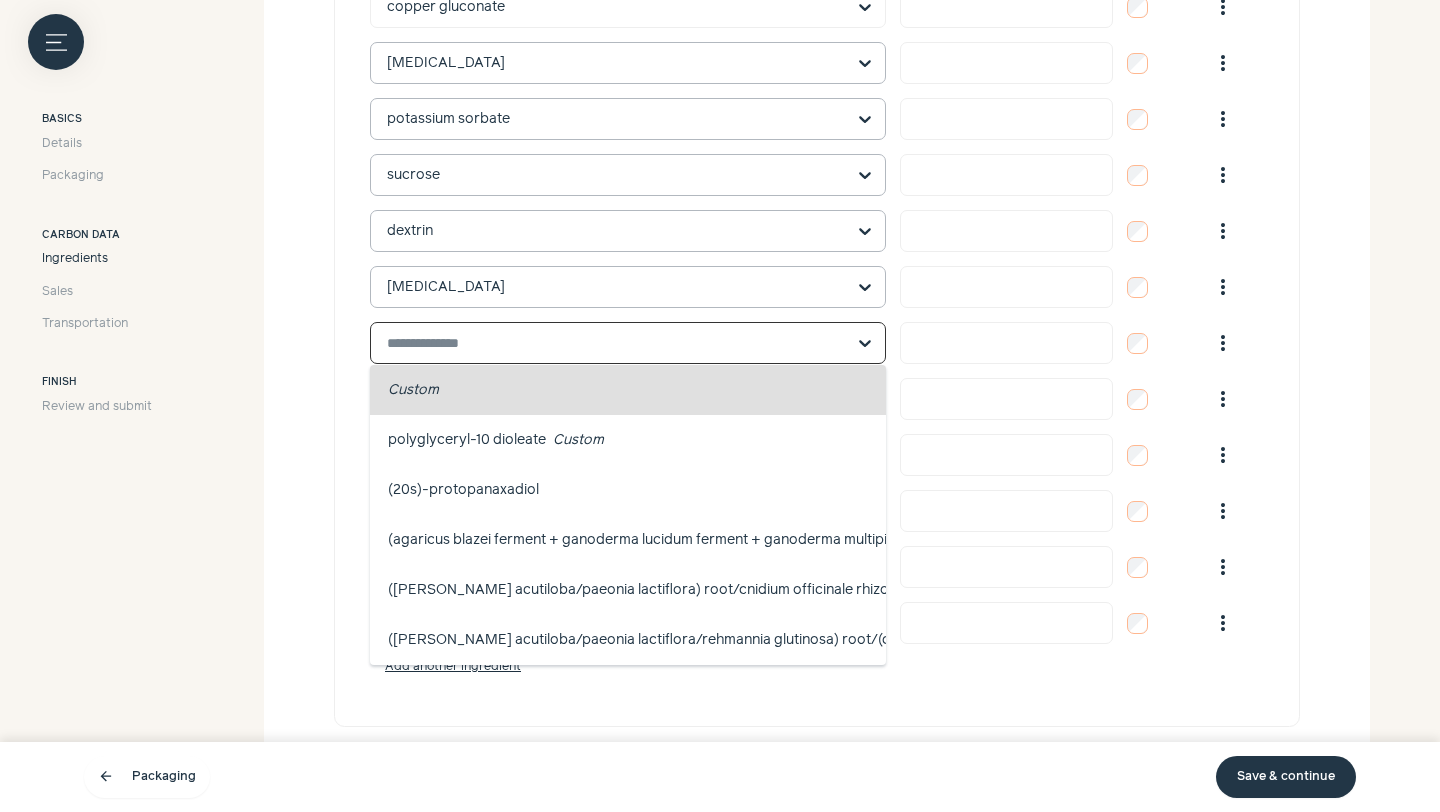 paste on "**********" 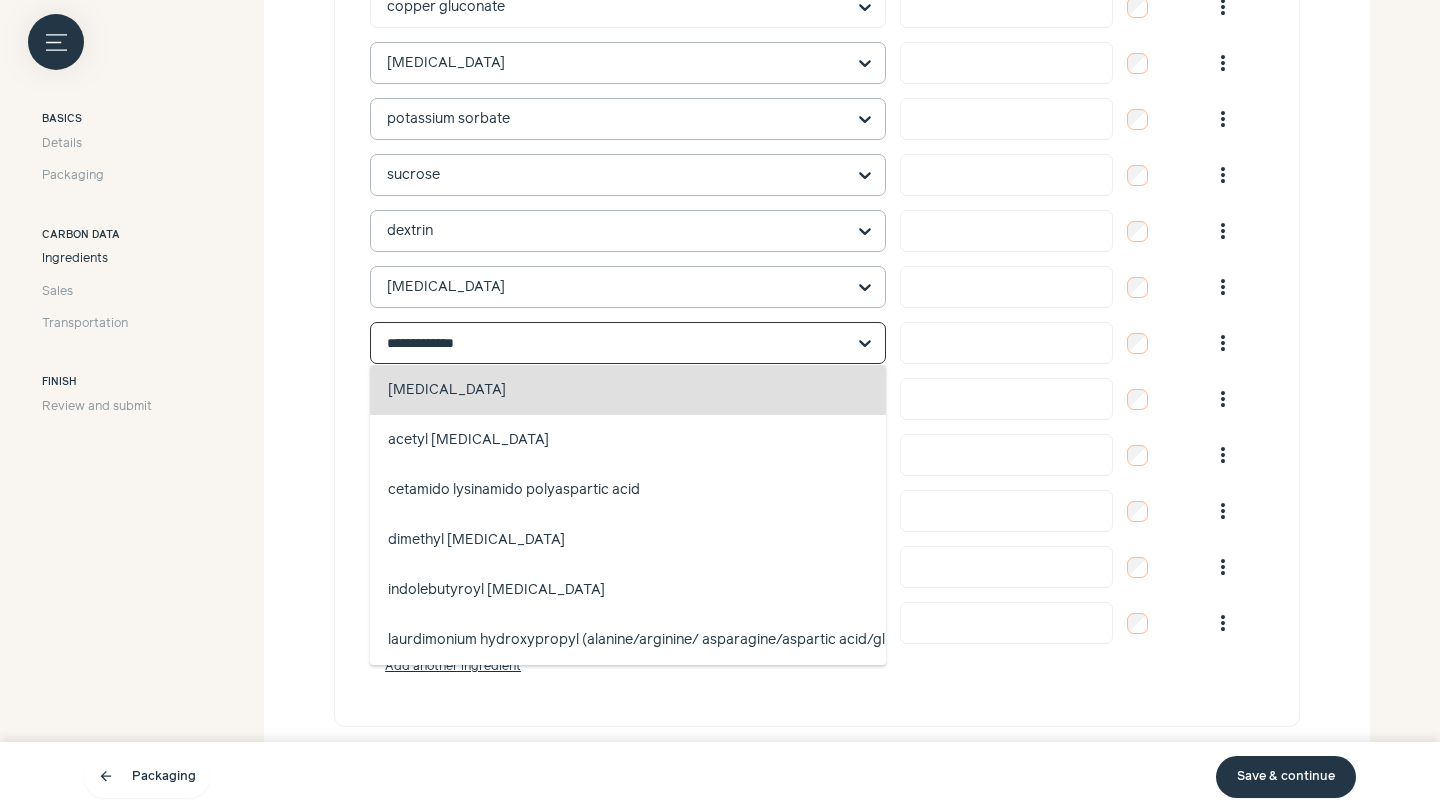 click on "[MEDICAL_DATA]   hair conditioning, skin conditioning, fragrance, antistatic" 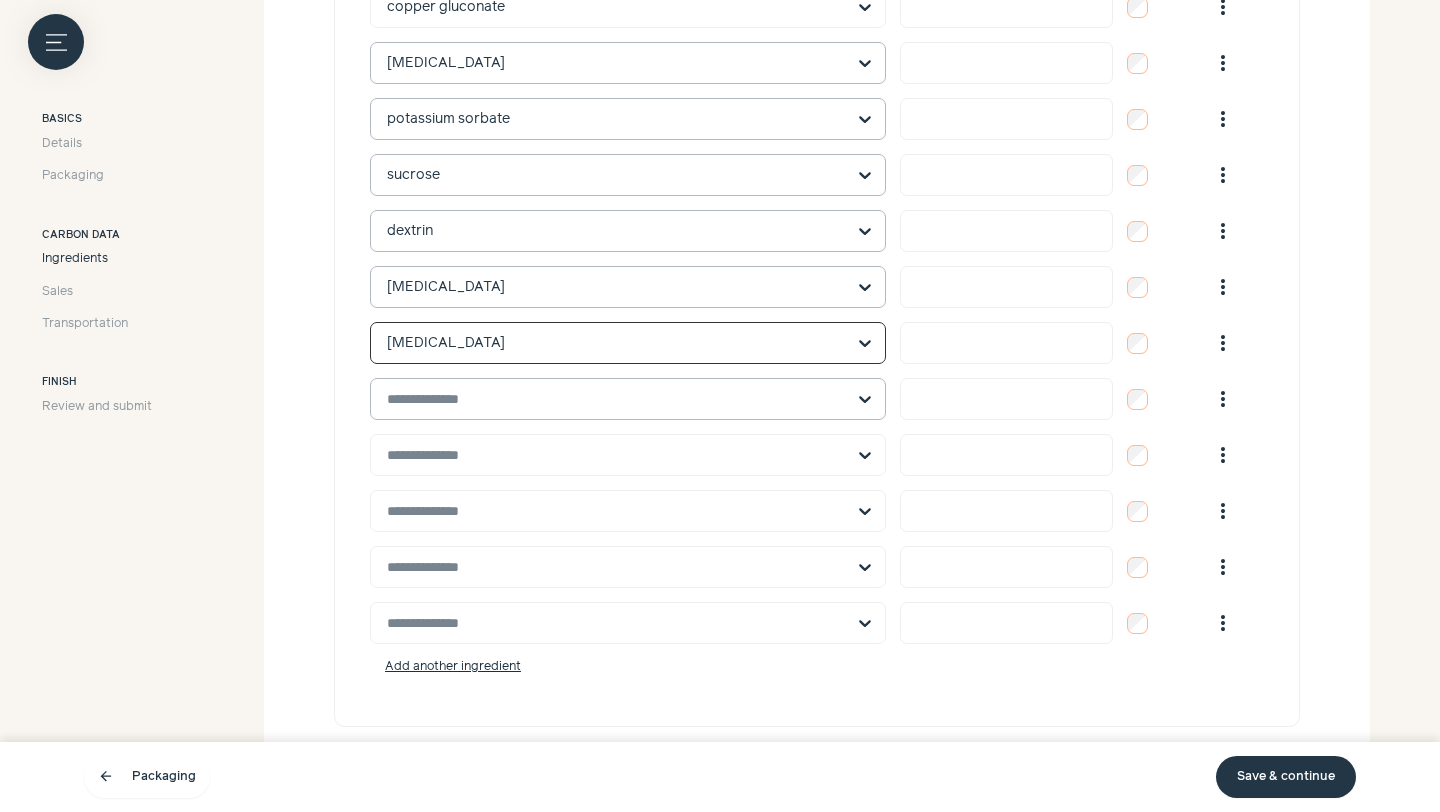 click at bounding box center (616, 399) 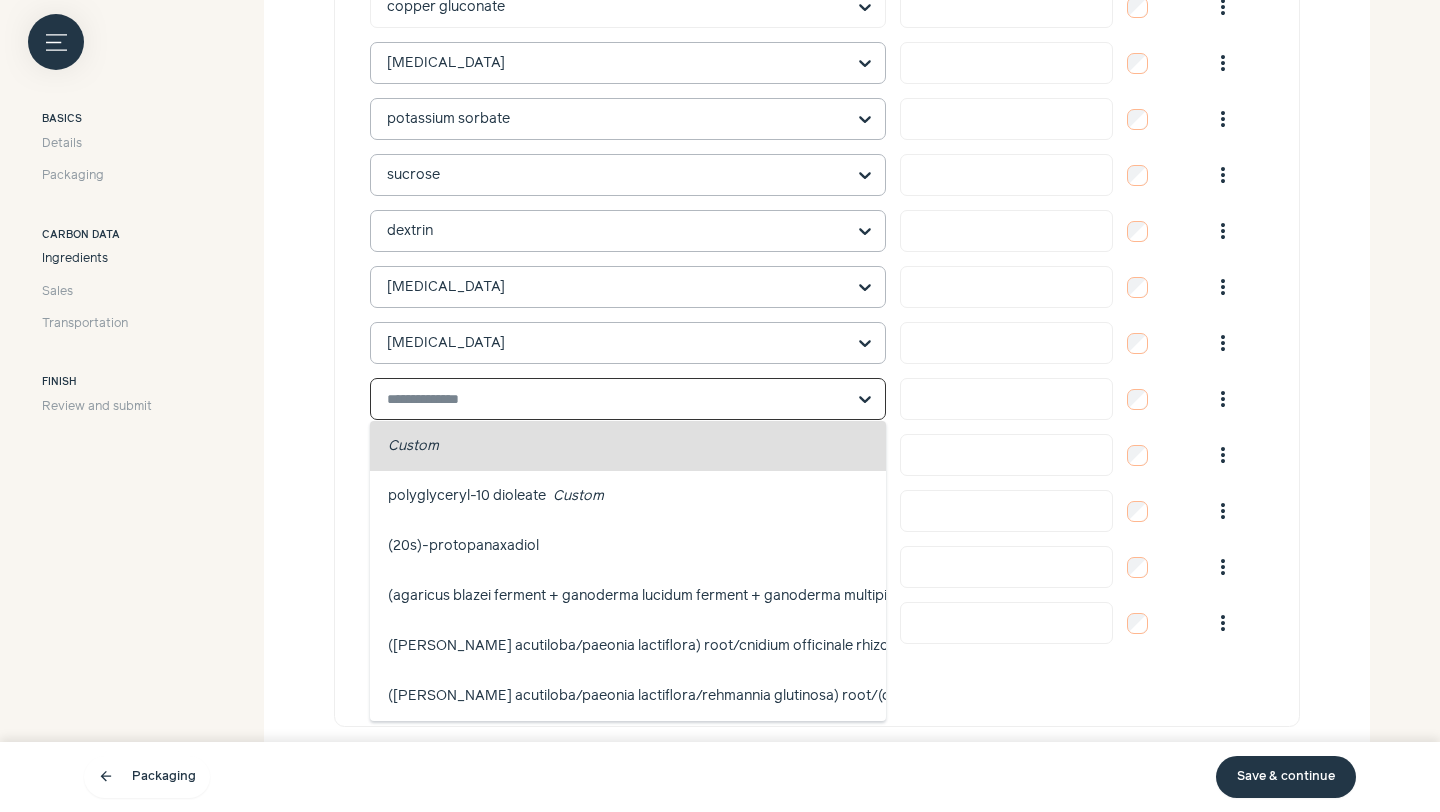 paste on "**********" 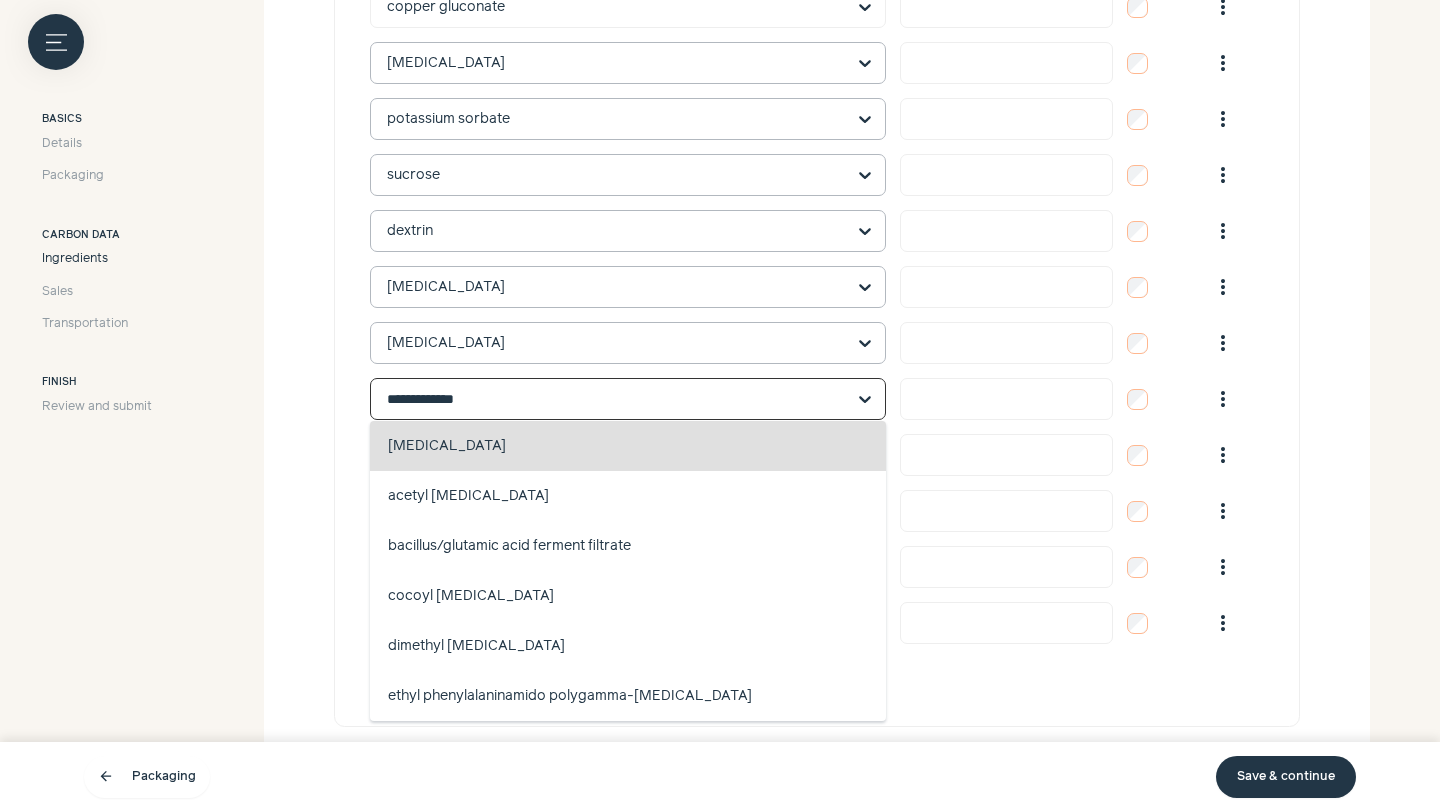 click on "[MEDICAL_DATA]   humectant, hair conditioning, antistatic" 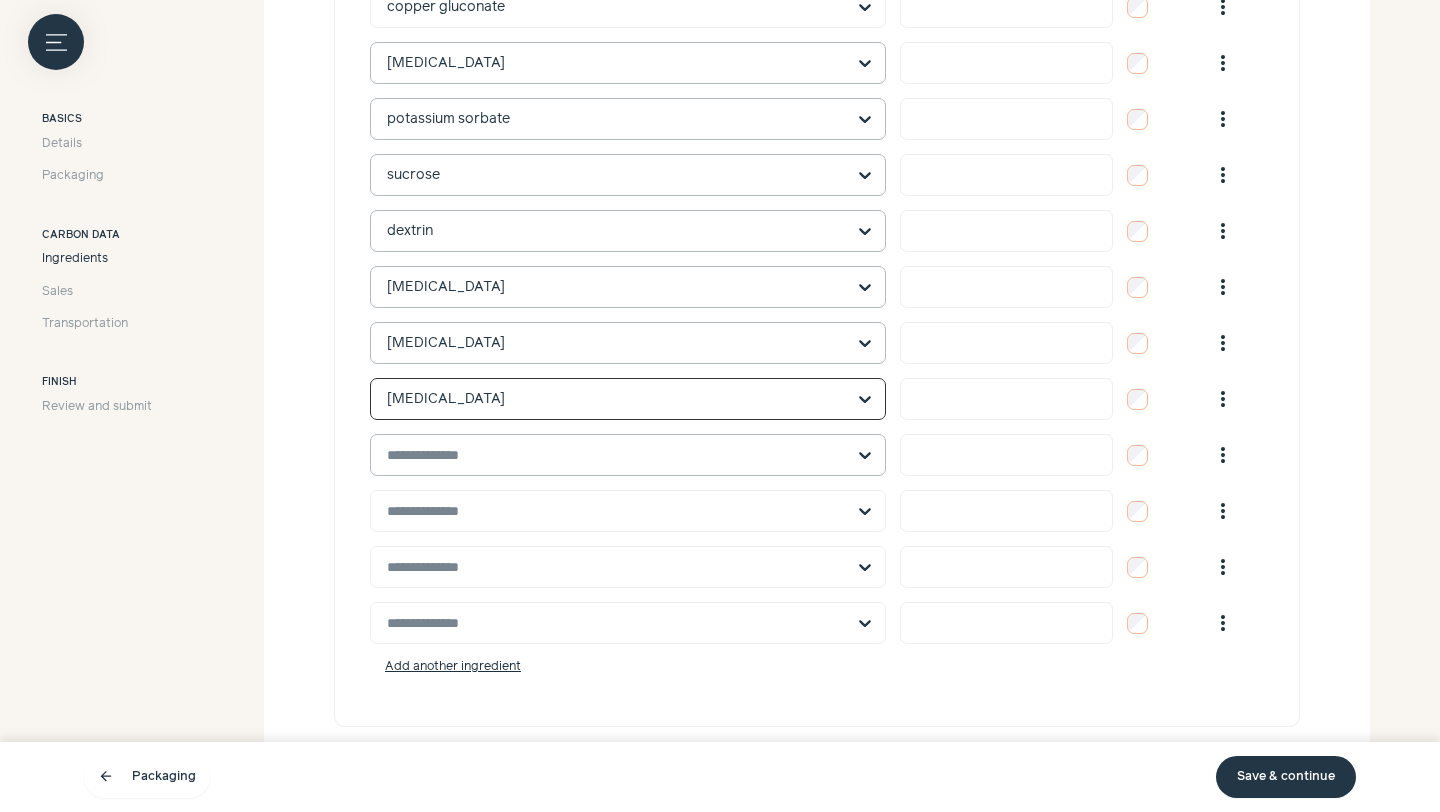 click at bounding box center [616, 455] 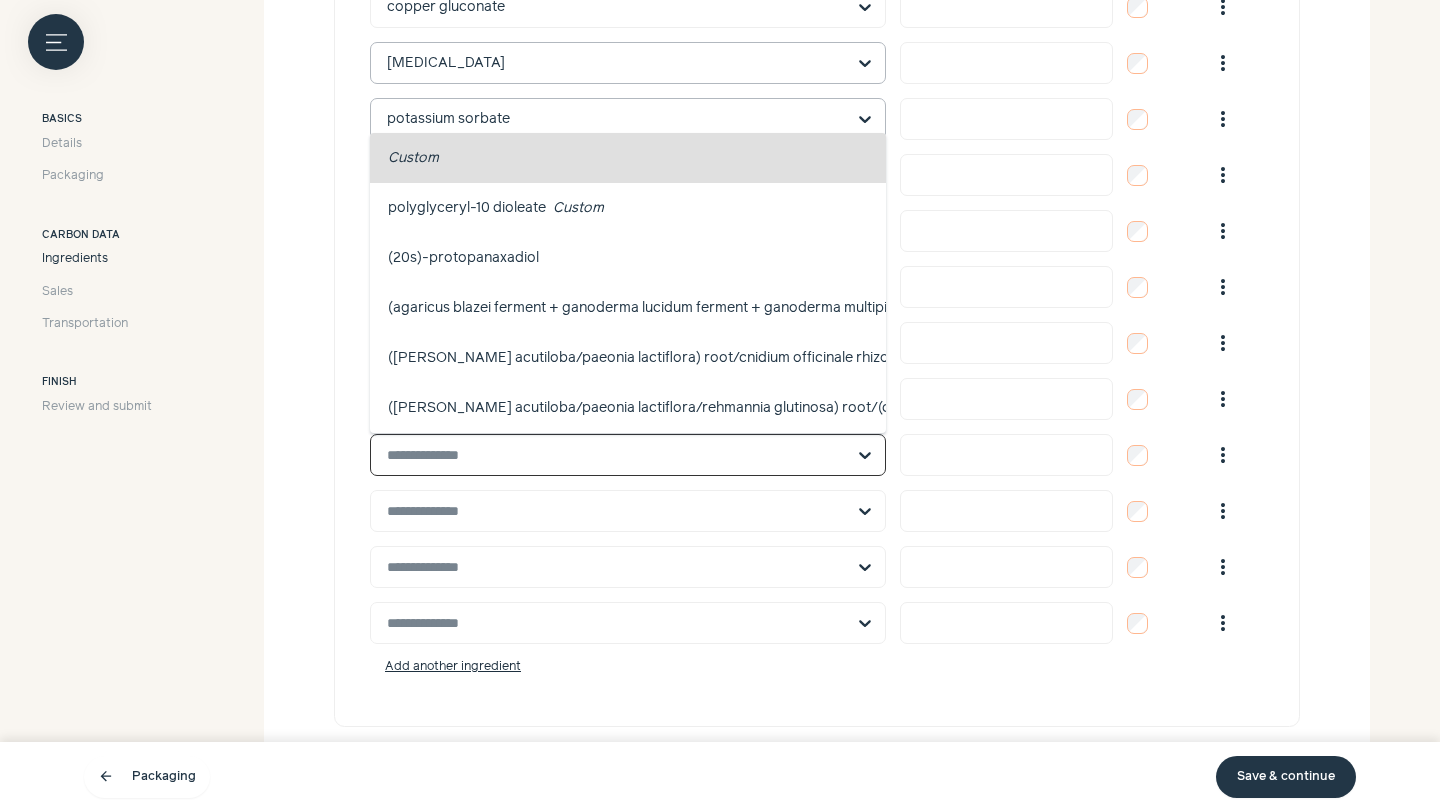 paste on "**********" 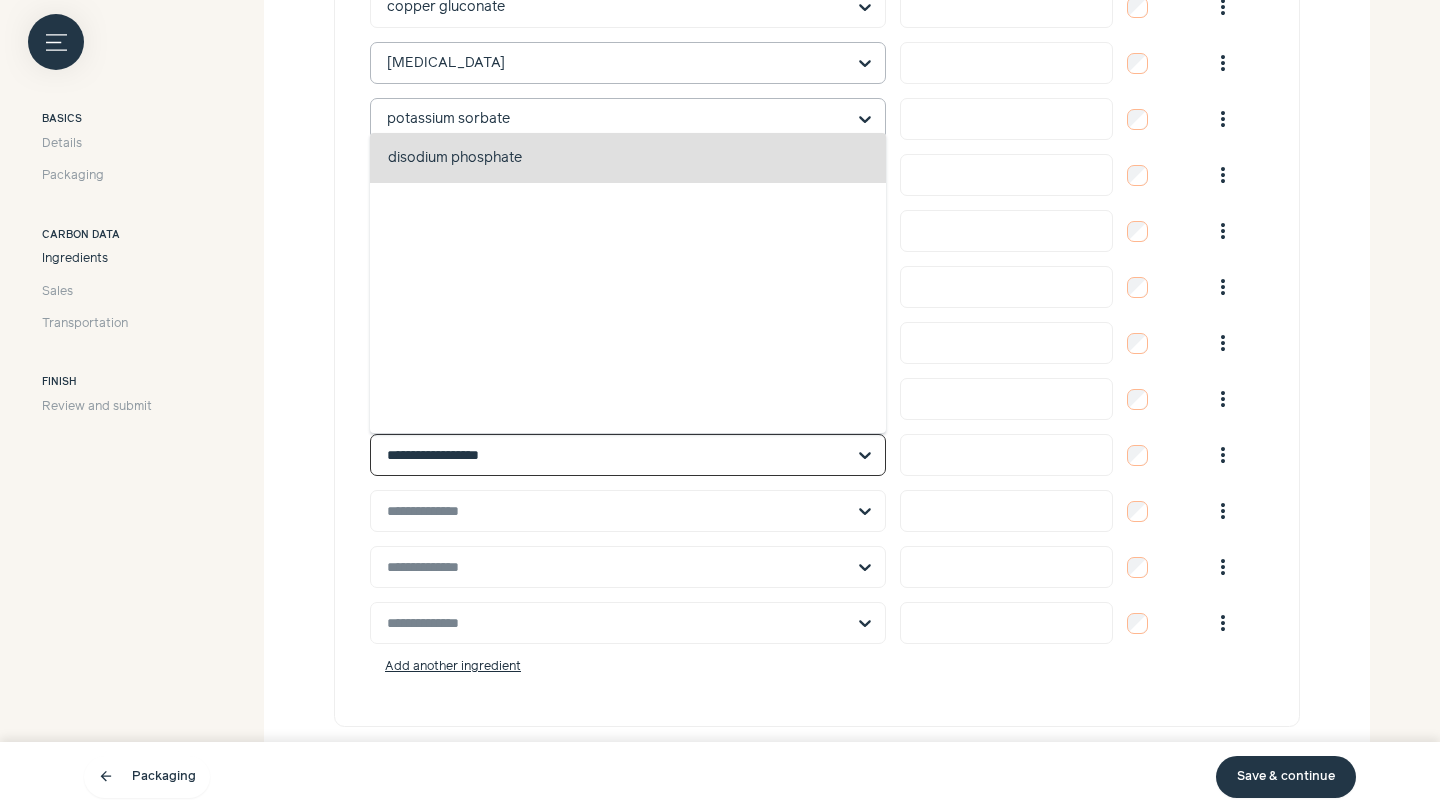 click on "disodium phosphate" at bounding box center [455, 158] 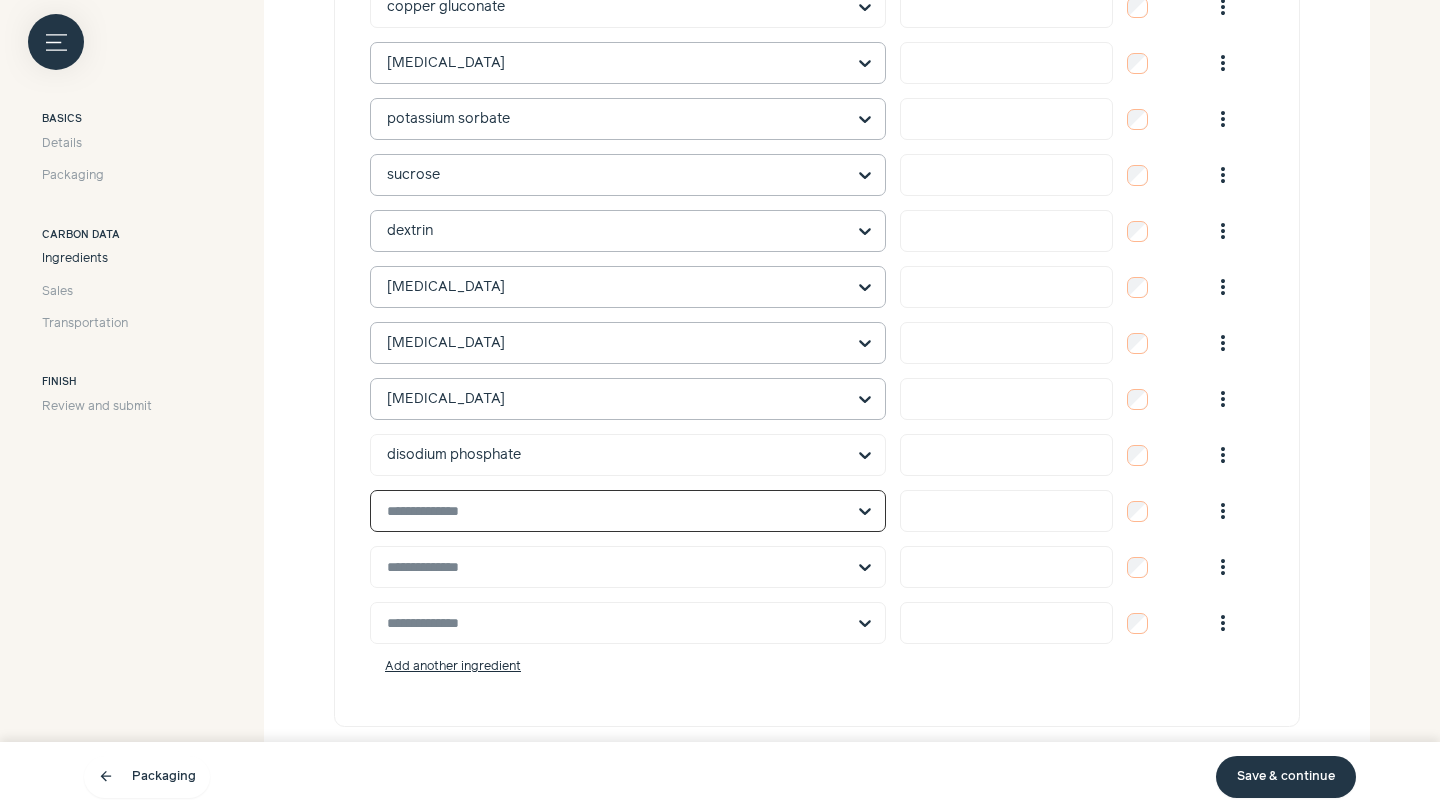 click at bounding box center [616, 511] 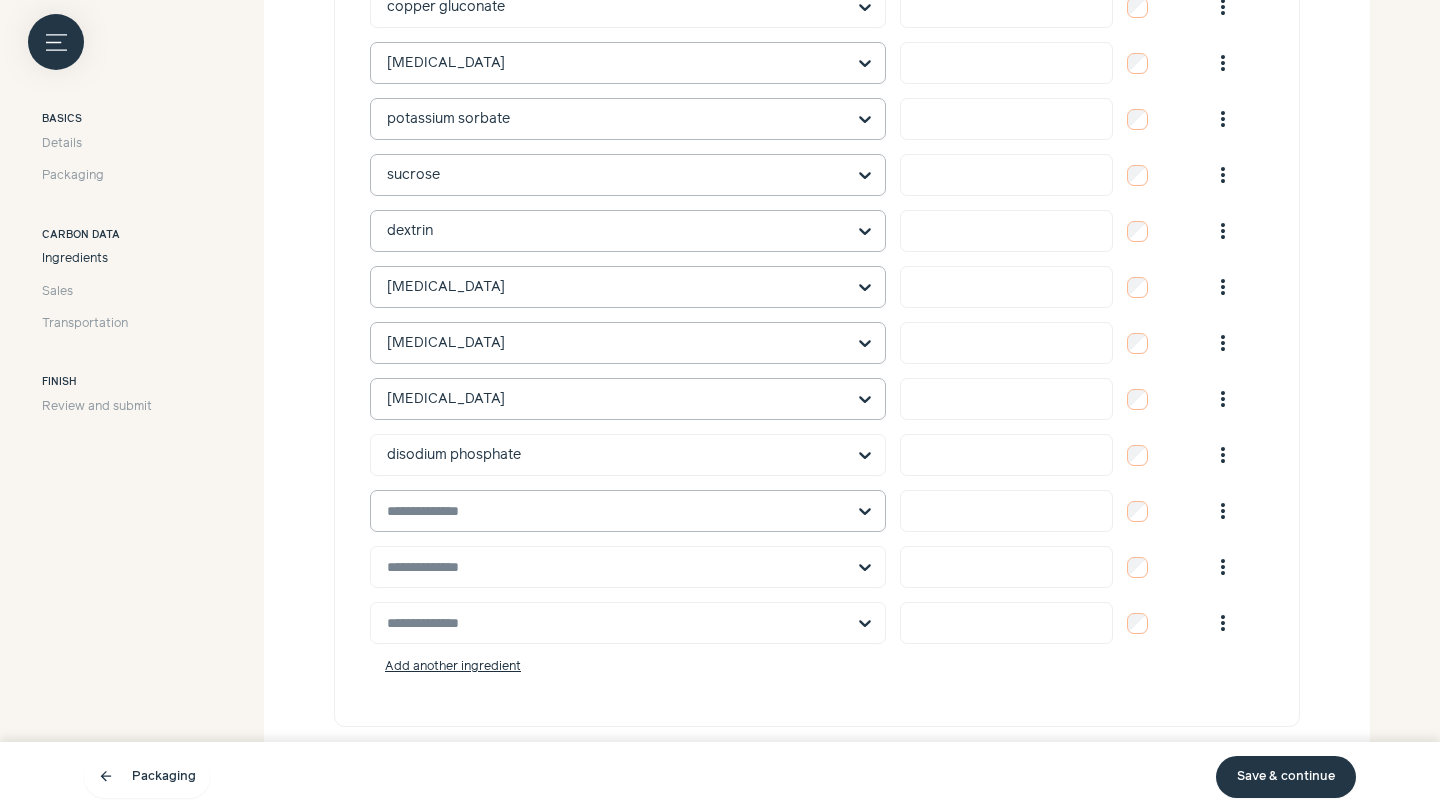 click at bounding box center [616, 511] 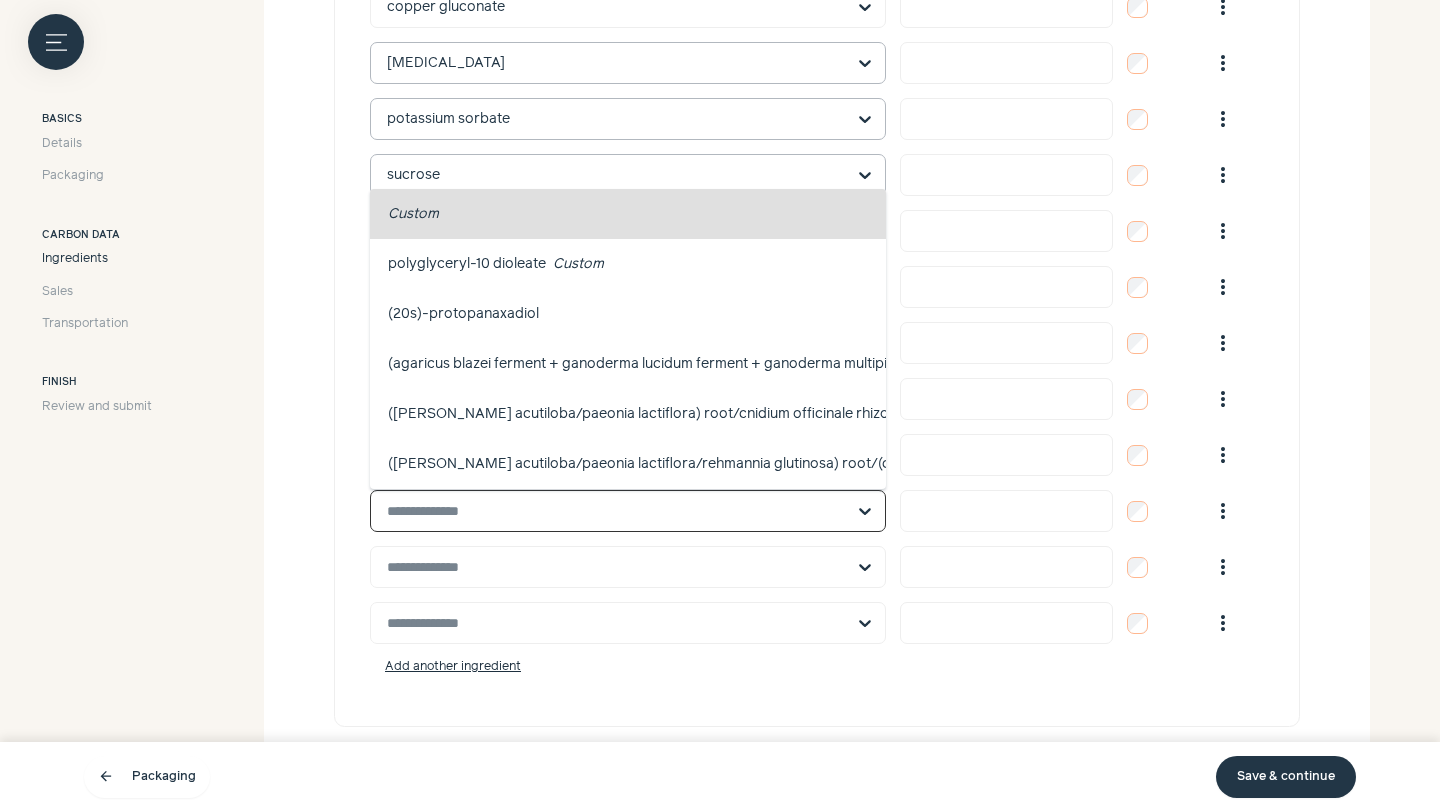 paste on "**********" 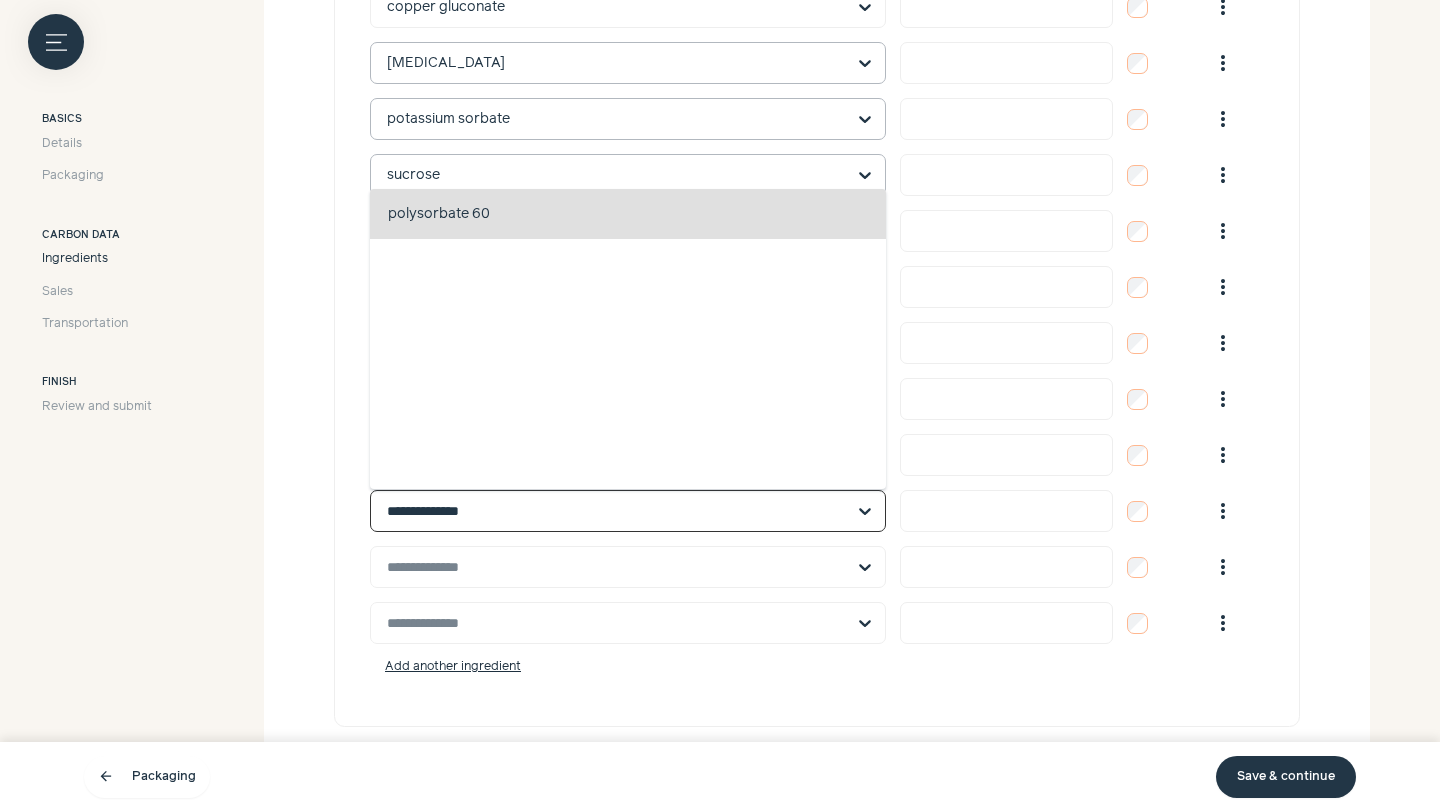 click on "polysorbate 60" at bounding box center [439, 214] 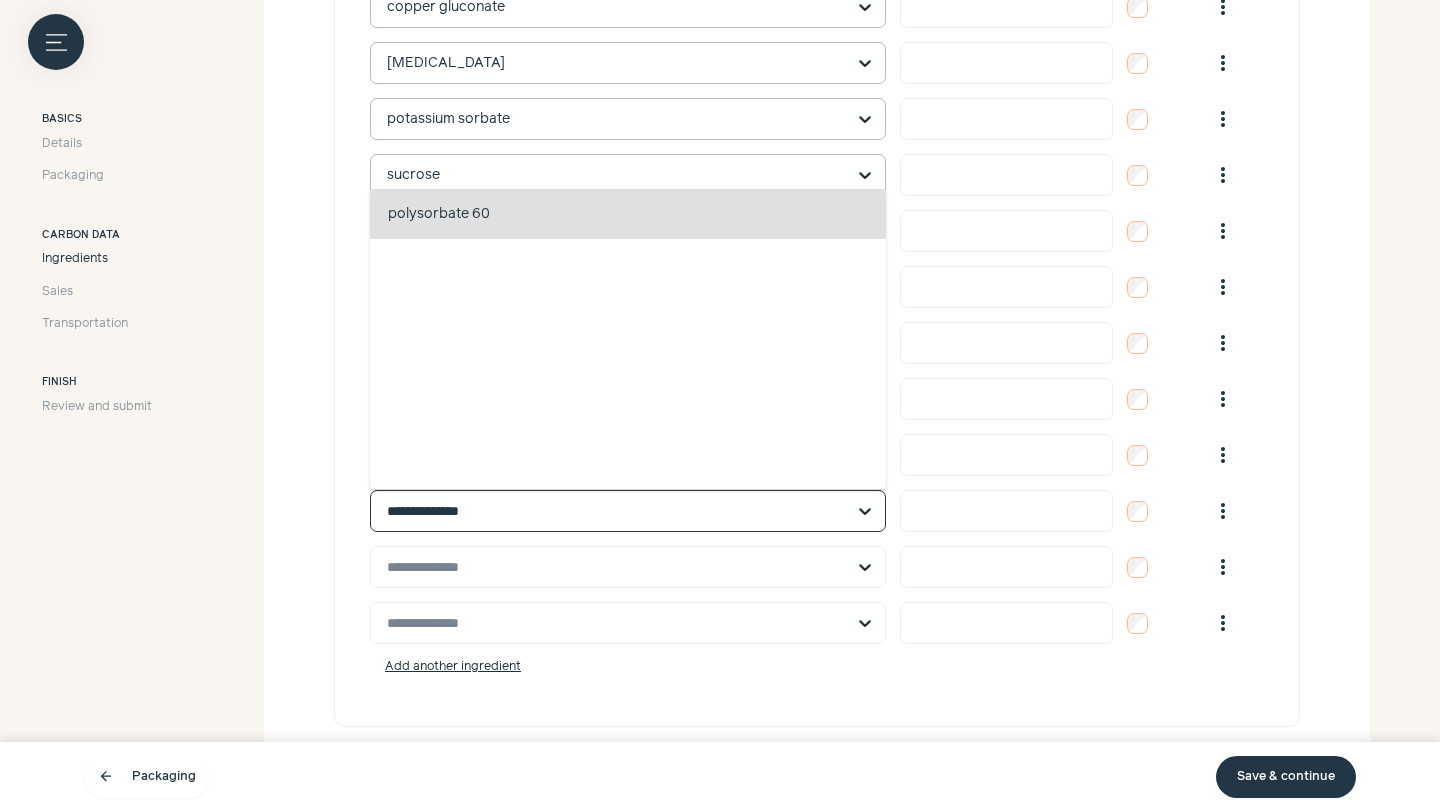 type 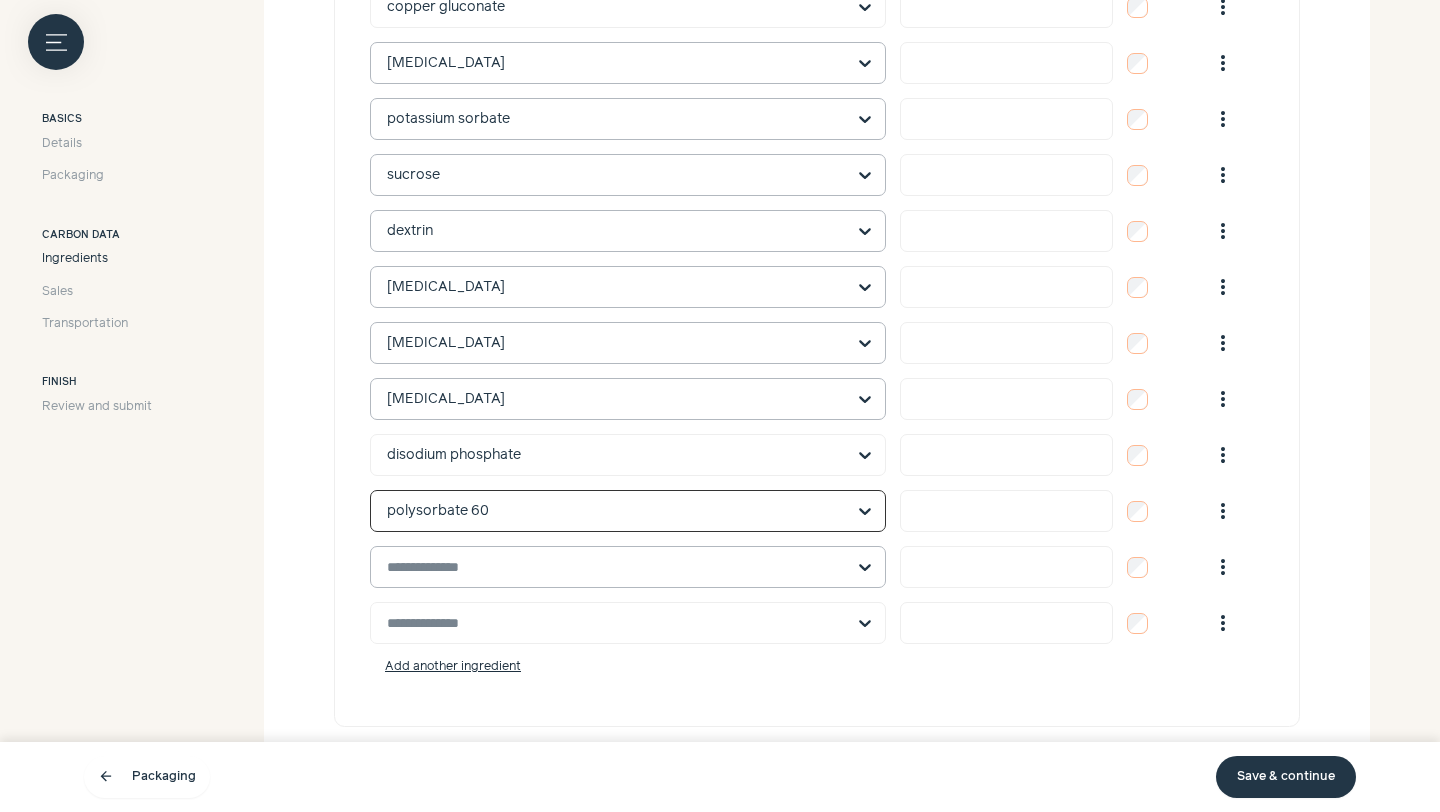 click at bounding box center [616, 567] 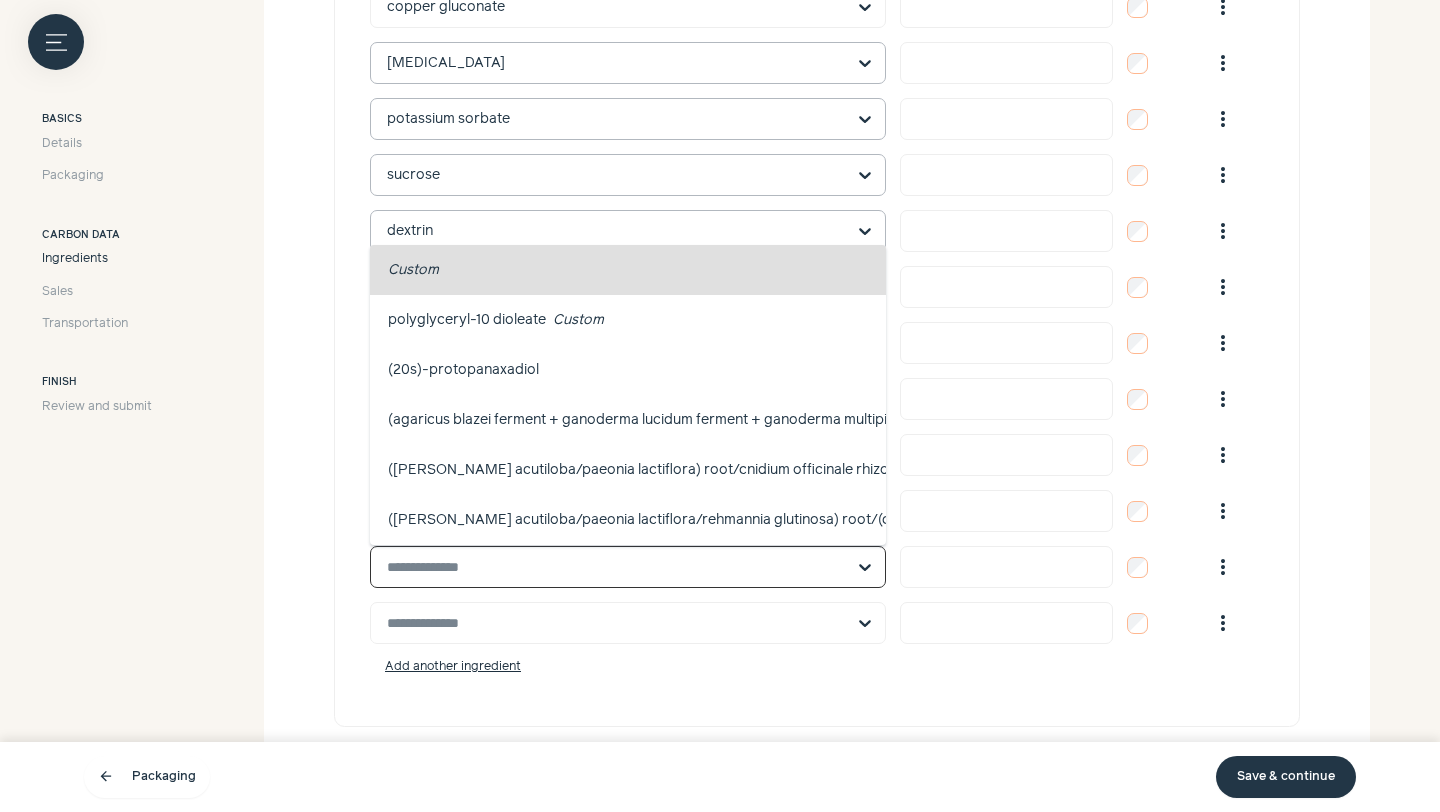 paste on "**********" 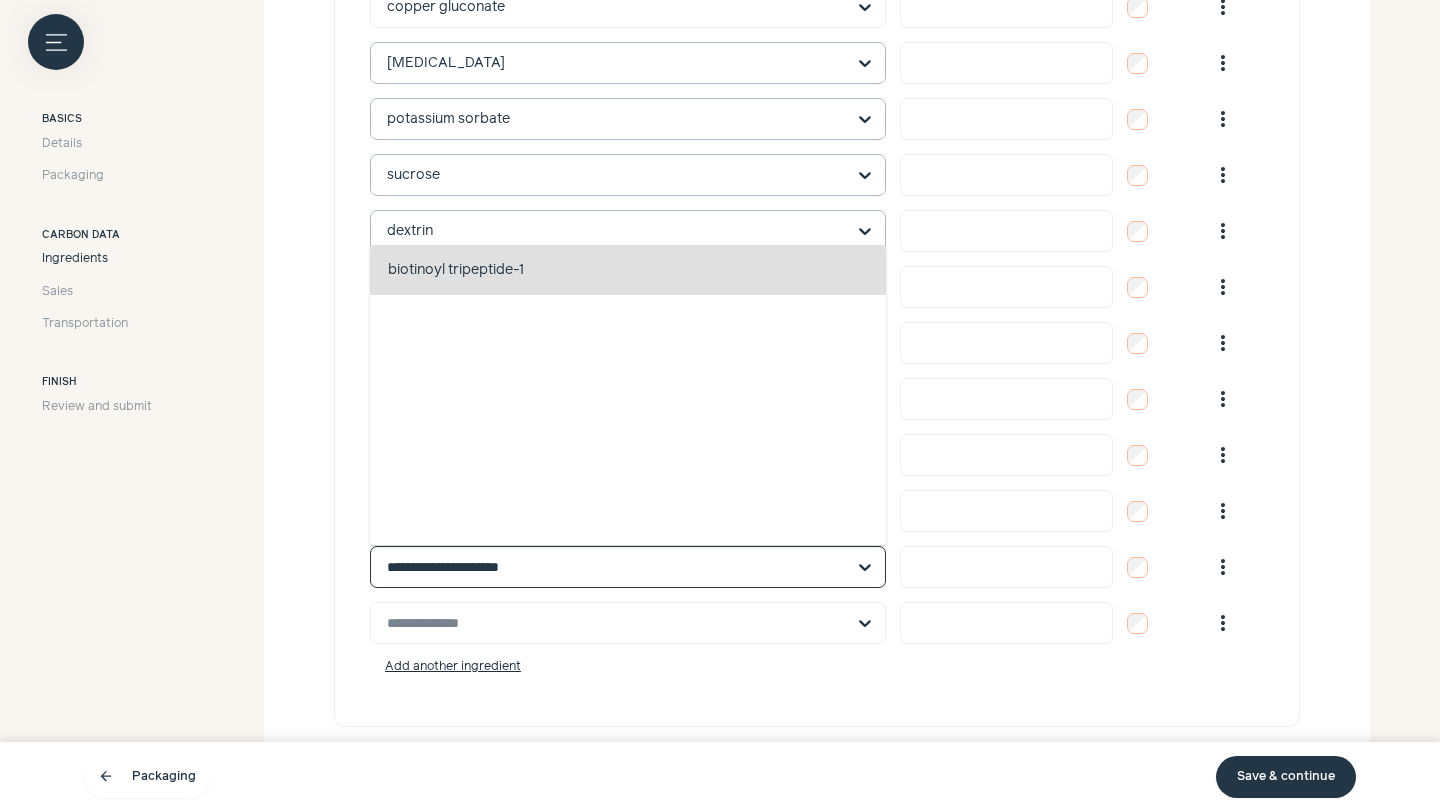 click on "biotinoyl tripeptide-1   hair conditioning" 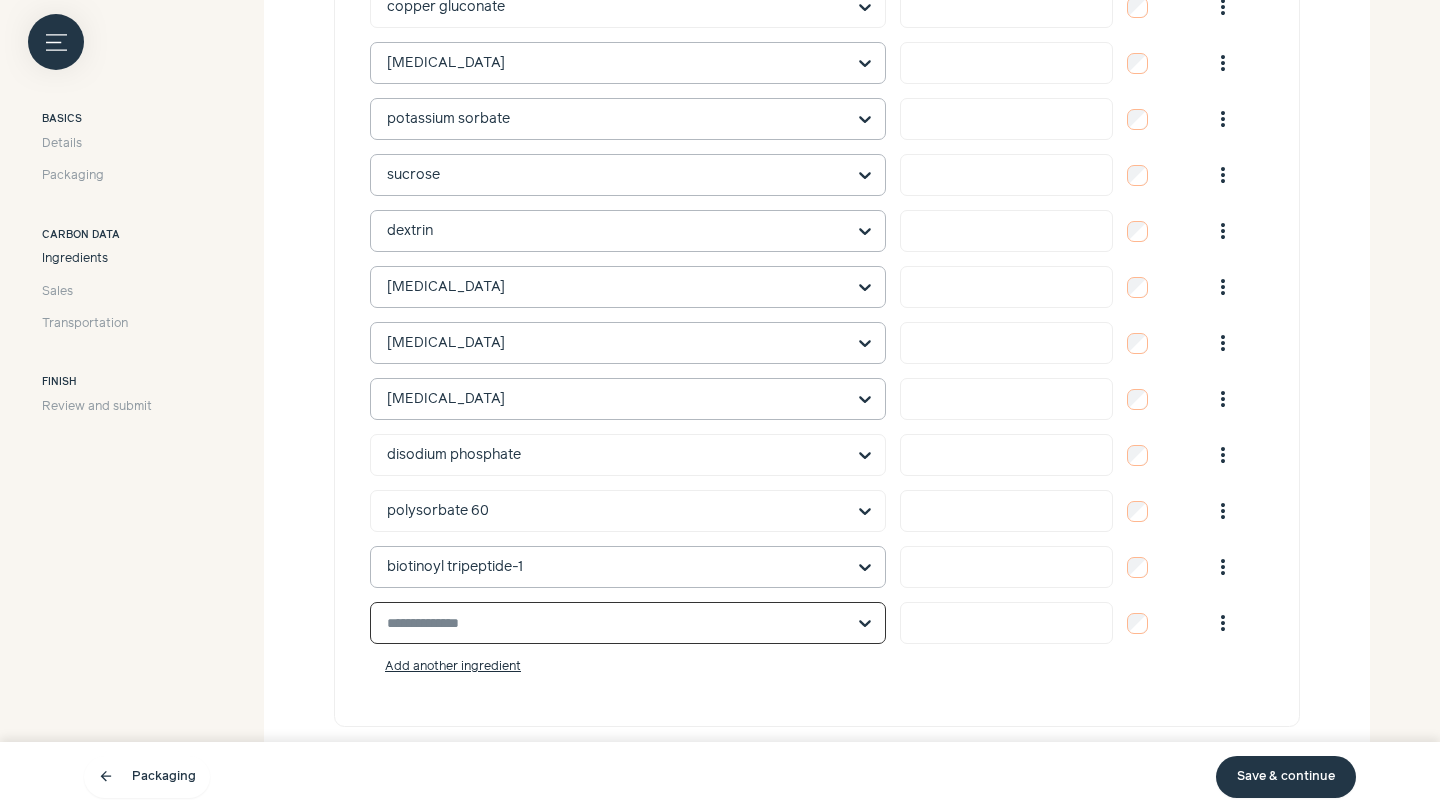 click at bounding box center (616, 623) 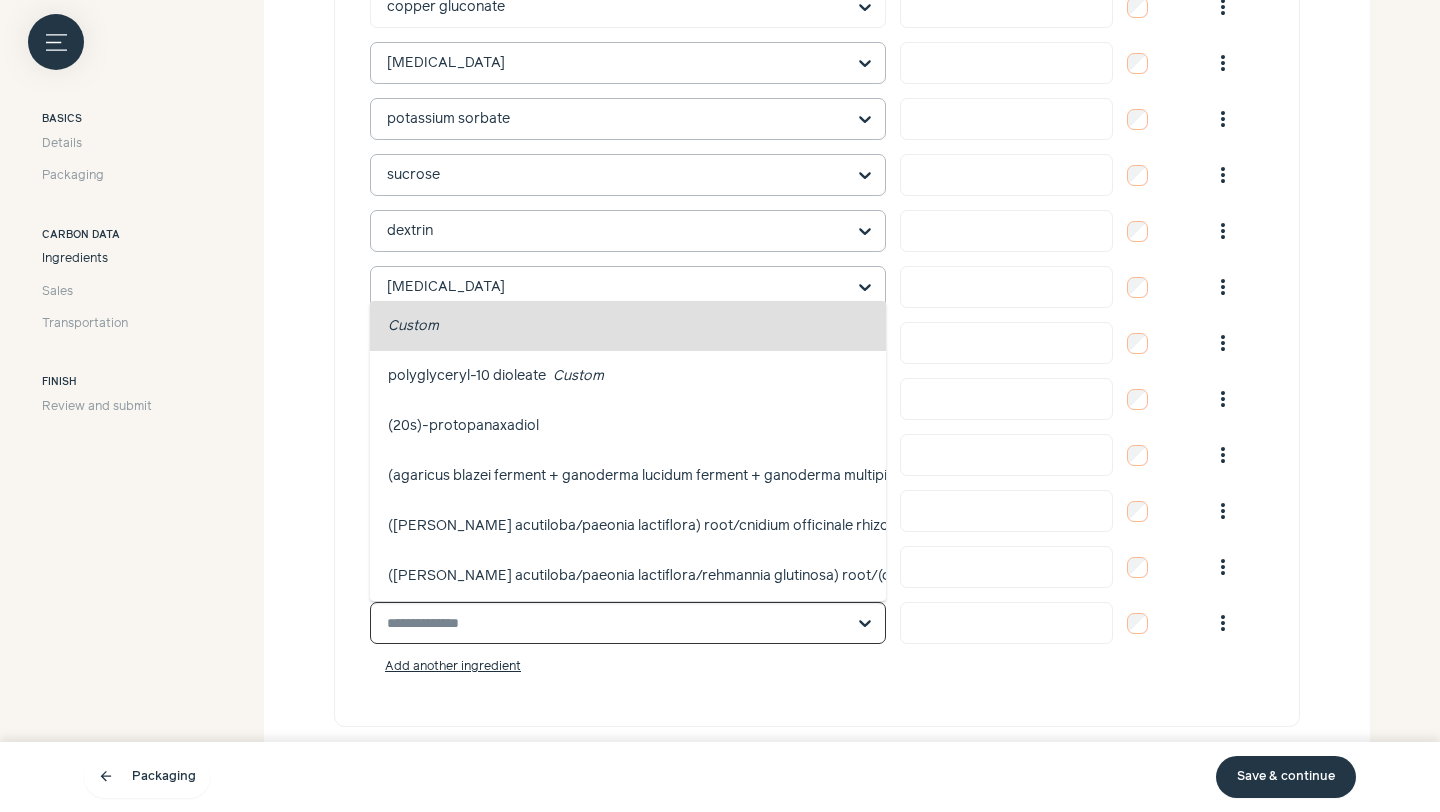 paste on "**********" 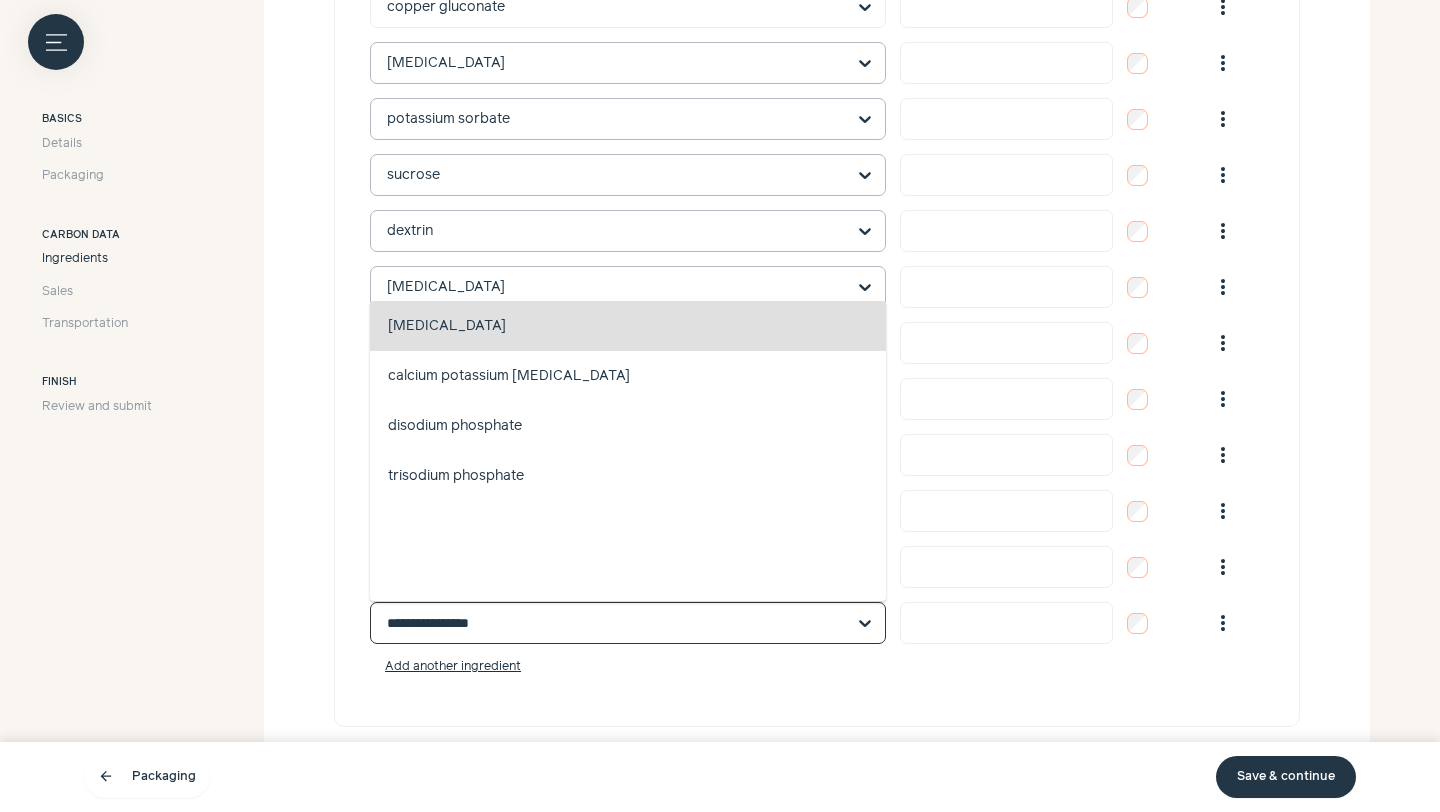 click on "[MEDICAL_DATA]   buffering, deodorant" 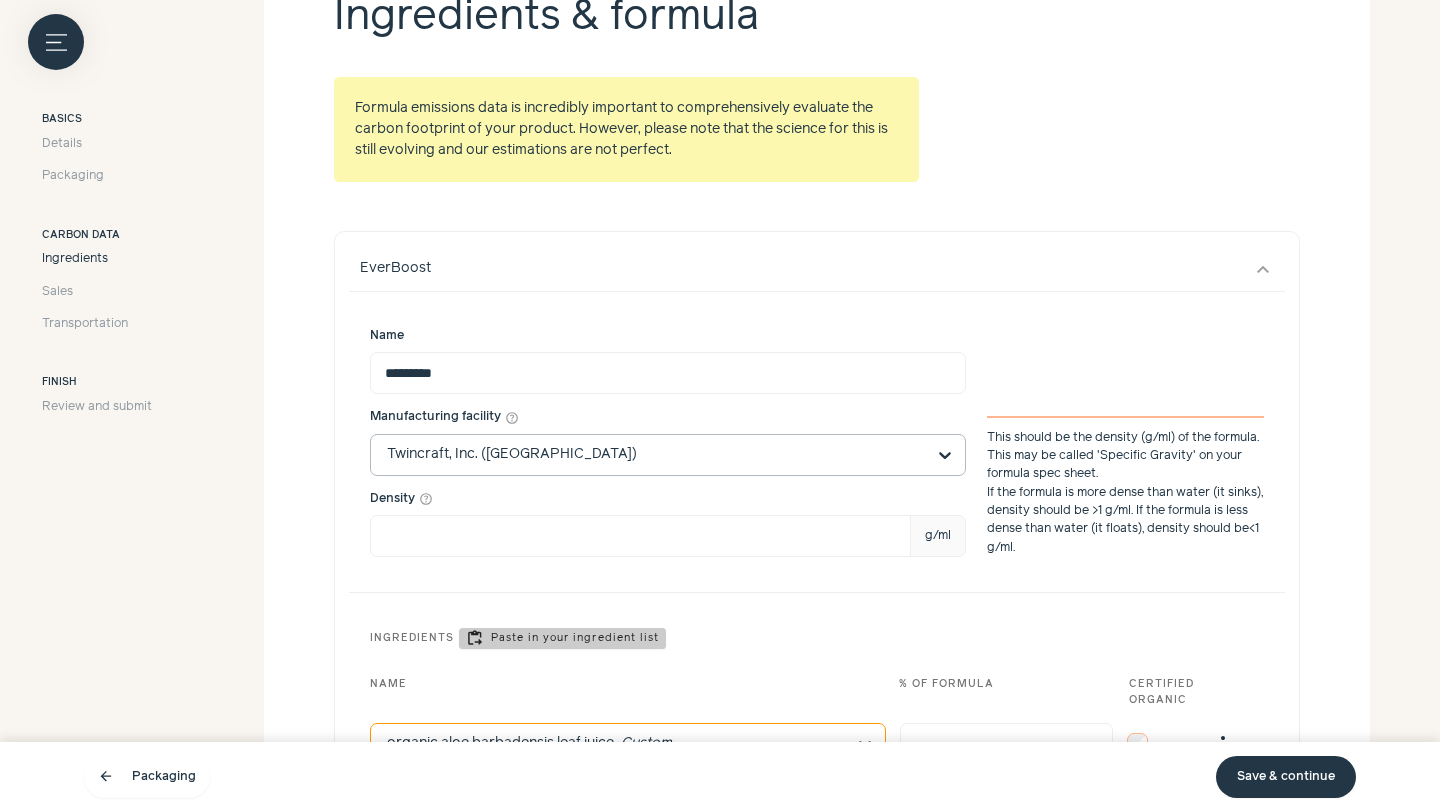 scroll, scrollTop: 604, scrollLeft: 0, axis: vertical 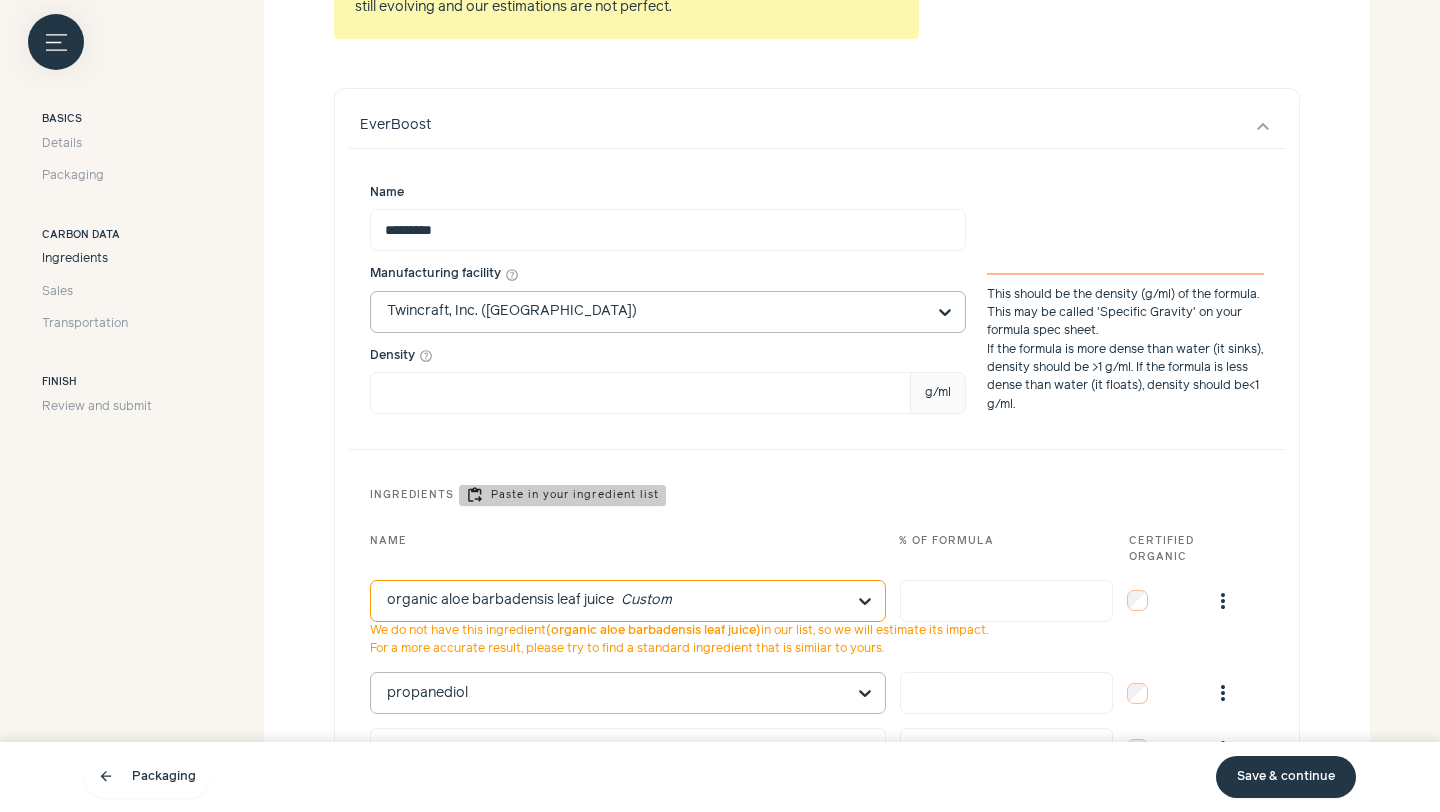 click on "Save & continue" at bounding box center [1286, 777] 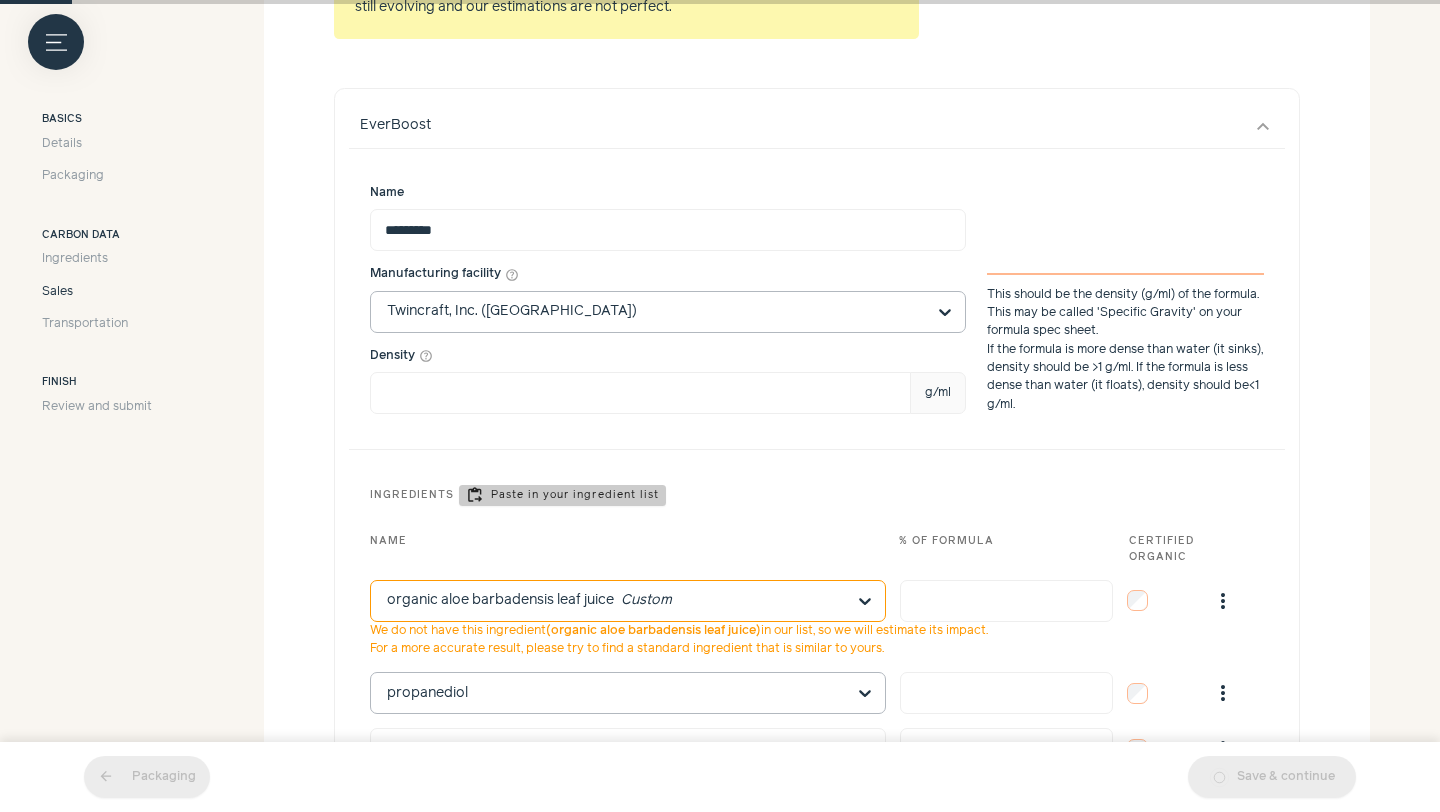 scroll, scrollTop: 79, scrollLeft: 0, axis: vertical 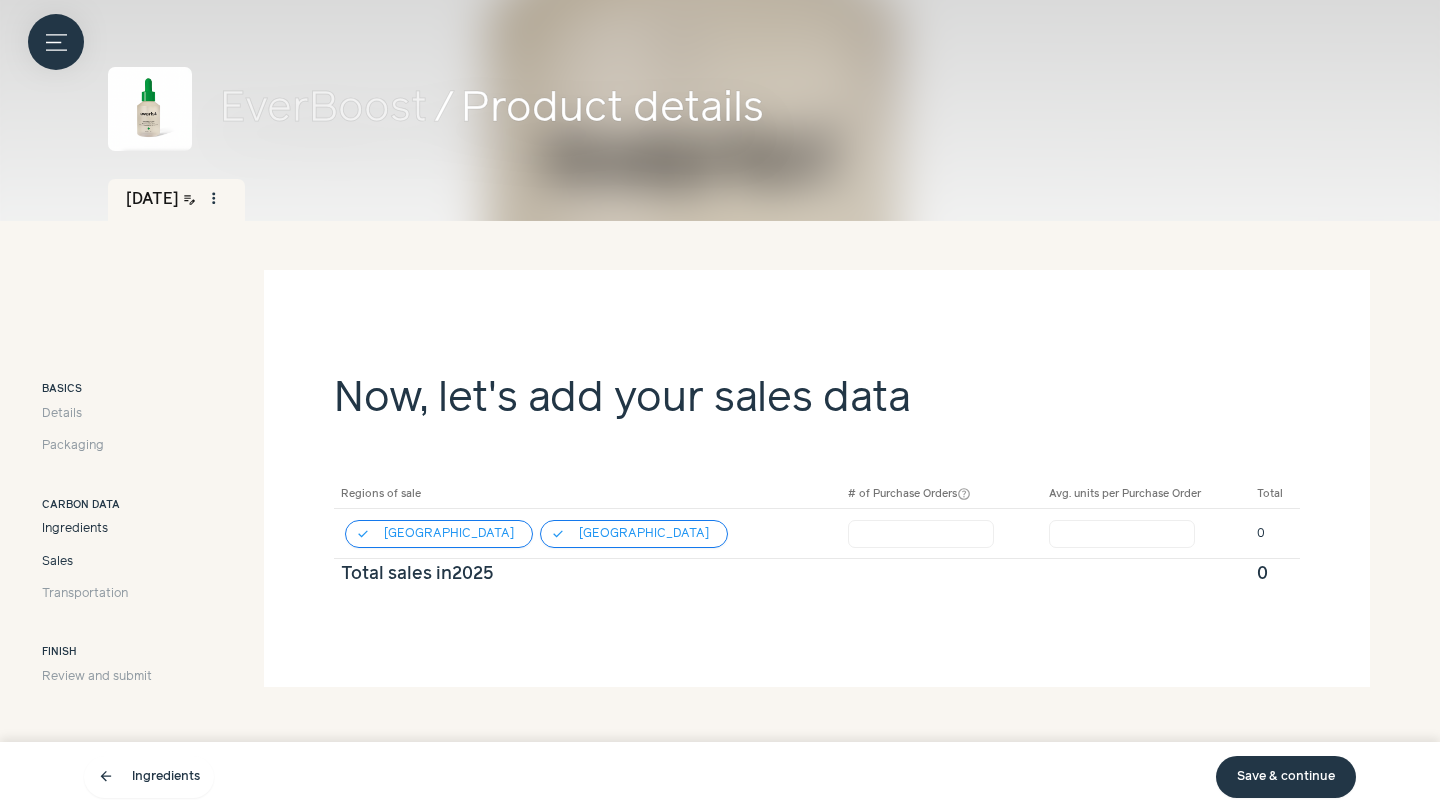 click on "Ingredients" at bounding box center (75, 529) 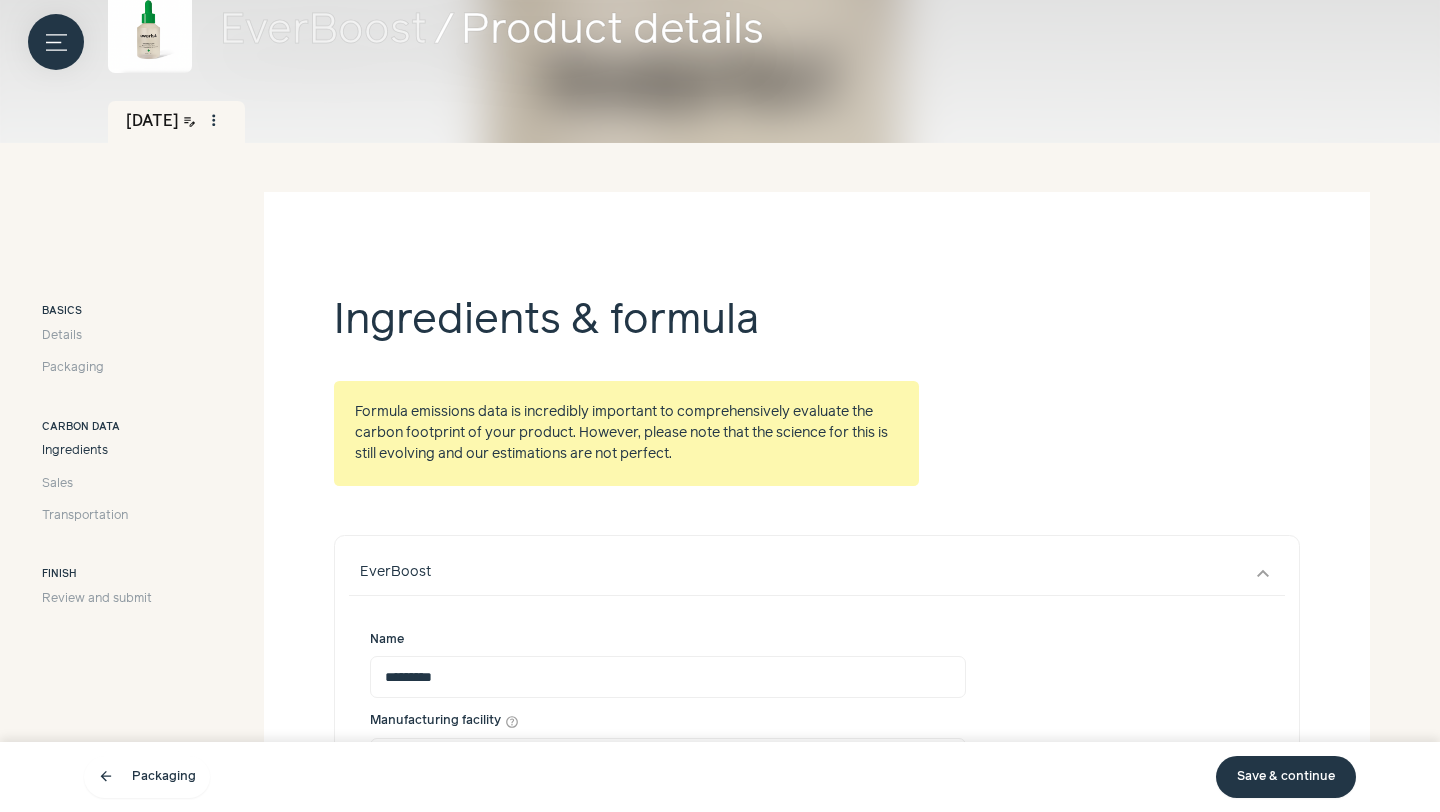 scroll, scrollTop: 16, scrollLeft: 0, axis: vertical 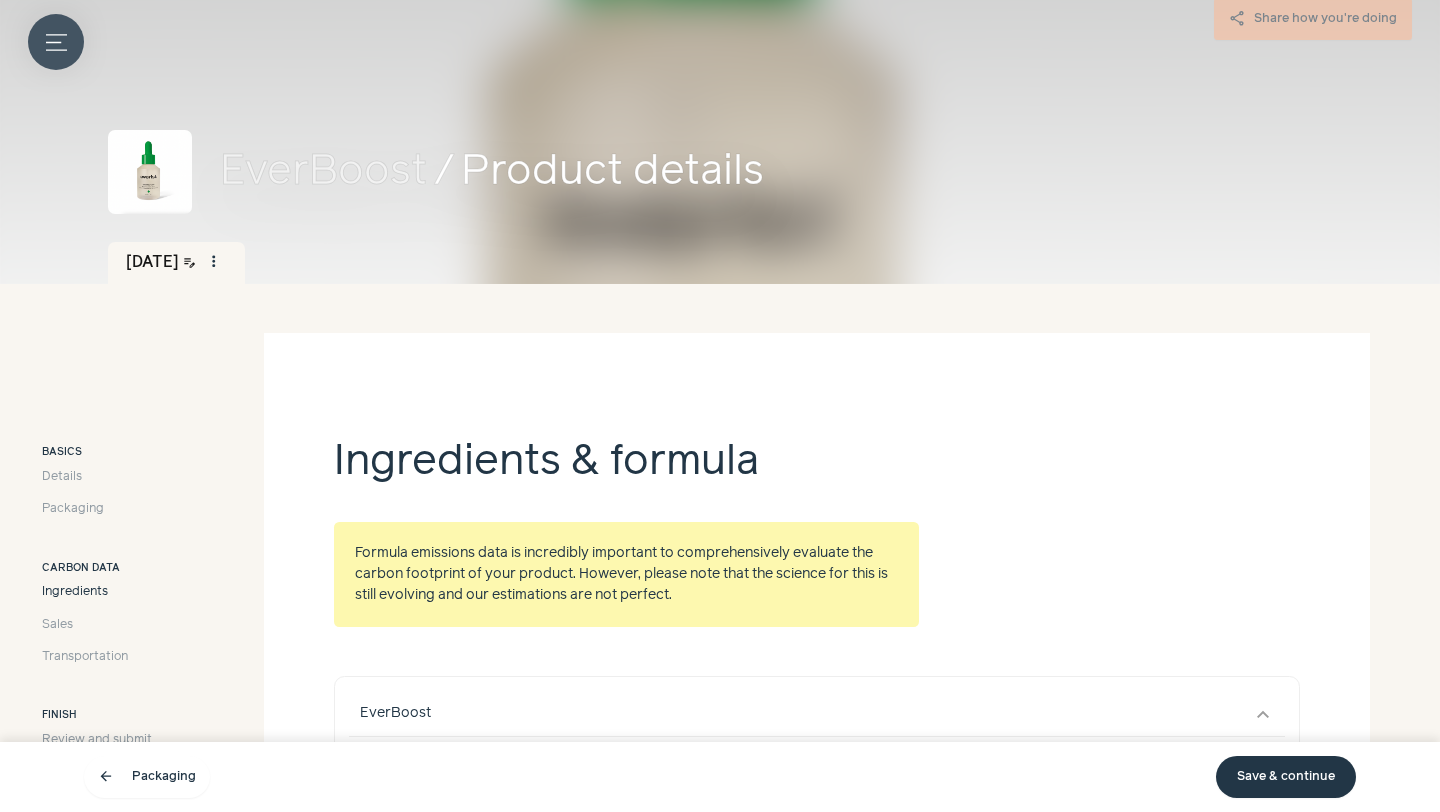 click on "Menu button" 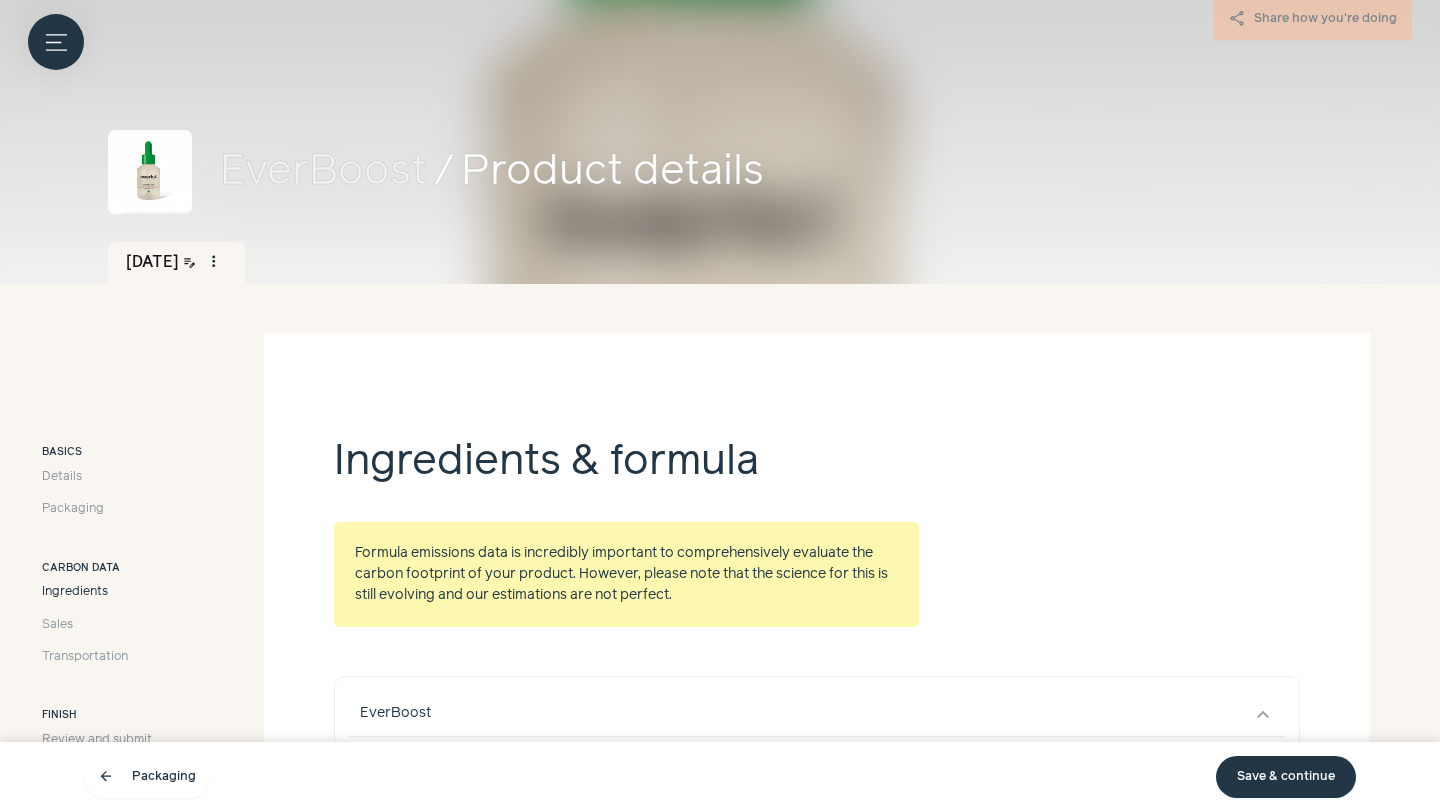 click on "Dashboard" at bounding box center [-229, 228] 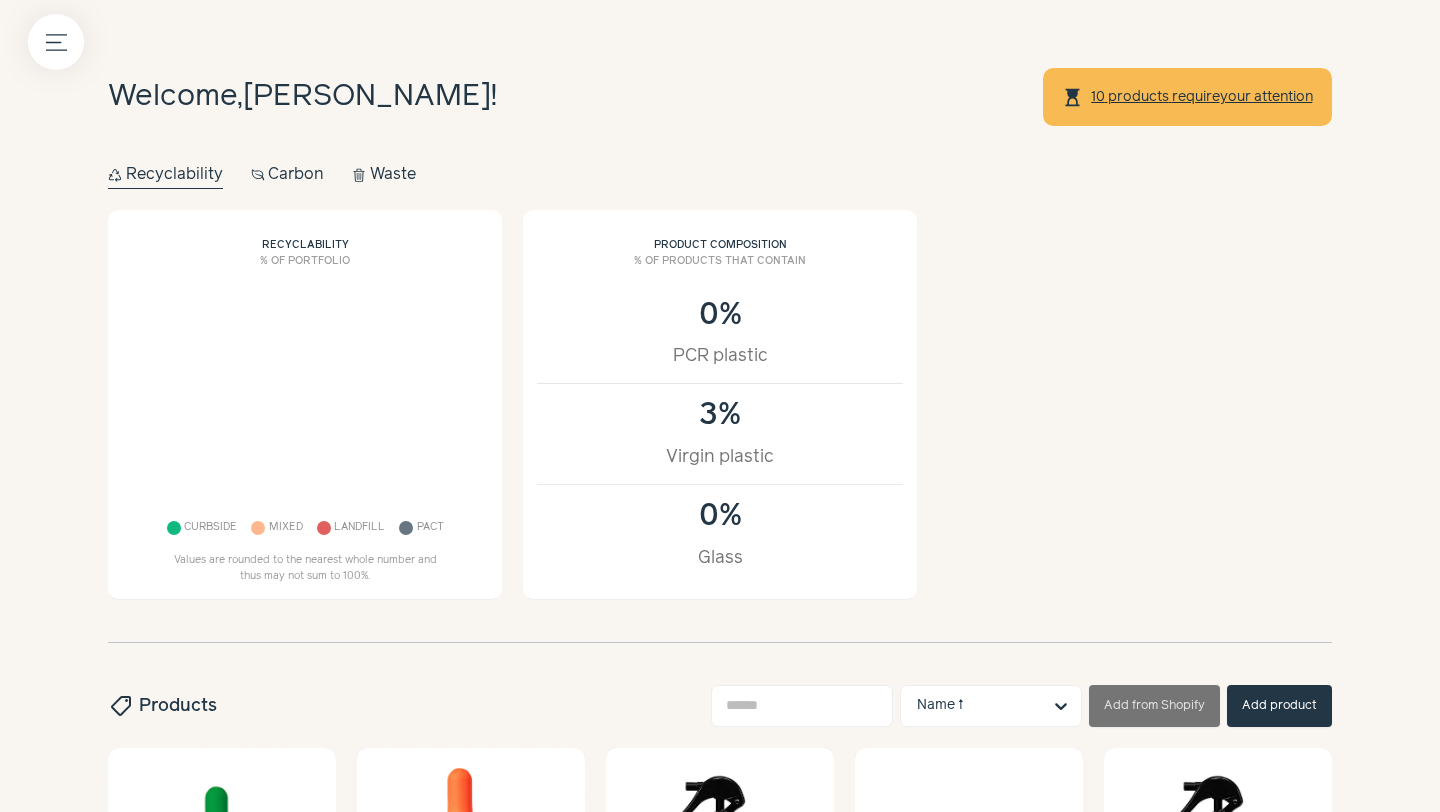 scroll, scrollTop: 0, scrollLeft: 0, axis: both 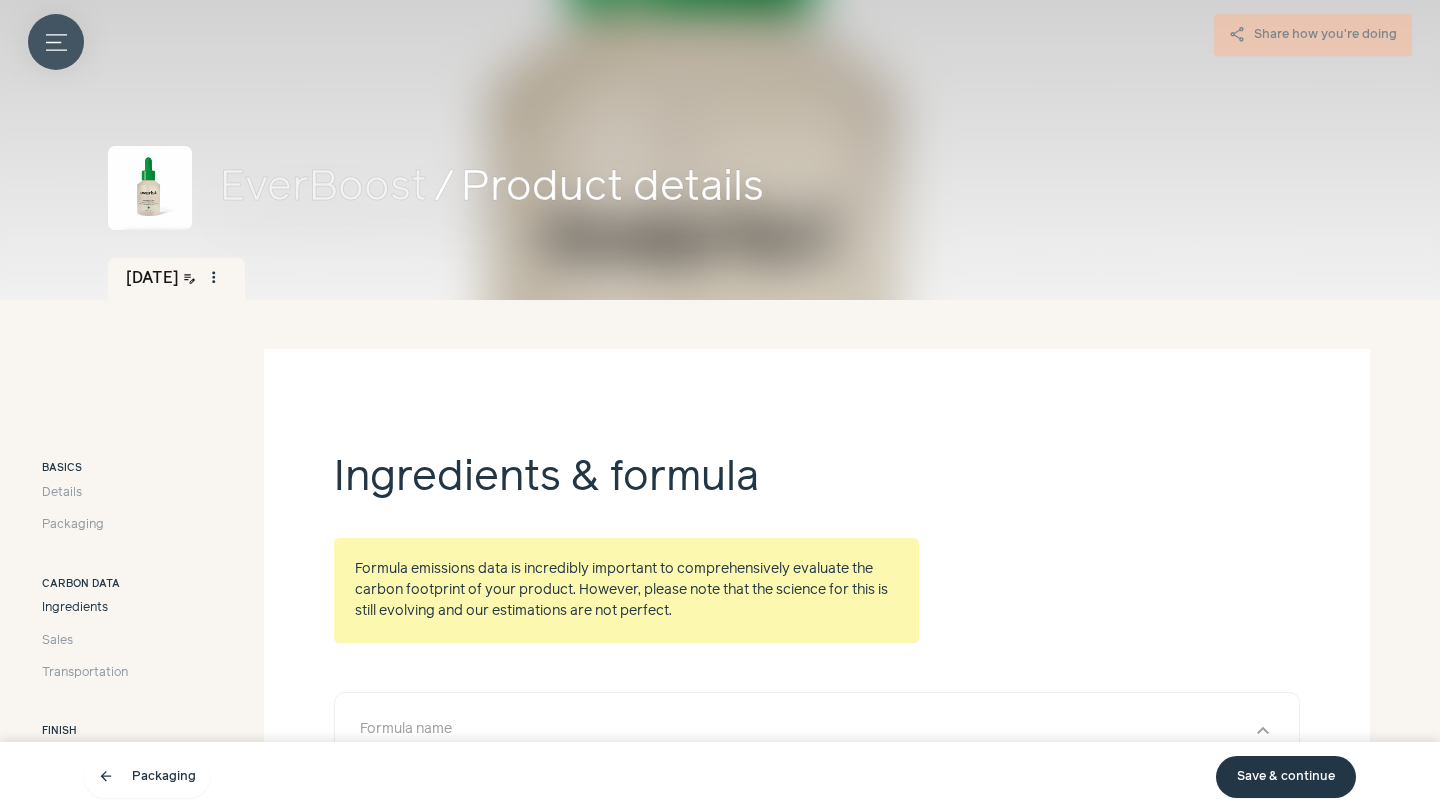 click on "Menu button" at bounding box center (56, 42) 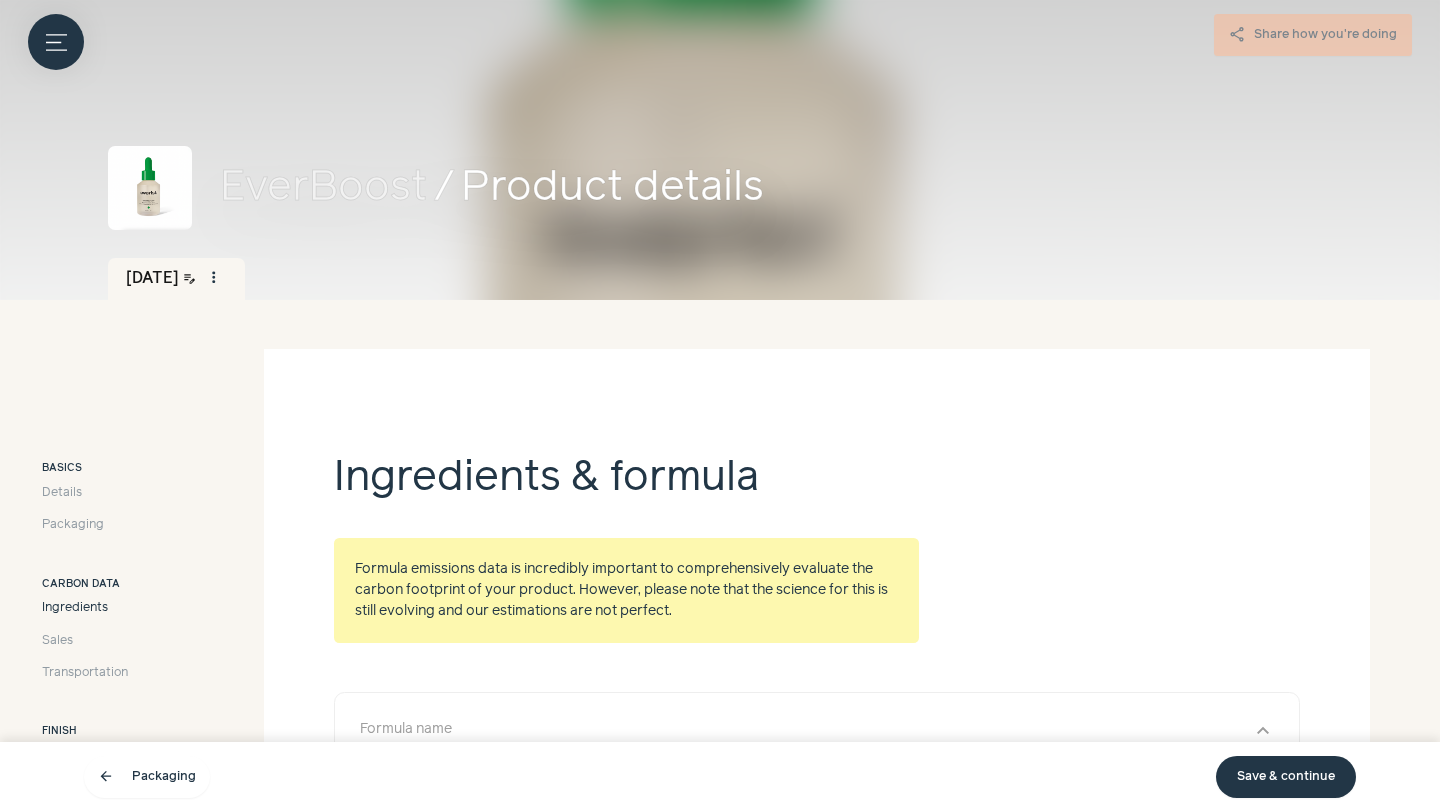 click on "Dashboard" at bounding box center [-229, 228] 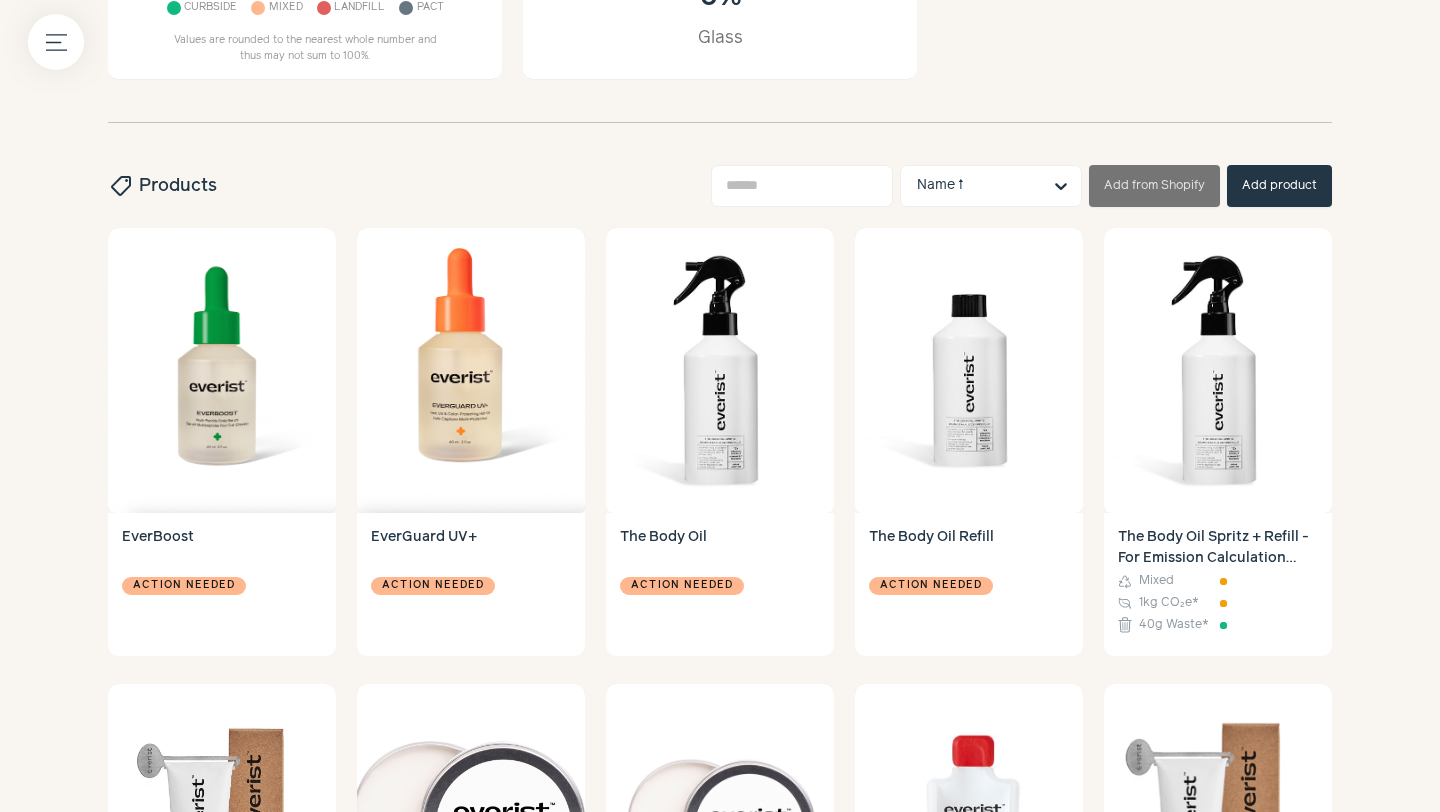 scroll, scrollTop: 585, scrollLeft: 0, axis: vertical 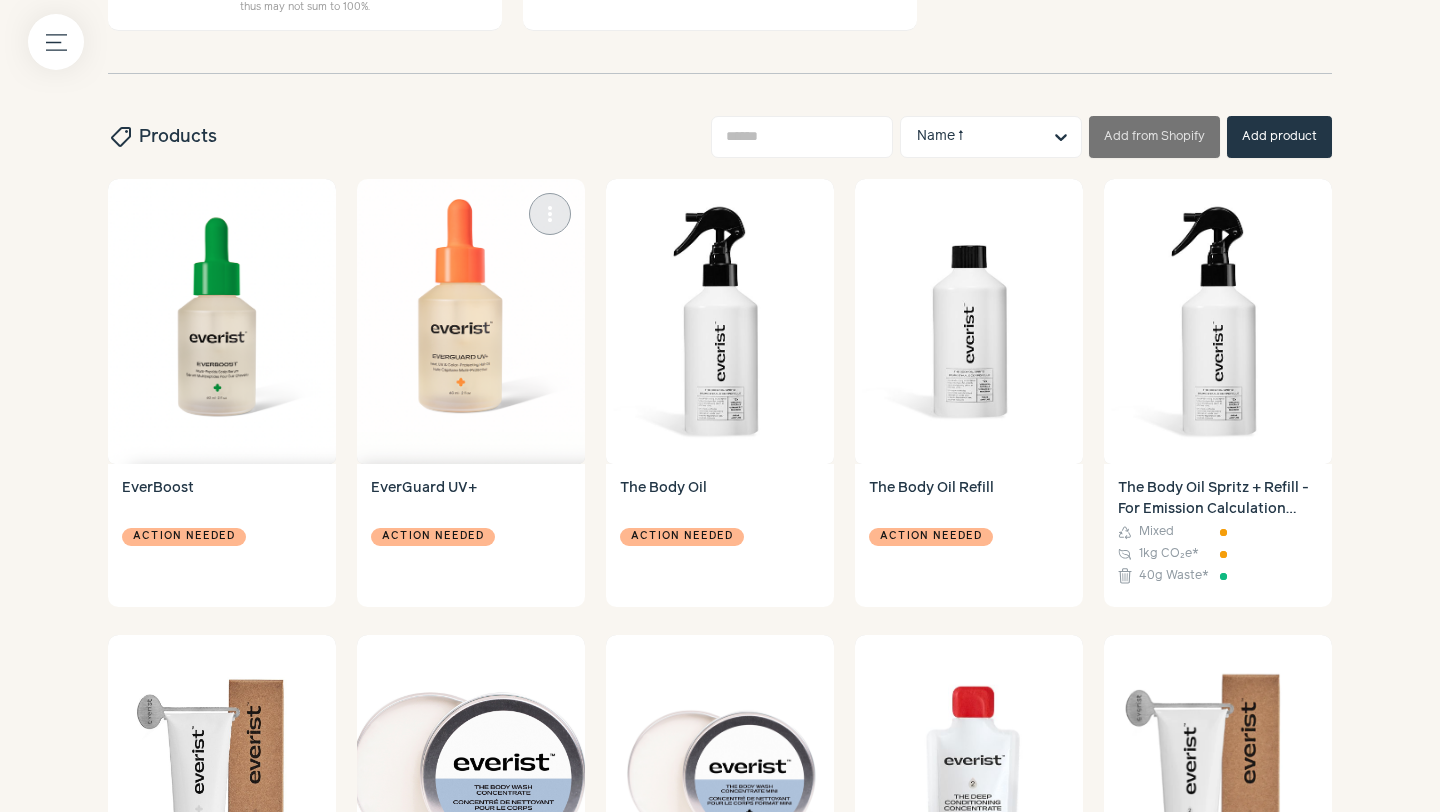 click at bounding box center (471, 321) 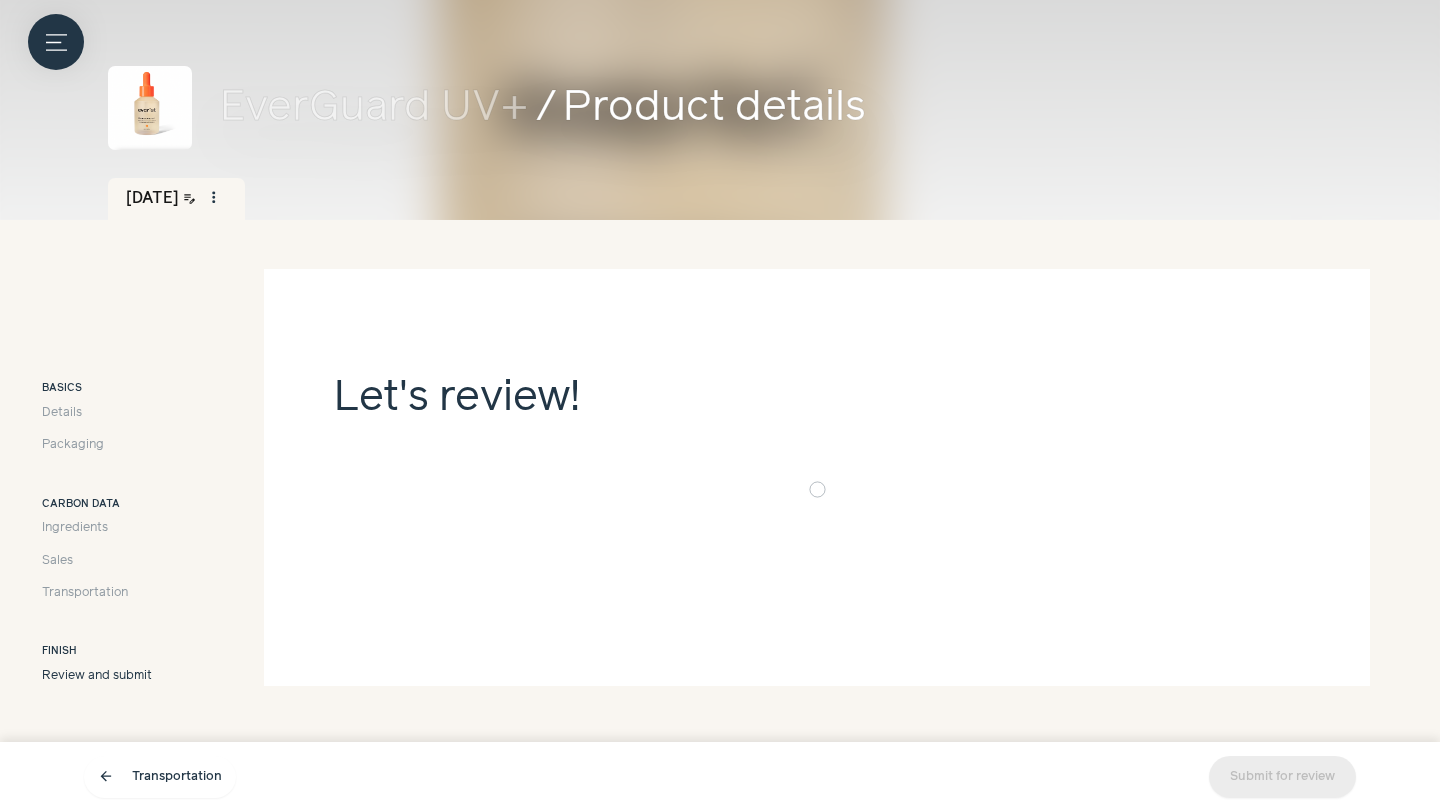 scroll, scrollTop: 0, scrollLeft: 0, axis: both 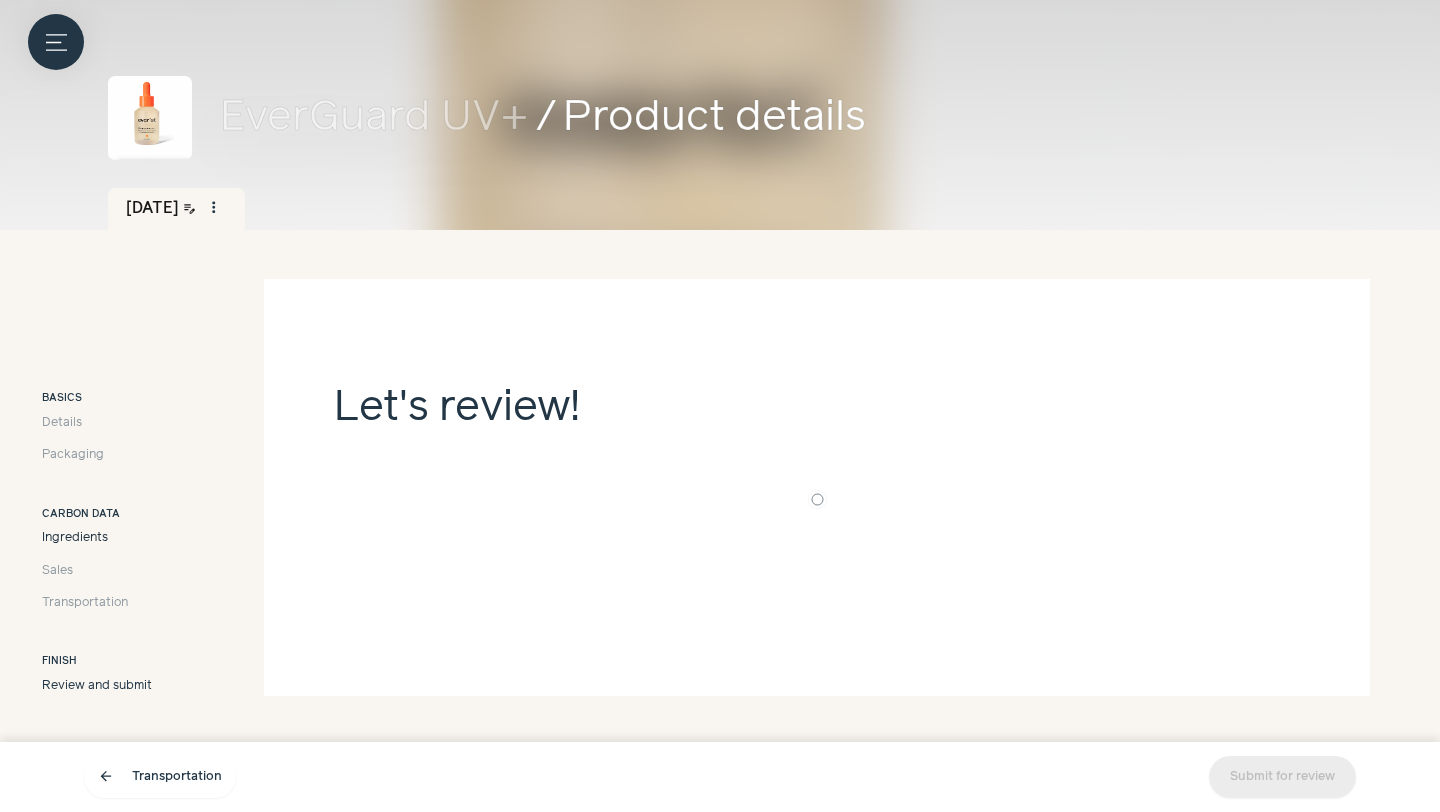 click on "Ingredients" at bounding box center (75, 538) 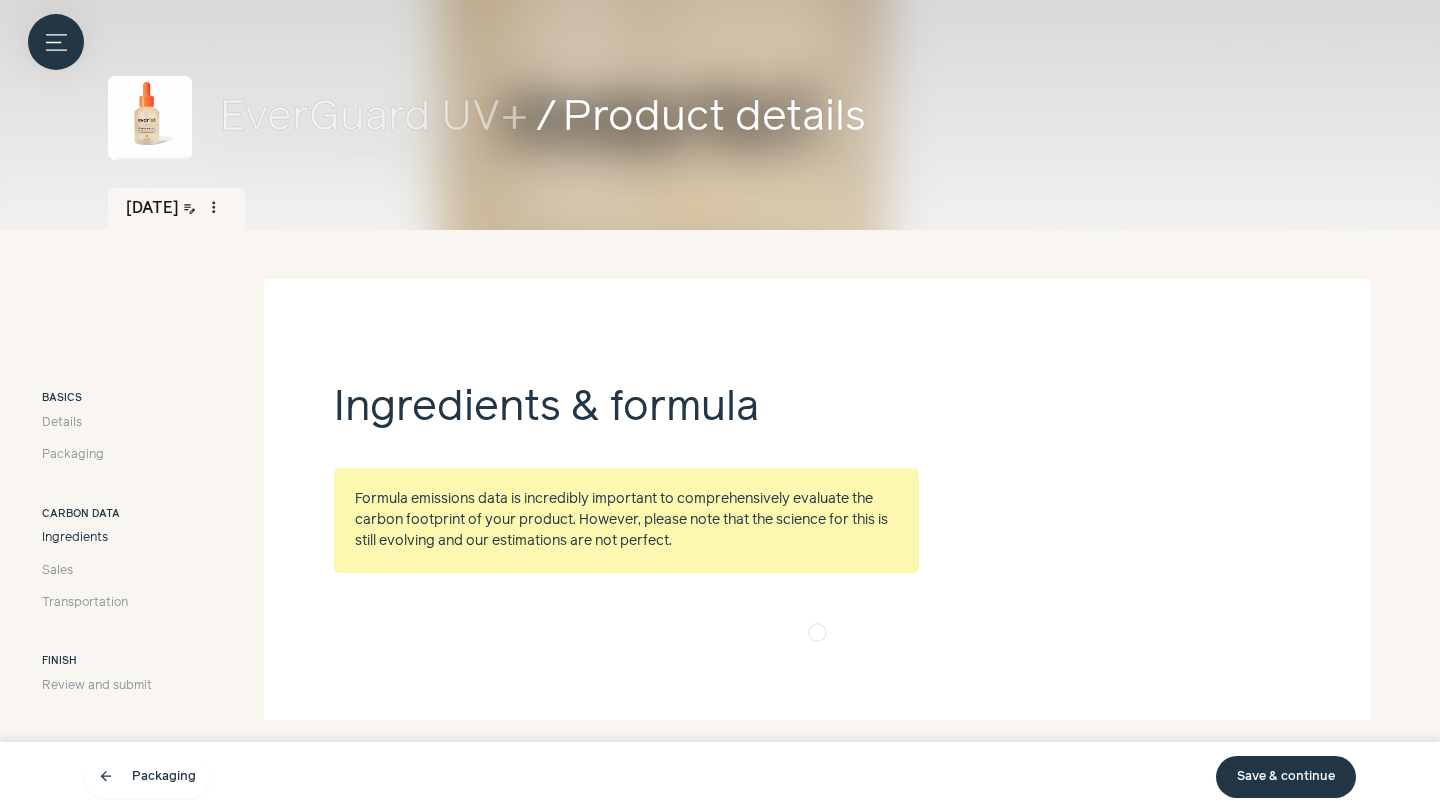 scroll, scrollTop: 79, scrollLeft: 0, axis: vertical 